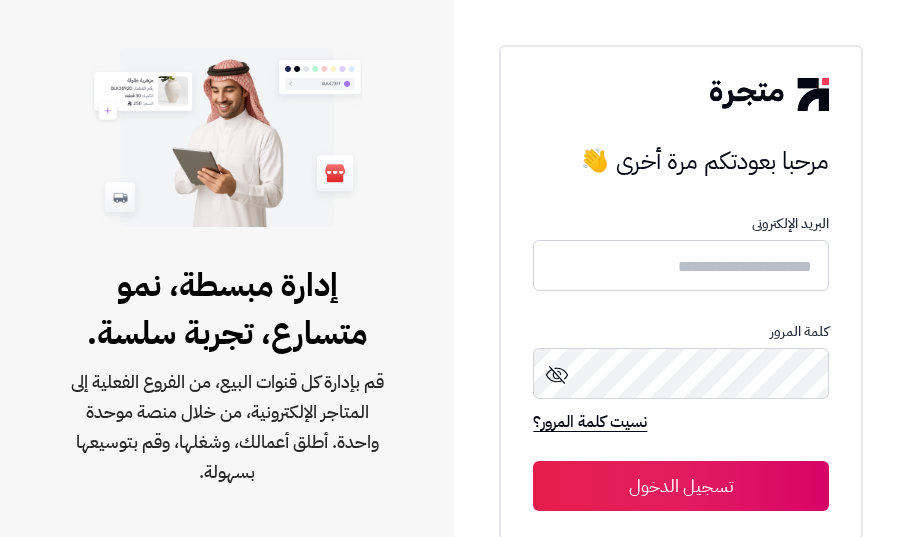 scroll, scrollTop: 0, scrollLeft: 0, axis: both 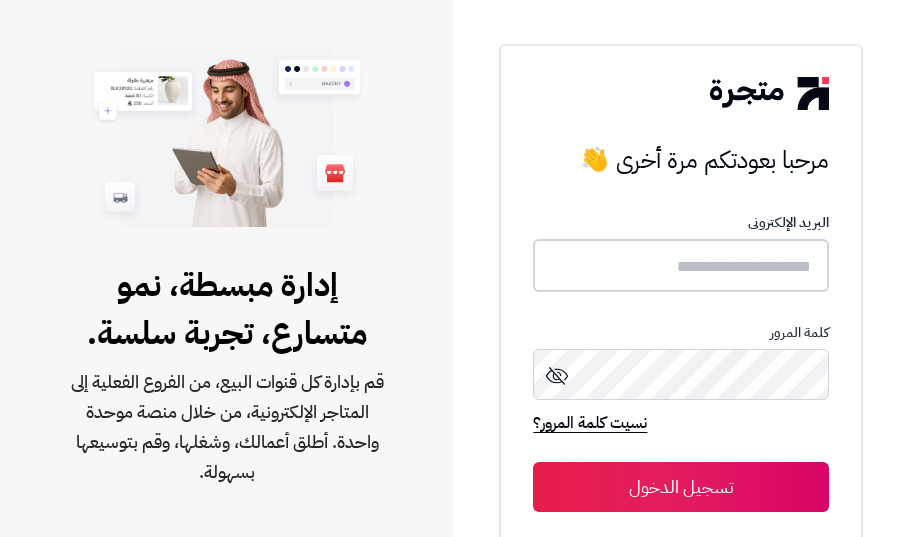 type on "**********" 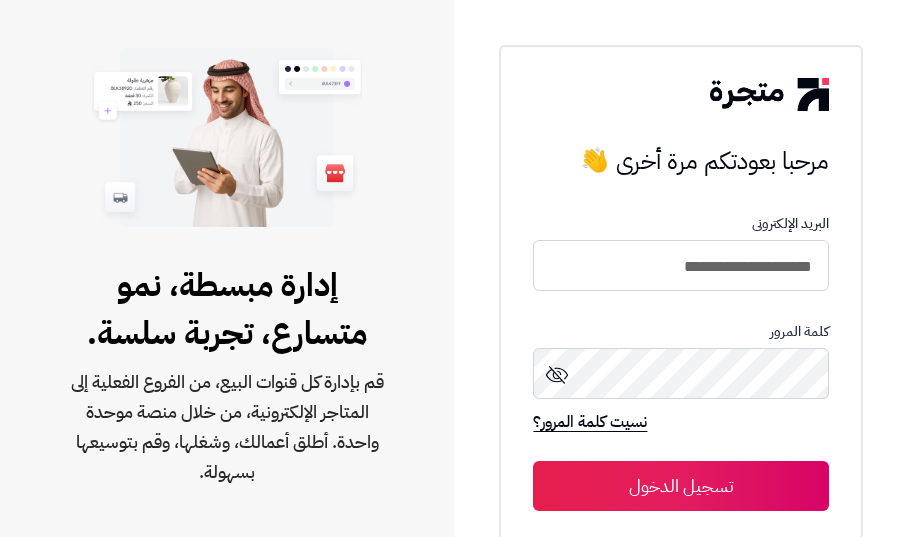 click on "تسجيل الدخول" at bounding box center (680, 486) 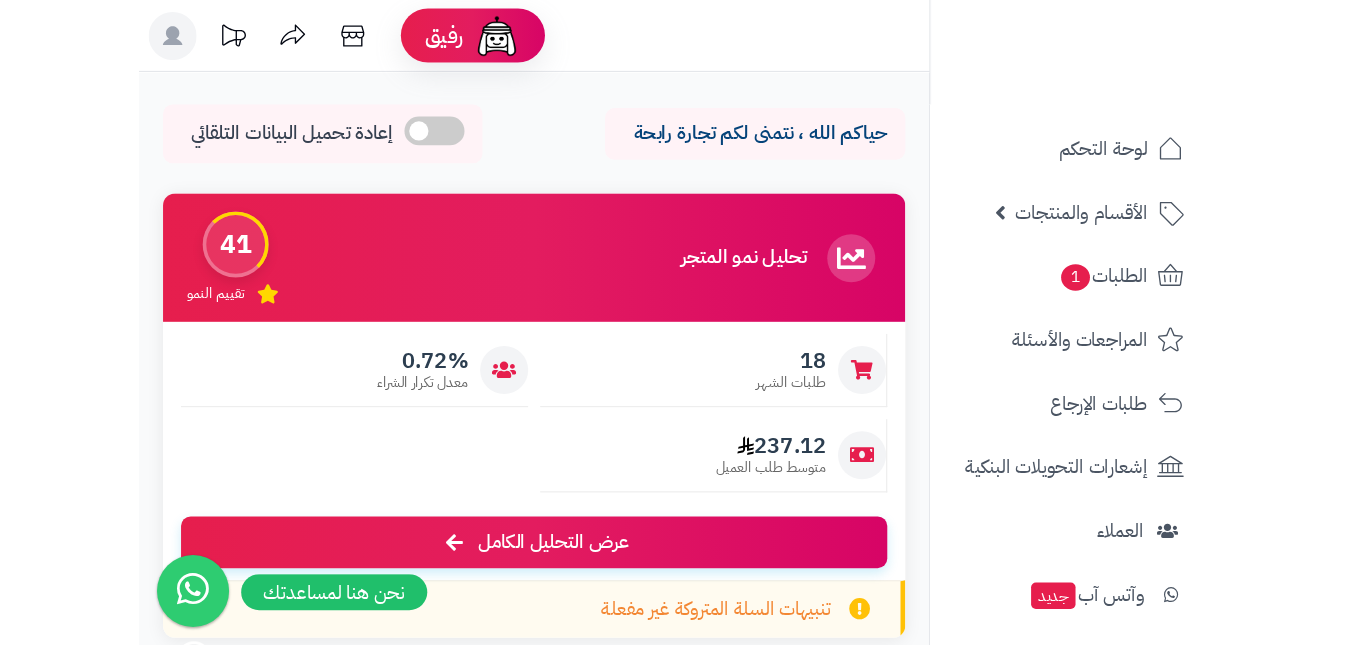 scroll, scrollTop: 0, scrollLeft: 0, axis: both 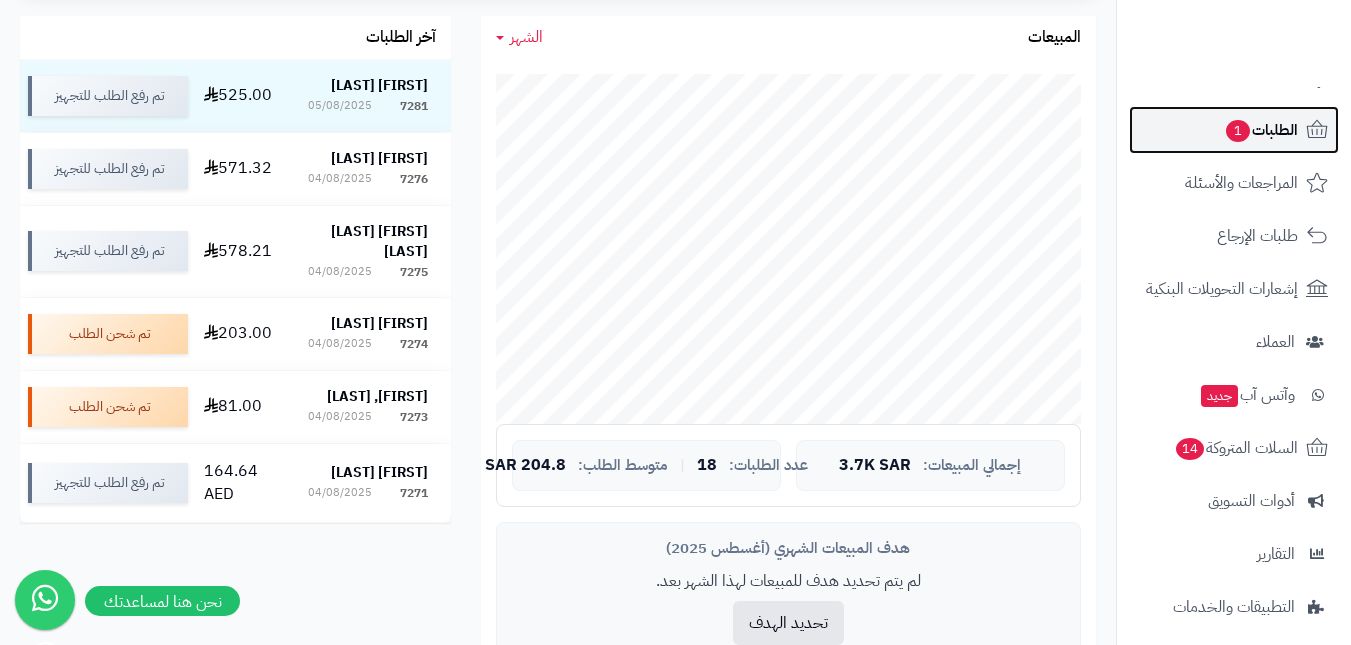 click on "الطلبات  1" at bounding box center (1234, 130) 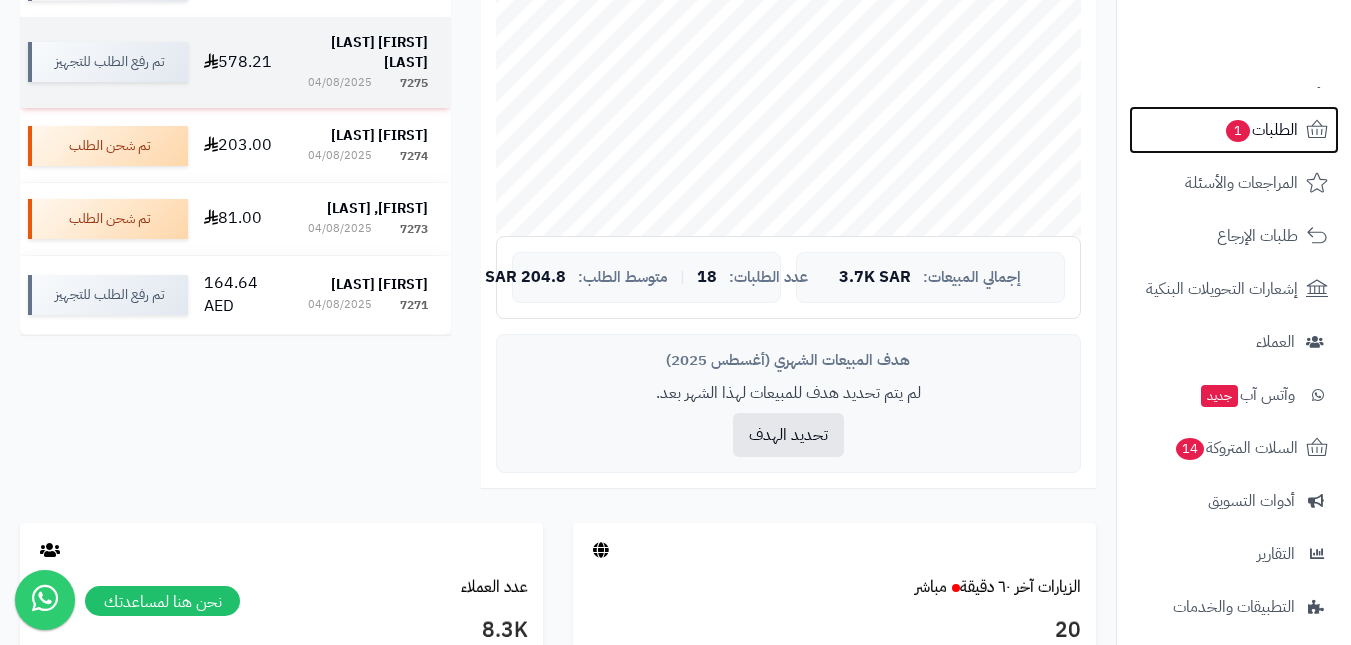 scroll, scrollTop: 900, scrollLeft: 0, axis: vertical 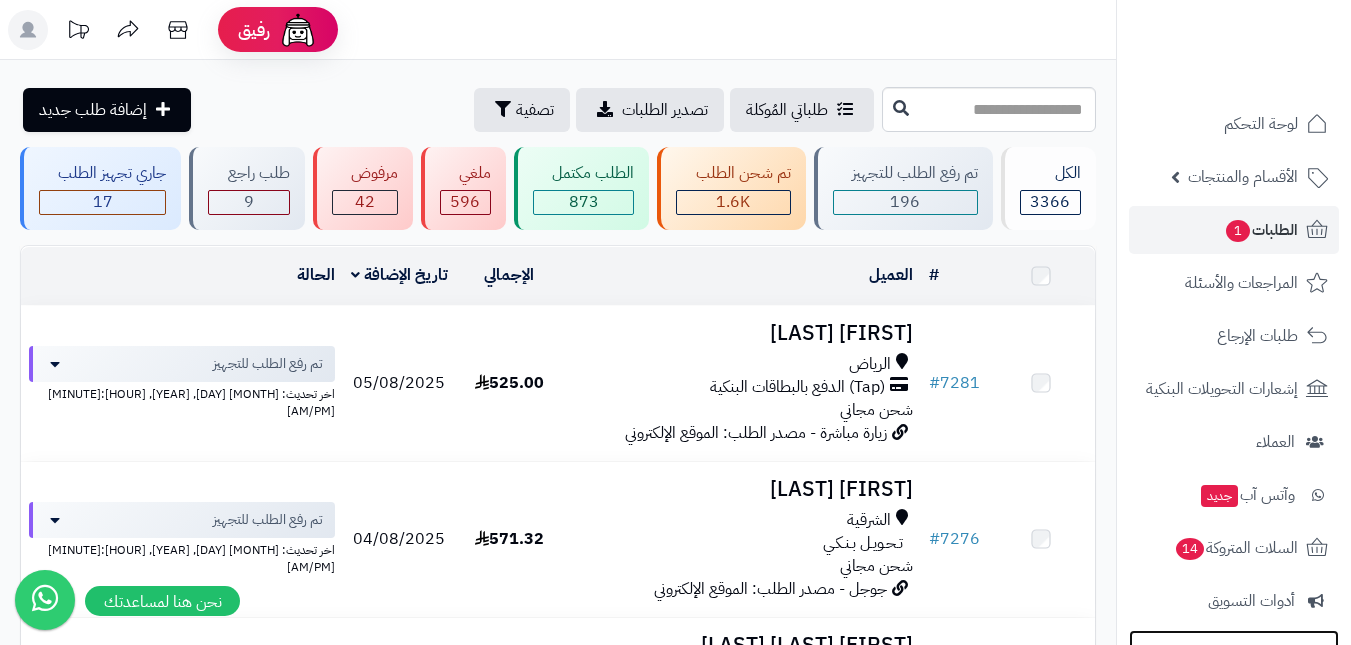 click on "التقارير" at bounding box center [1234, 654] 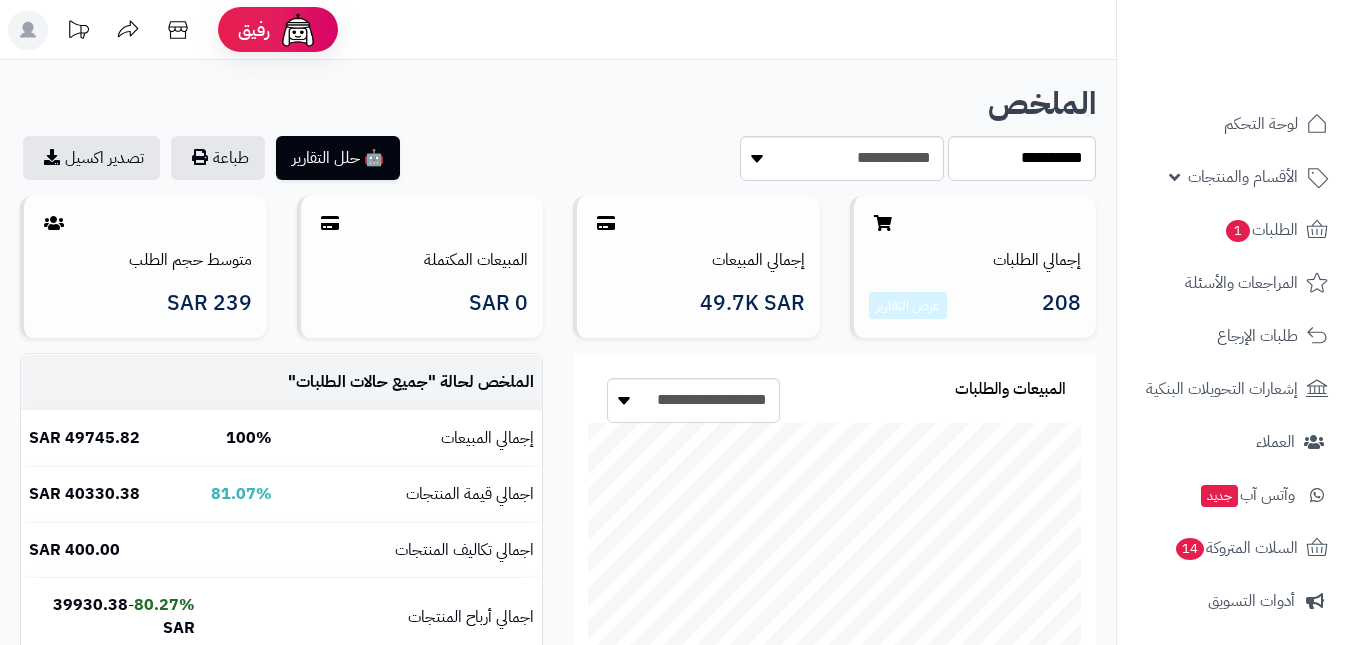 scroll, scrollTop: 0, scrollLeft: 0, axis: both 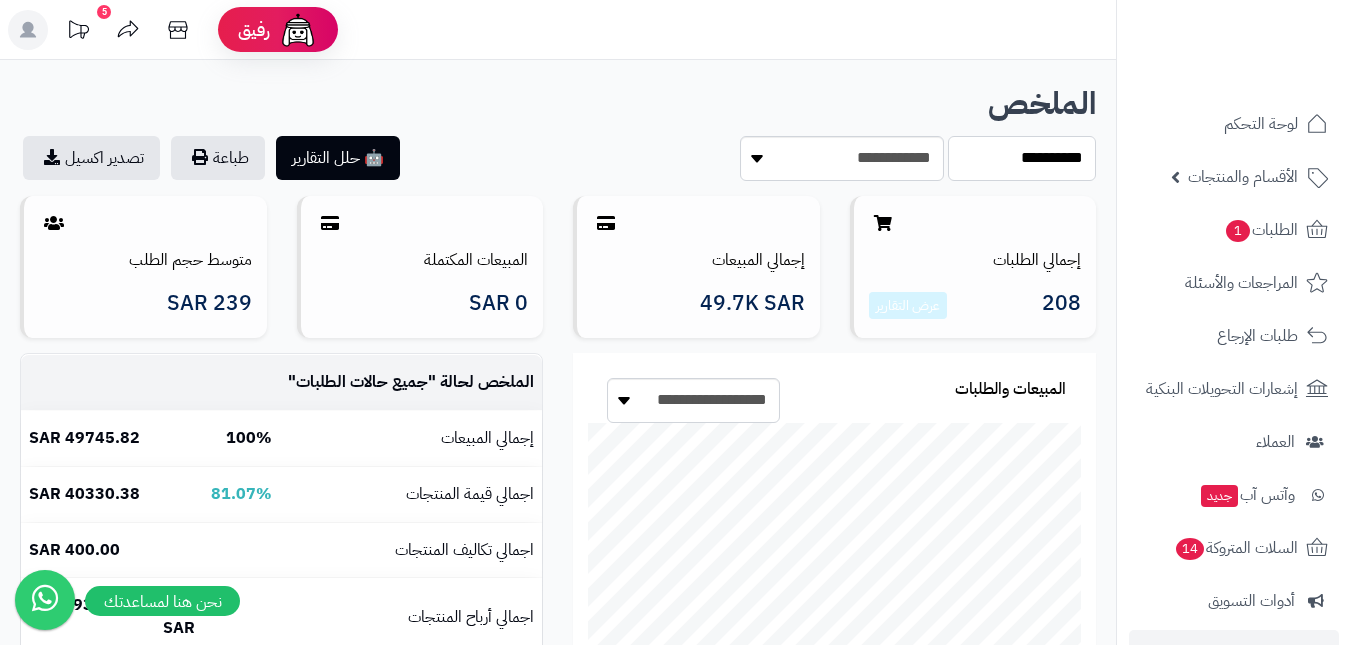 click on "**********" at bounding box center [1022, 158] 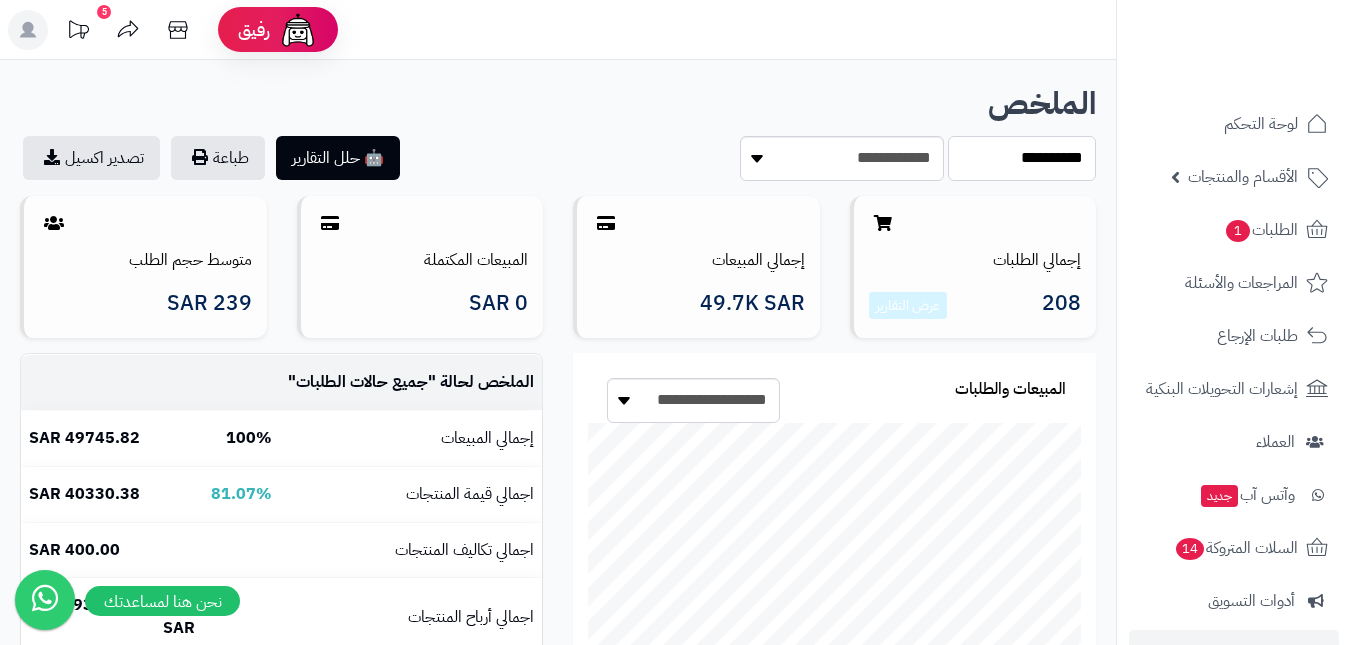 select on "******" 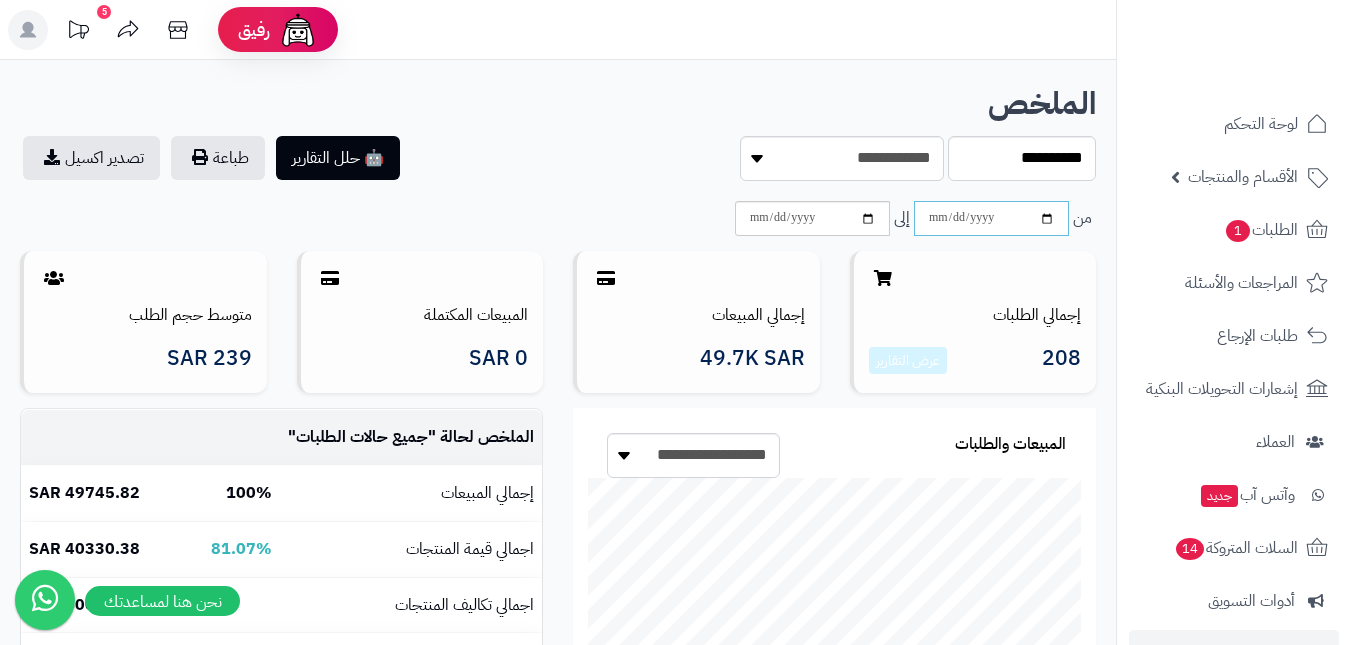click at bounding box center [991, 218] 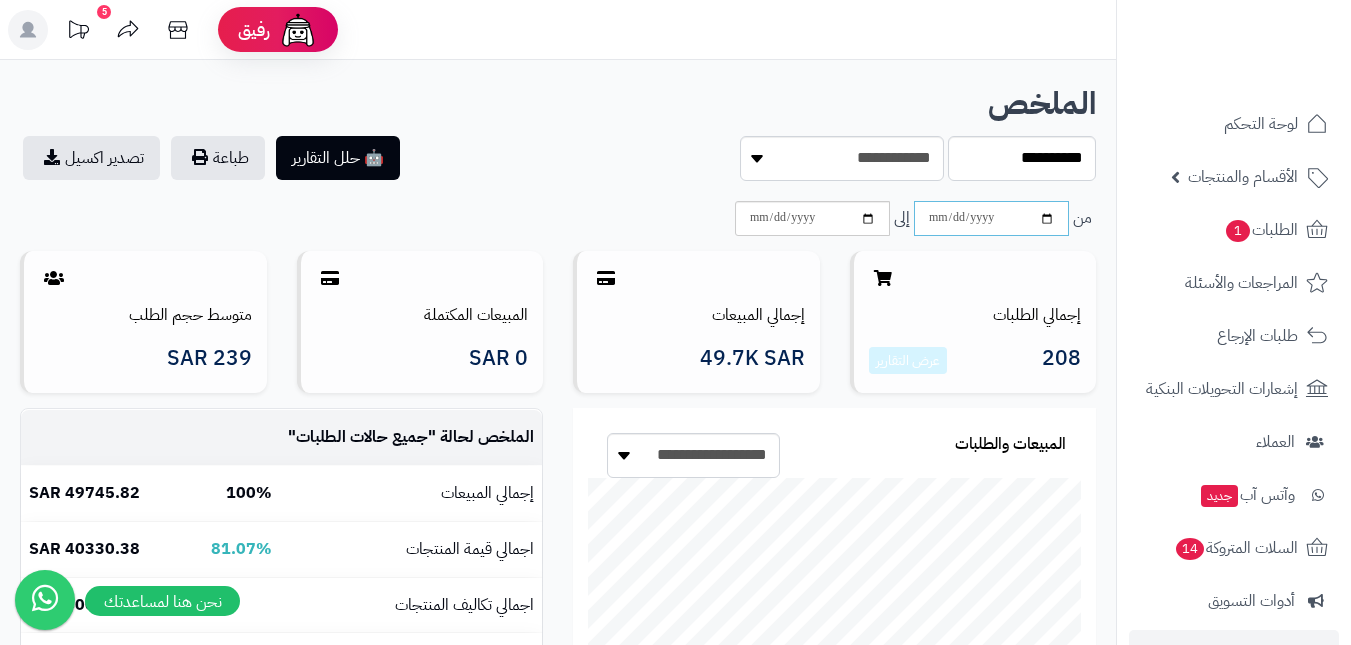 type on "**********" 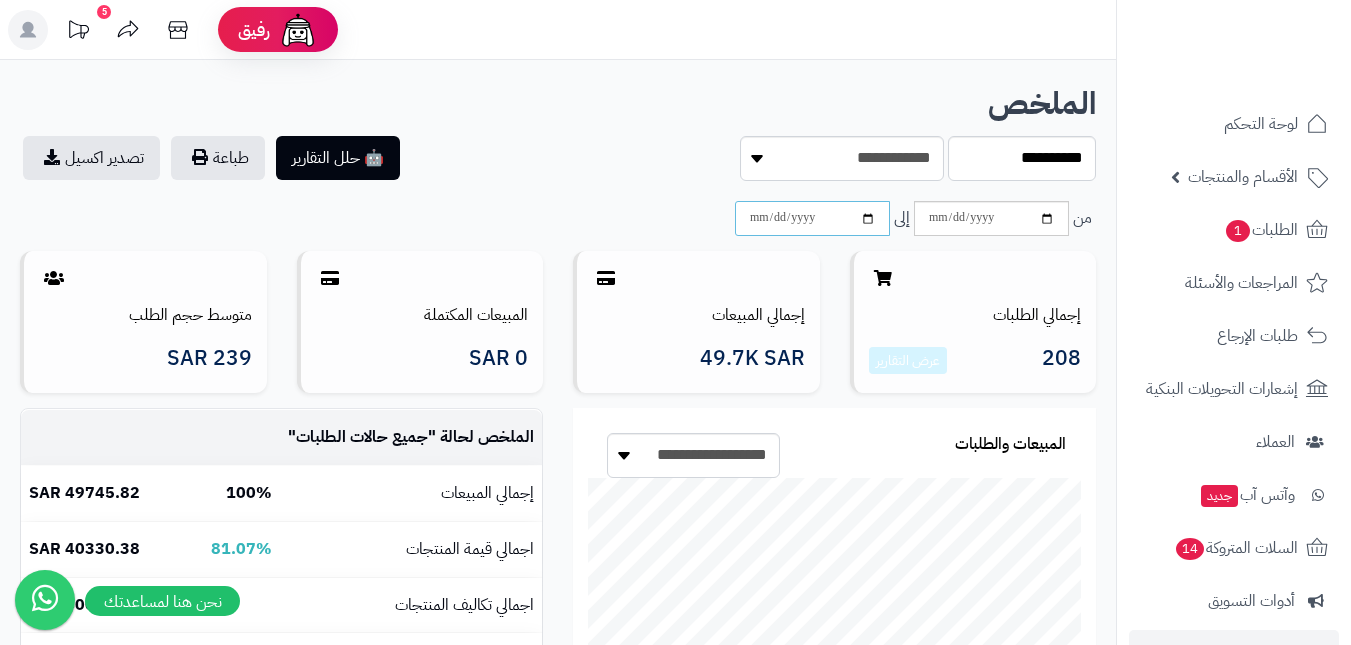 click at bounding box center (812, 218) 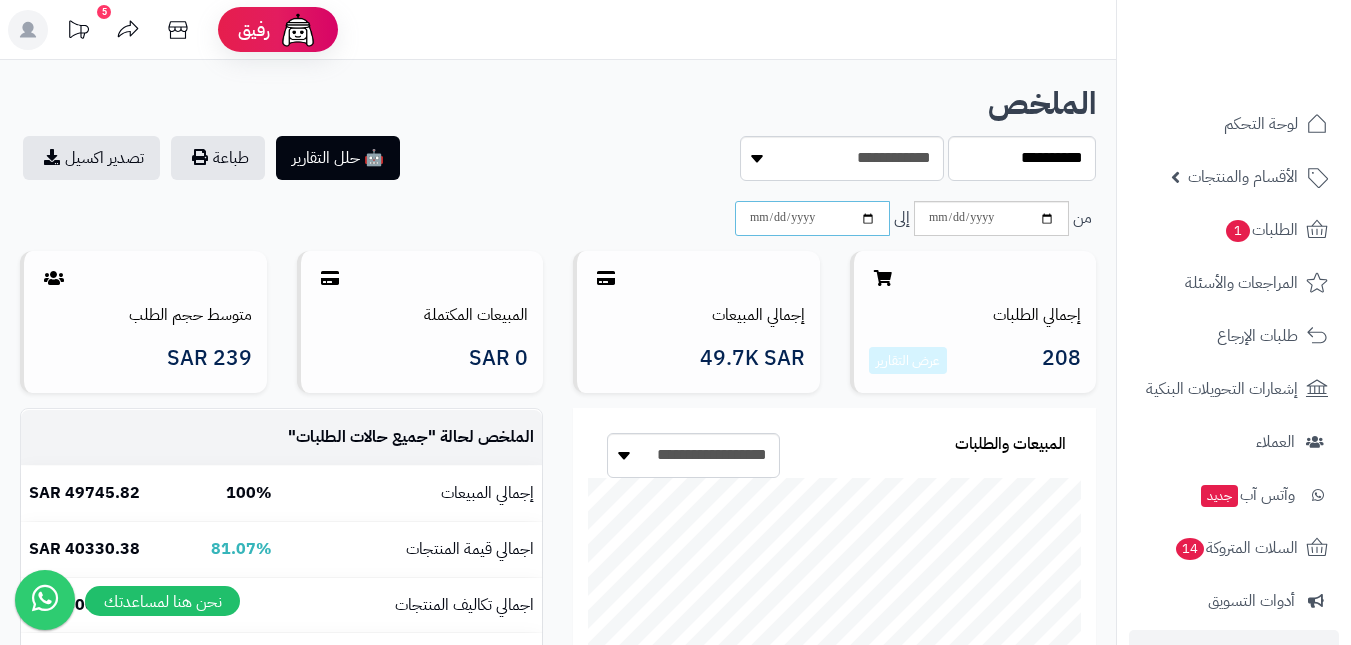 type on "**********" 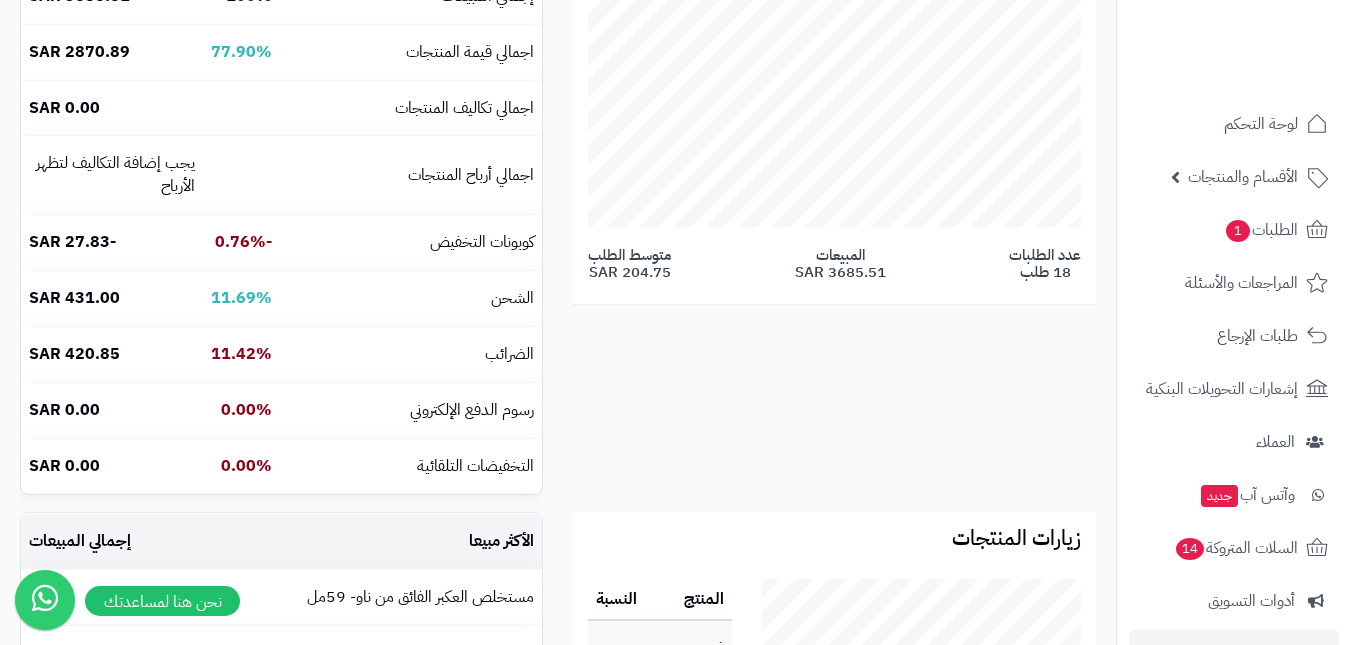 scroll, scrollTop: 500, scrollLeft: 0, axis: vertical 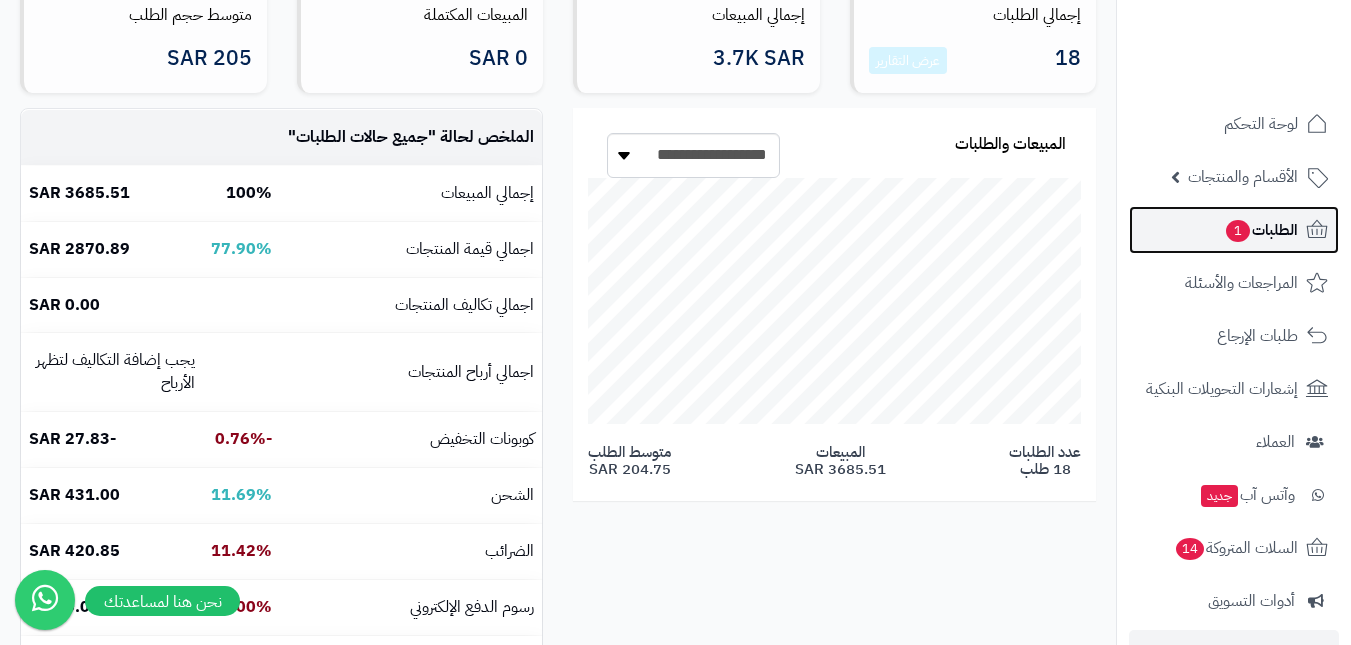 click on "الطلبات  1" at bounding box center [1261, 230] 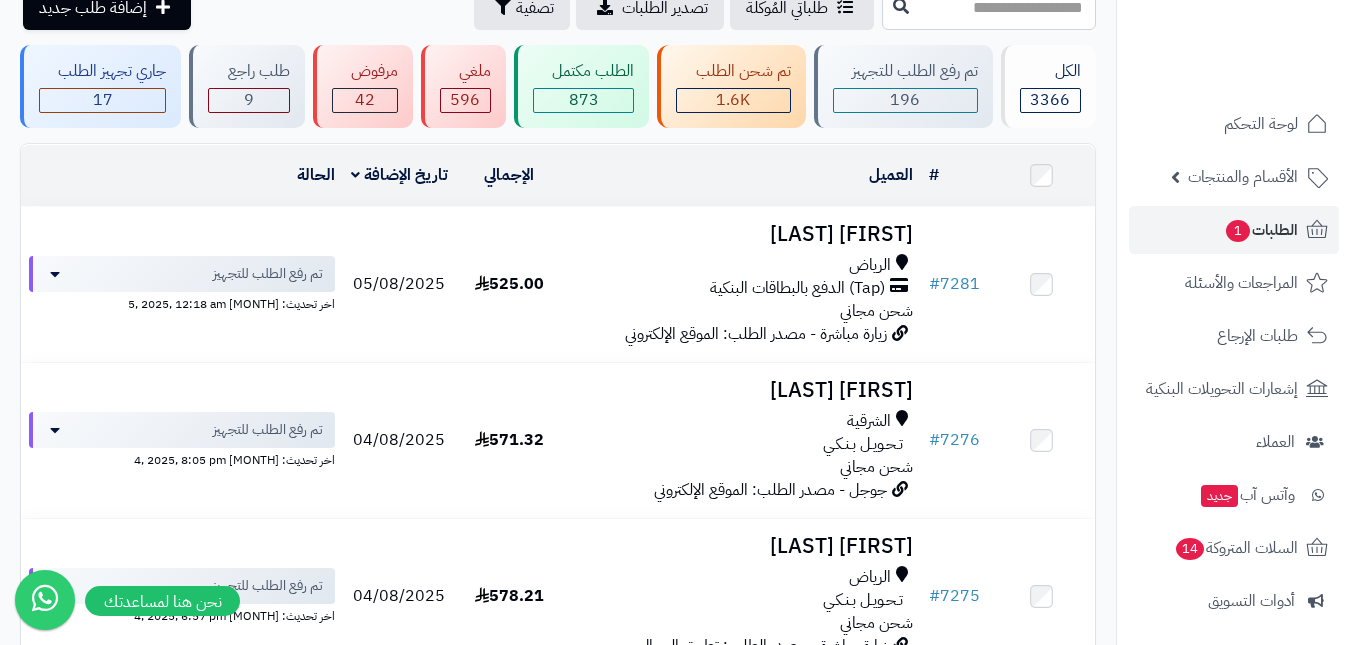 scroll, scrollTop: 200, scrollLeft: 0, axis: vertical 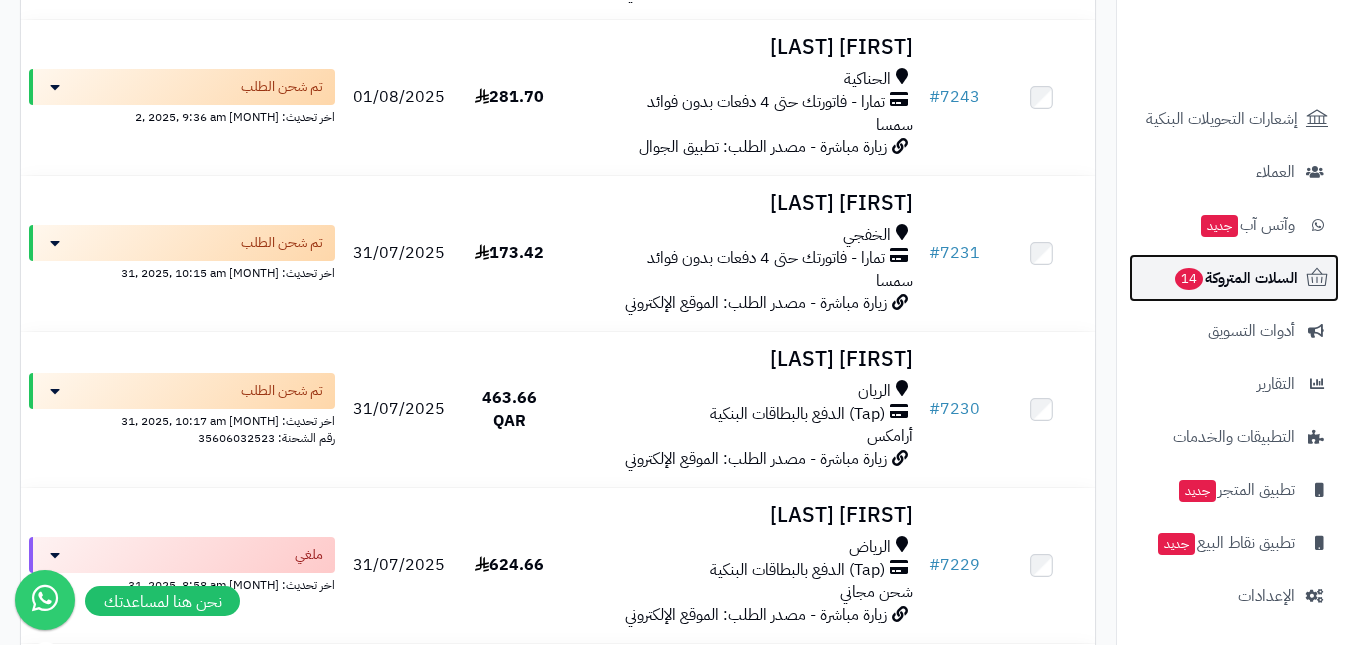 click on "14" at bounding box center [1189, 279] 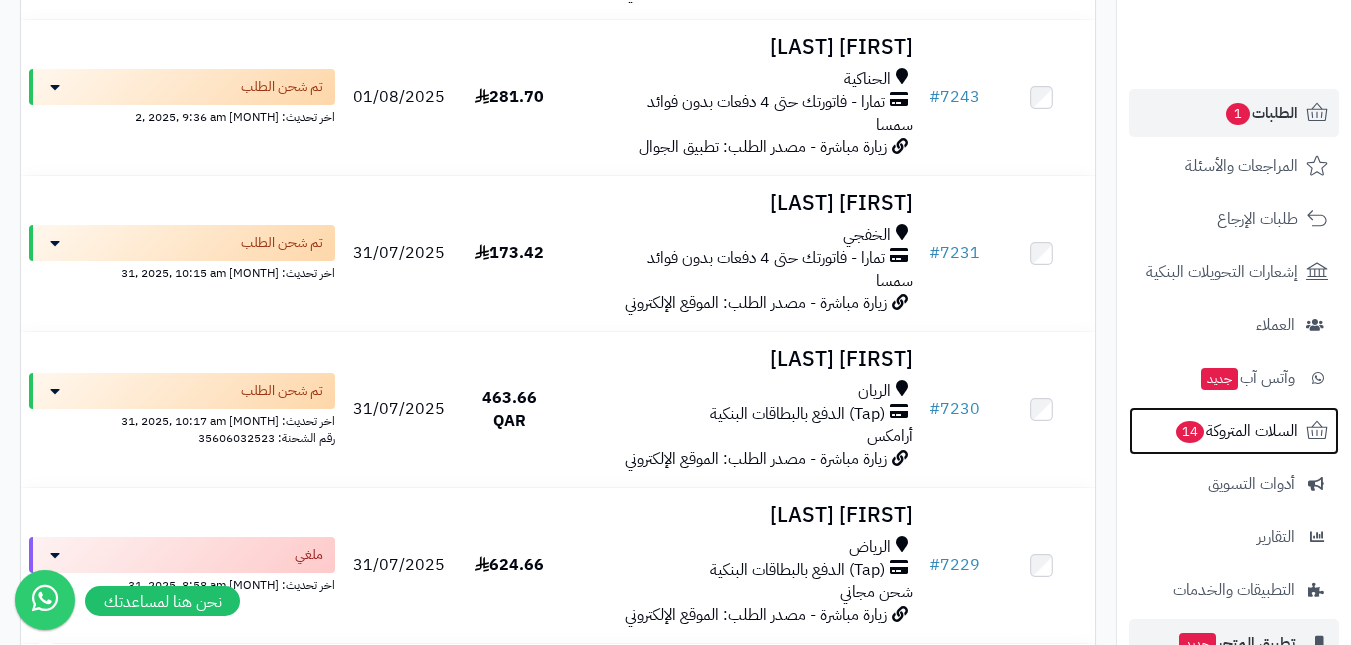 scroll, scrollTop: 0, scrollLeft: 0, axis: both 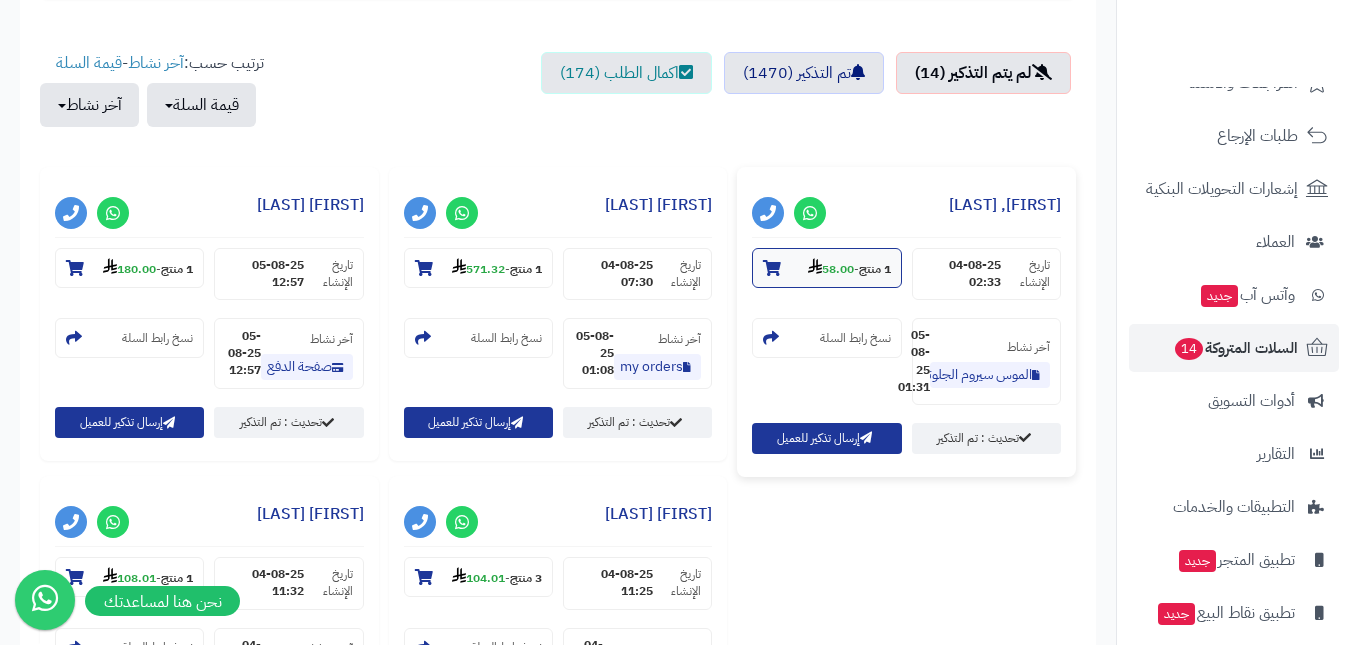 click on "1 منتج
-
58.00" at bounding box center [826, 268] 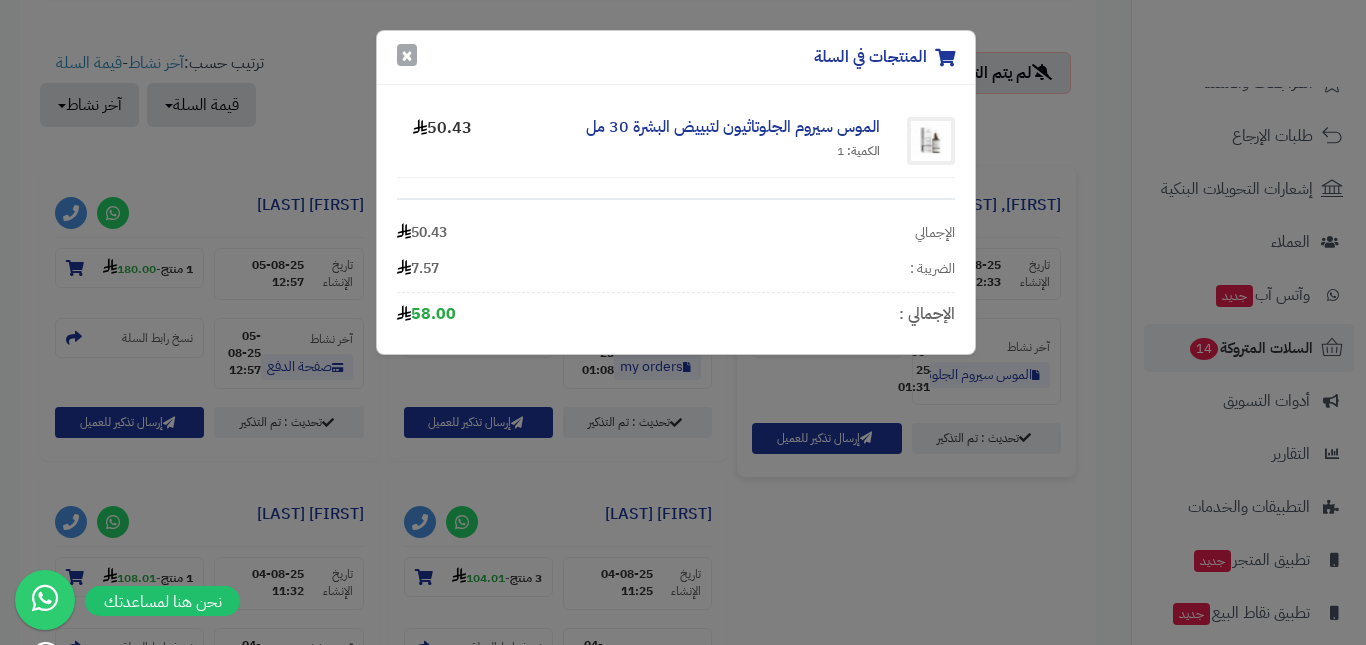 click on "×" at bounding box center [407, 55] 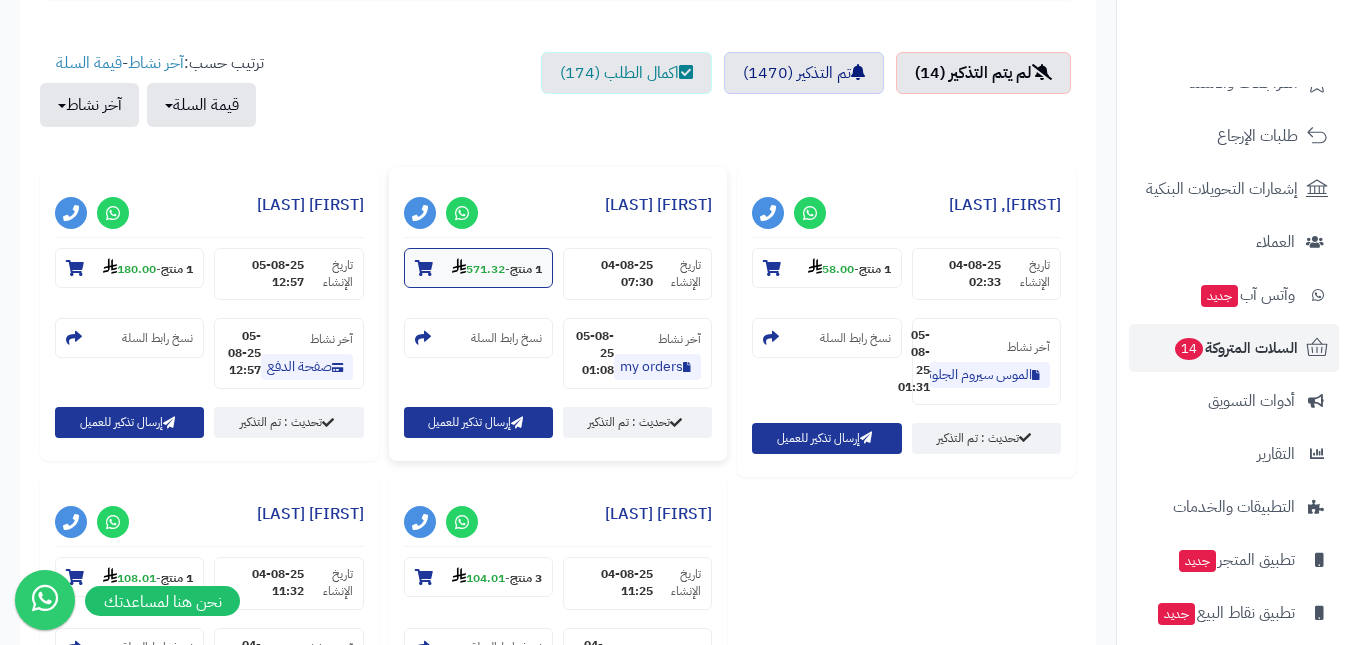 click on "1 منتج
-
571.32" at bounding box center [497, 268] 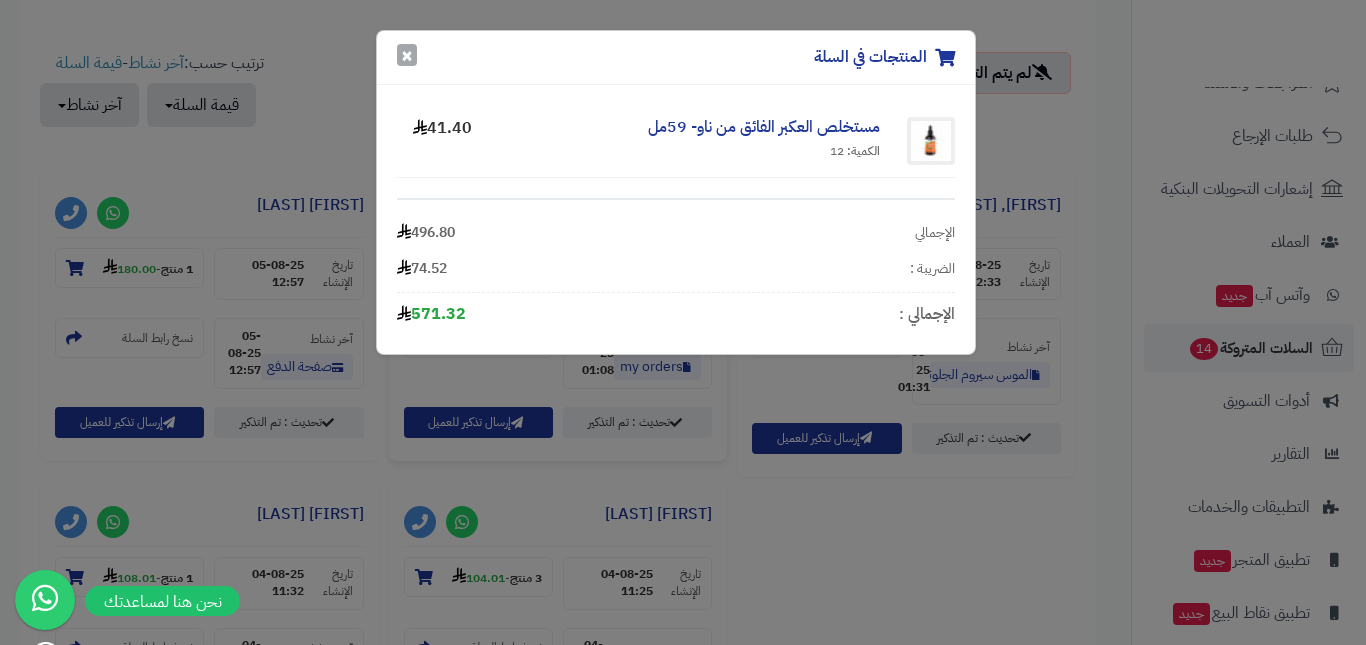 click on "×" at bounding box center (407, 55) 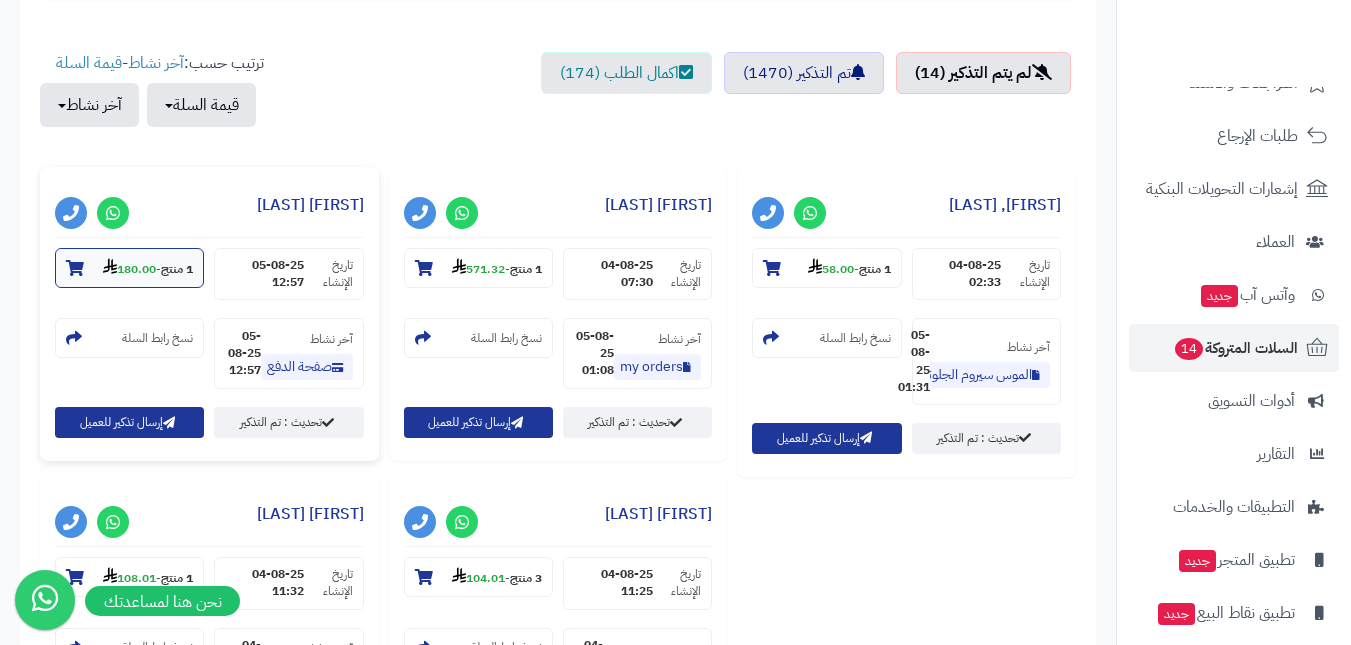 click on "1 منتج
-
180.00" at bounding box center [148, 268] 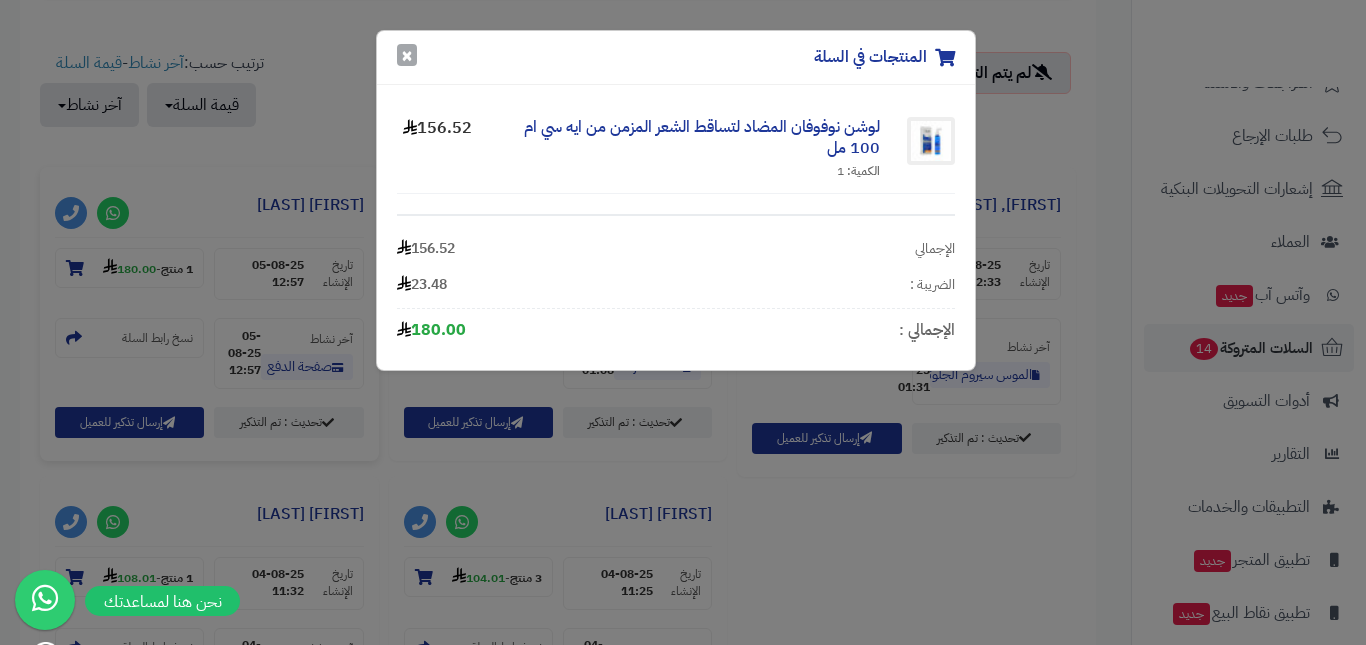 click on "×" at bounding box center (407, 55) 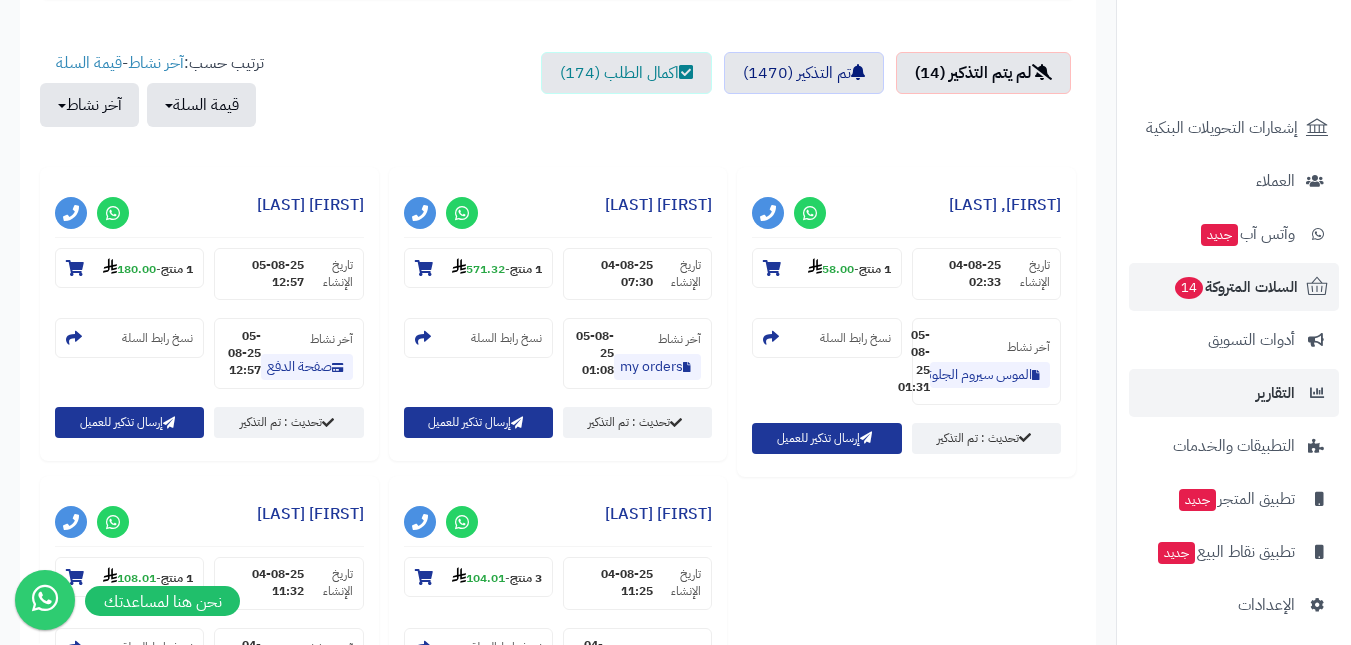 scroll, scrollTop: 270, scrollLeft: 0, axis: vertical 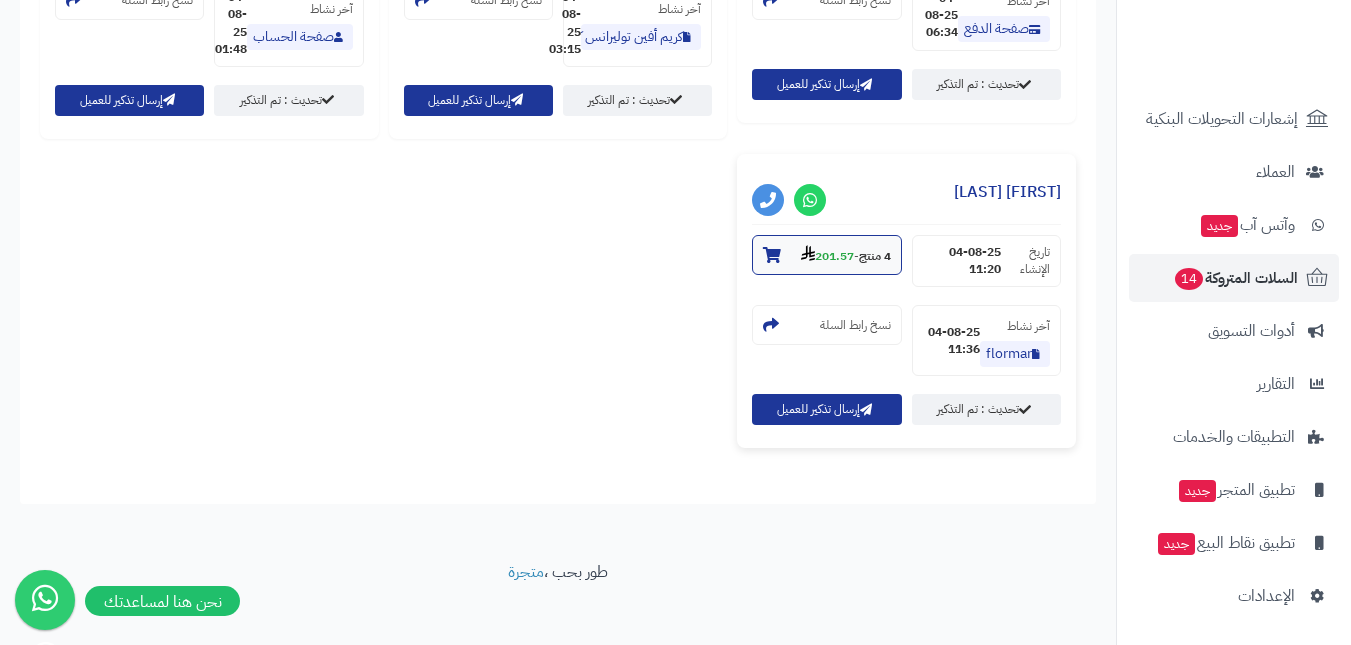 click on "4 منتج
-
201.57" at bounding box center [846, 255] 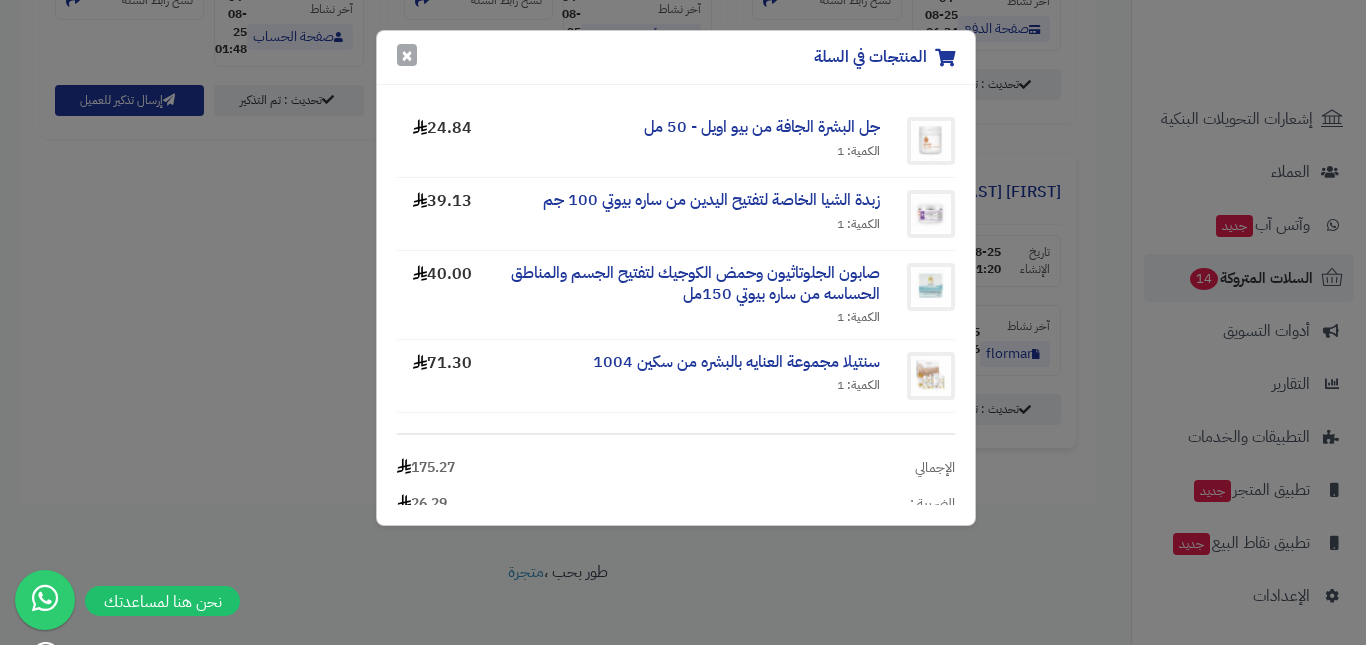 click on "×" at bounding box center [407, 55] 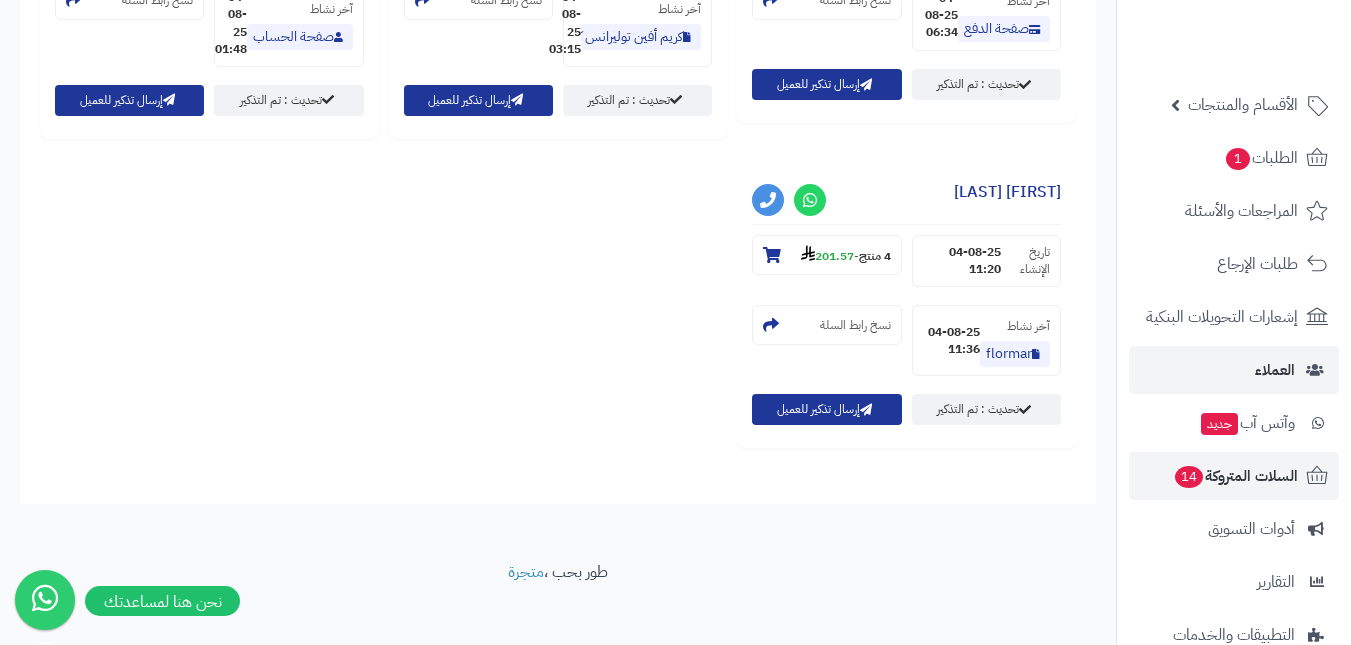 scroll, scrollTop: 70, scrollLeft: 0, axis: vertical 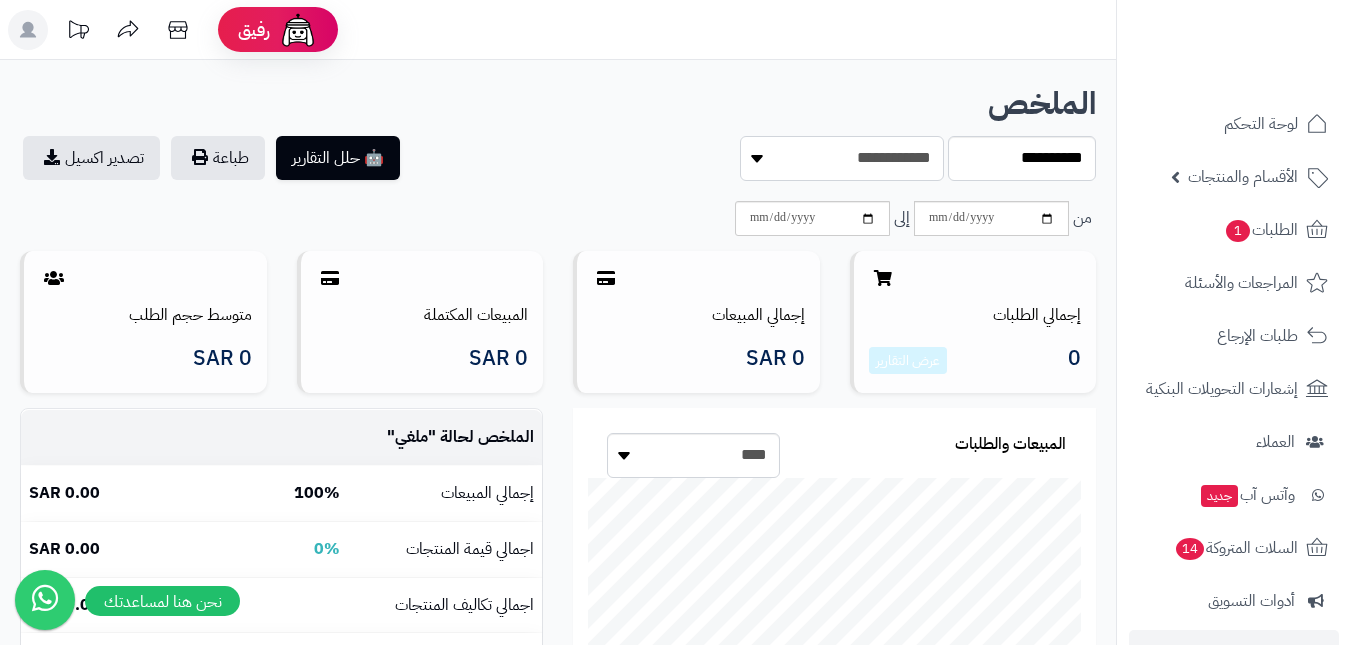 click on "**********" at bounding box center [842, 158] 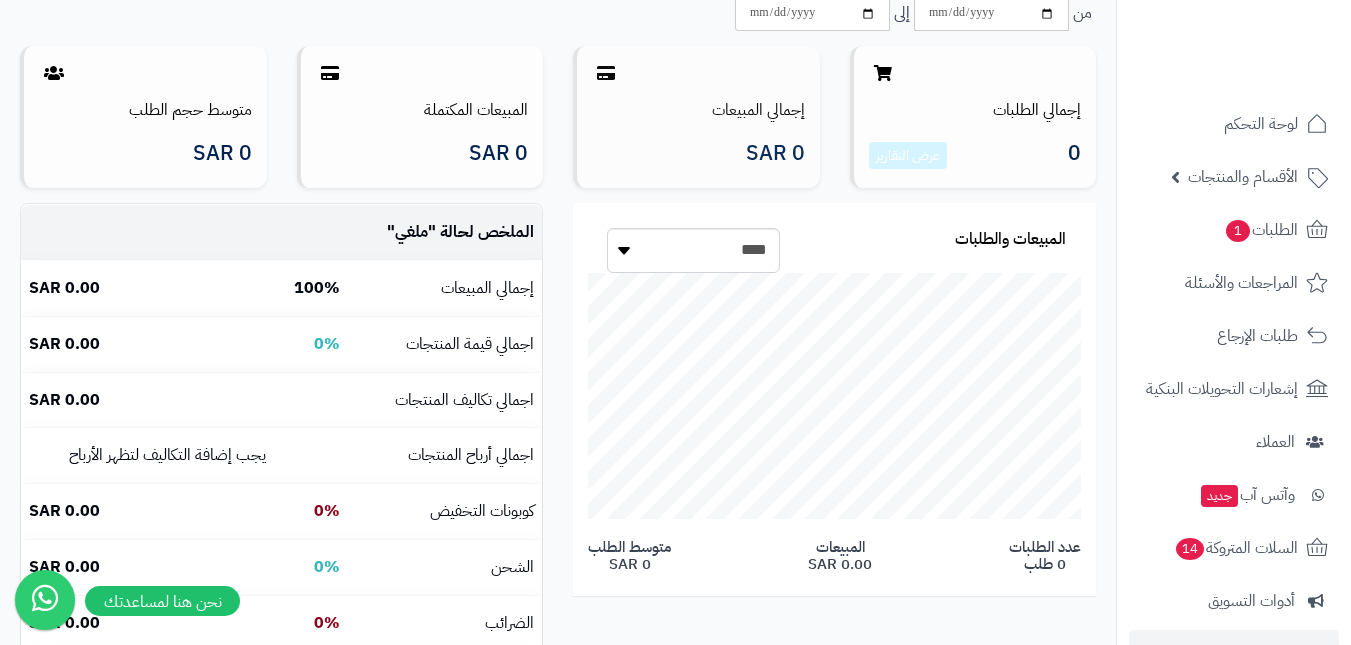 scroll, scrollTop: 100, scrollLeft: 0, axis: vertical 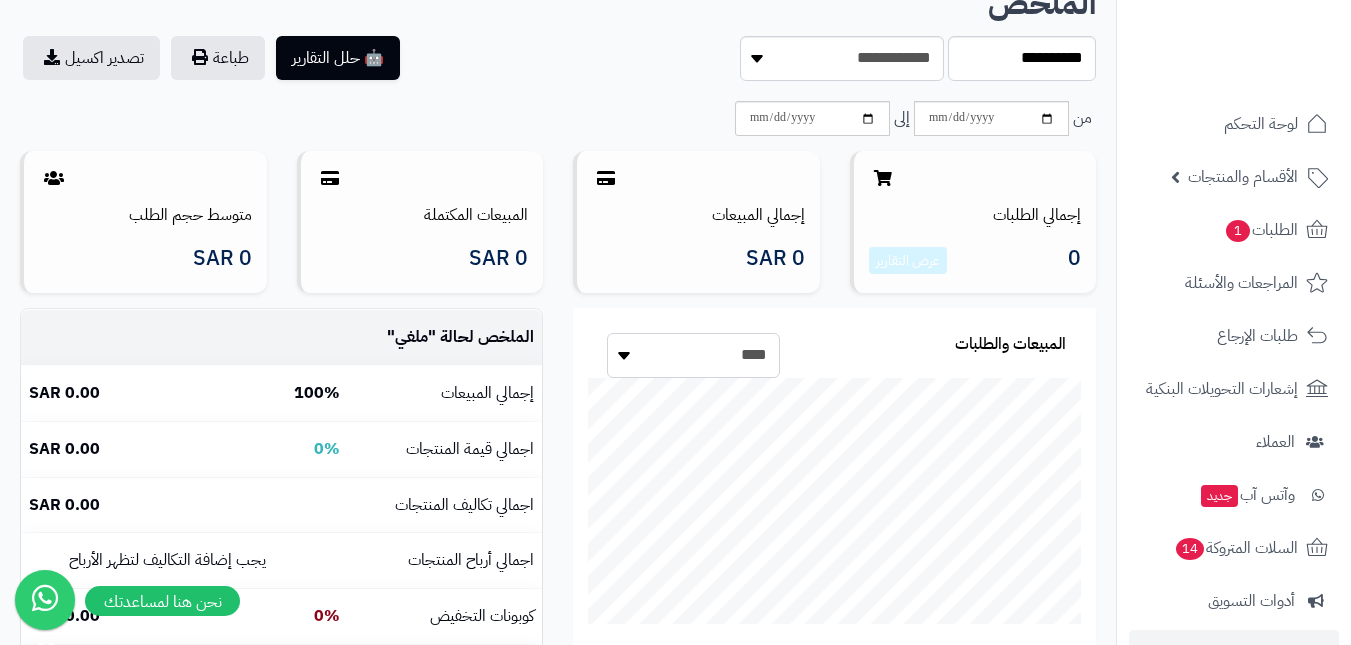 click on "**********" at bounding box center (693, 355) 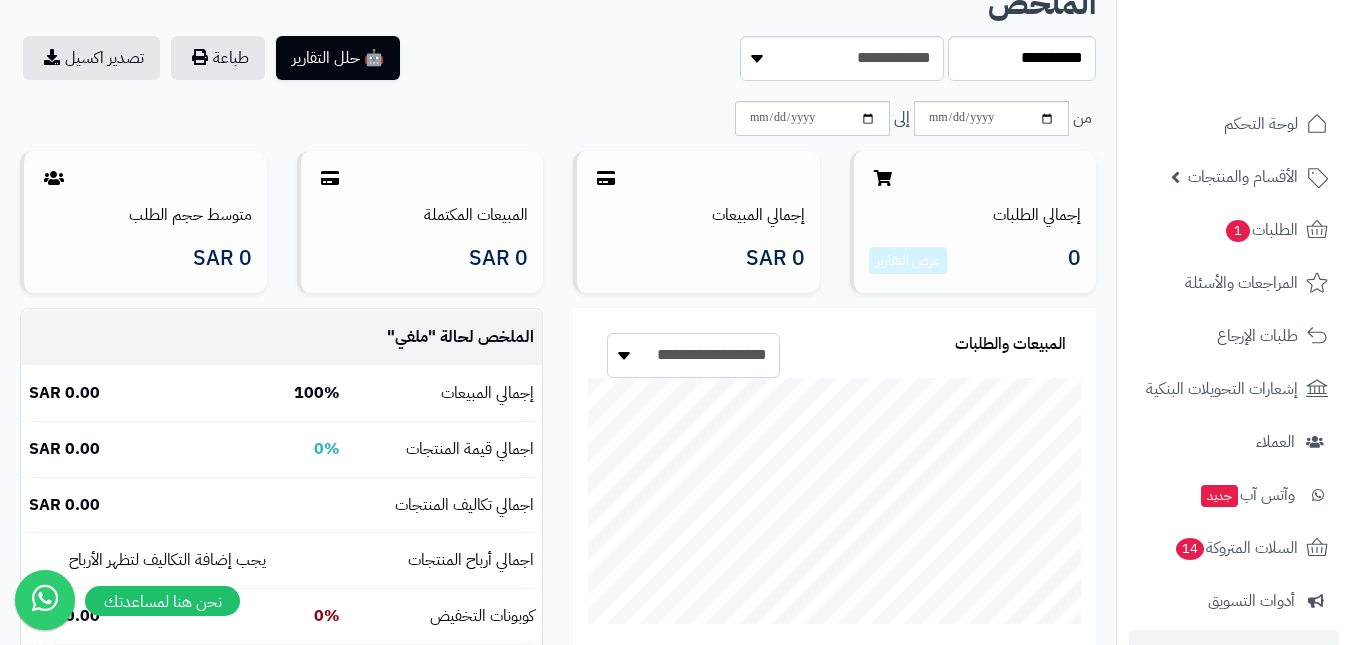click on "**********" at bounding box center [693, 355] 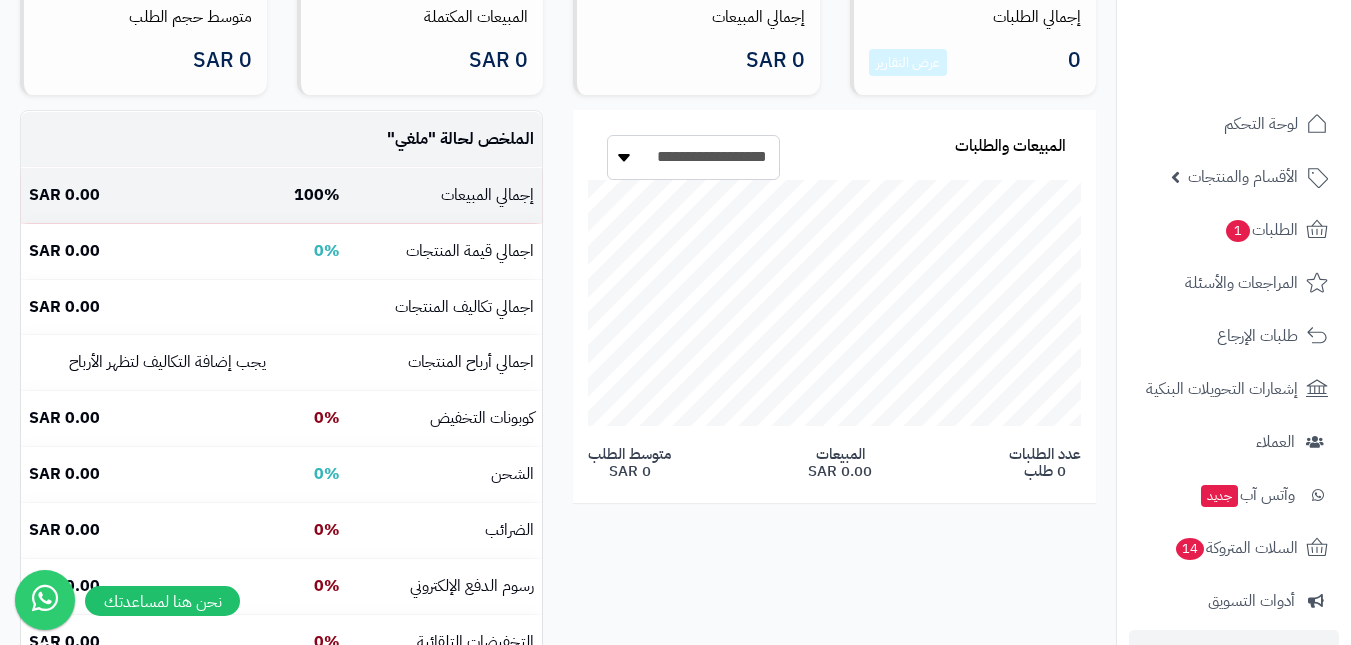 scroll, scrollTop: 300, scrollLeft: 0, axis: vertical 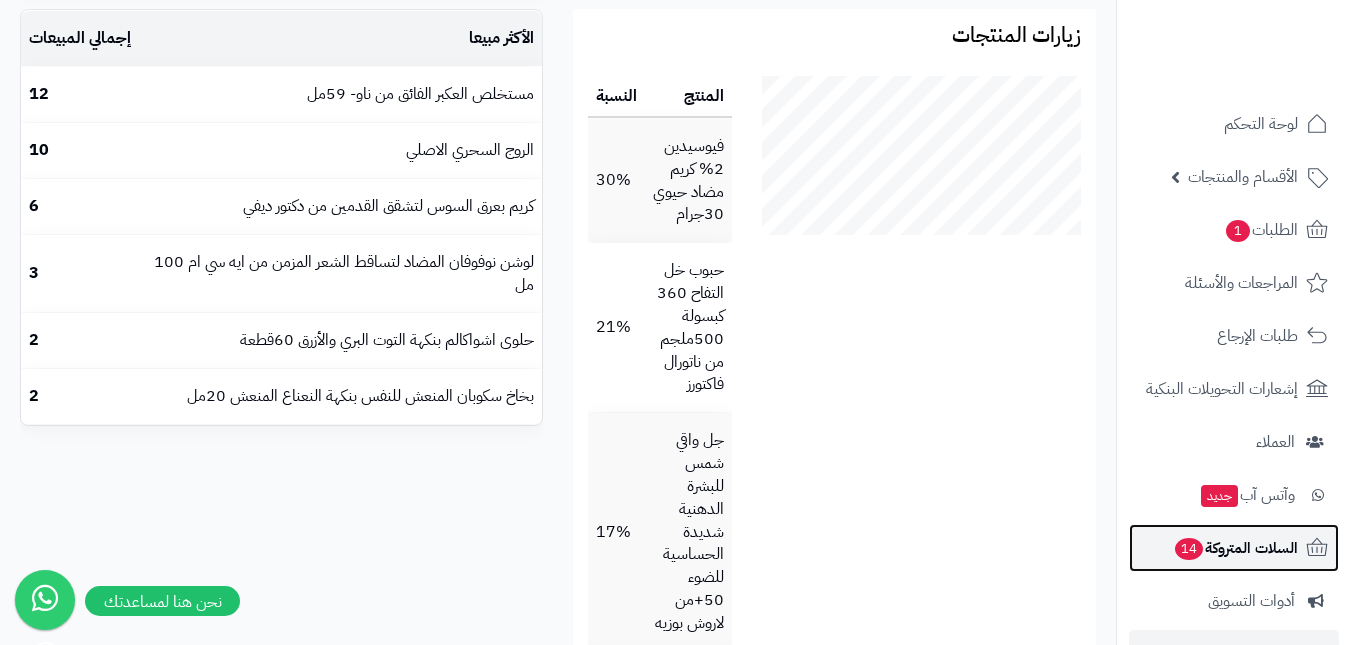 click on "السلات المتروكة  14" at bounding box center [1235, 548] 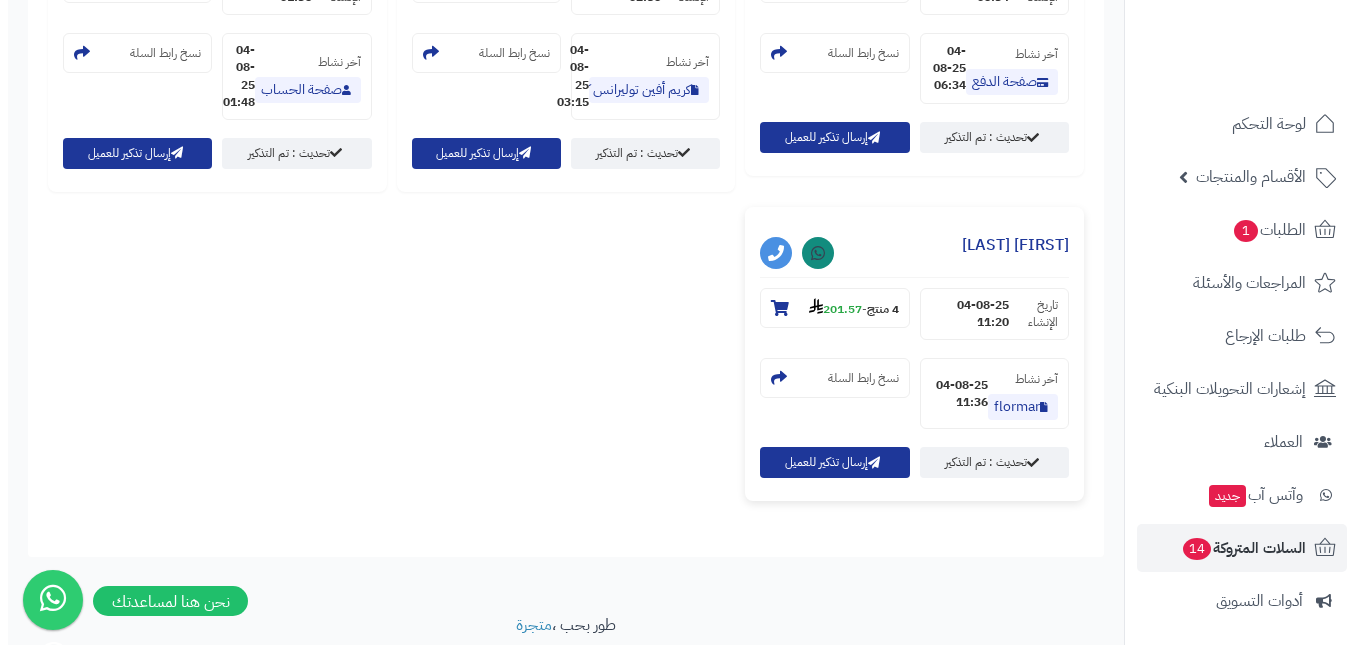 scroll, scrollTop: 2516, scrollLeft: 0, axis: vertical 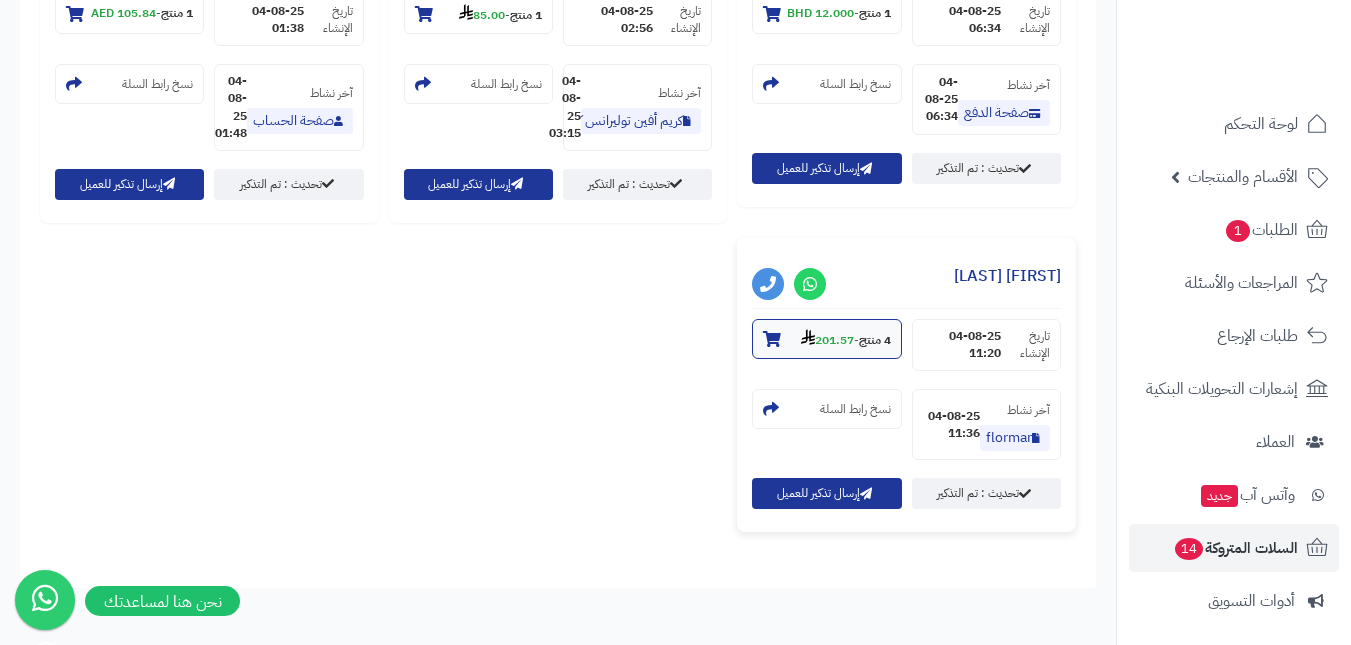click on "201.57" at bounding box center [827, 340] 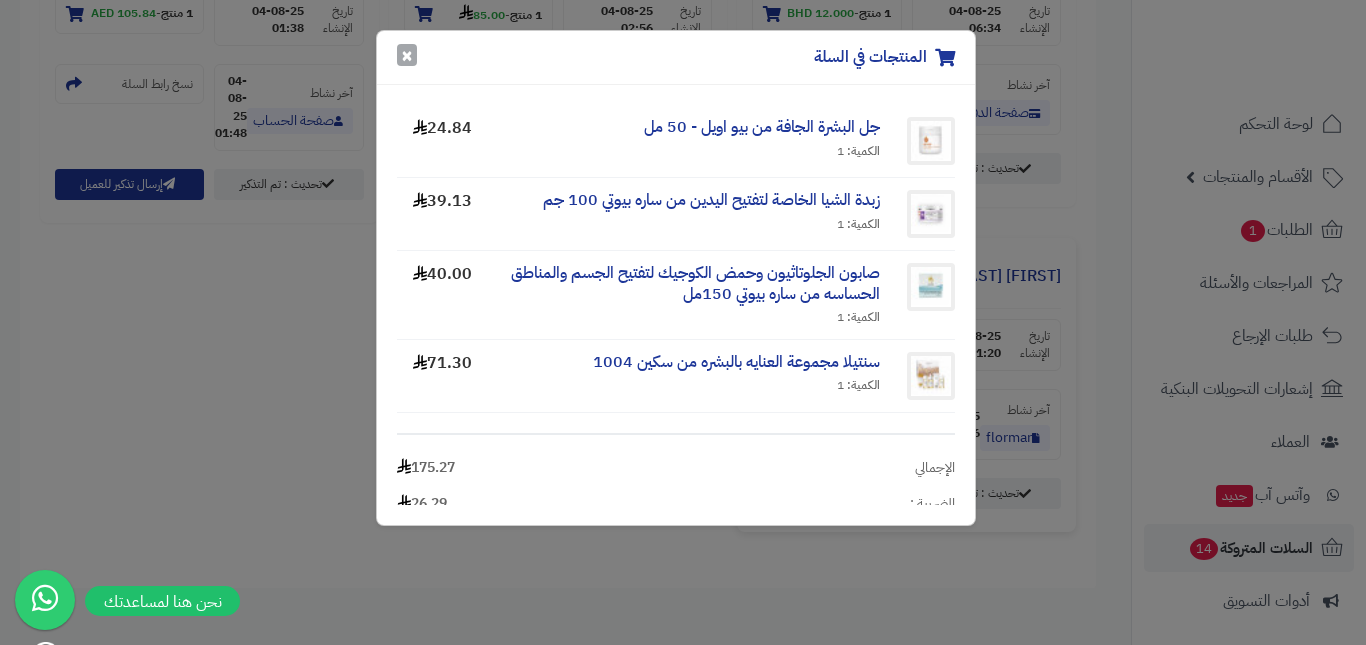 click on "×" at bounding box center [407, 55] 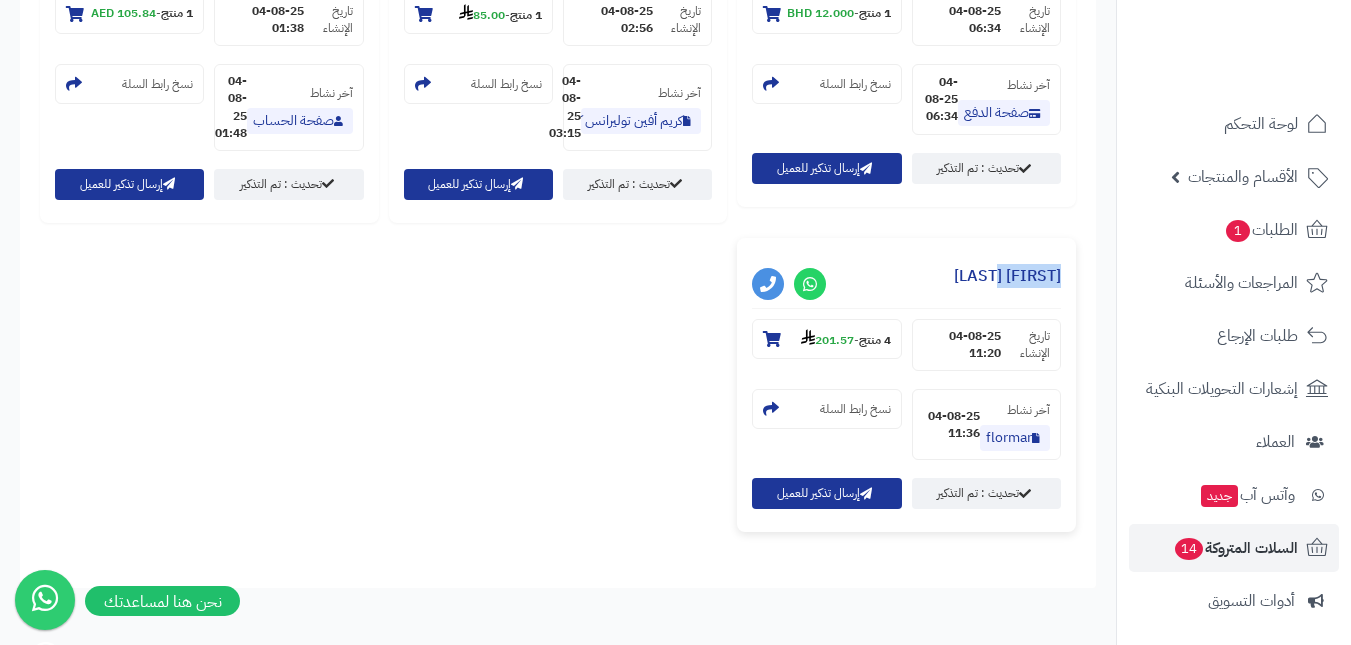 drag, startPoint x: 1068, startPoint y: 274, endPoint x: 992, endPoint y: 277, distance: 76.05919 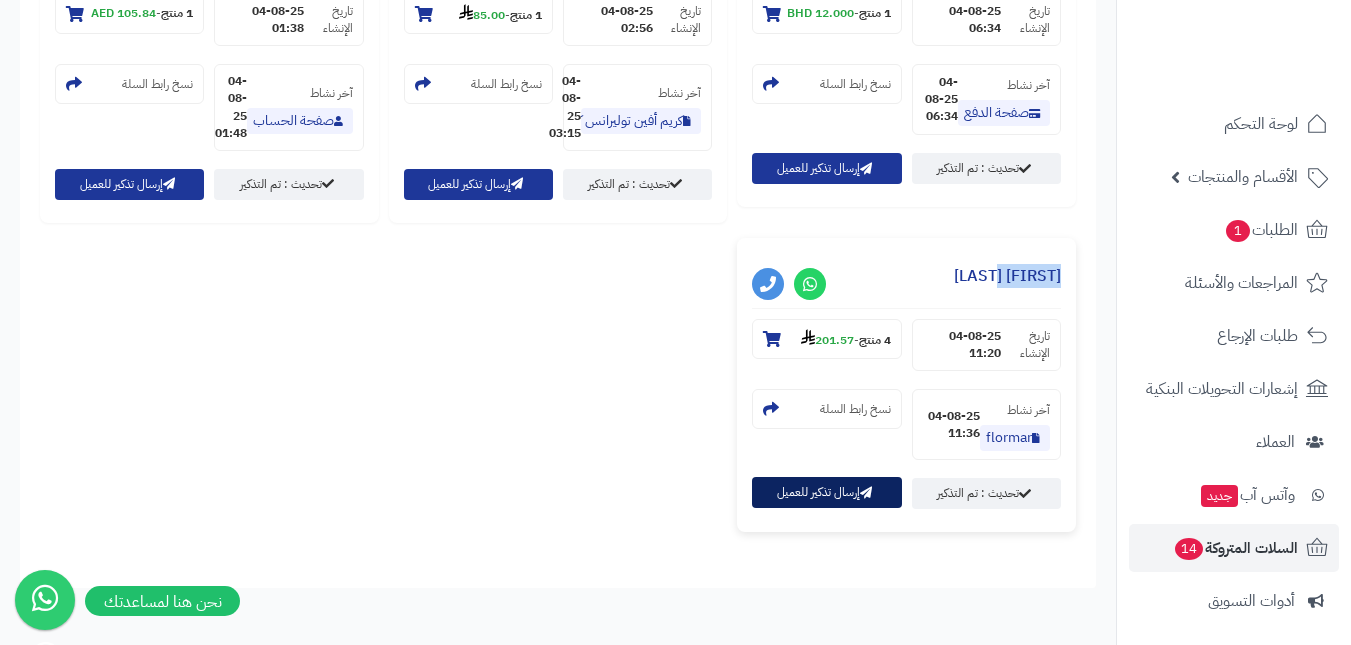 click on "إرسال تذكير للعميل" at bounding box center [826, 492] 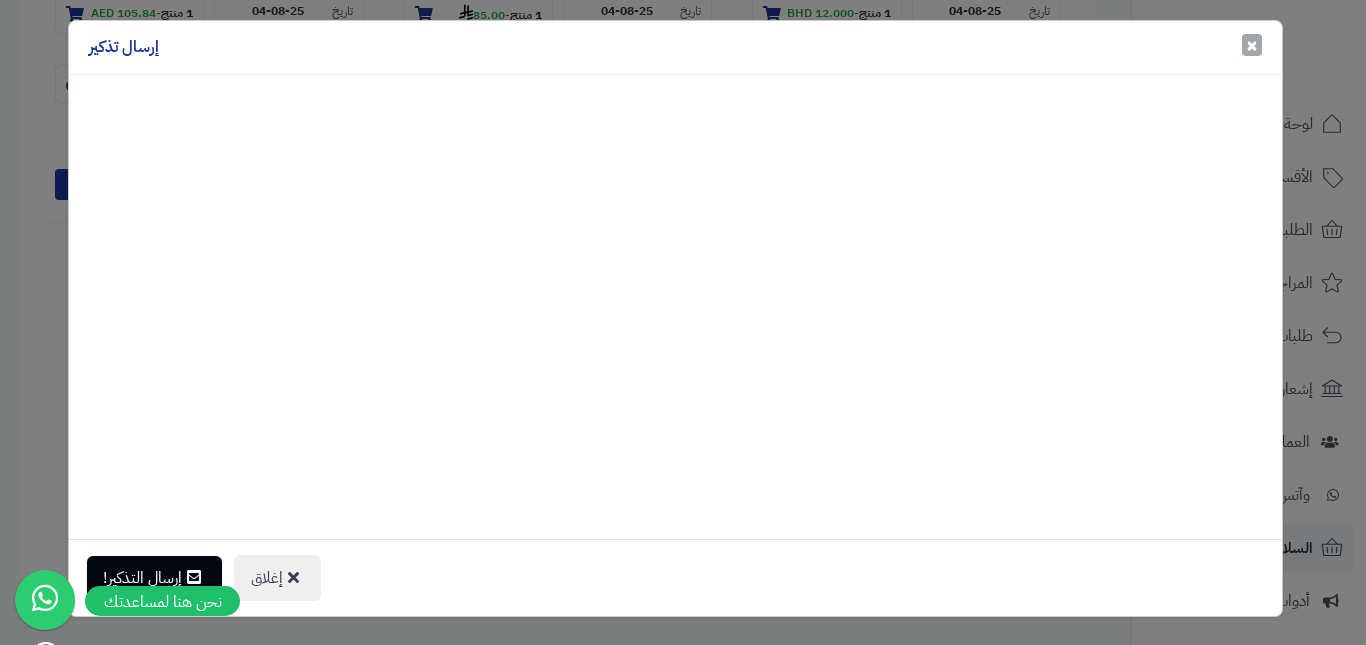 click on "×" at bounding box center (1252, 45) 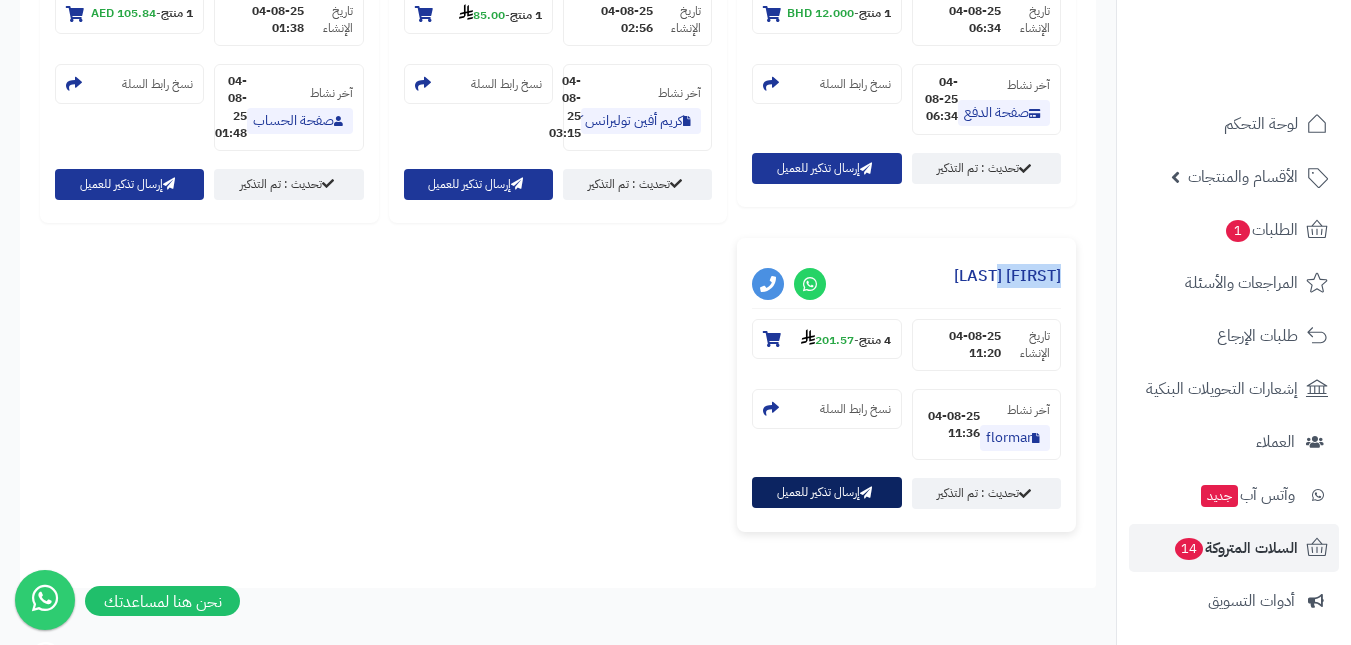 click on "إرسال تذكير للعميل" at bounding box center [826, 492] 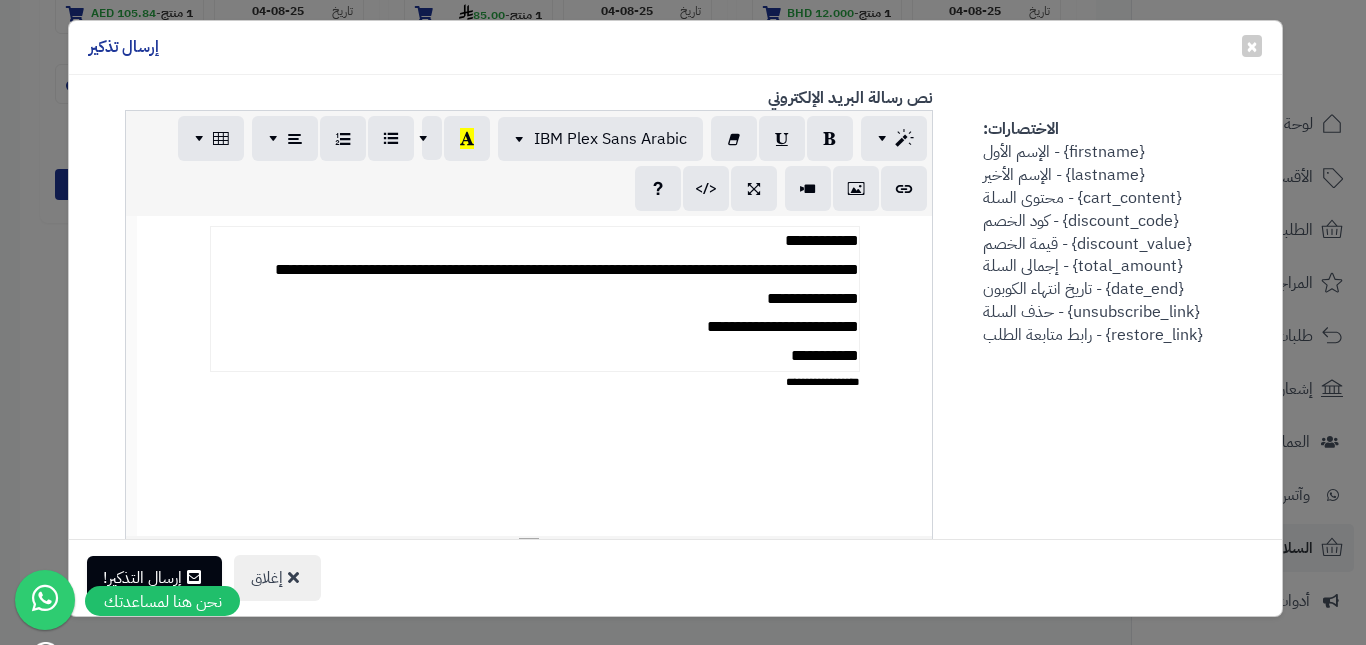scroll, scrollTop: 800, scrollLeft: 0, axis: vertical 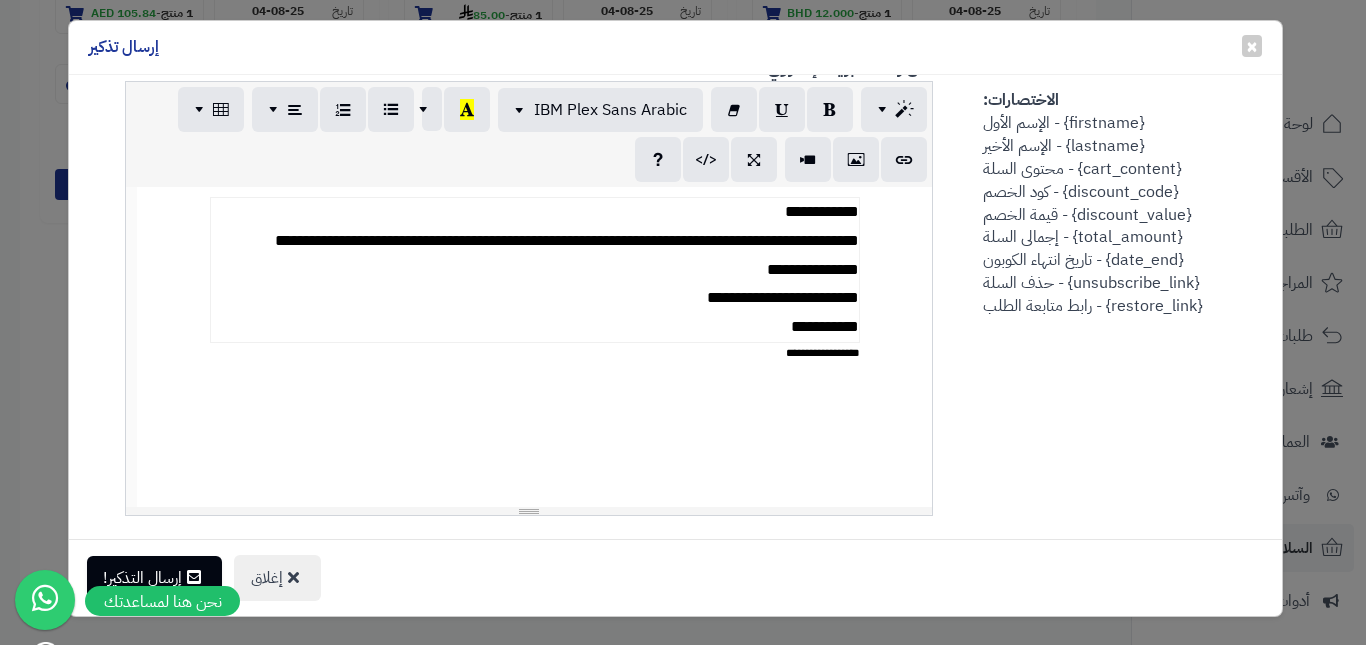 click on "**********" at bounding box center [534, 270] 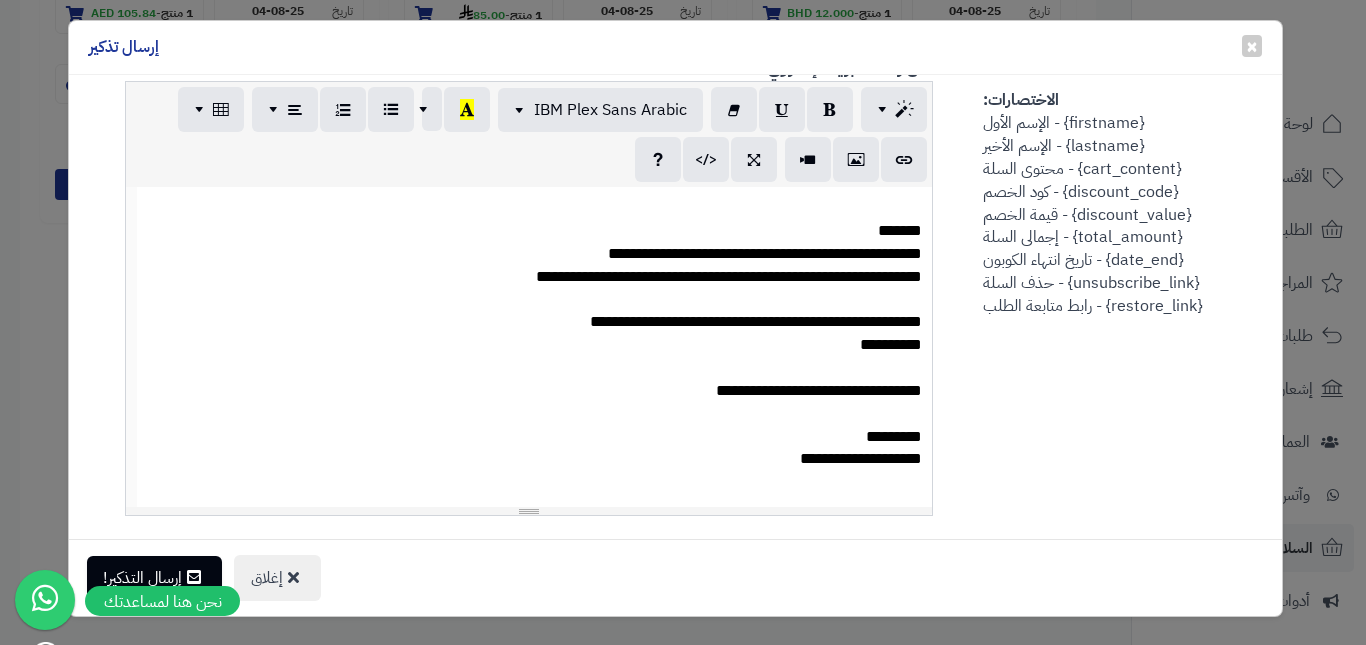 click on "*******" at bounding box center [535, 231] 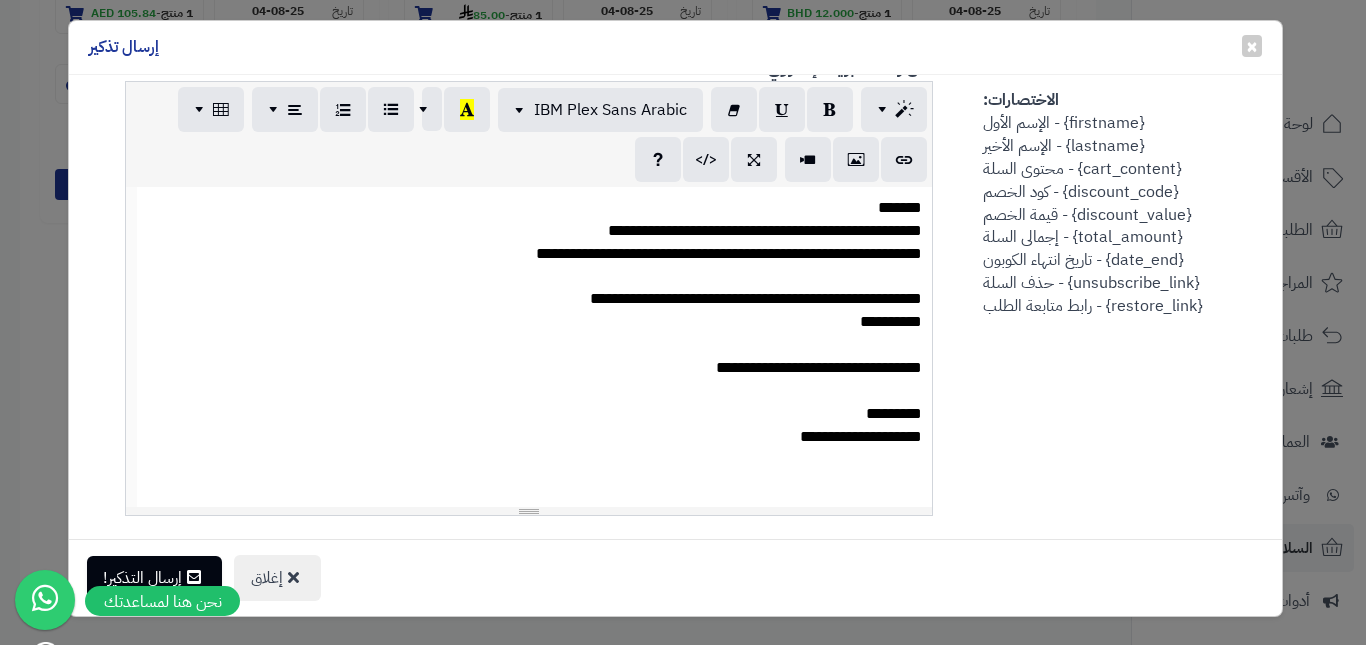 click on "*******" at bounding box center (535, 208) 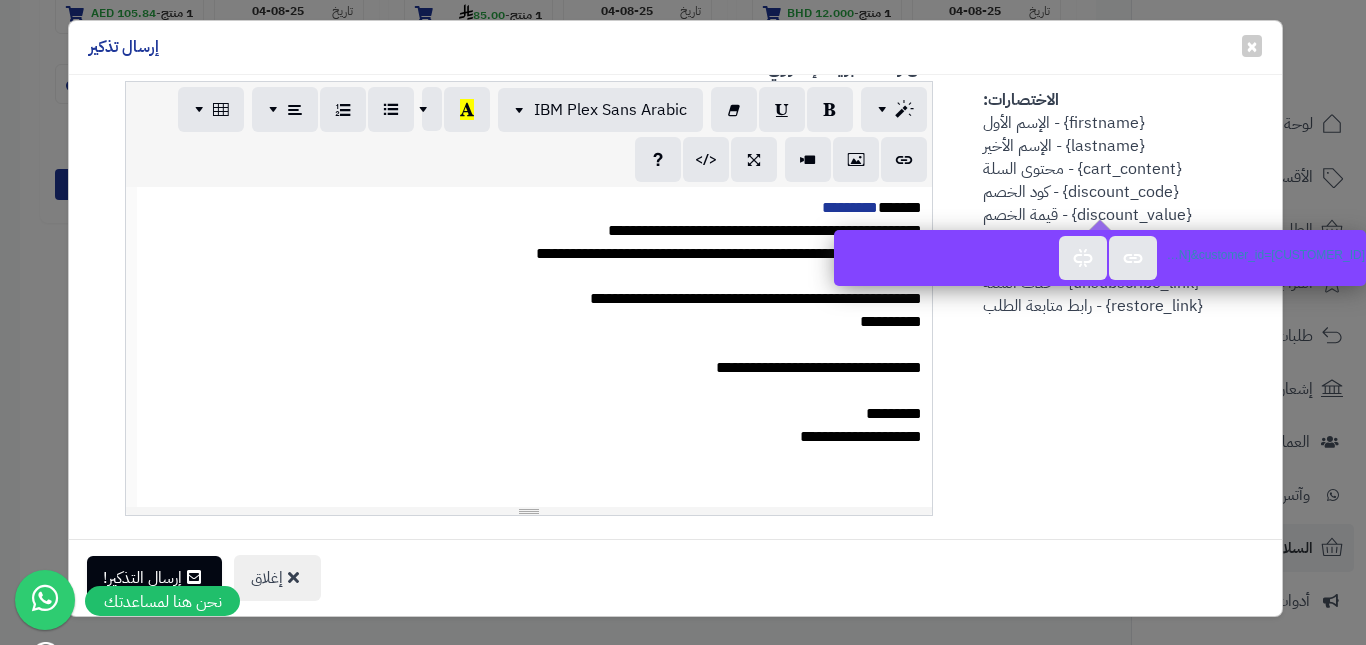 click on "**********" at bounding box center [535, 231] 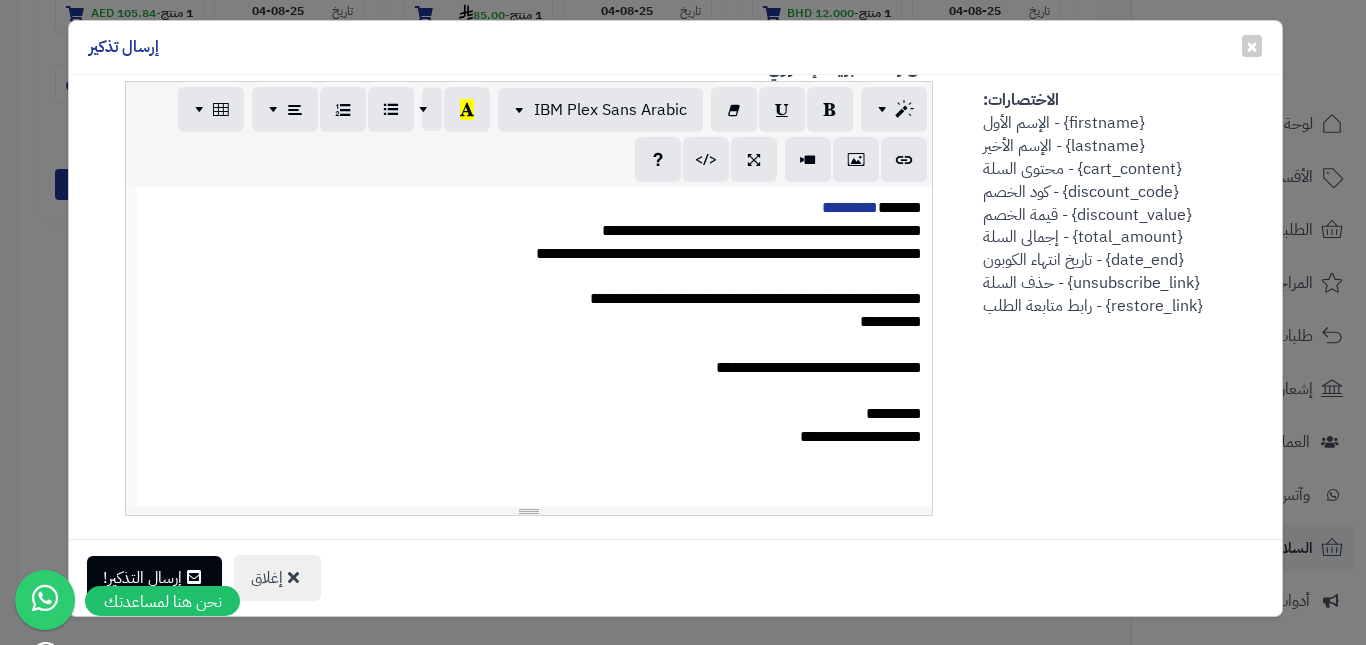 click on "**********" at bounding box center [535, 231] 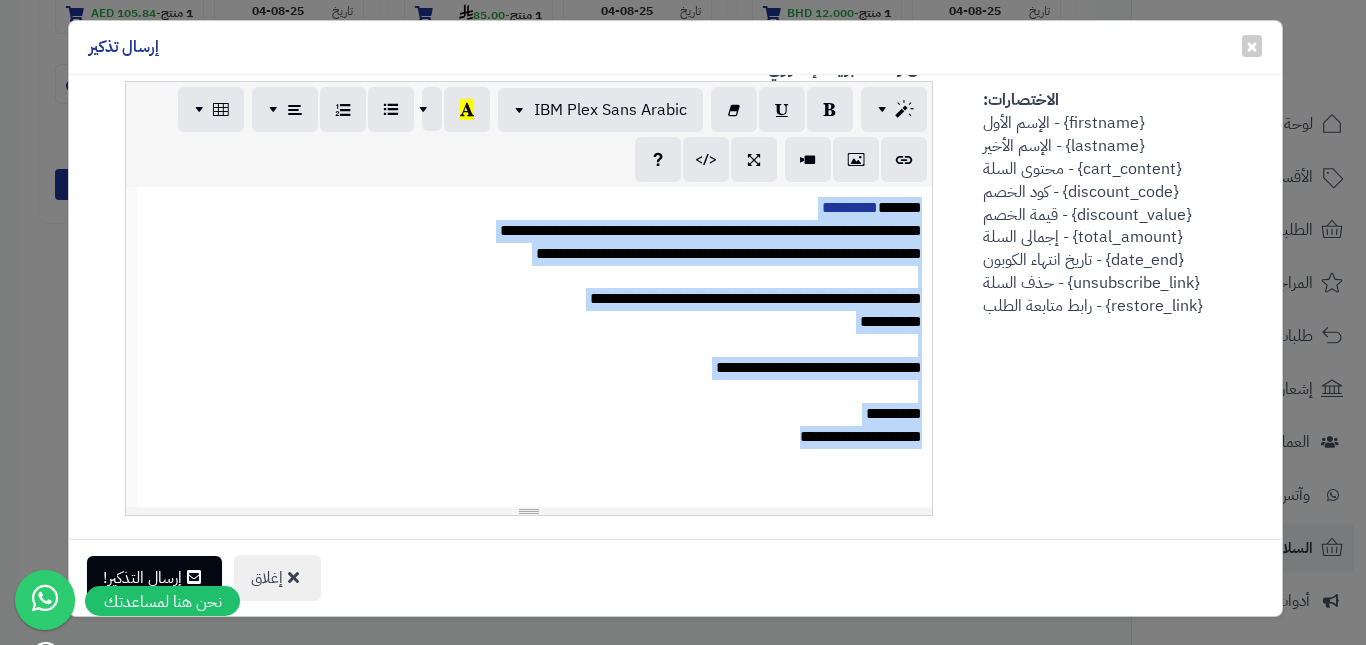 copy on "**********" 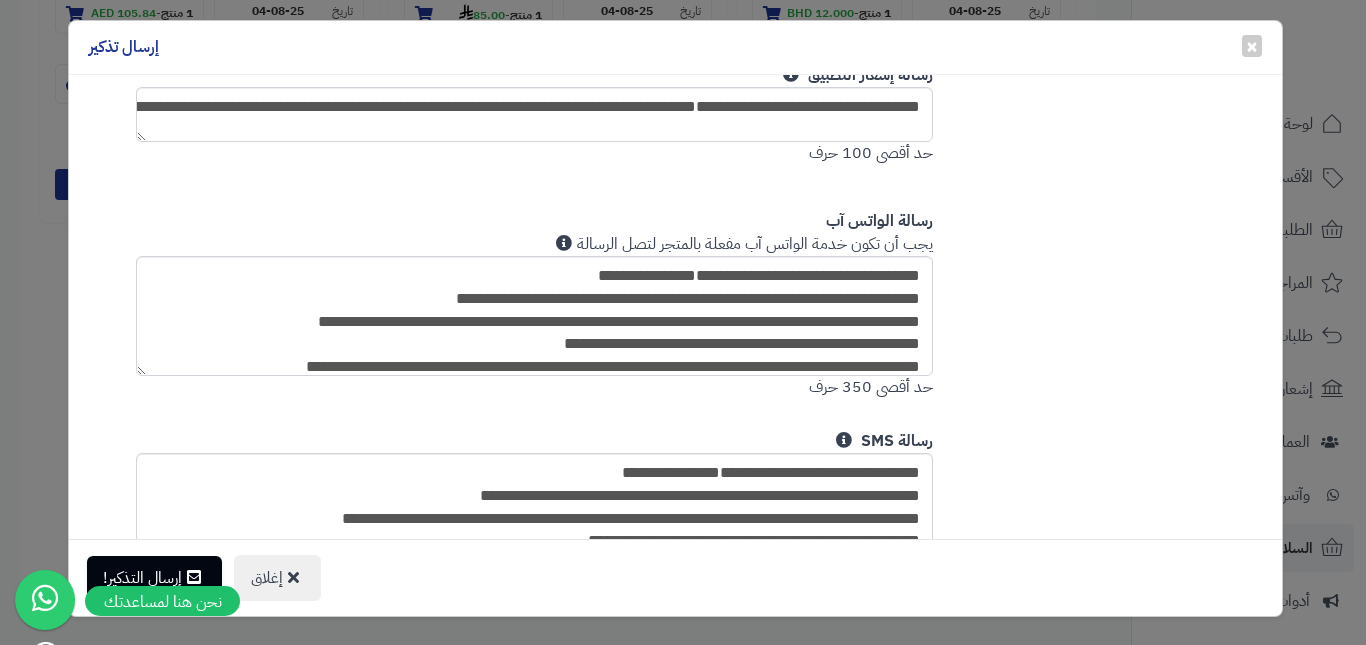 scroll, scrollTop: 1300, scrollLeft: 0, axis: vertical 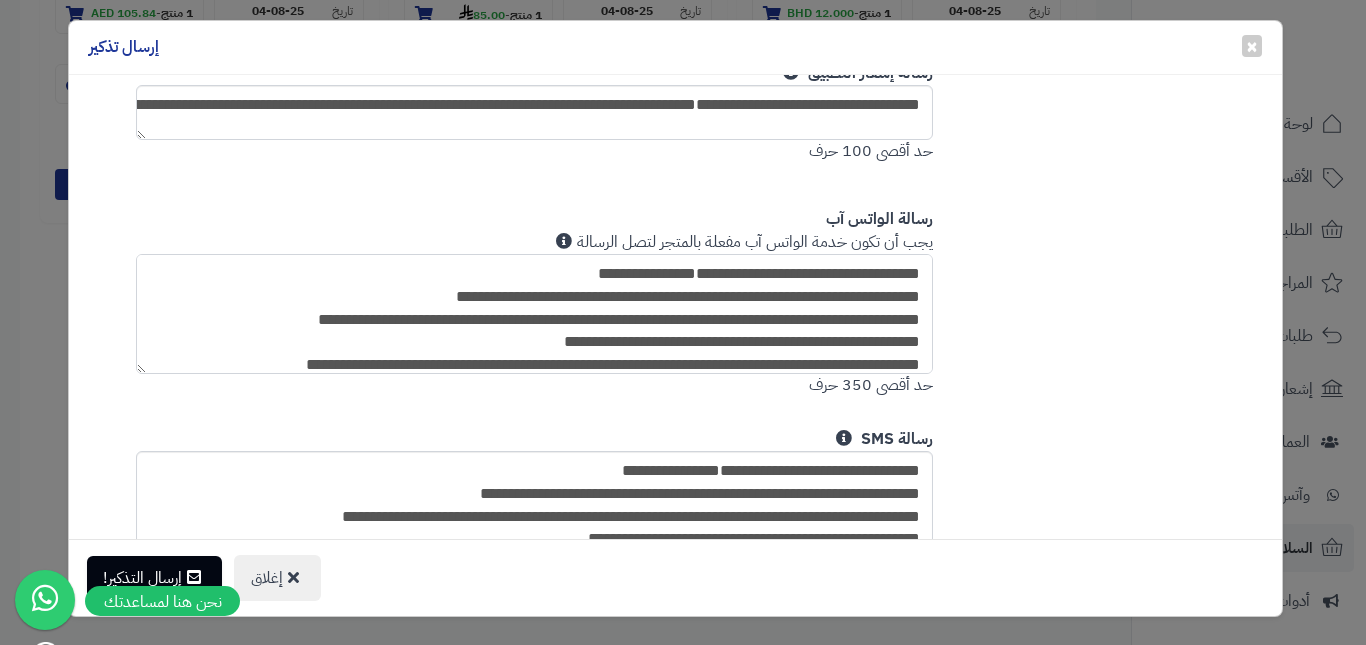 click on "**********" at bounding box center (535, 314) 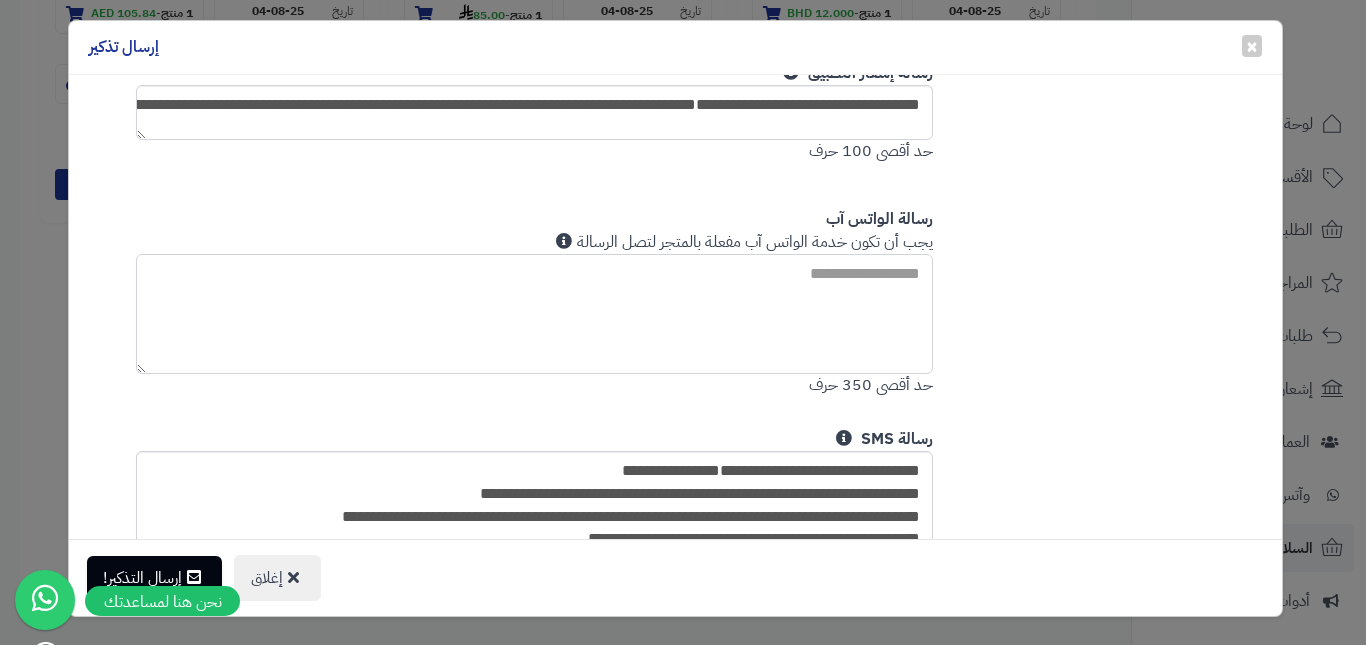 paste on "**********" 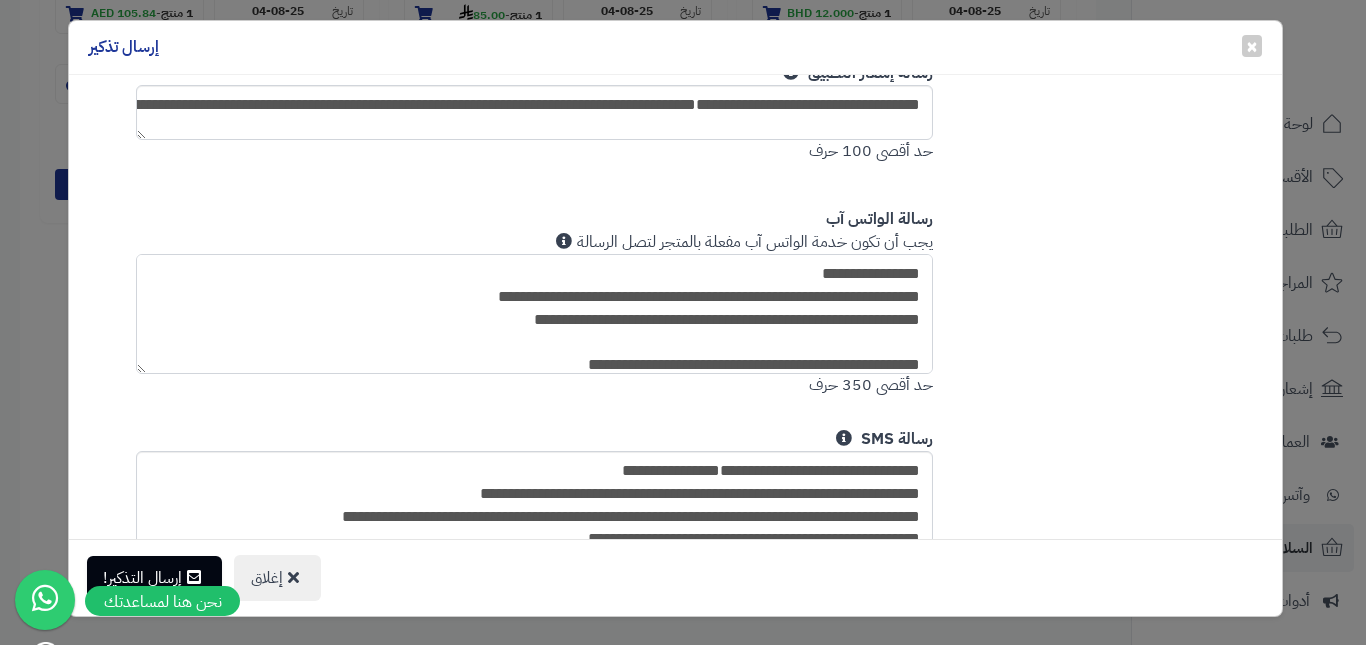 scroll, scrollTop: 142, scrollLeft: 0, axis: vertical 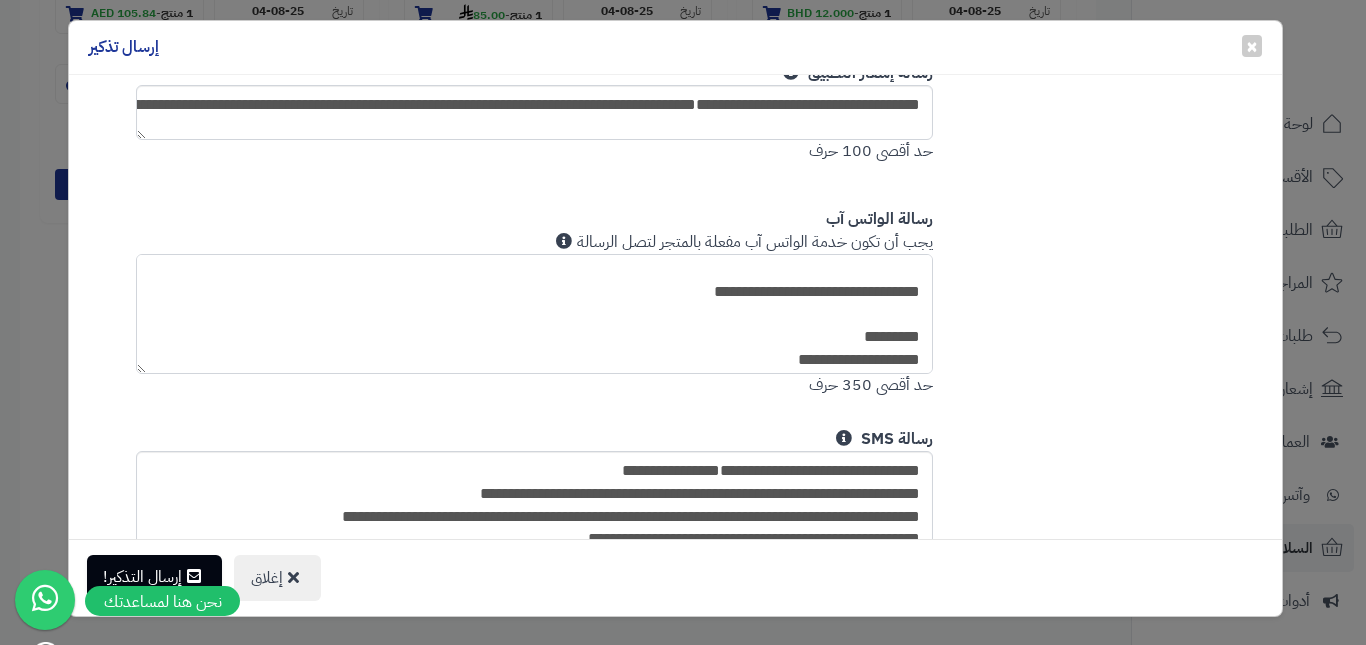 type on "**********" 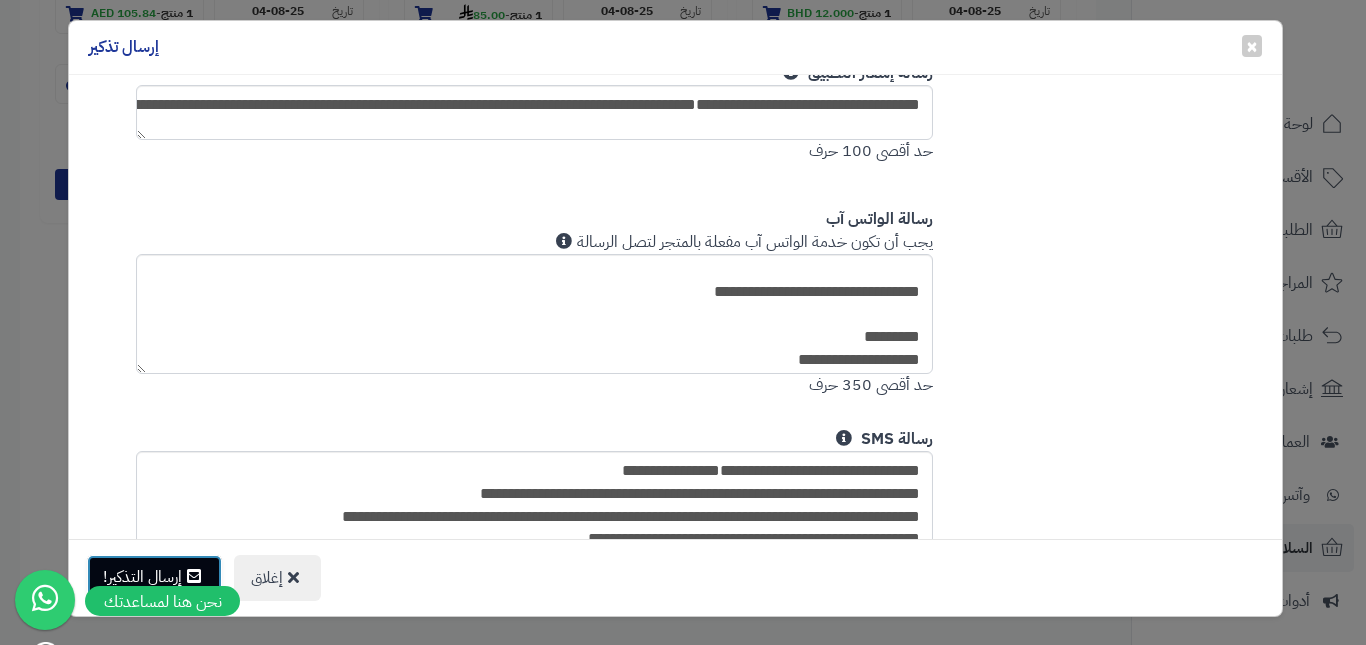 click on "إرسال التذكير!" at bounding box center [154, 577] 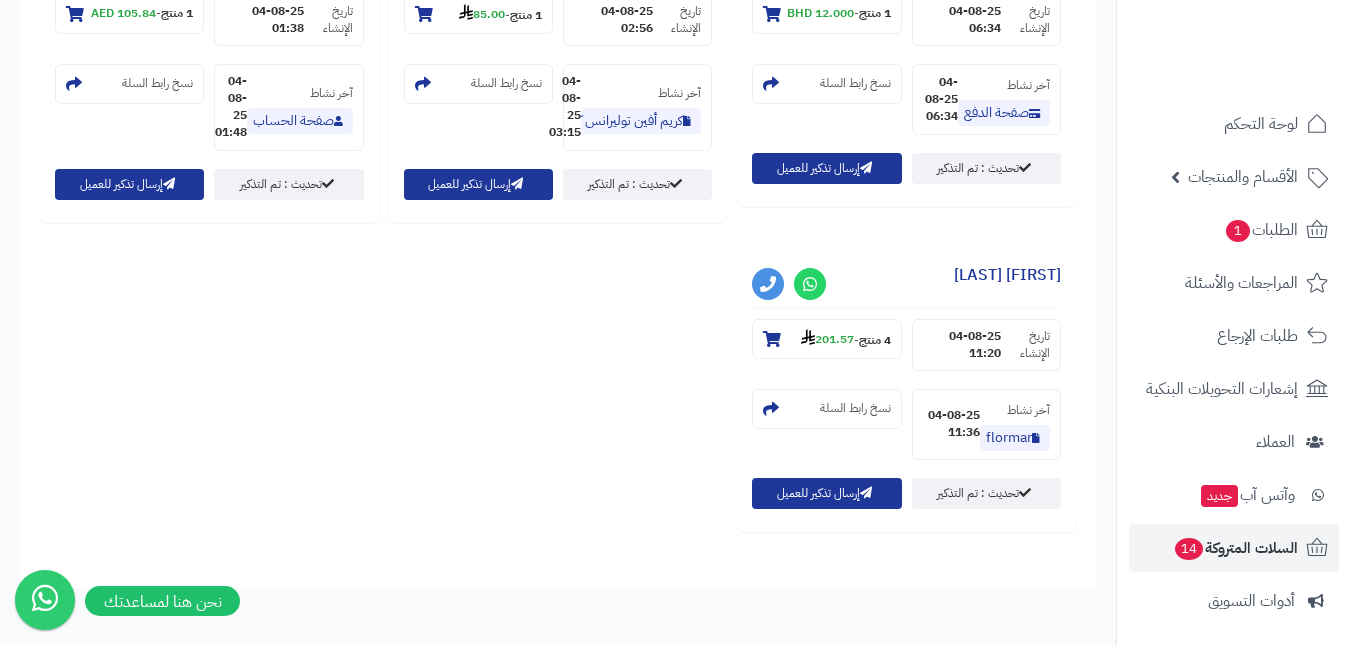 scroll, scrollTop: 2516, scrollLeft: 0, axis: vertical 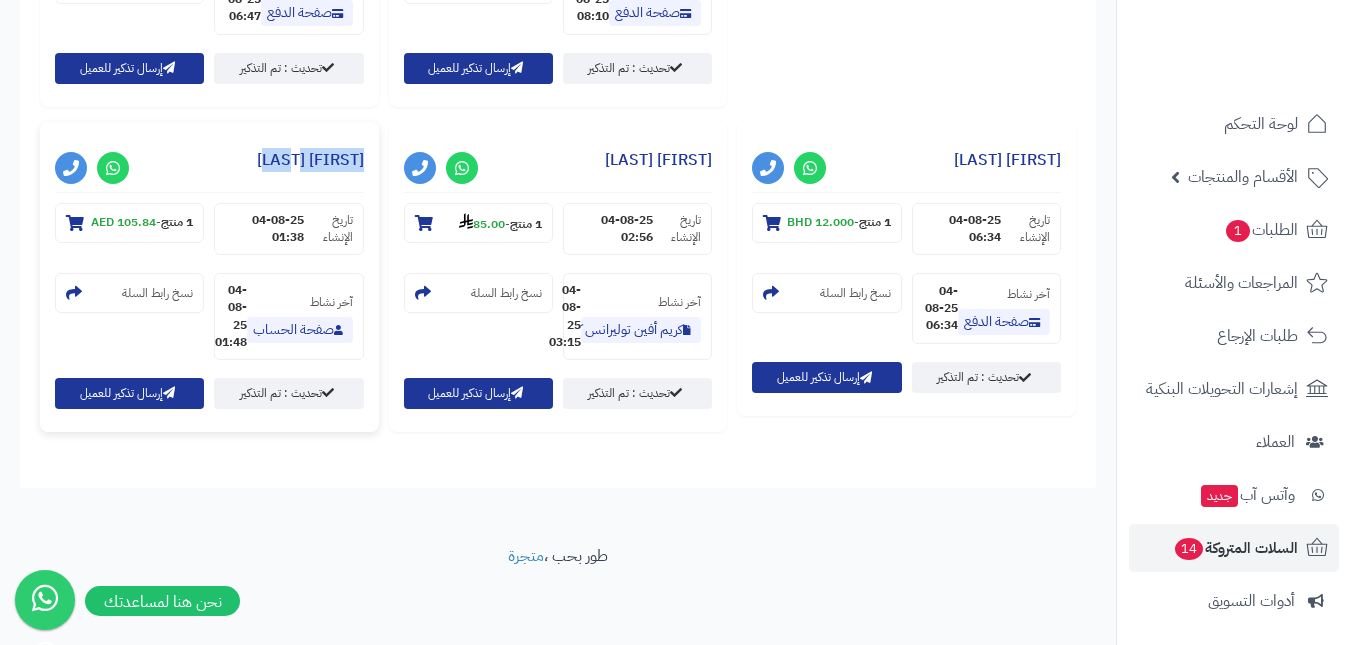 drag, startPoint x: 267, startPoint y: 165, endPoint x: 367, endPoint y: 161, distance: 100.07997 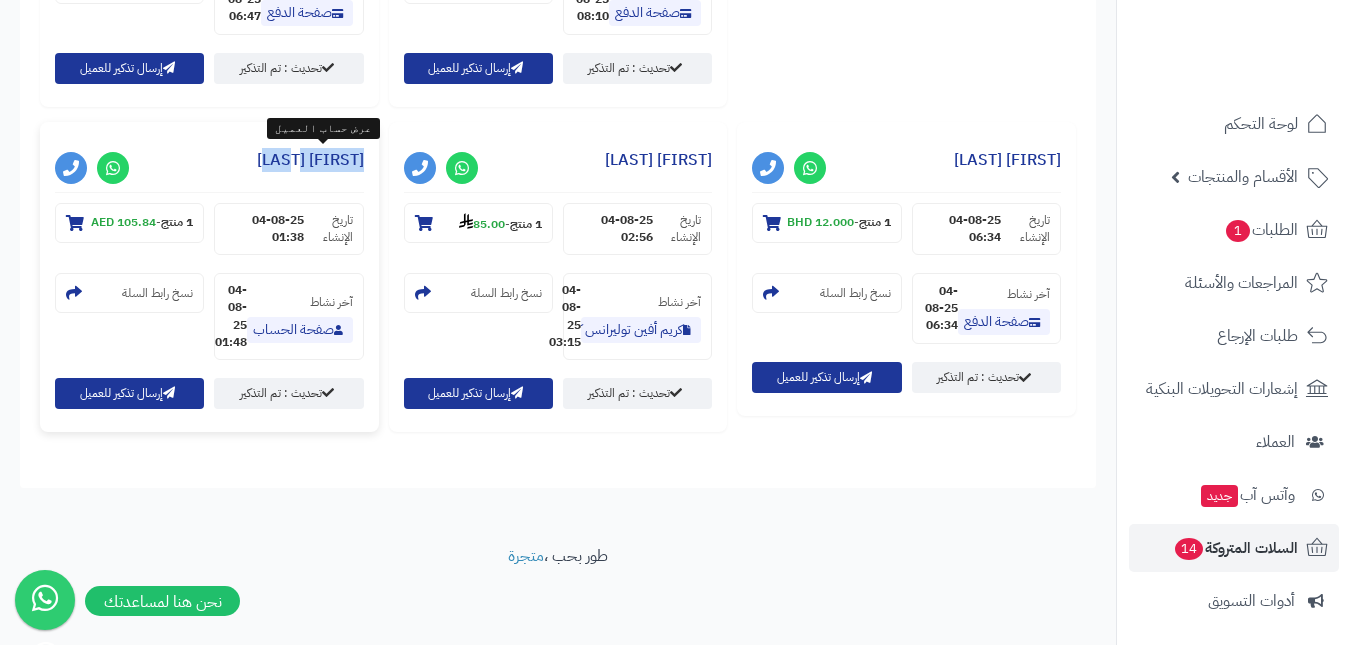 copy on "Afra Alketbi" 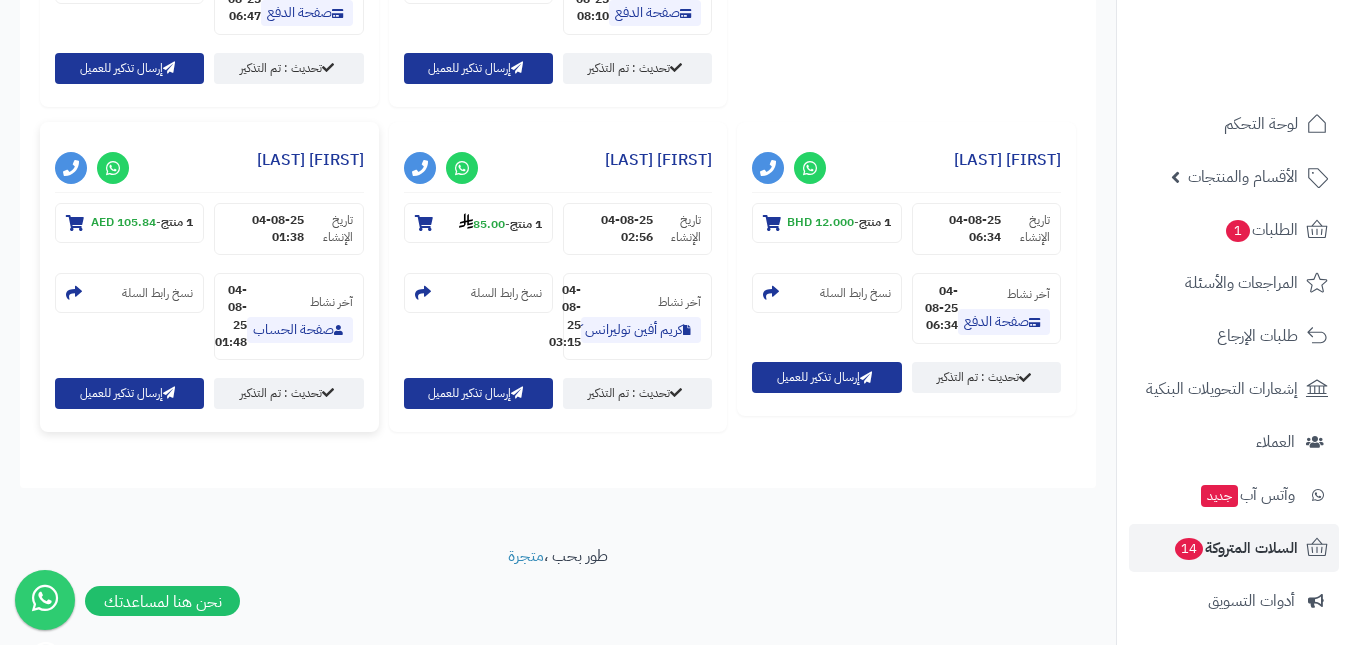 click on "Afra Alketbi" at bounding box center (209, 165) 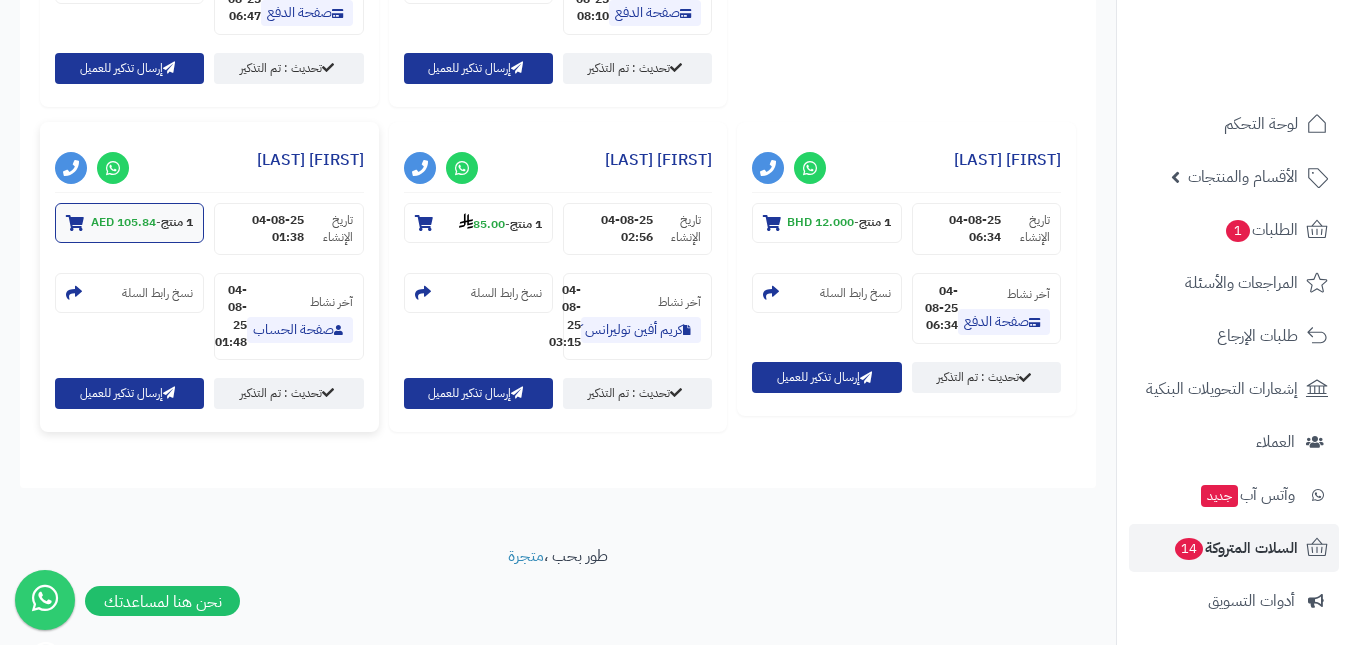 click on "1 منتج" at bounding box center (177, 222) 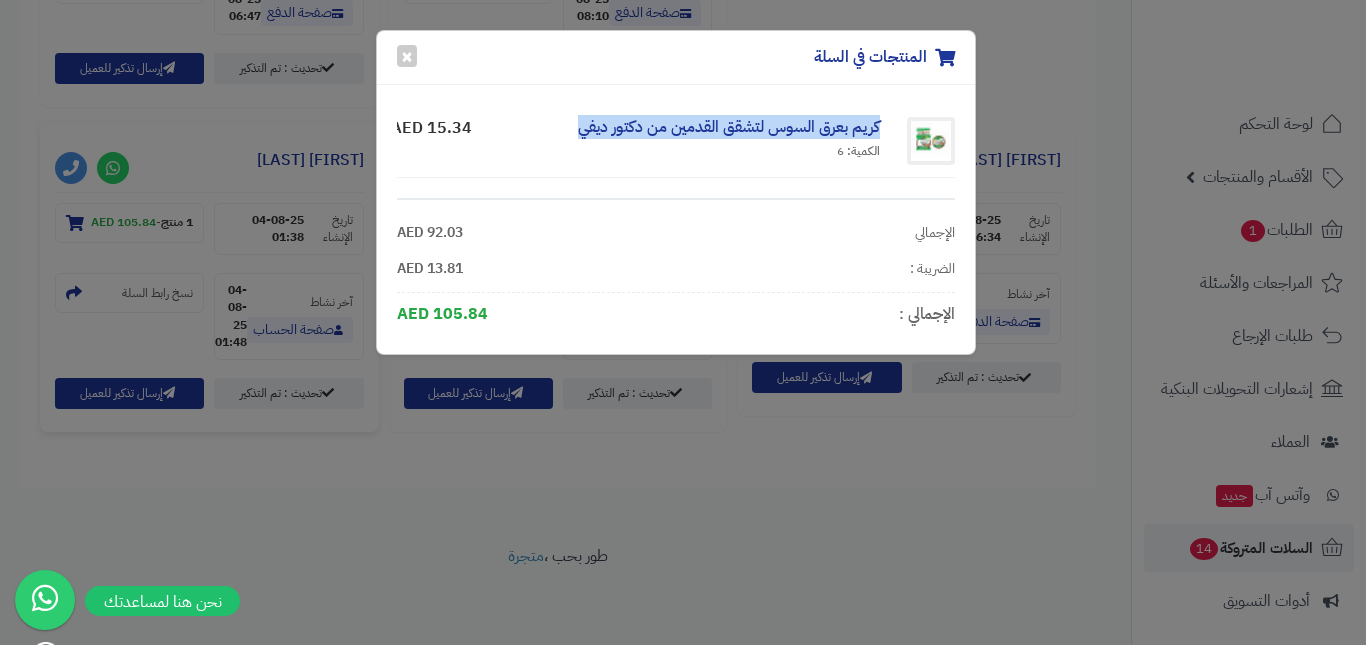 drag, startPoint x: 875, startPoint y: 125, endPoint x: 544, endPoint y: 126, distance: 331.0015 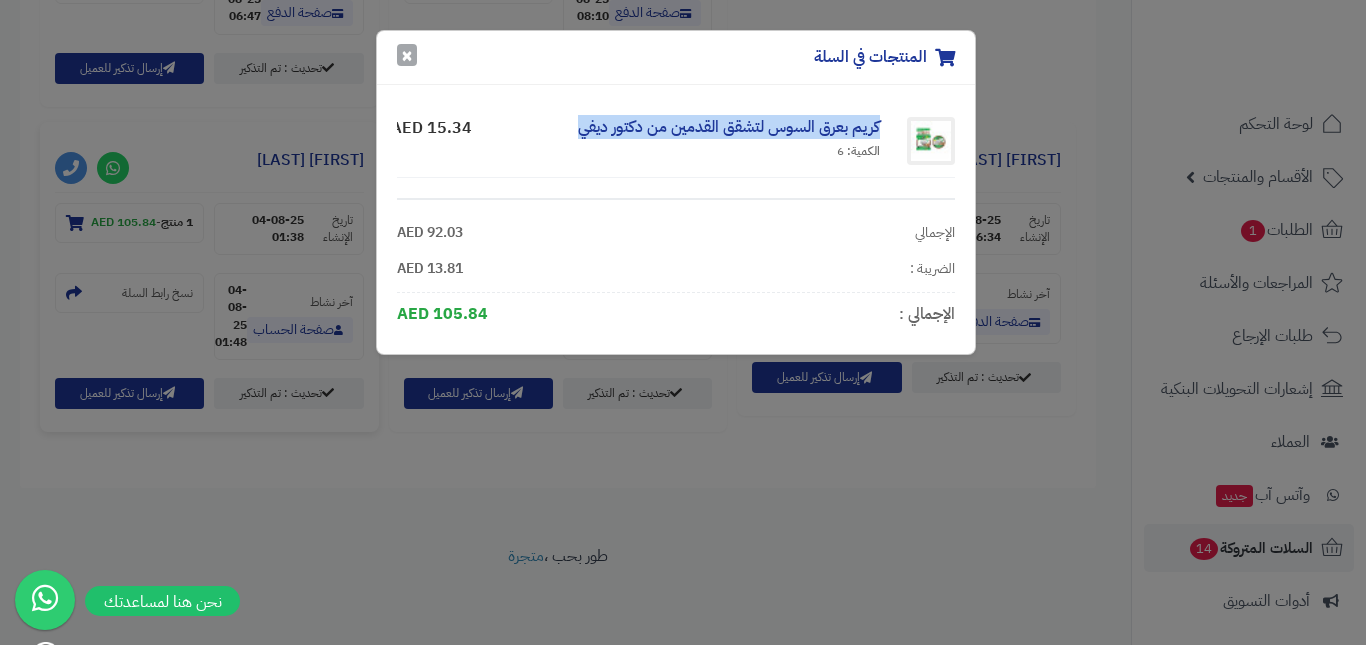 drag, startPoint x: 403, startPoint y: 54, endPoint x: 401, endPoint y: 64, distance: 10.198039 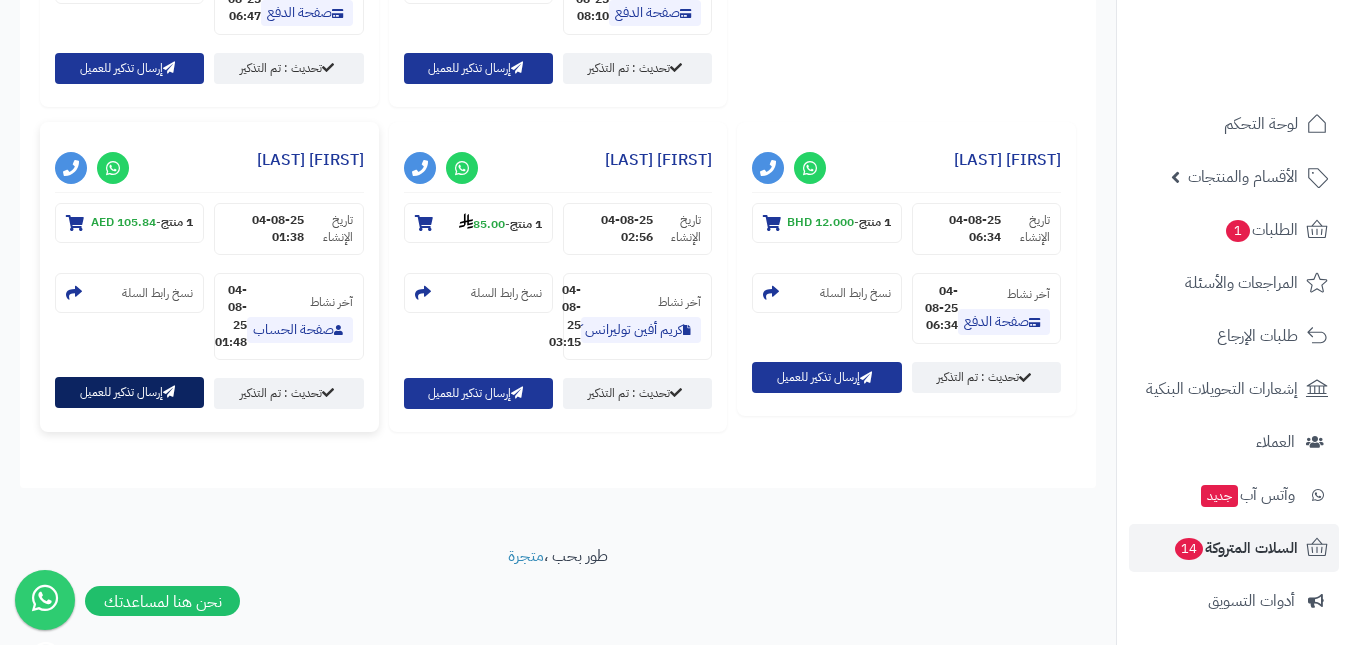click on "إرسال تذكير للعميل" at bounding box center (129, 392) 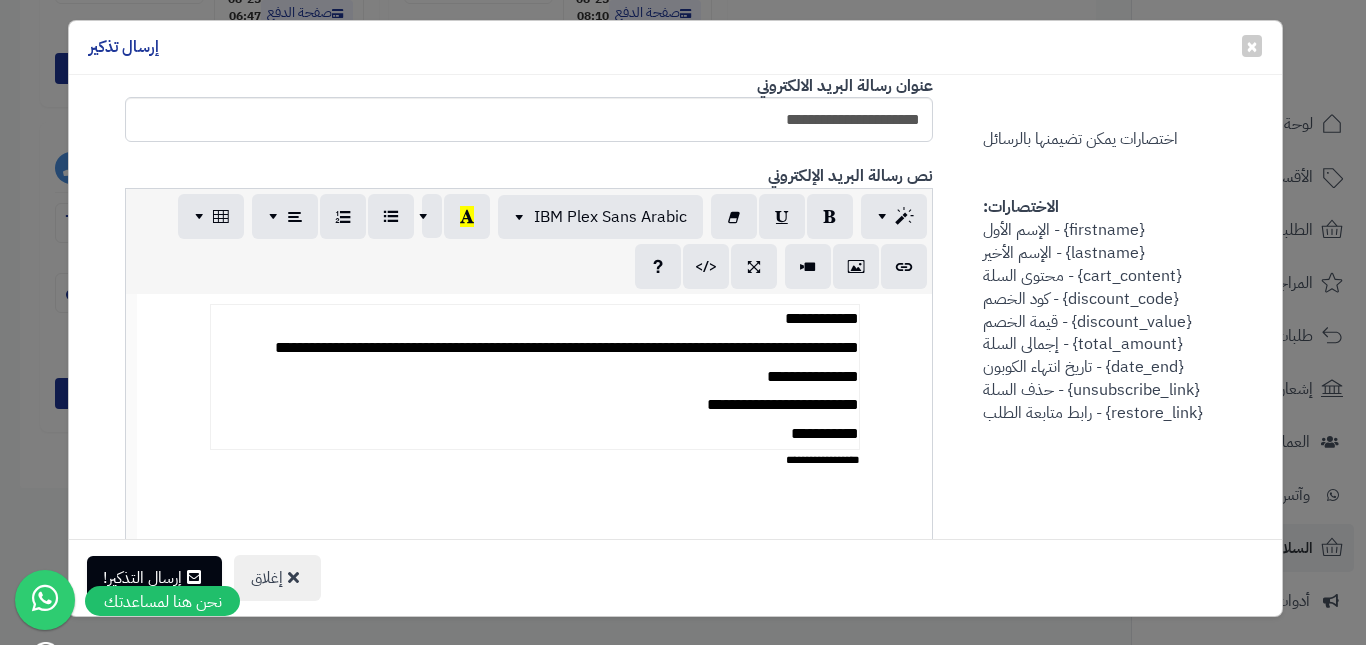 scroll, scrollTop: 800, scrollLeft: 0, axis: vertical 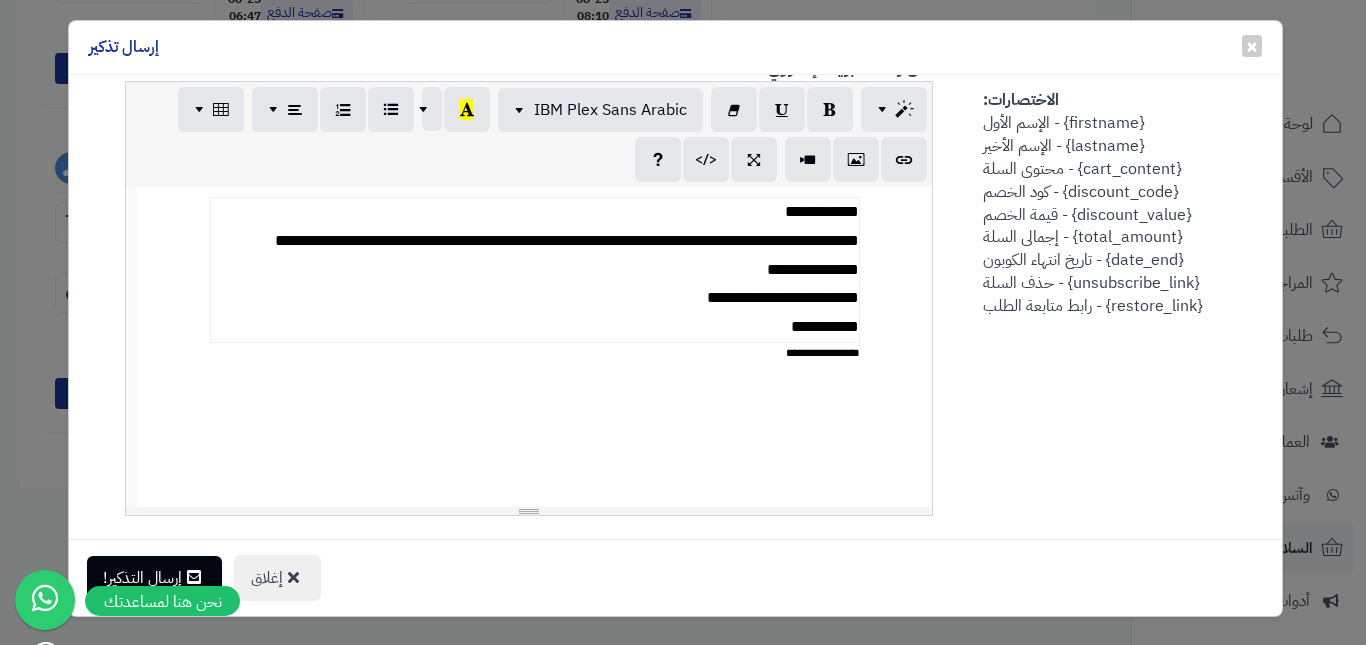 click on "**********" at bounding box center [534, 270] 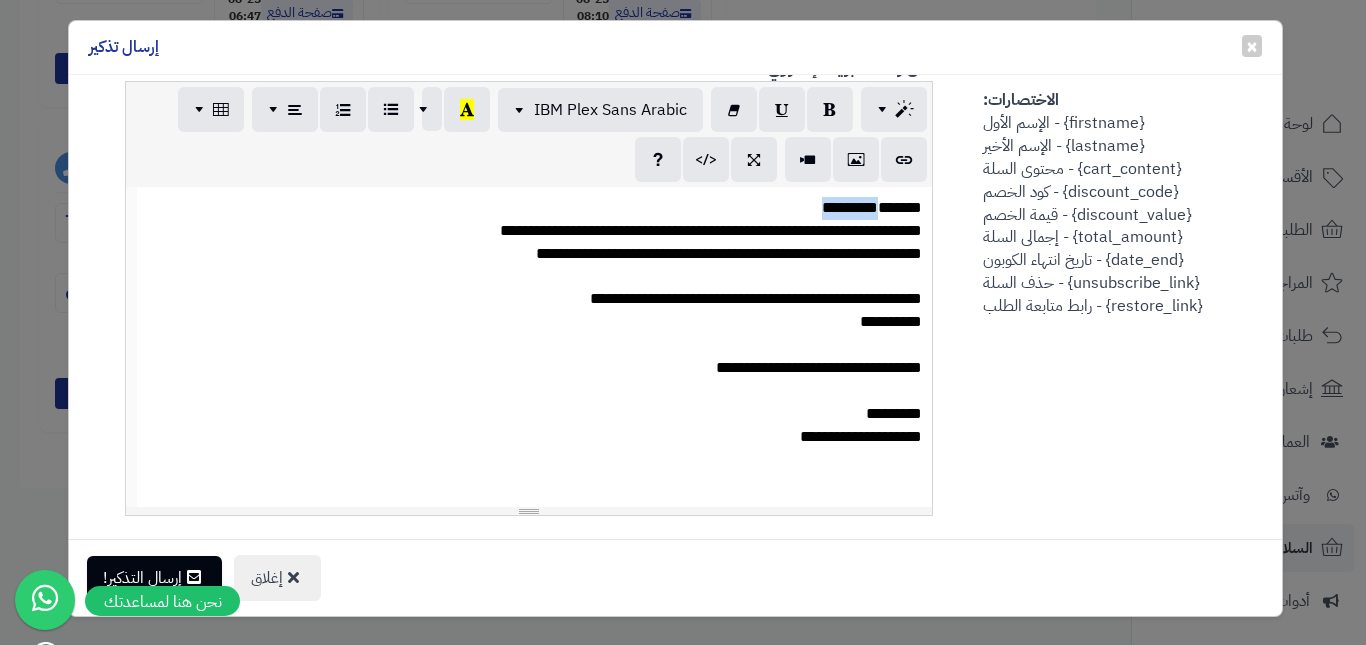 drag, startPoint x: 827, startPoint y: 209, endPoint x: 889, endPoint y: 209, distance: 62 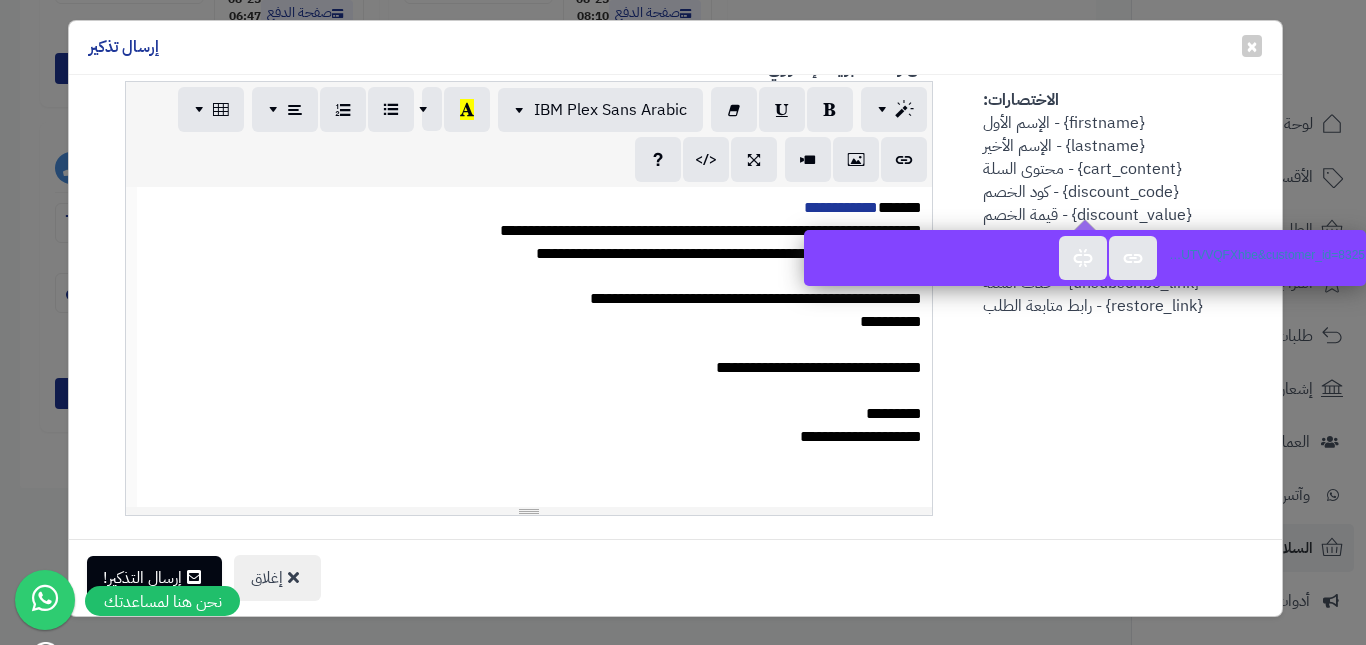 click on "*********" at bounding box center [535, 414] 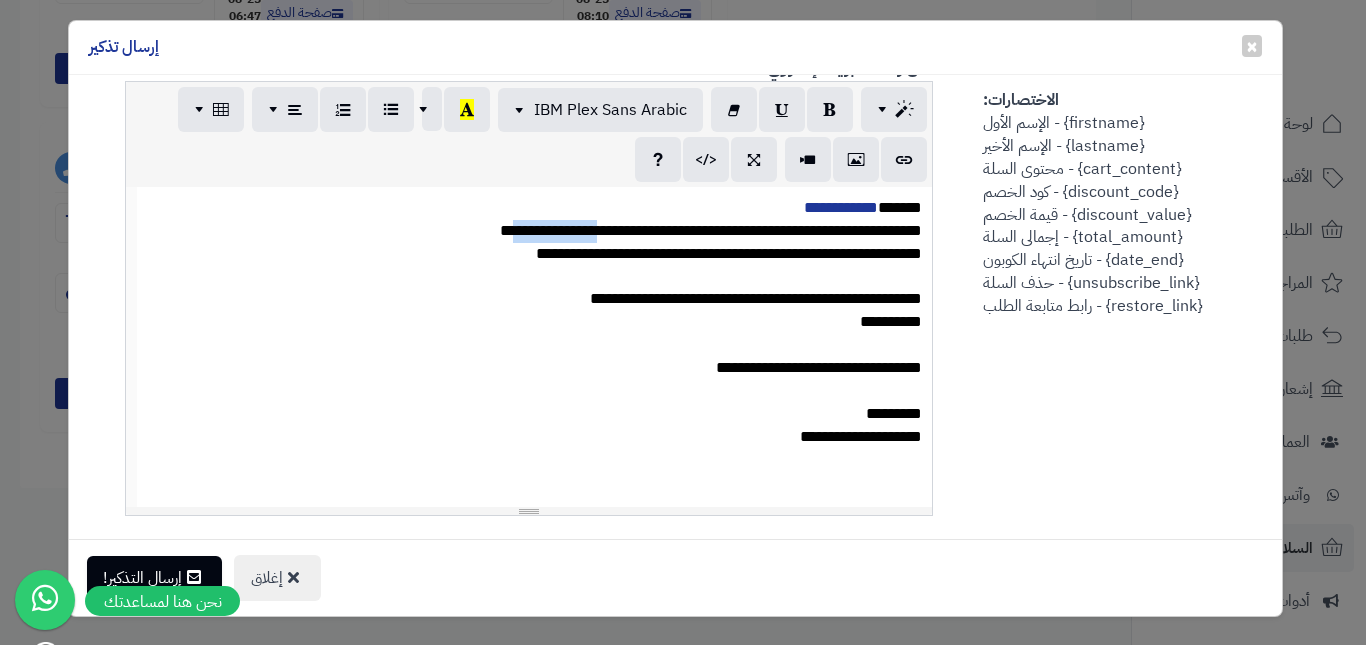 drag, startPoint x: 481, startPoint y: 228, endPoint x: 570, endPoint y: 228, distance: 89 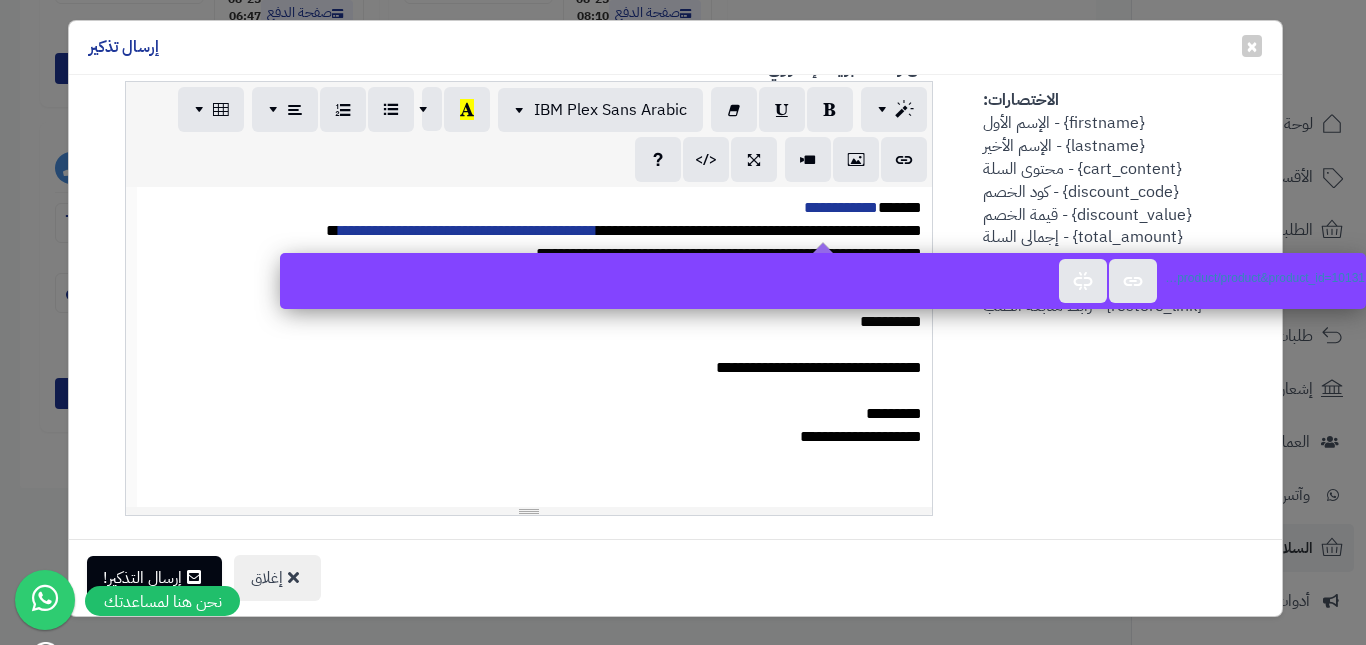 click at bounding box center (535, 391) 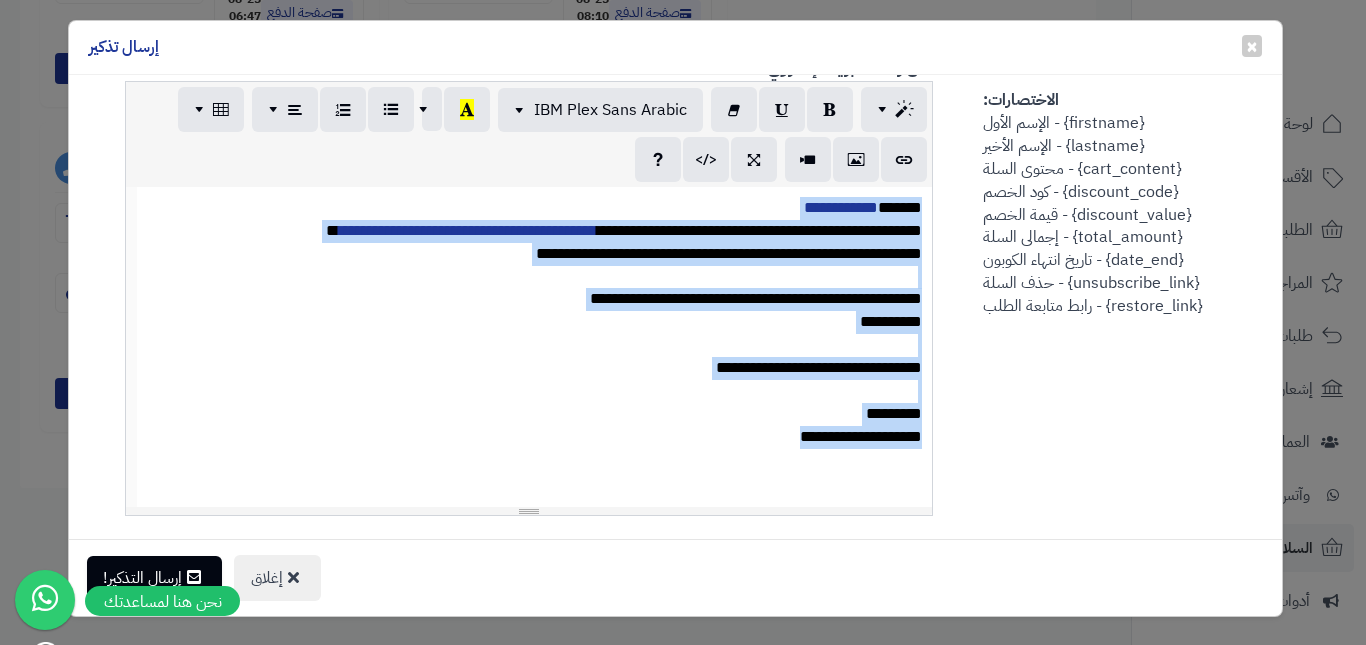 copy on "**********" 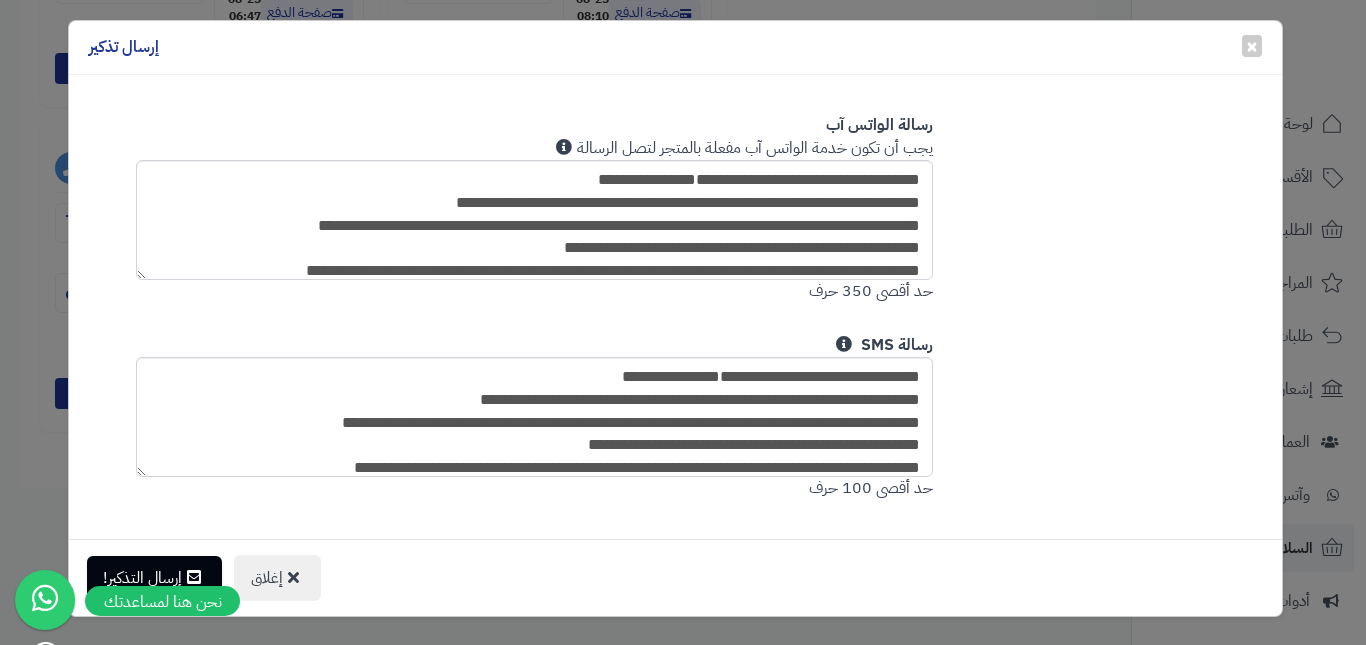 scroll, scrollTop: 1400, scrollLeft: 0, axis: vertical 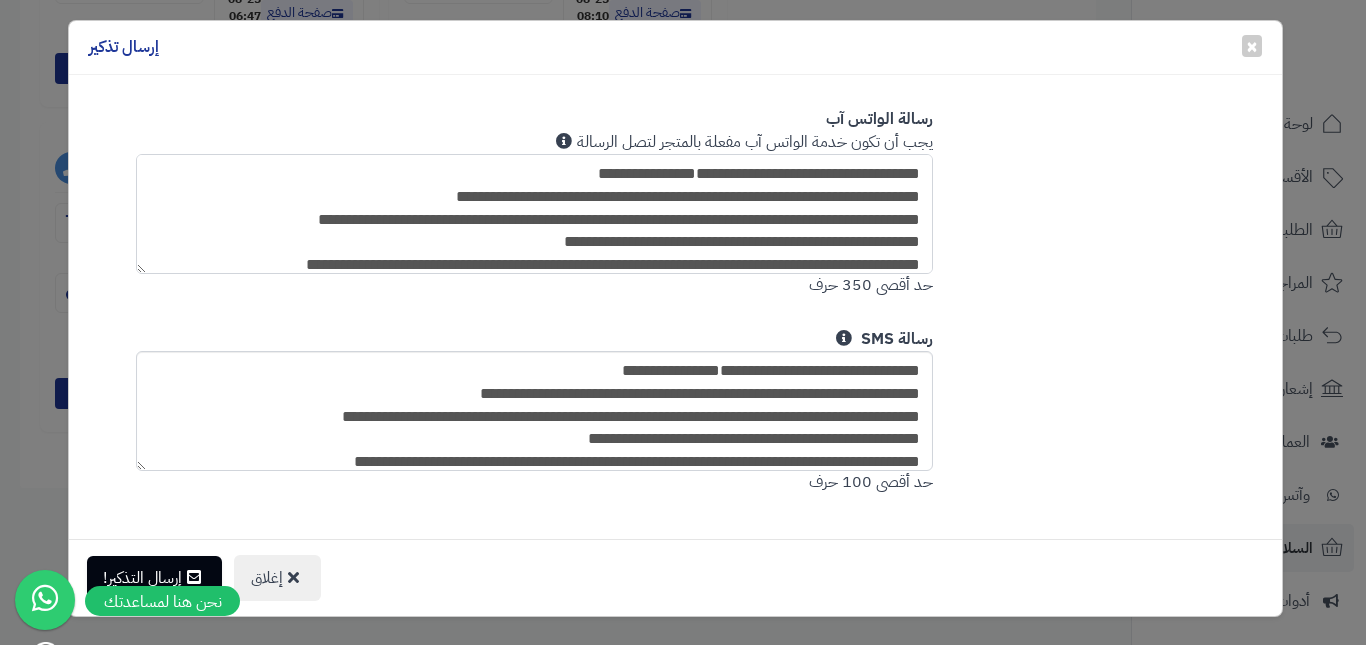 click on "**********" at bounding box center (535, 214) 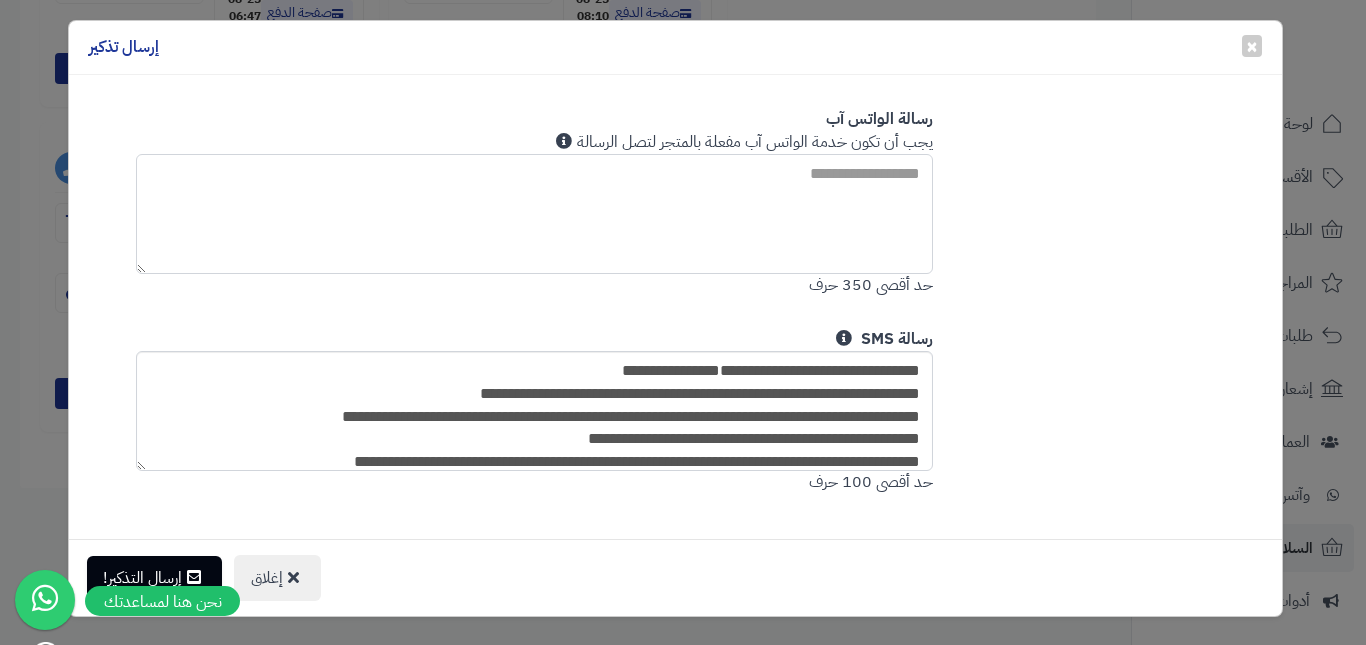 paste on "**********" 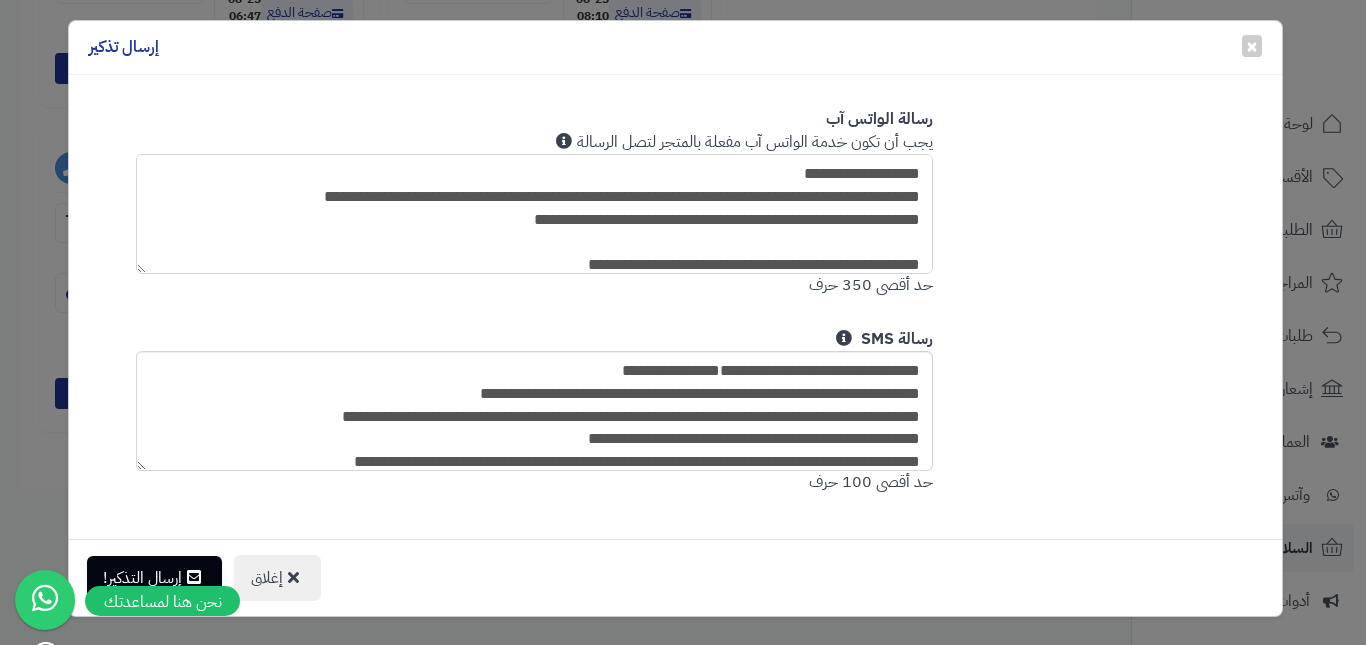 scroll, scrollTop: 142, scrollLeft: 0, axis: vertical 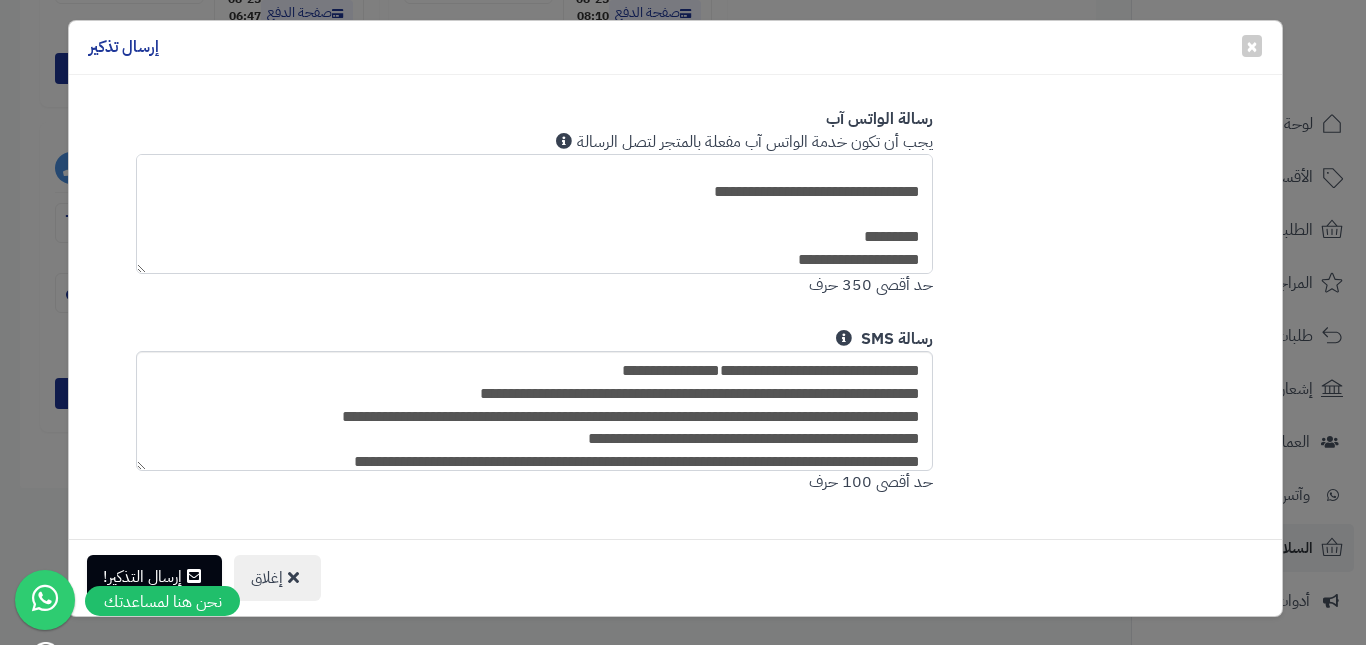 type on "**********" 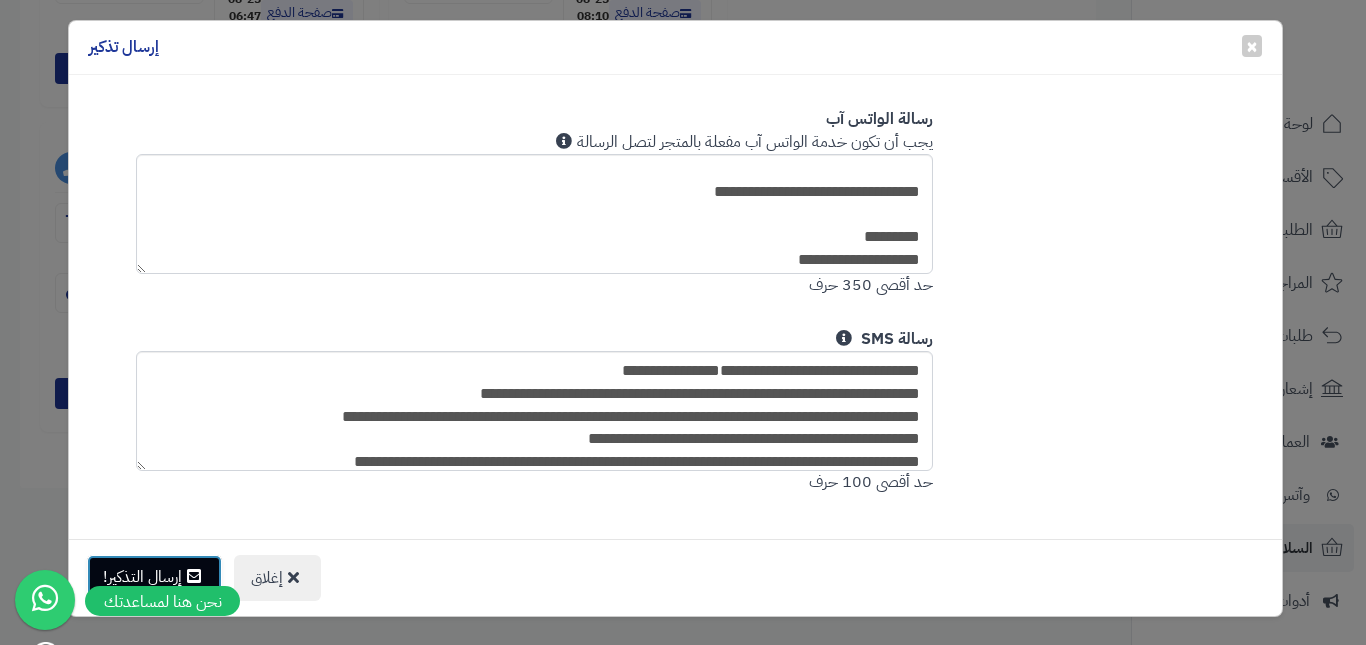 click on "إرسال التذكير!" at bounding box center [154, 577] 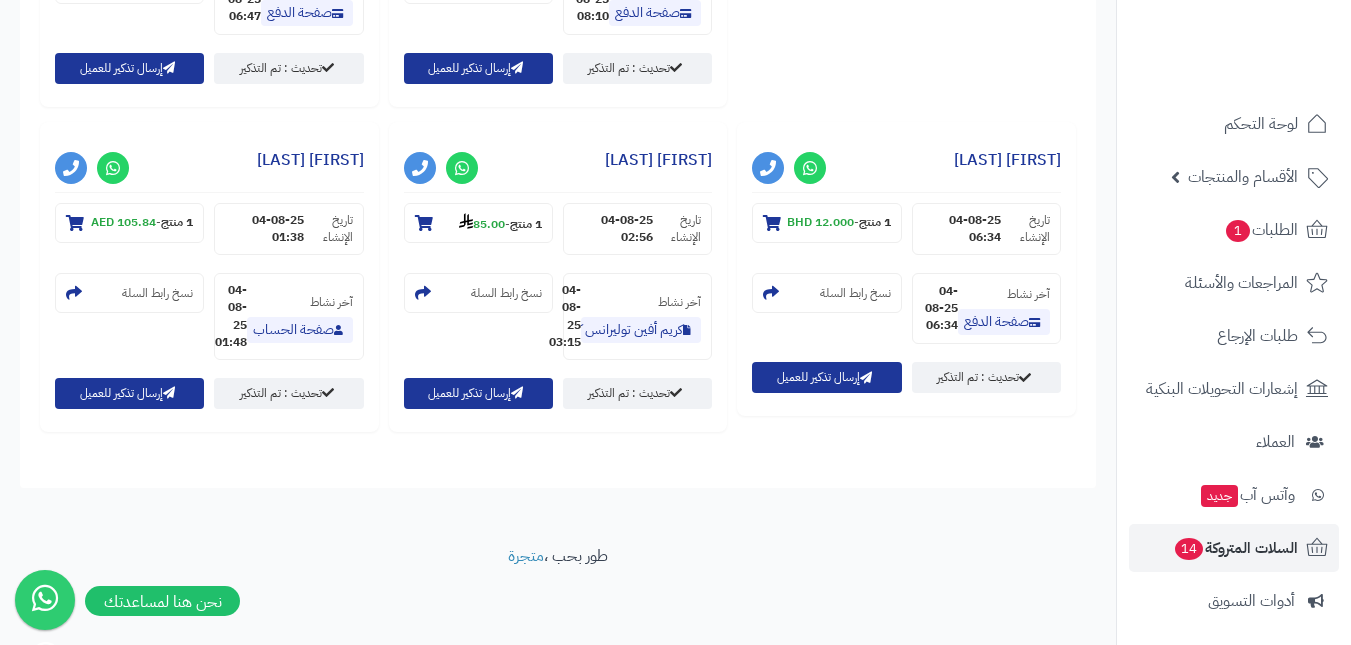 scroll, scrollTop: 2307, scrollLeft: 0, axis: vertical 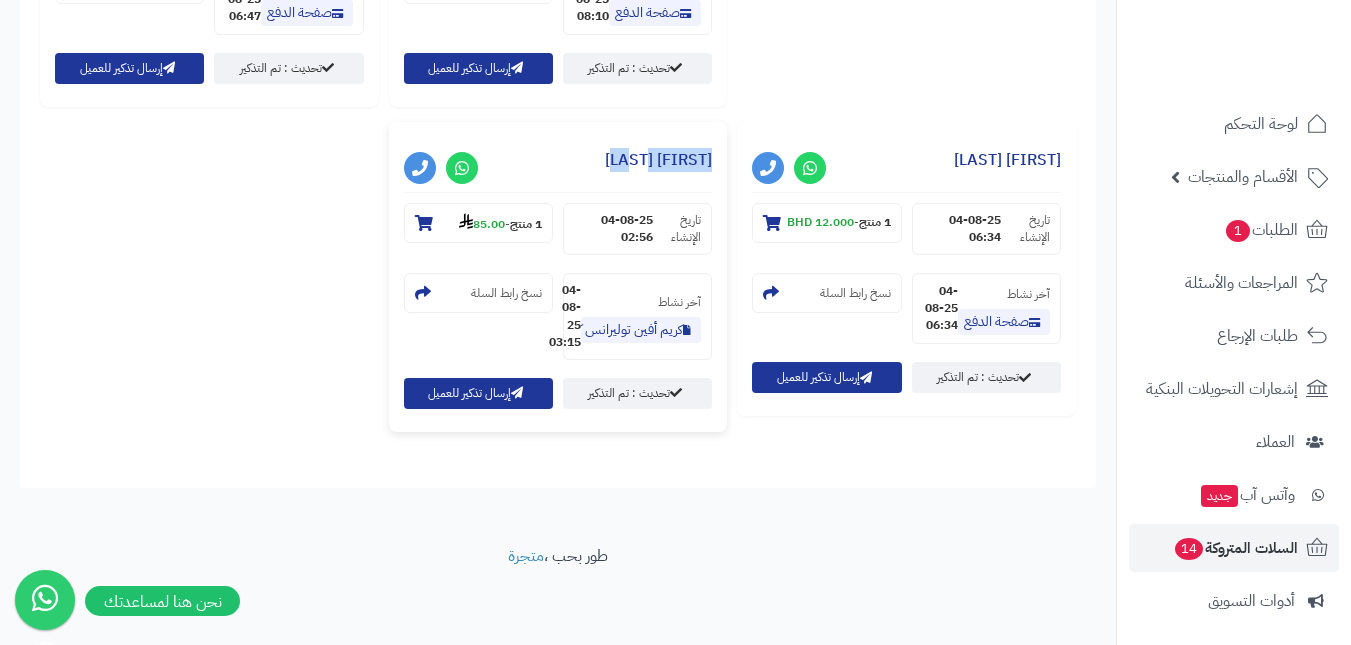 drag, startPoint x: 626, startPoint y: 166, endPoint x: 714, endPoint y: 166, distance: 88 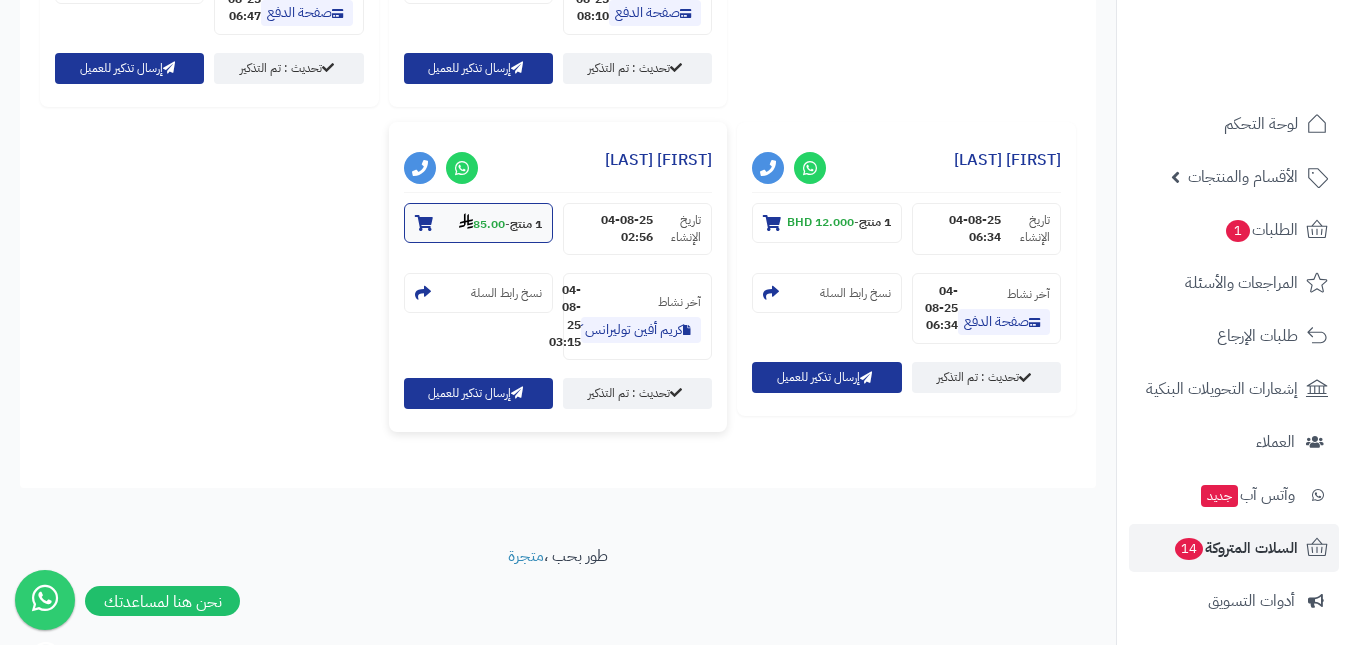 click on "1 منتج" at bounding box center (526, 224) 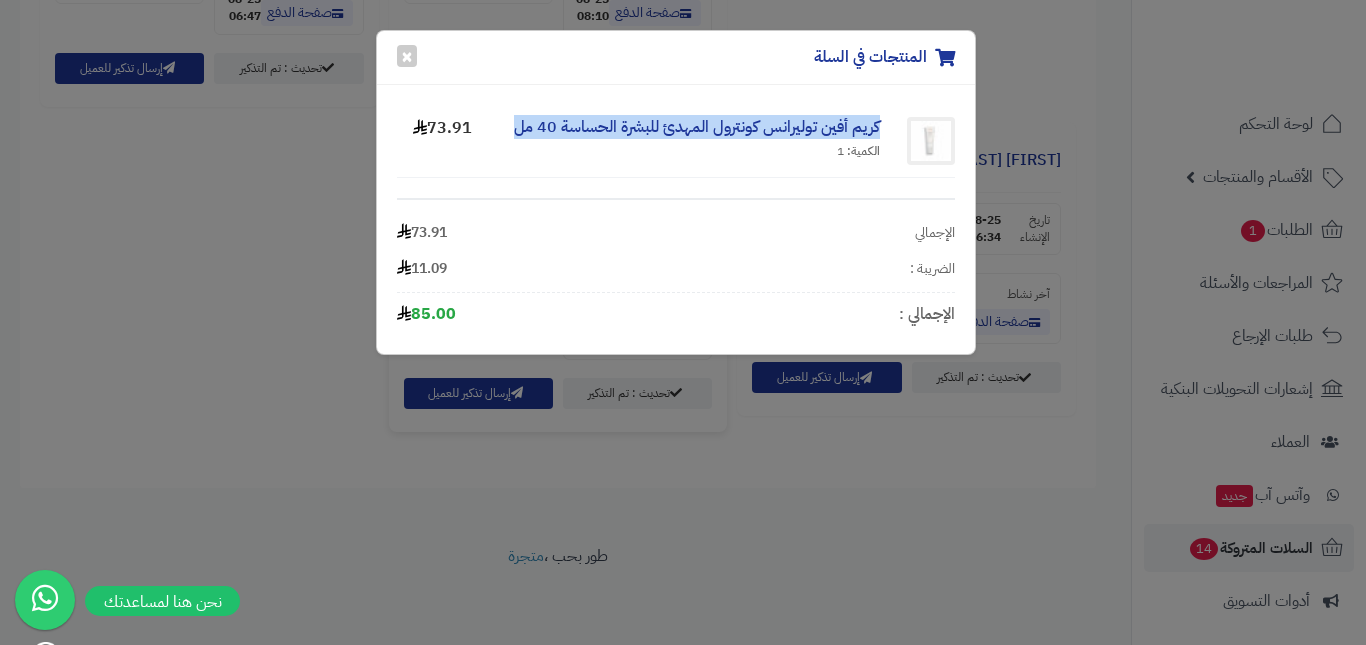drag, startPoint x: 890, startPoint y: 126, endPoint x: 511, endPoint y: 123, distance: 379.01187 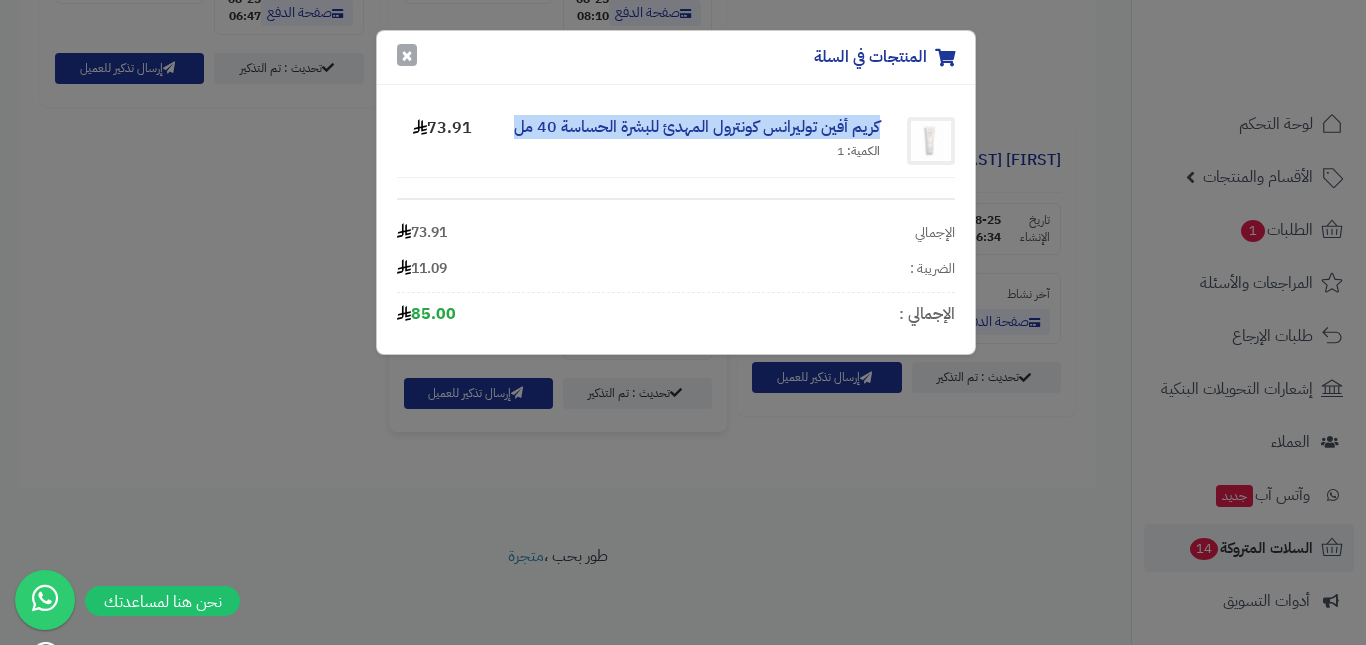 click on "×" at bounding box center (407, 55) 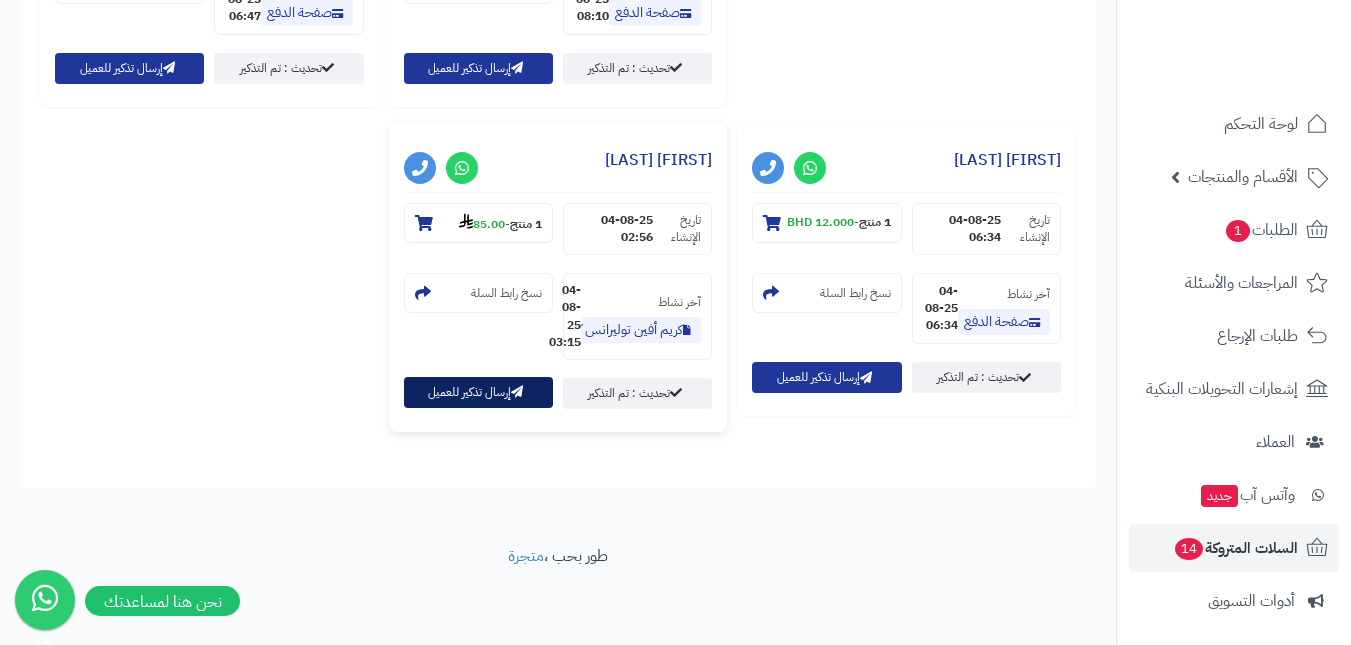 click on "إرسال تذكير للعميل" at bounding box center (478, 392) 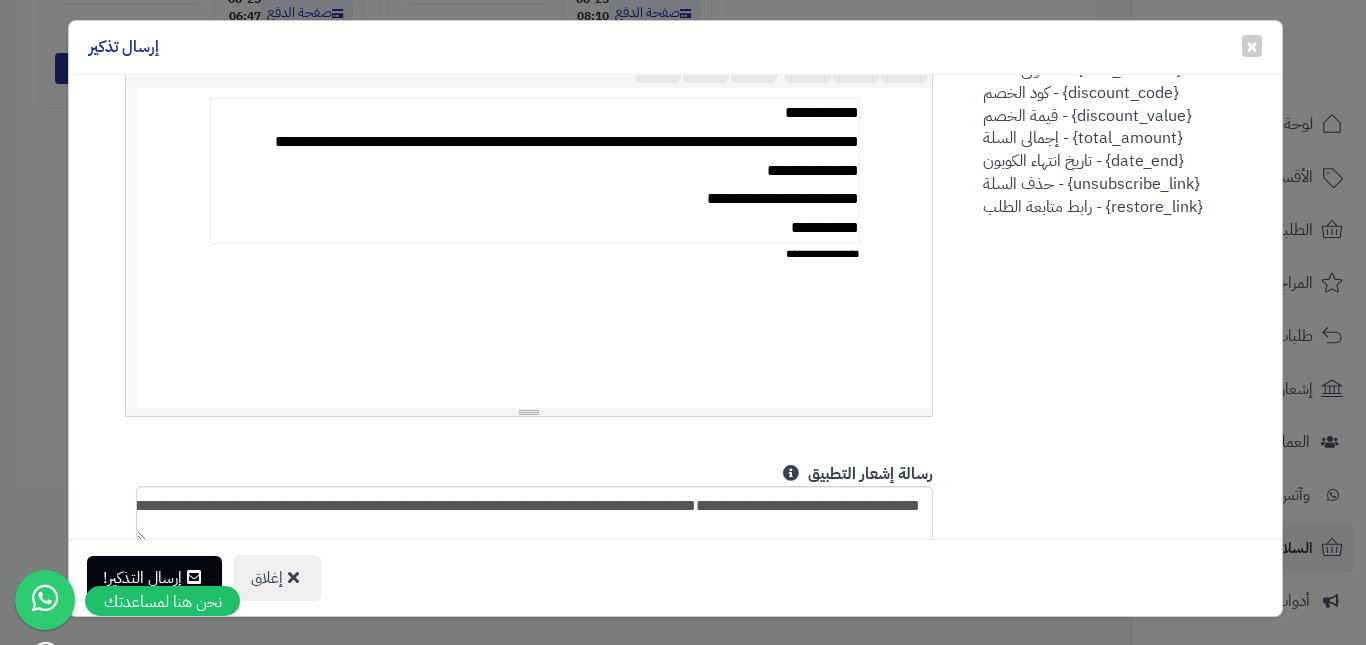 scroll, scrollTop: 900, scrollLeft: 0, axis: vertical 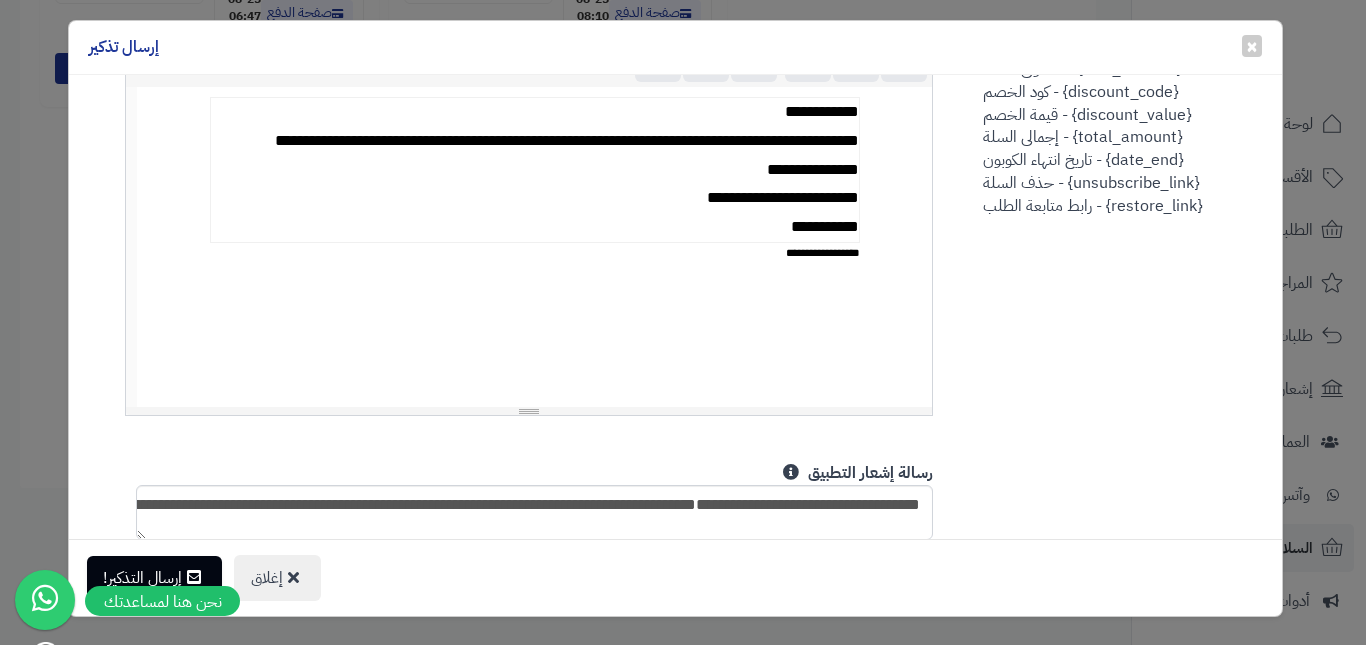click on "**********" at bounding box center [534, 170] 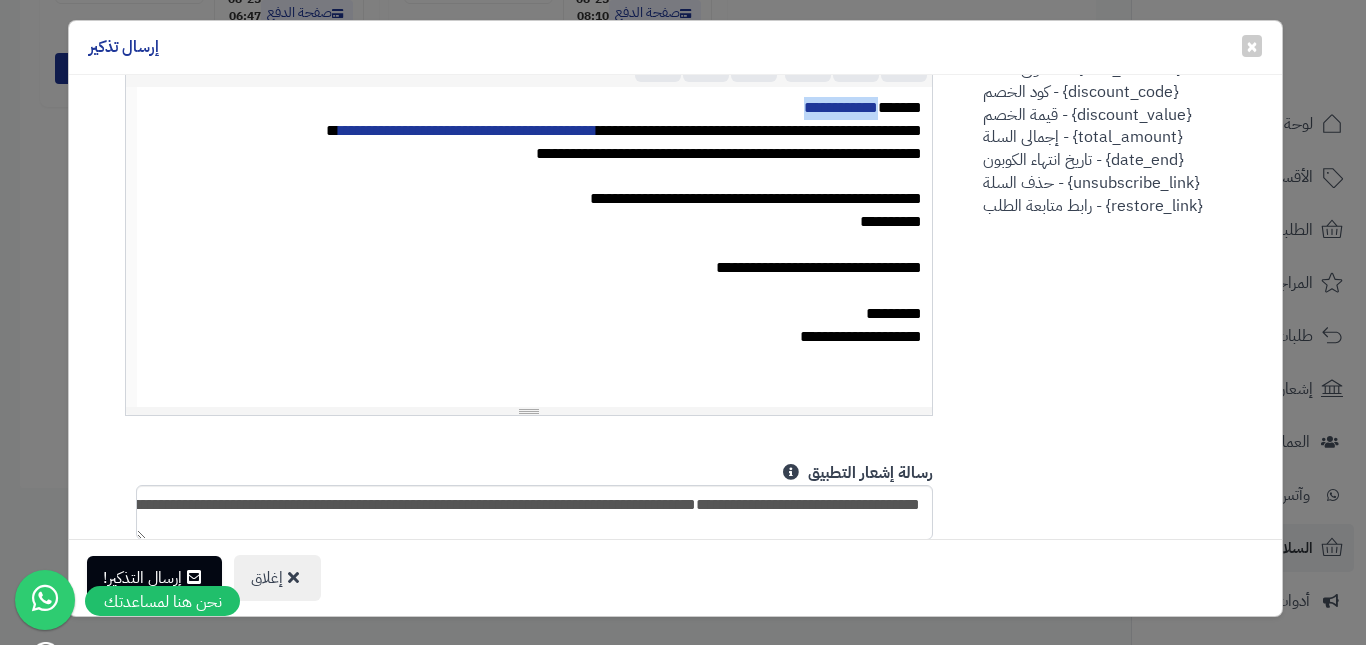 drag, startPoint x: 804, startPoint y: 105, endPoint x: 890, endPoint y: 107, distance: 86.023254 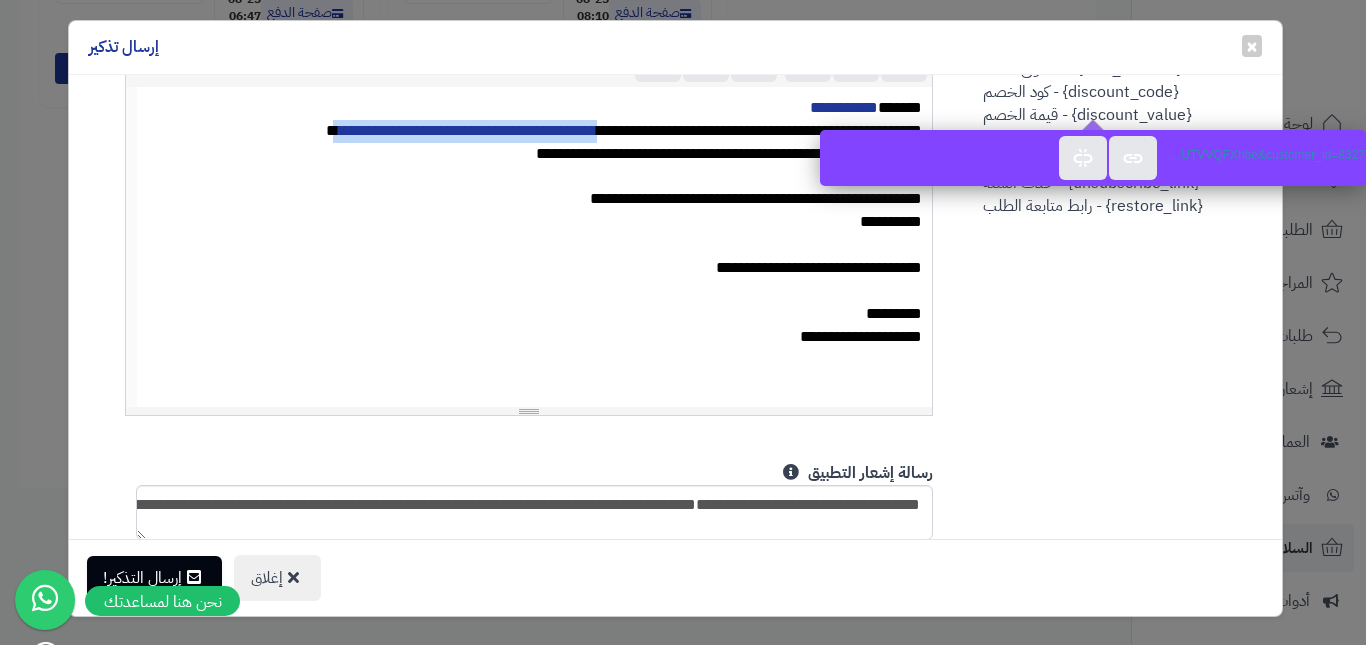 drag, startPoint x: 275, startPoint y: 136, endPoint x: 573, endPoint y: 134, distance: 298.0067 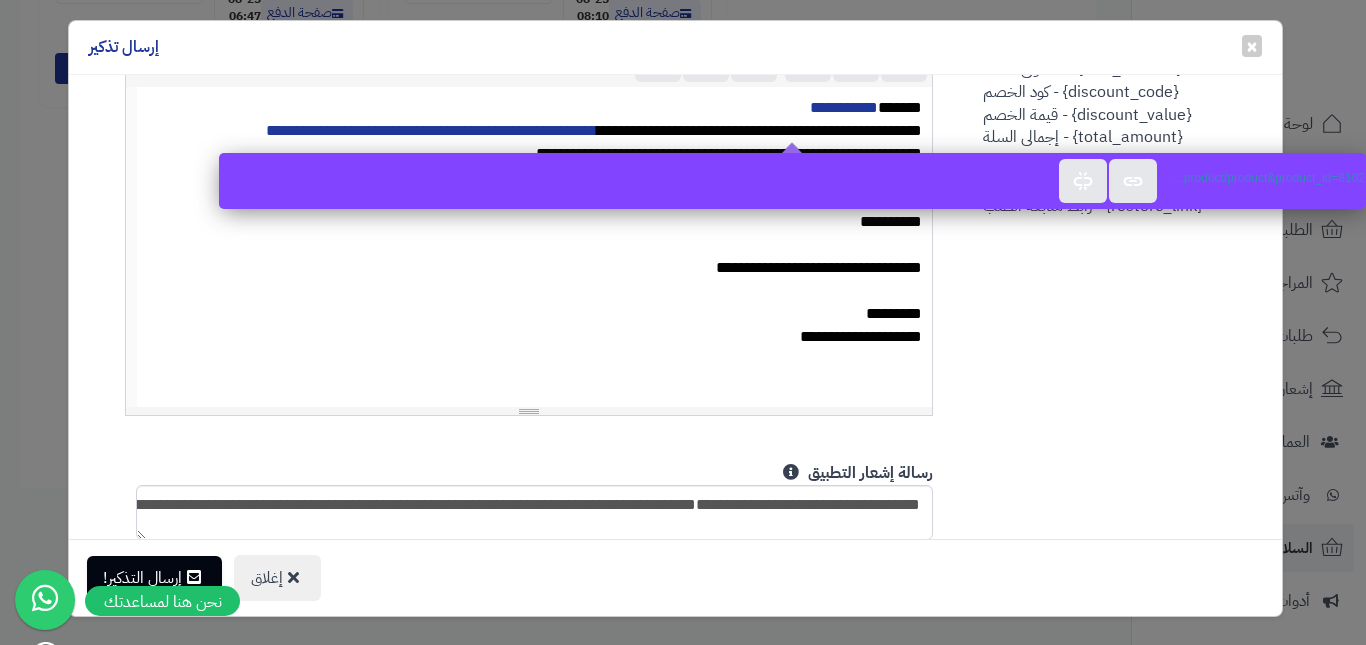 click on "*********" at bounding box center [535, 314] 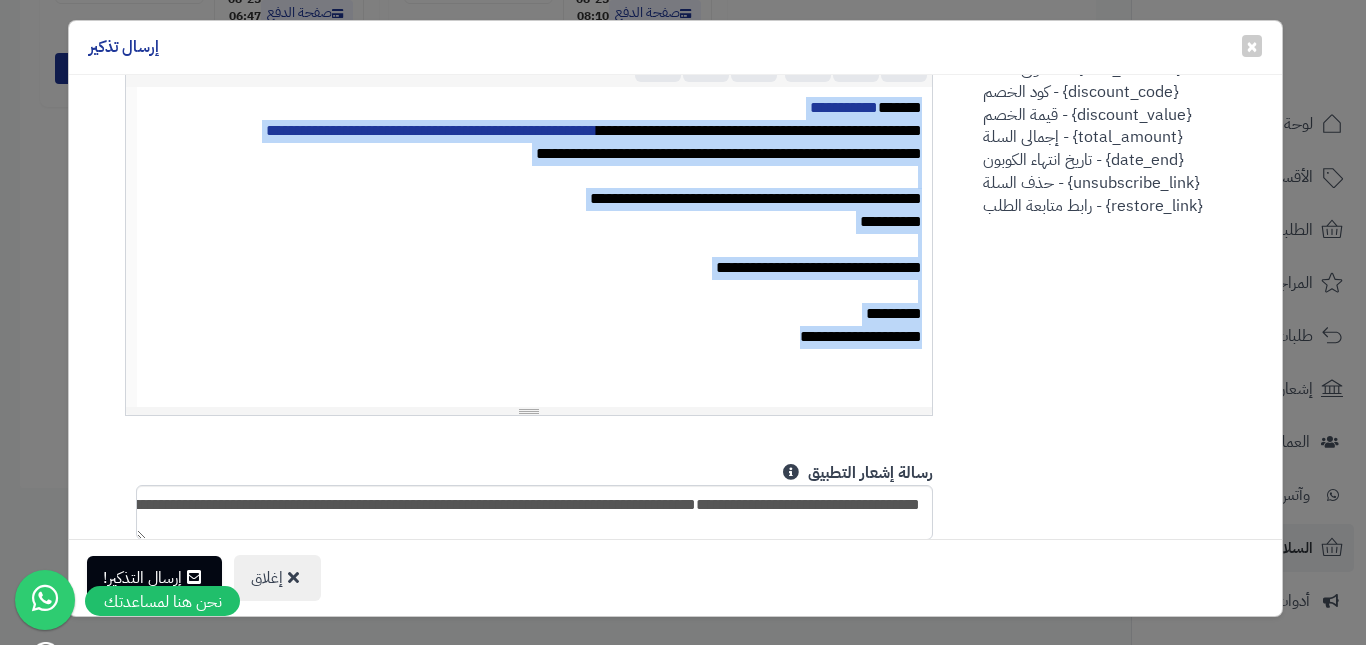 copy on "**********" 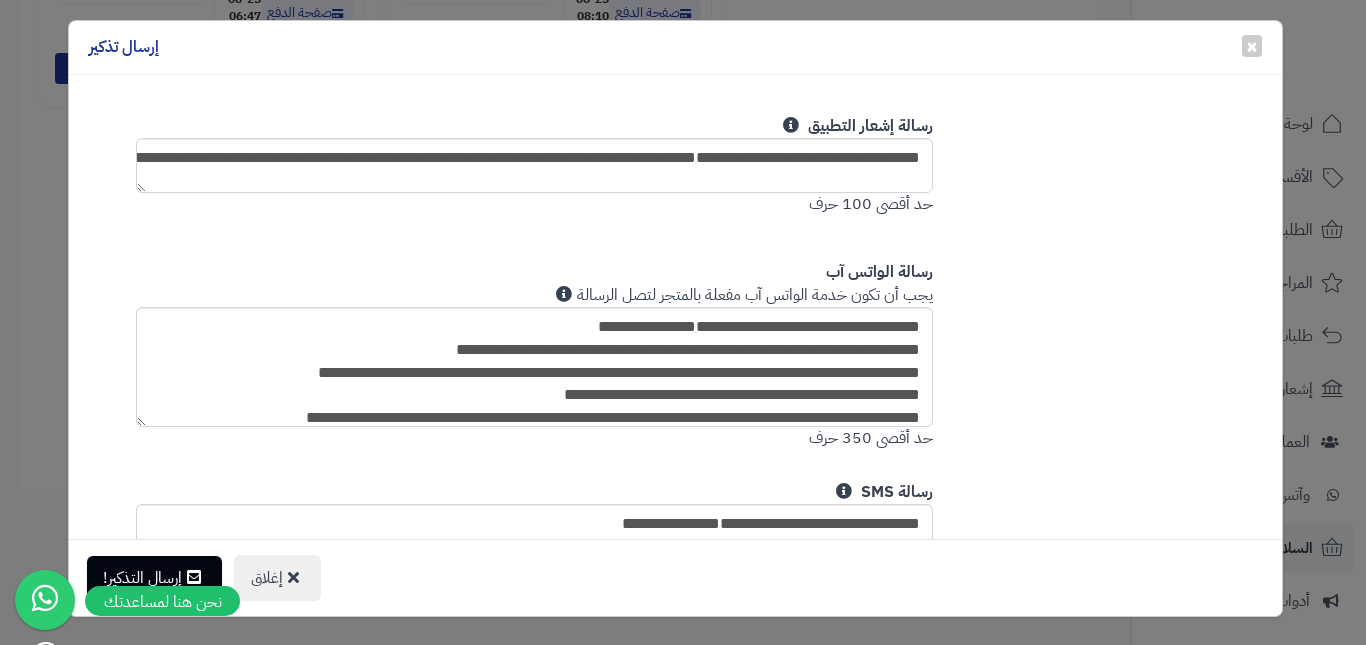 scroll, scrollTop: 1300, scrollLeft: 0, axis: vertical 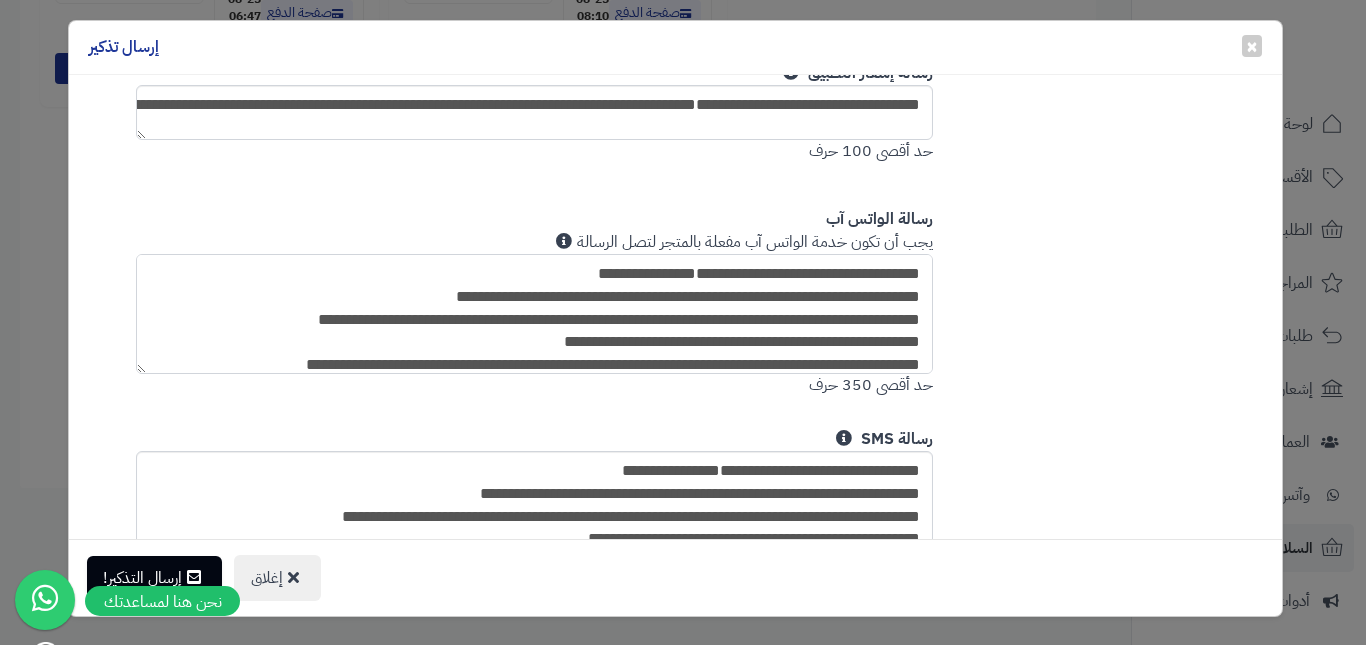 click on "**********" at bounding box center (535, 314) 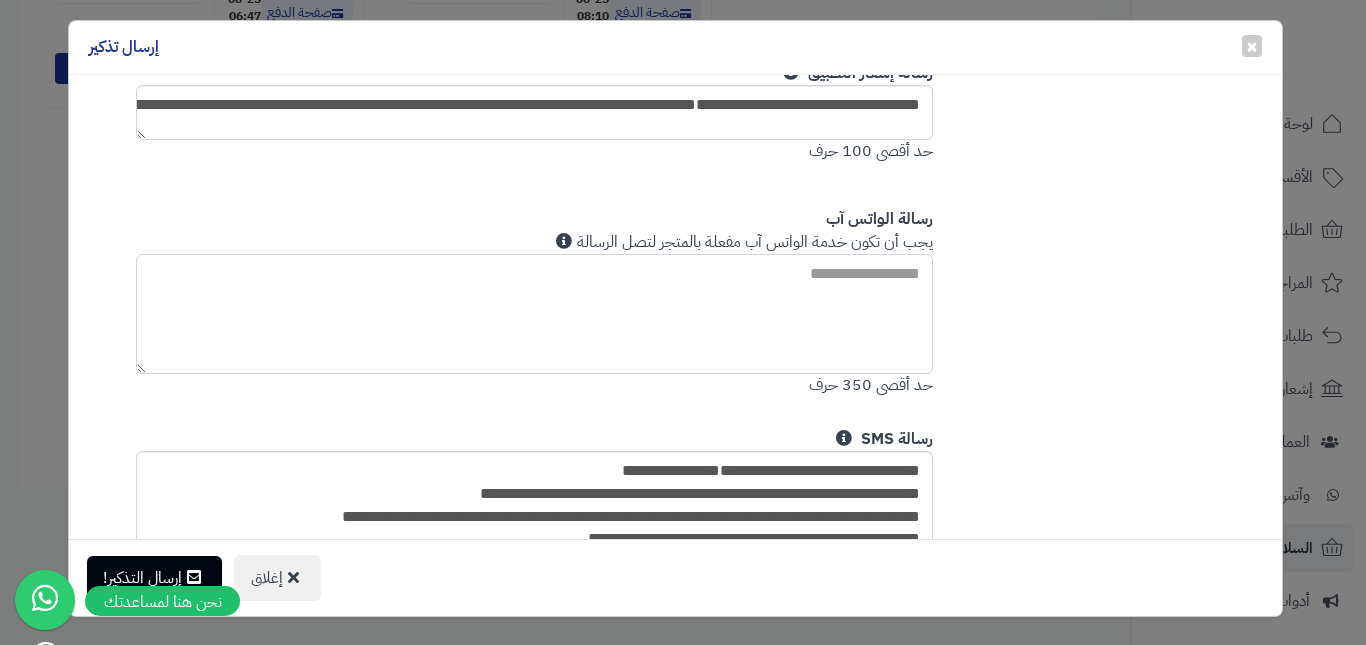 paste on "**********" 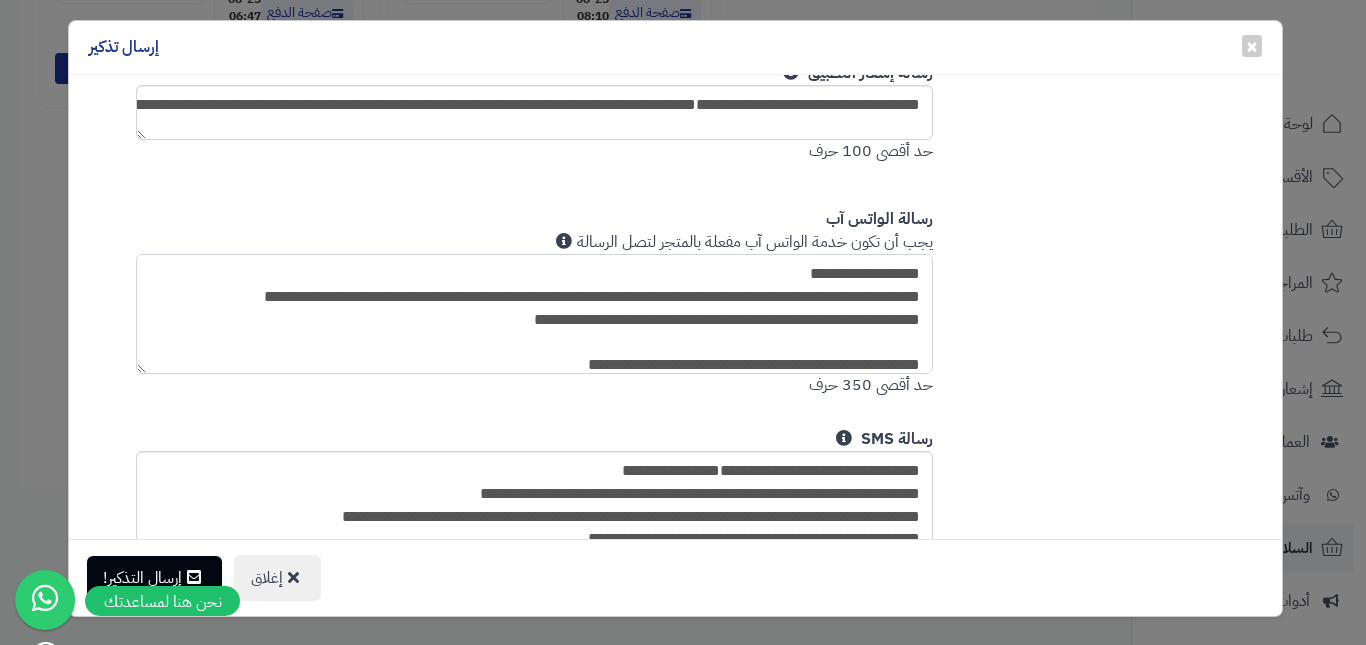 scroll, scrollTop: 142, scrollLeft: 0, axis: vertical 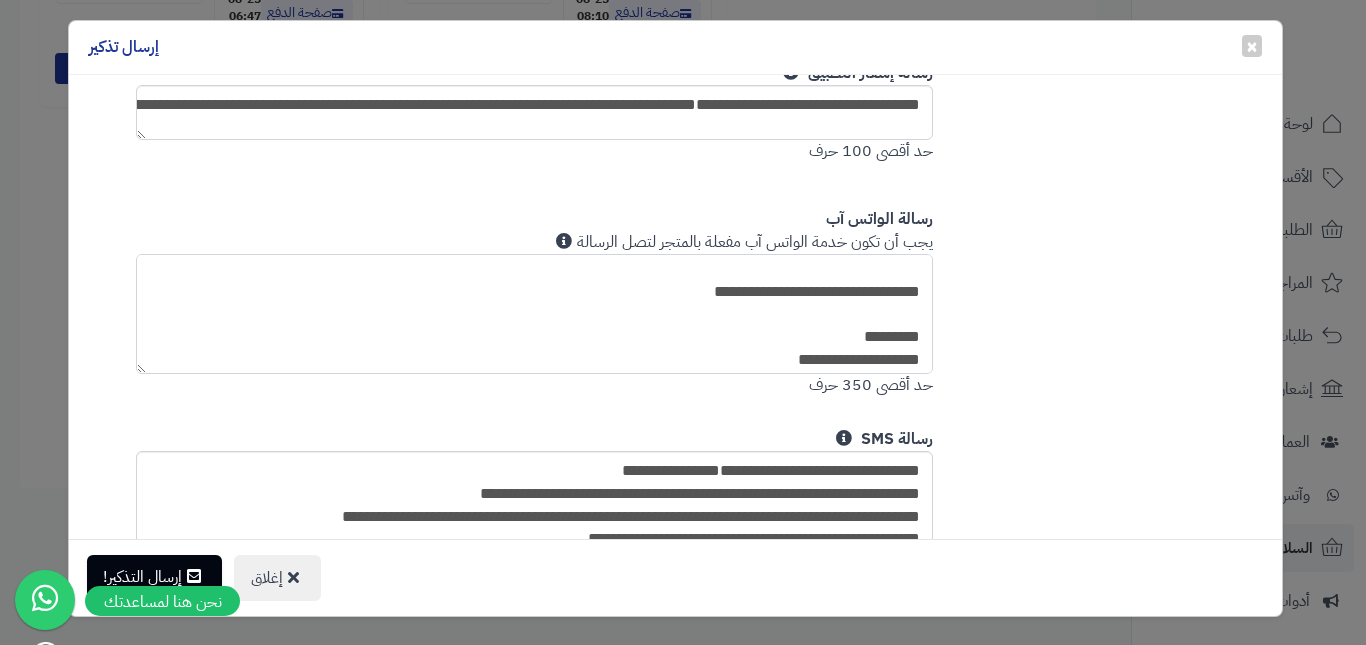 type on "**********" 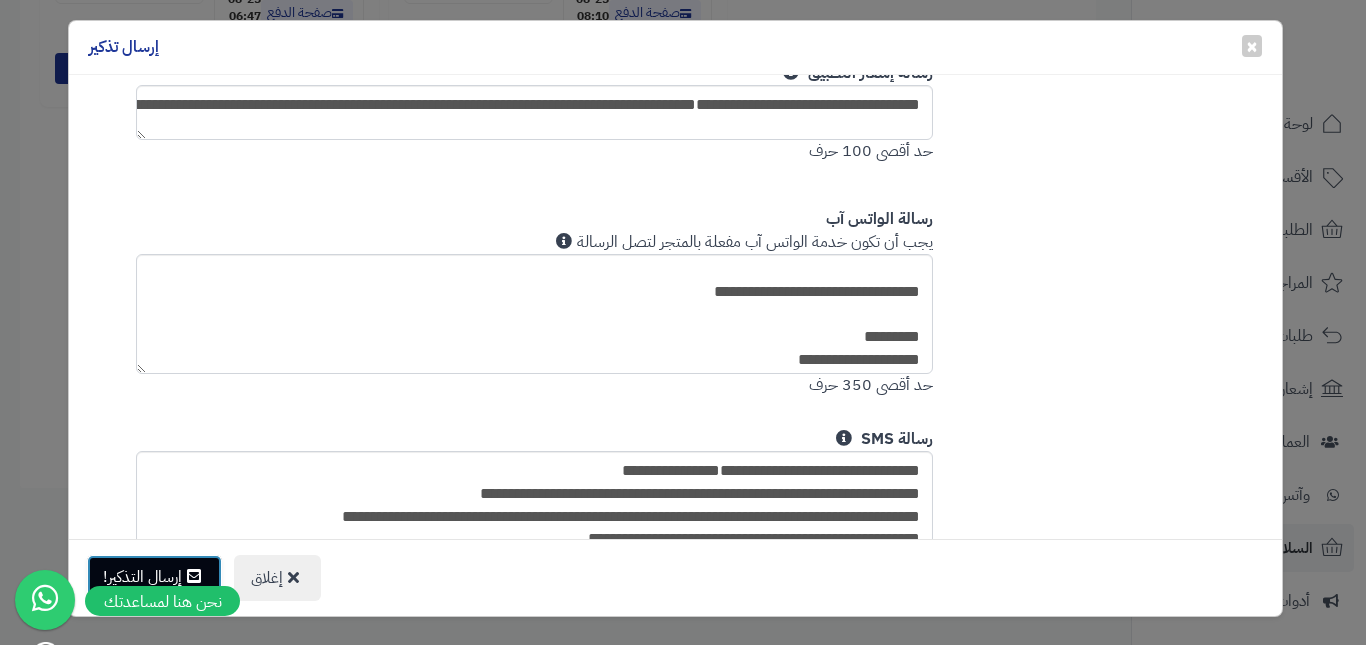 click on "إرسال التذكير!" at bounding box center (154, 577) 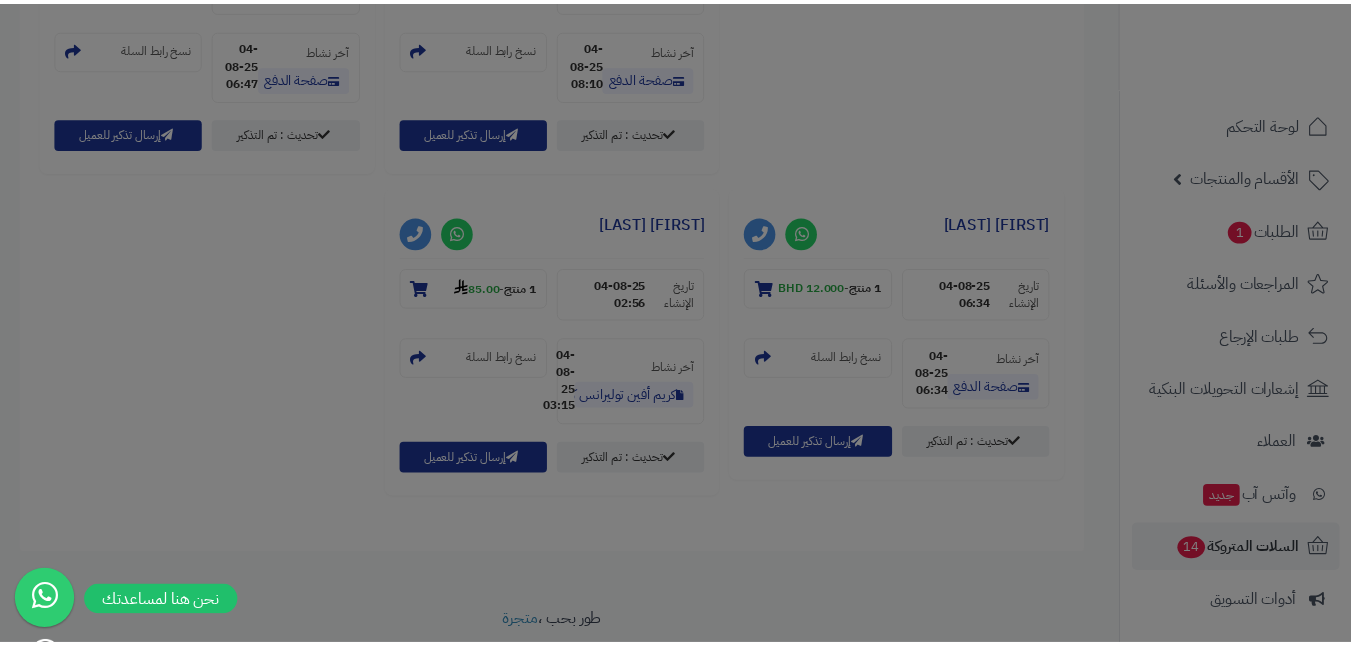 scroll, scrollTop: 2372, scrollLeft: 0, axis: vertical 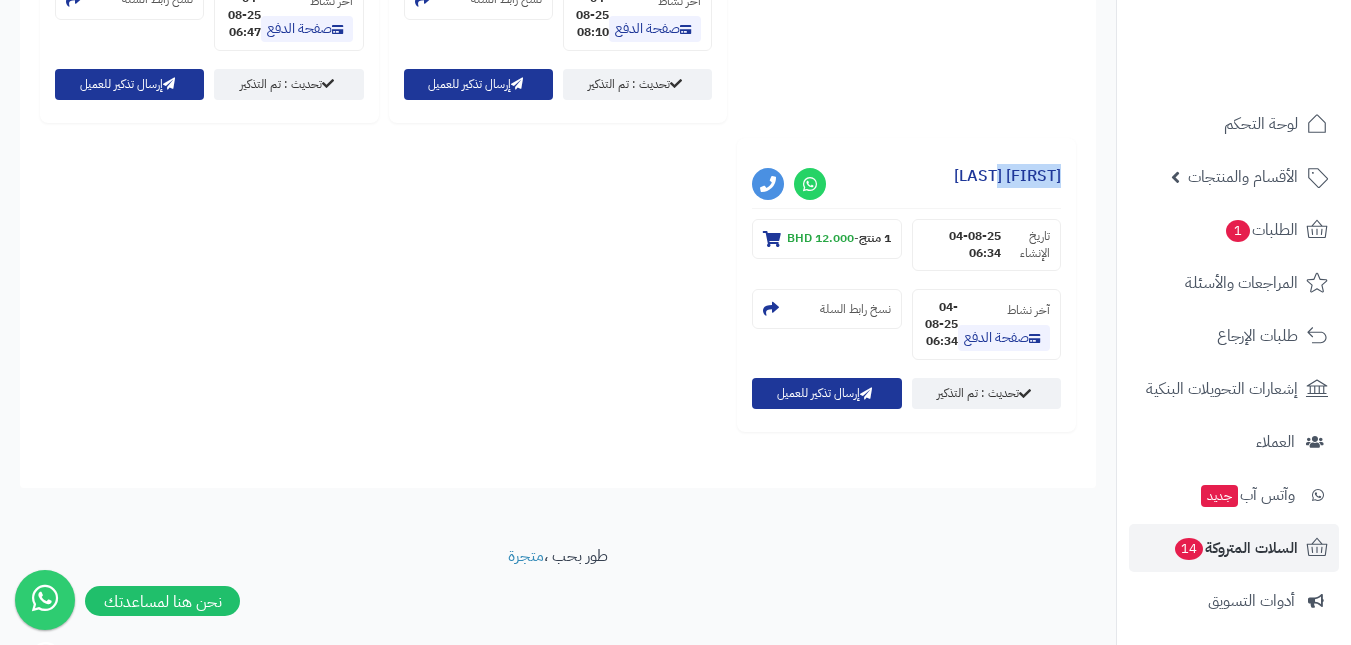 drag, startPoint x: 963, startPoint y: 169, endPoint x: 1085, endPoint y: 169, distance: 122 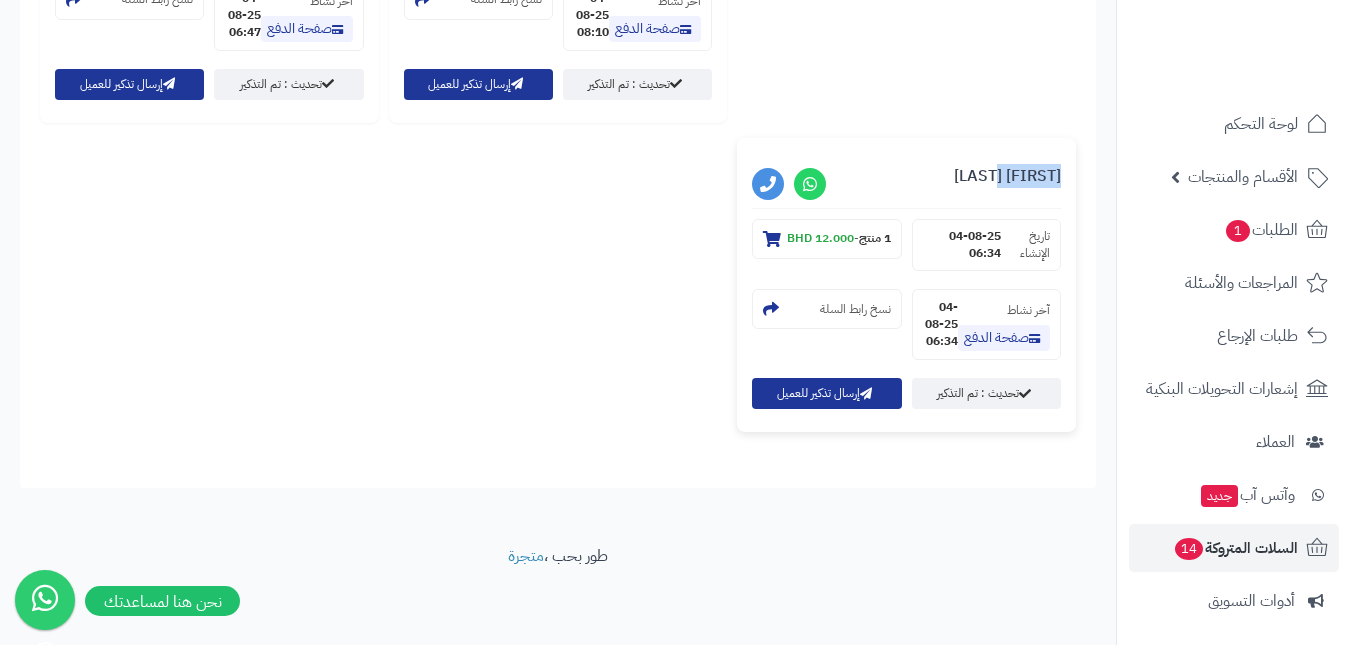 copy on "[FIRST] [LAST]" 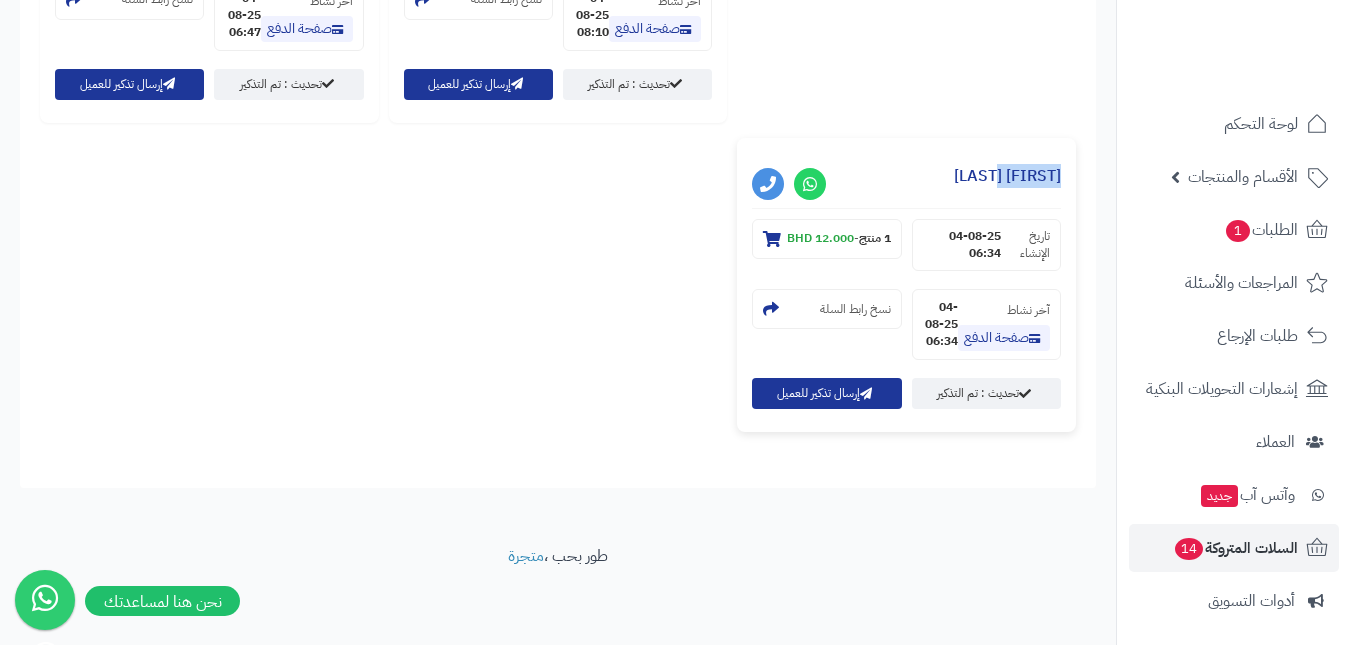 click on "[FIRST] [LAST]" at bounding box center [906, 181] 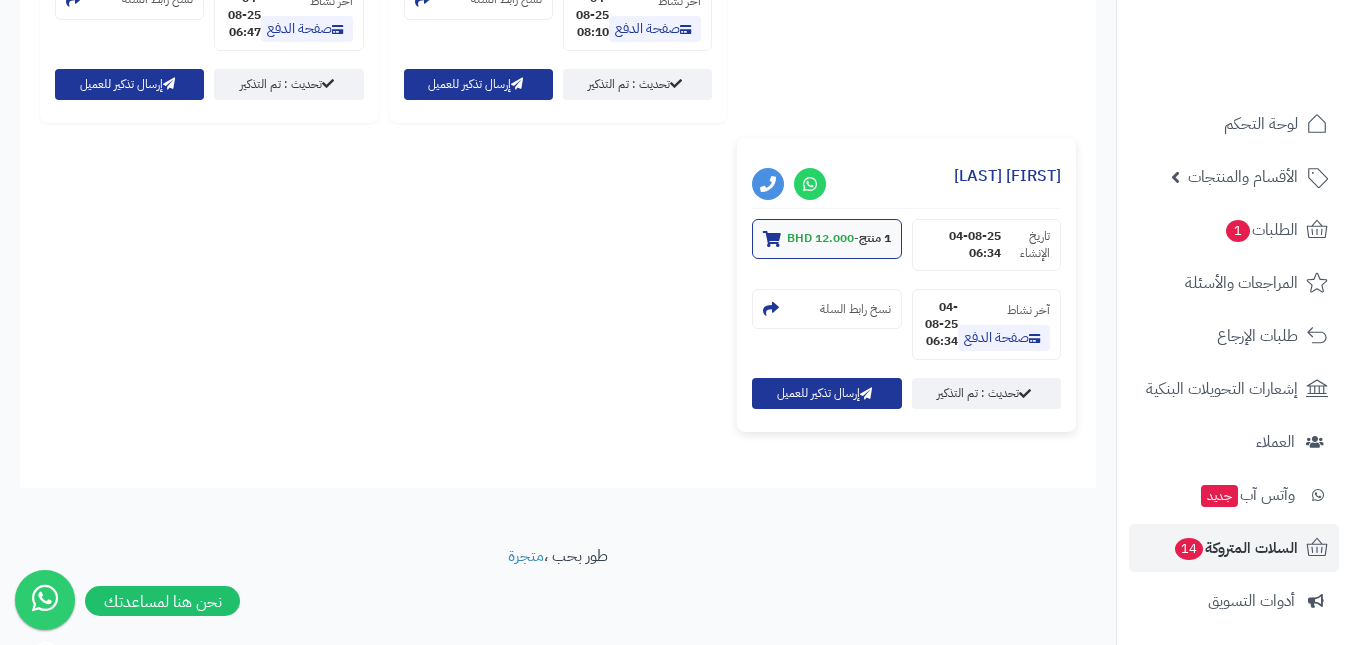 click on "12.000 BHD" at bounding box center (820, 238) 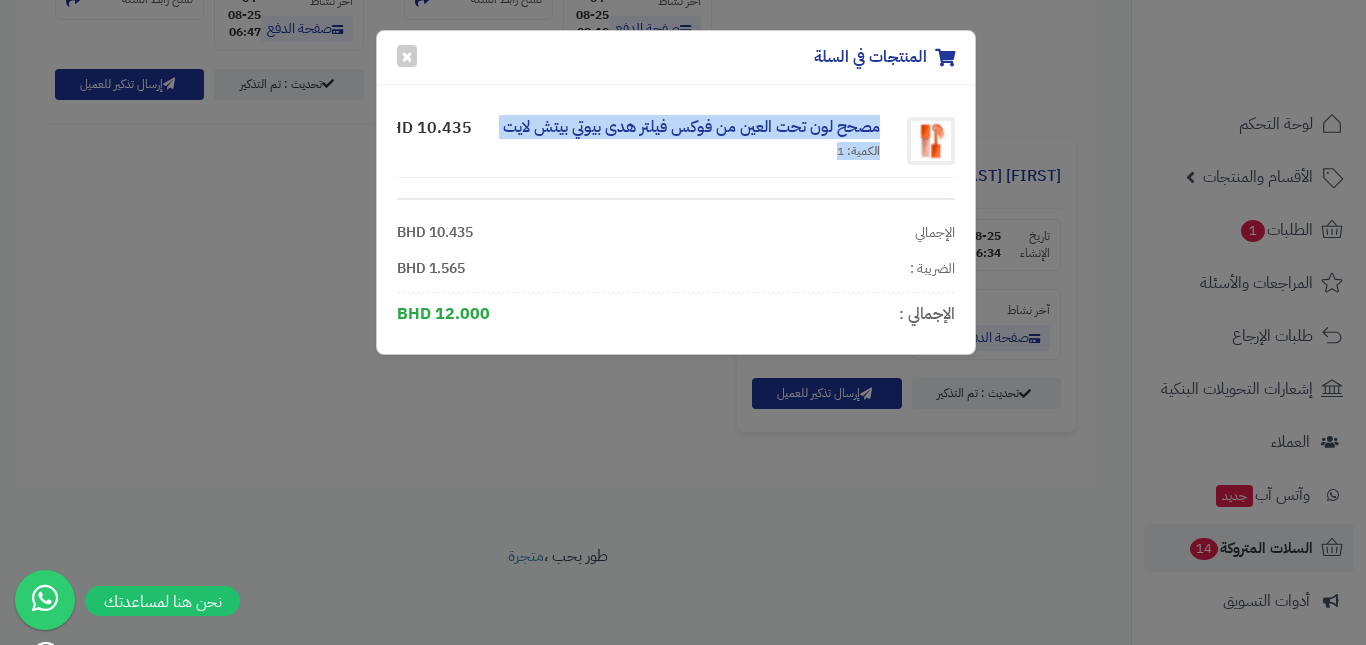 drag, startPoint x: 885, startPoint y: 124, endPoint x: 503, endPoint y: 140, distance: 382.33493 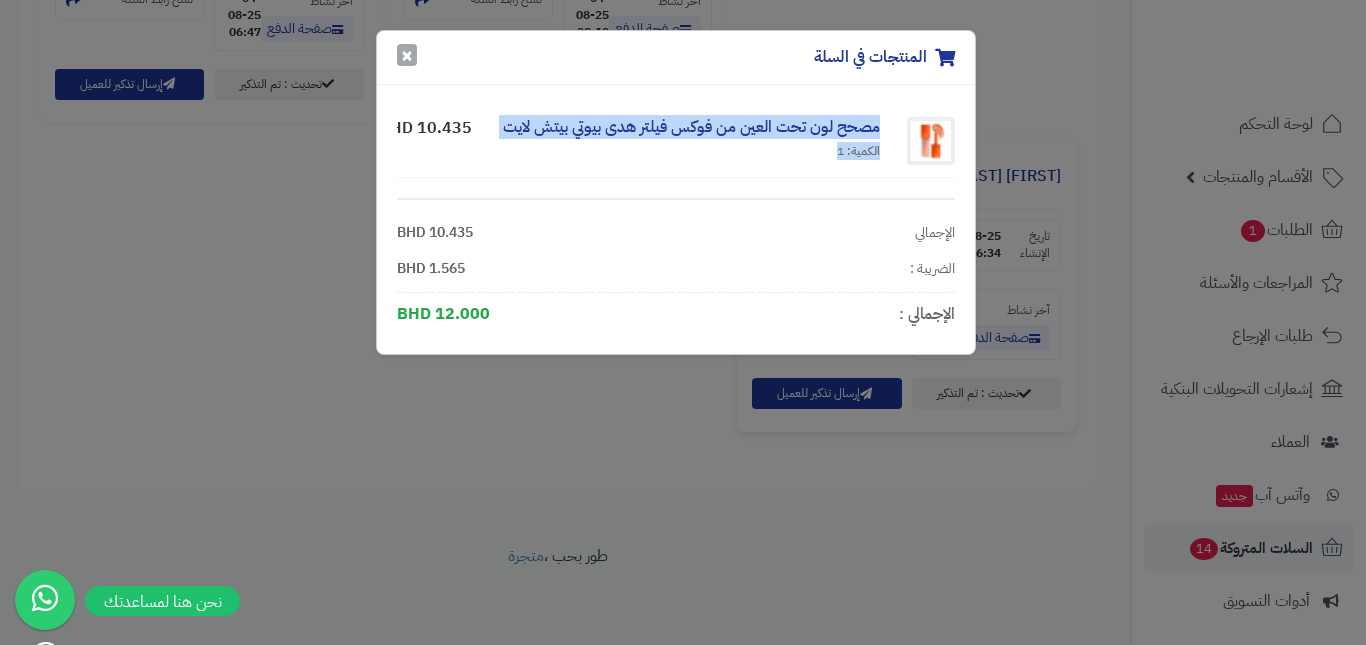 click on "×" at bounding box center (407, 55) 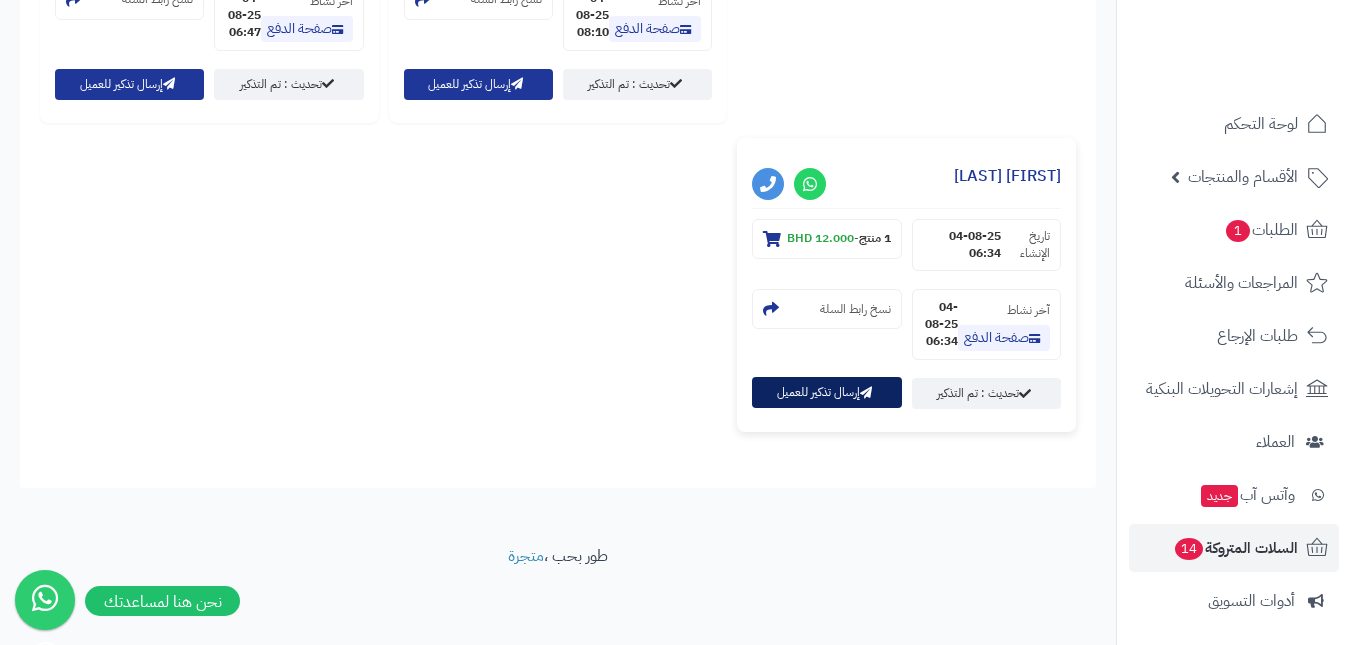 click on "إرسال تذكير للعميل" at bounding box center (826, 392) 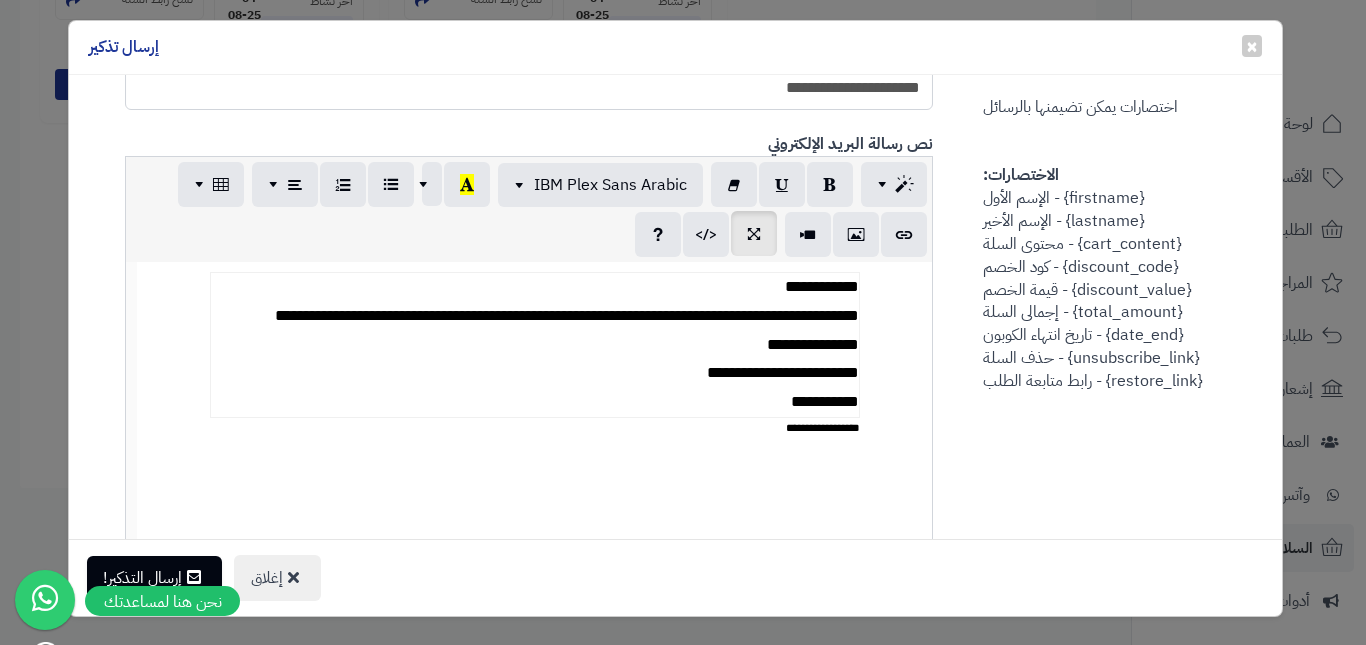 scroll, scrollTop: 800, scrollLeft: 0, axis: vertical 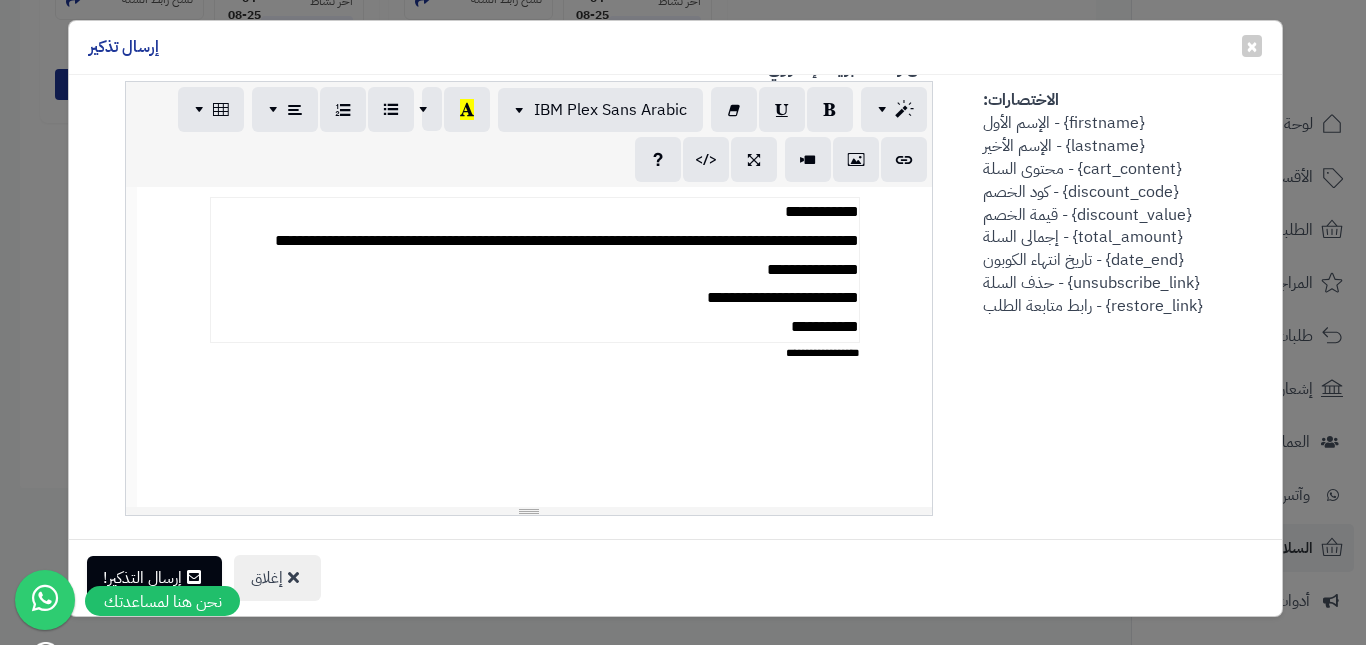 click on "**********" at bounding box center (534, 270) 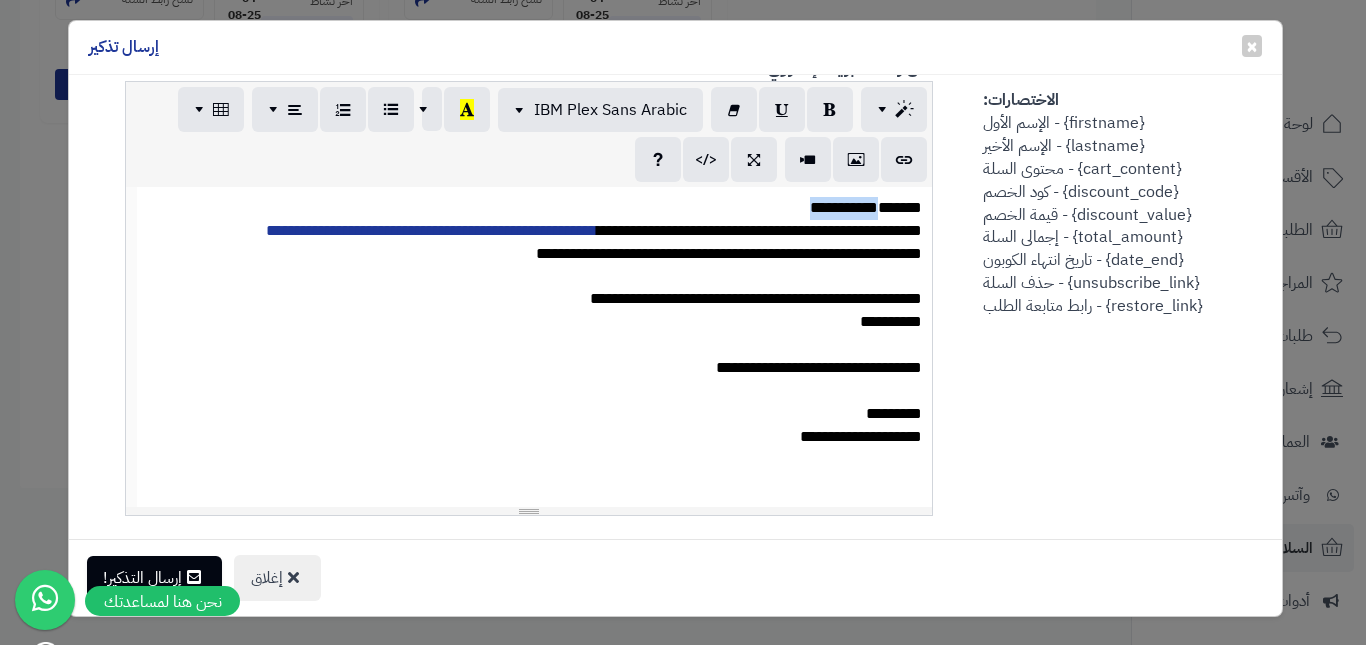 drag, startPoint x: 812, startPoint y: 205, endPoint x: 889, endPoint y: 215, distance: 77.64664 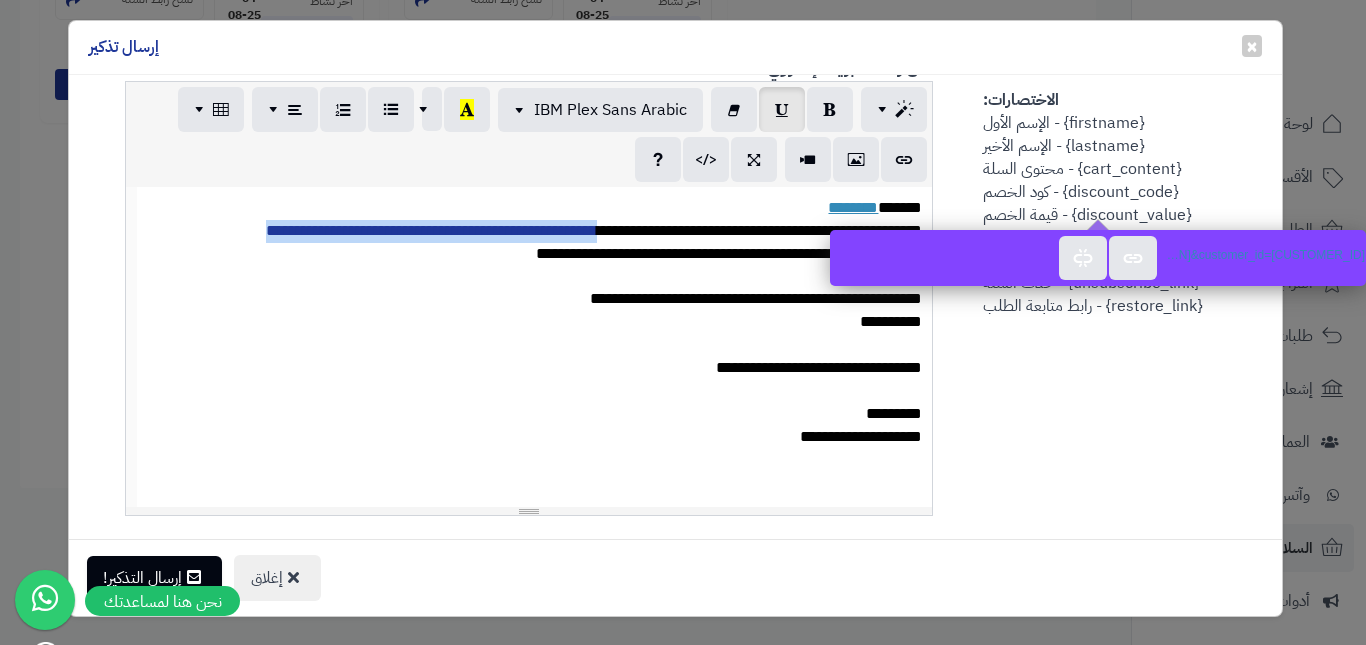 drag, startPoint x: 223, startPoint y: 230, endPoint x: 574, endPoint y: 231, distance: 351.00143 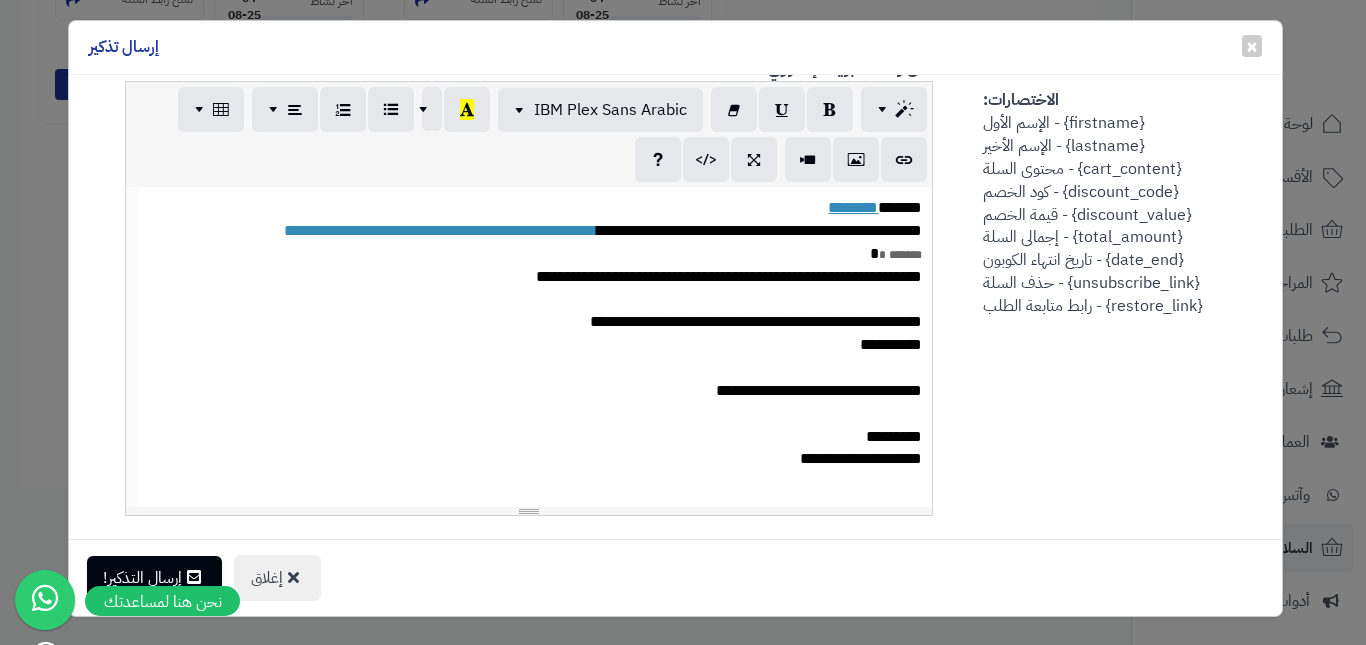 click on "**********" at bounding box center [535, 391] 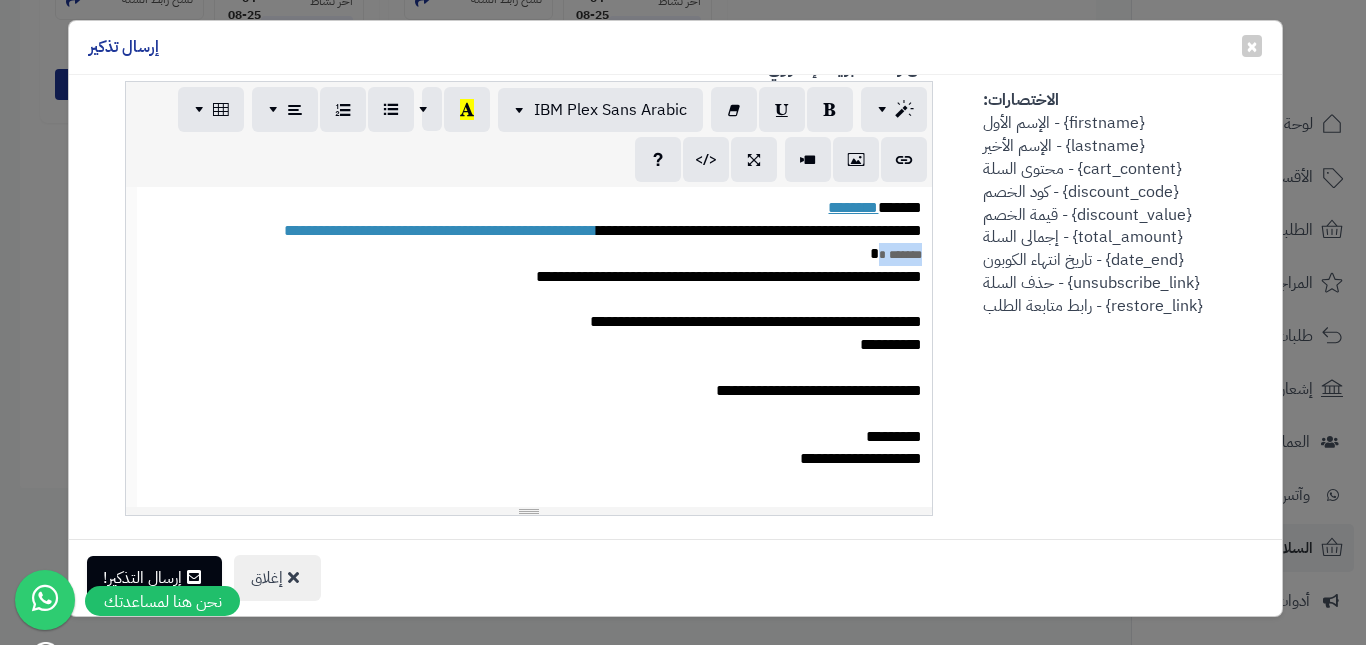 drag, startPoint x: 886, startPoint y: 255, endPoint x: 927, endPoint y: 250, distance: 41.303753 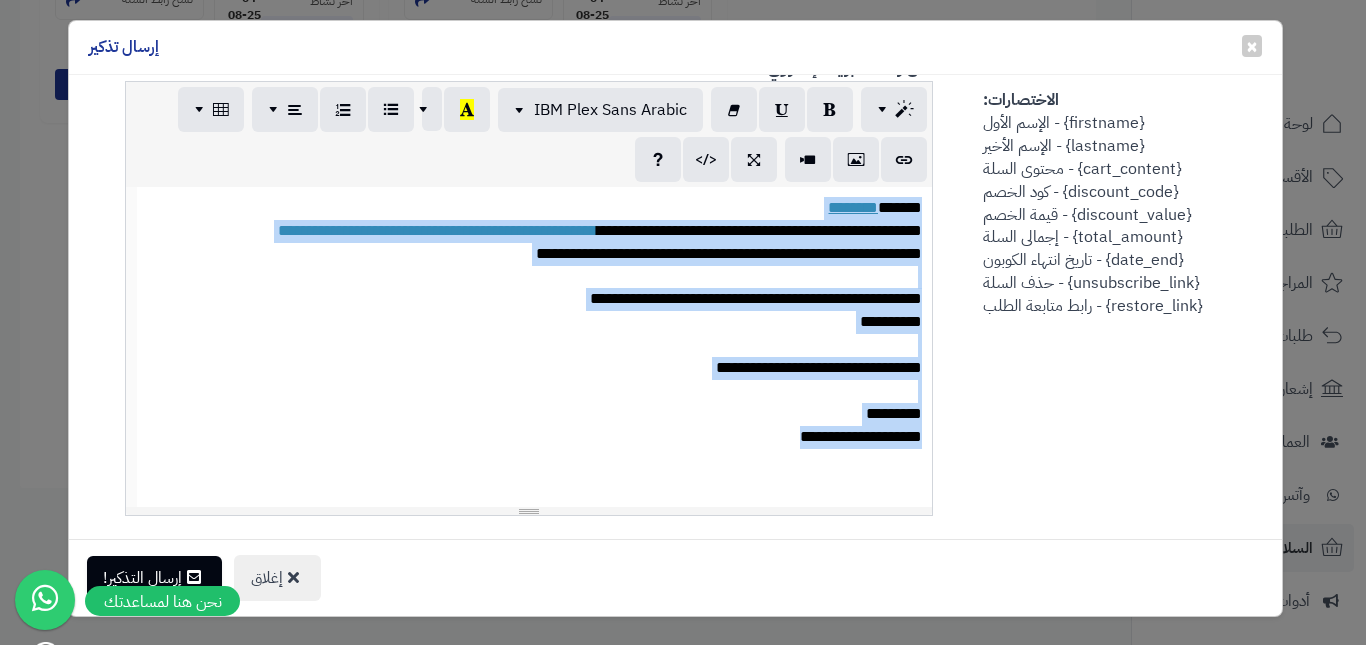 copy on "**********" 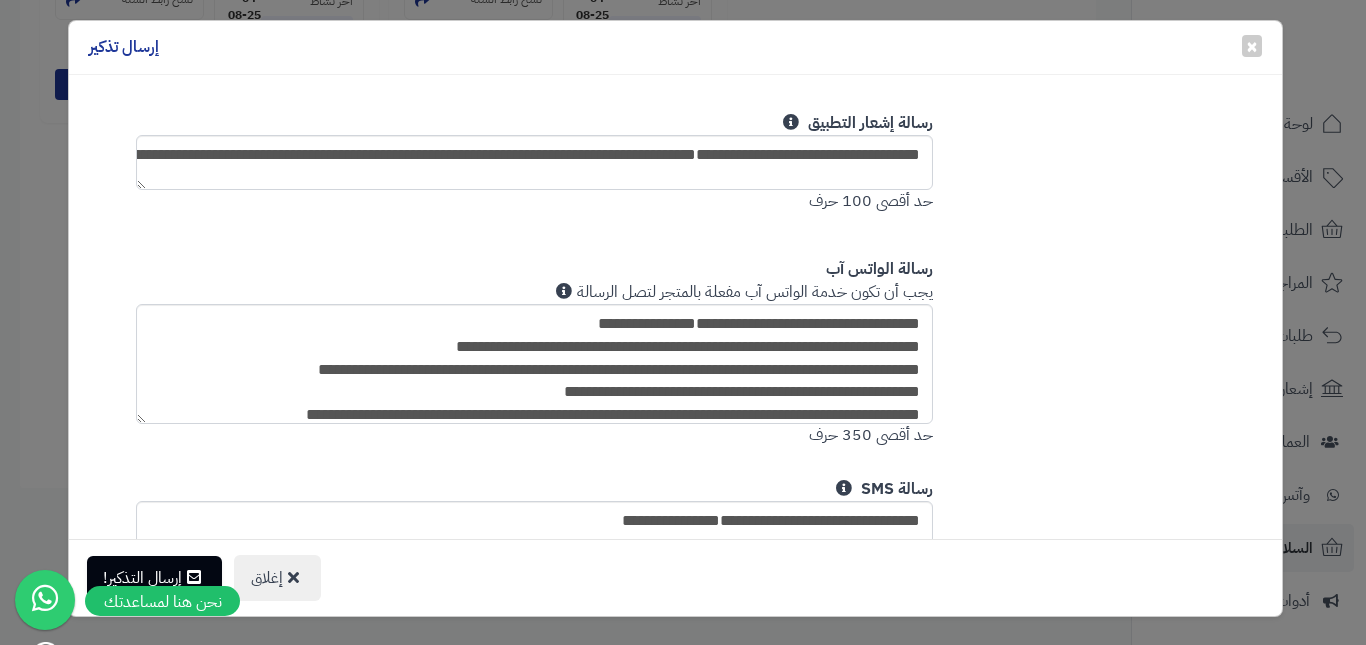 scroll, scrollTop: 1300, scrollLeft: 0, axis: vertical 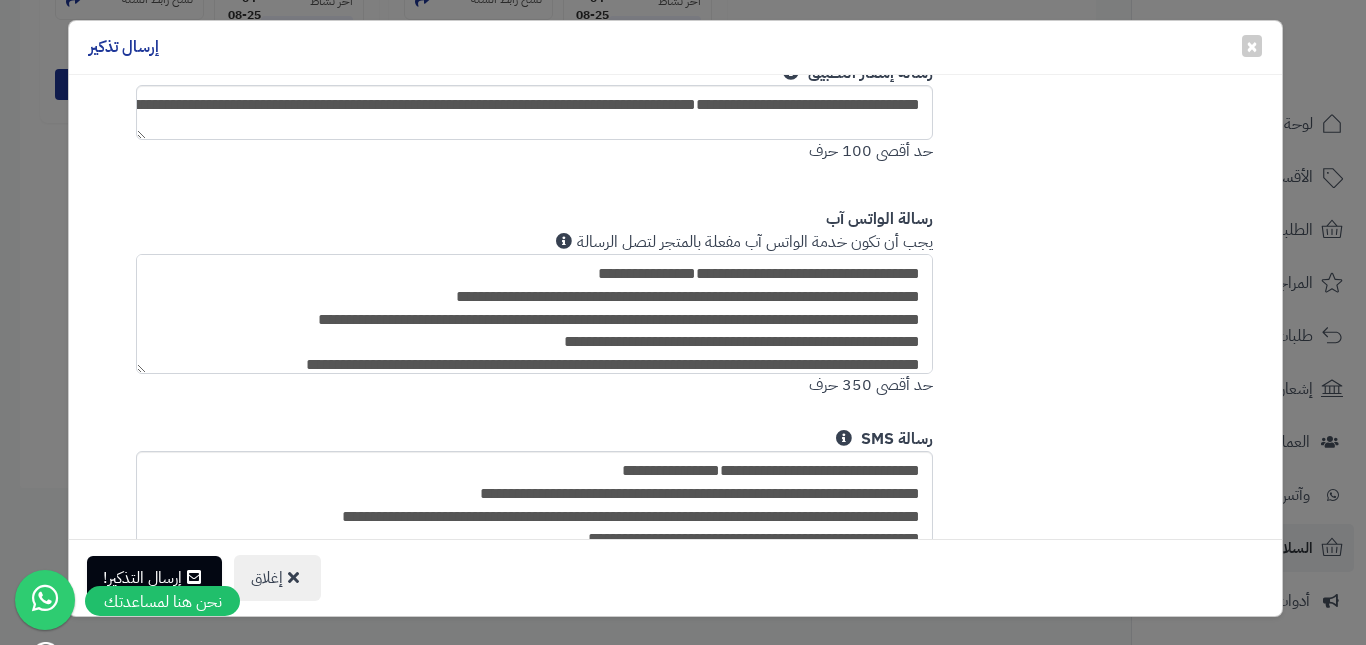 click on "**********" at bounding box center (535, 314) 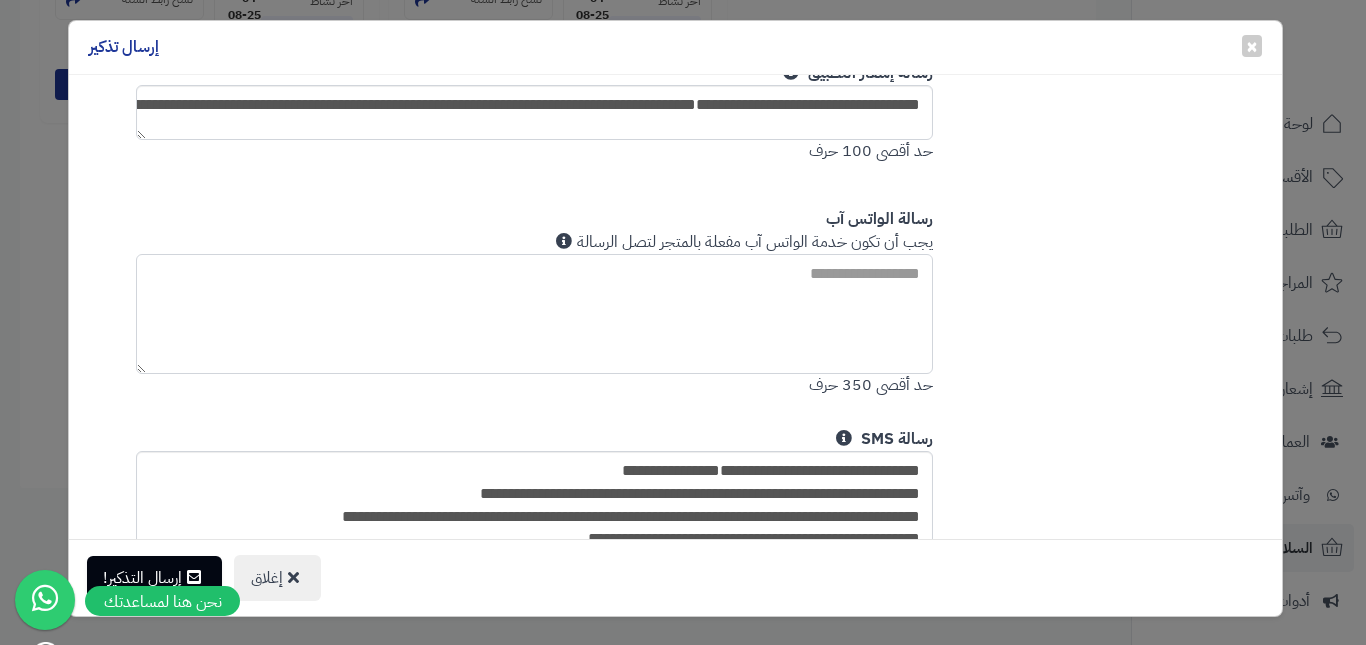 paste on "**********" 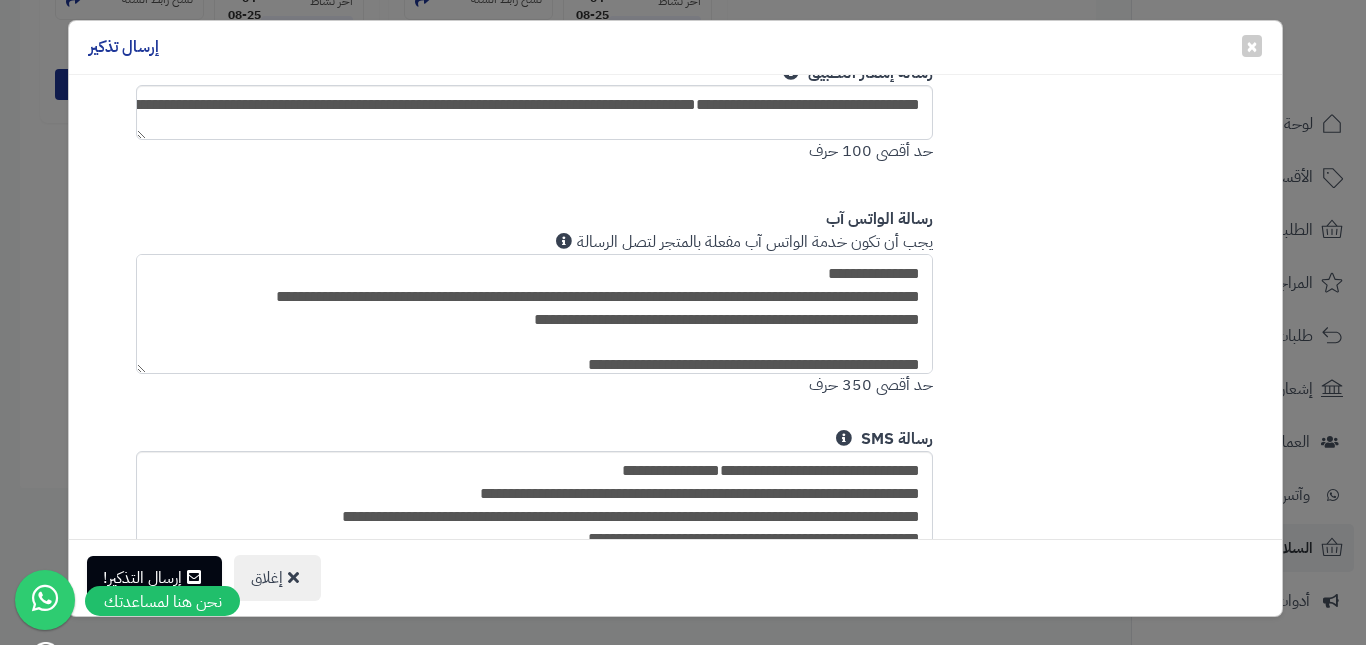 scroll, scrollTop: 142, scrollLeft: 0, axis: vertical 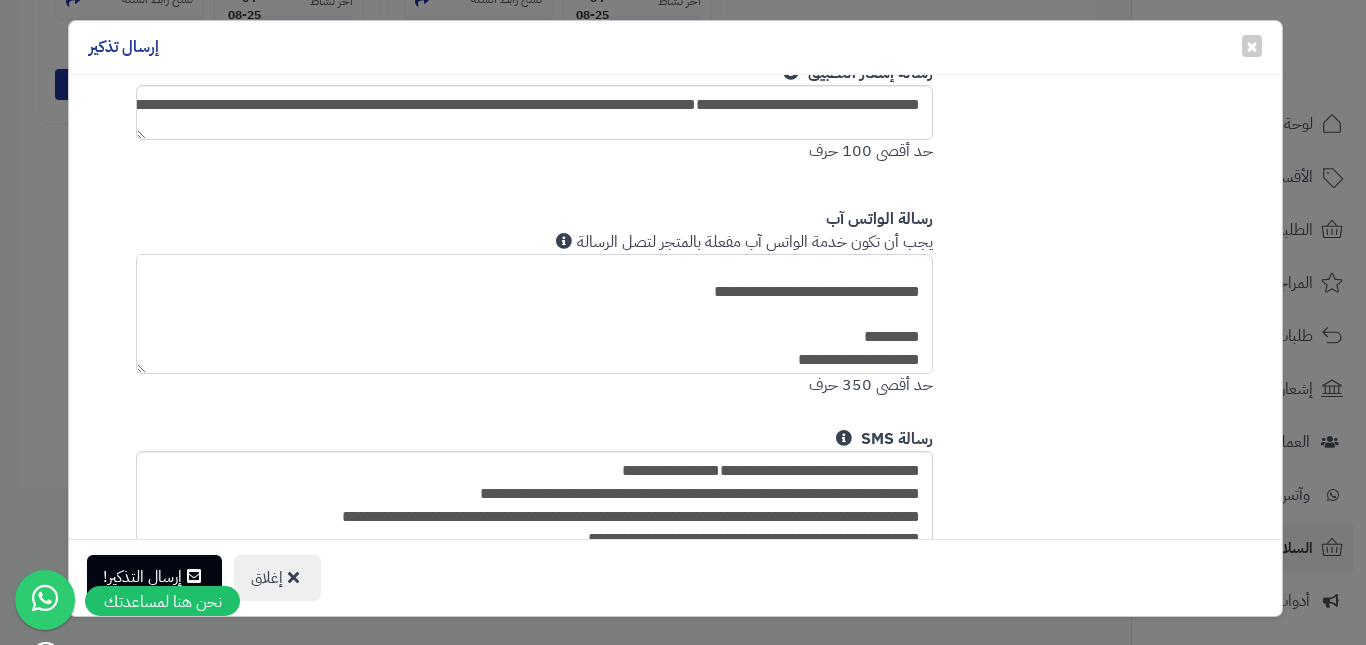type on "**********" 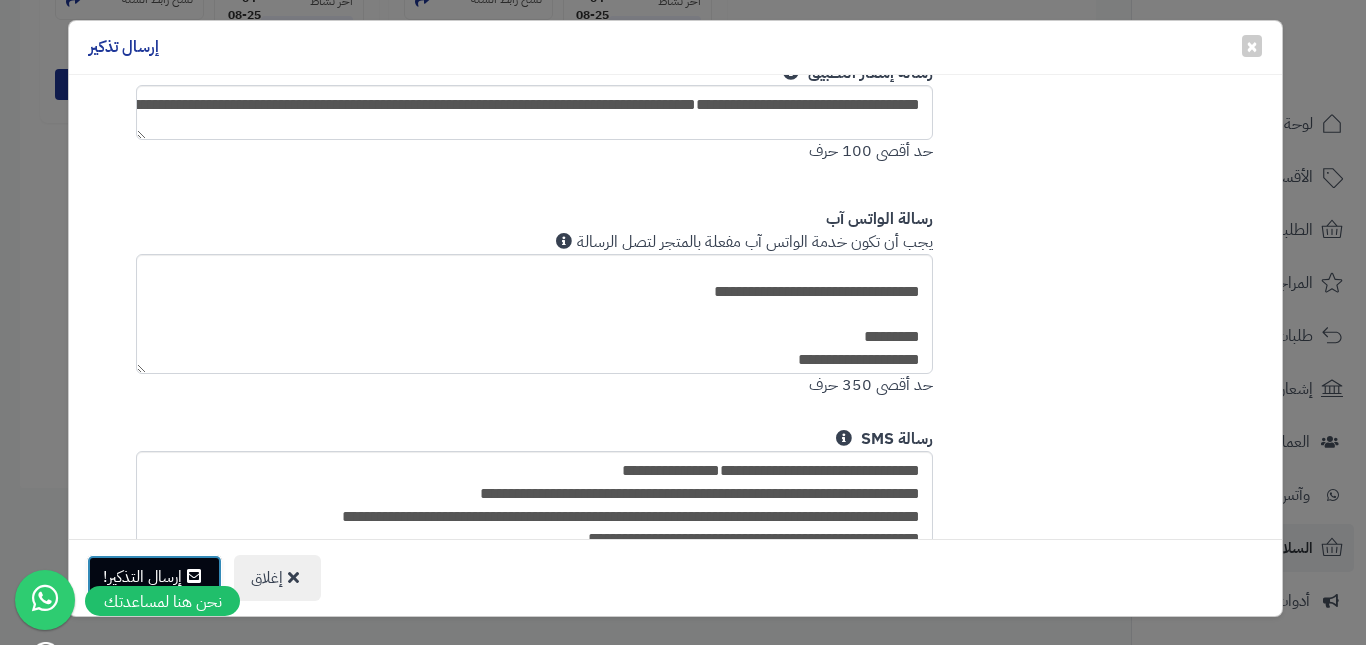 click on "إرسال التذكير!" at bounding box center (154, 577) 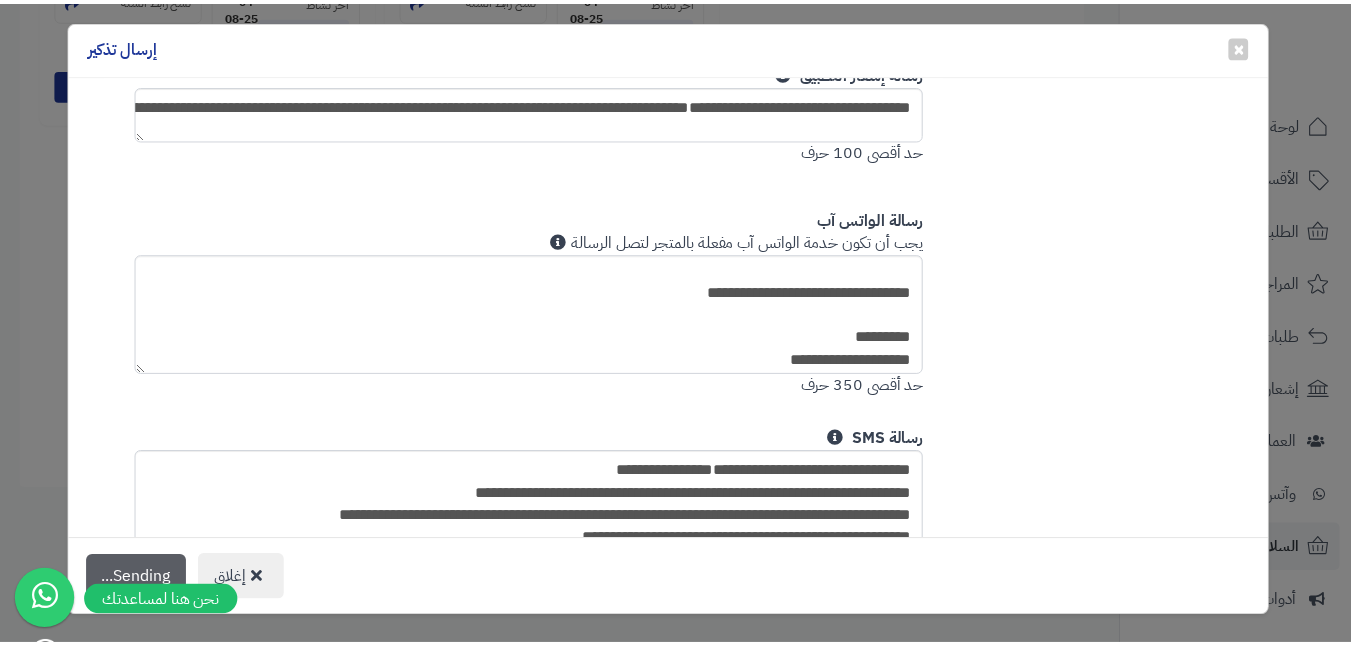 scroll, scrollTop: 2356, scrollLeft: 0, axis: vertical 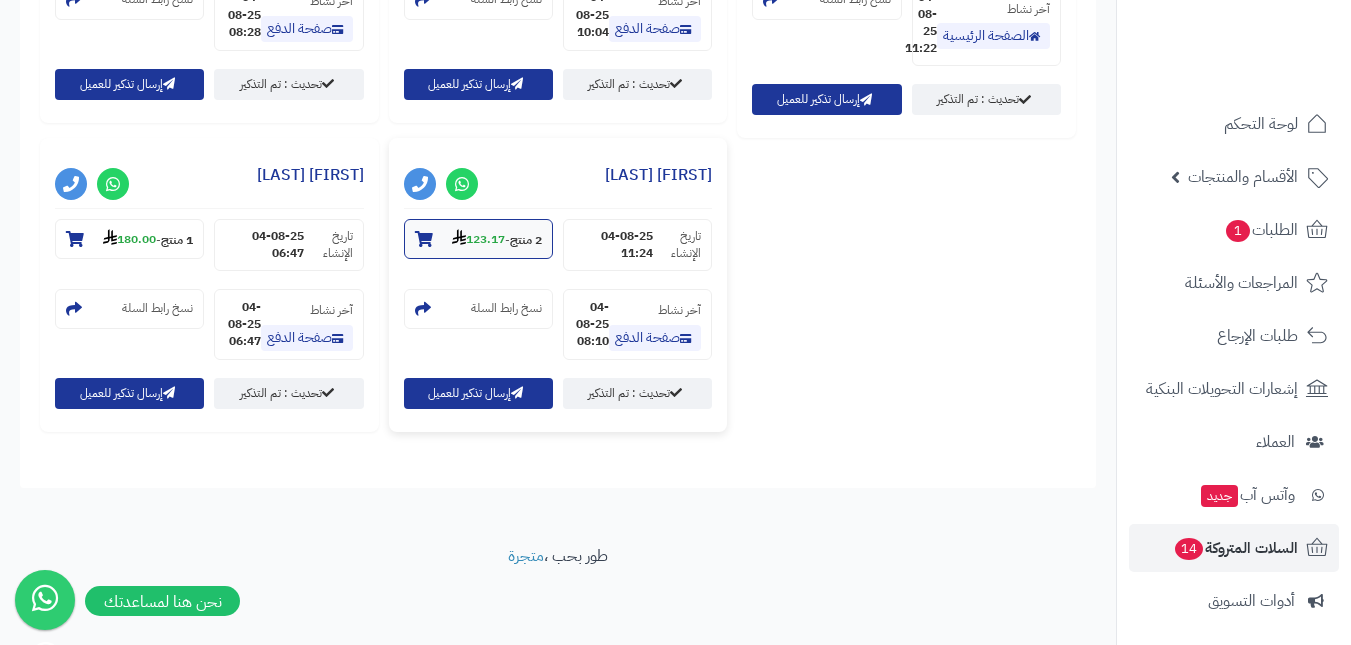 click on "2 منتج" at bounding box center (526, 239) 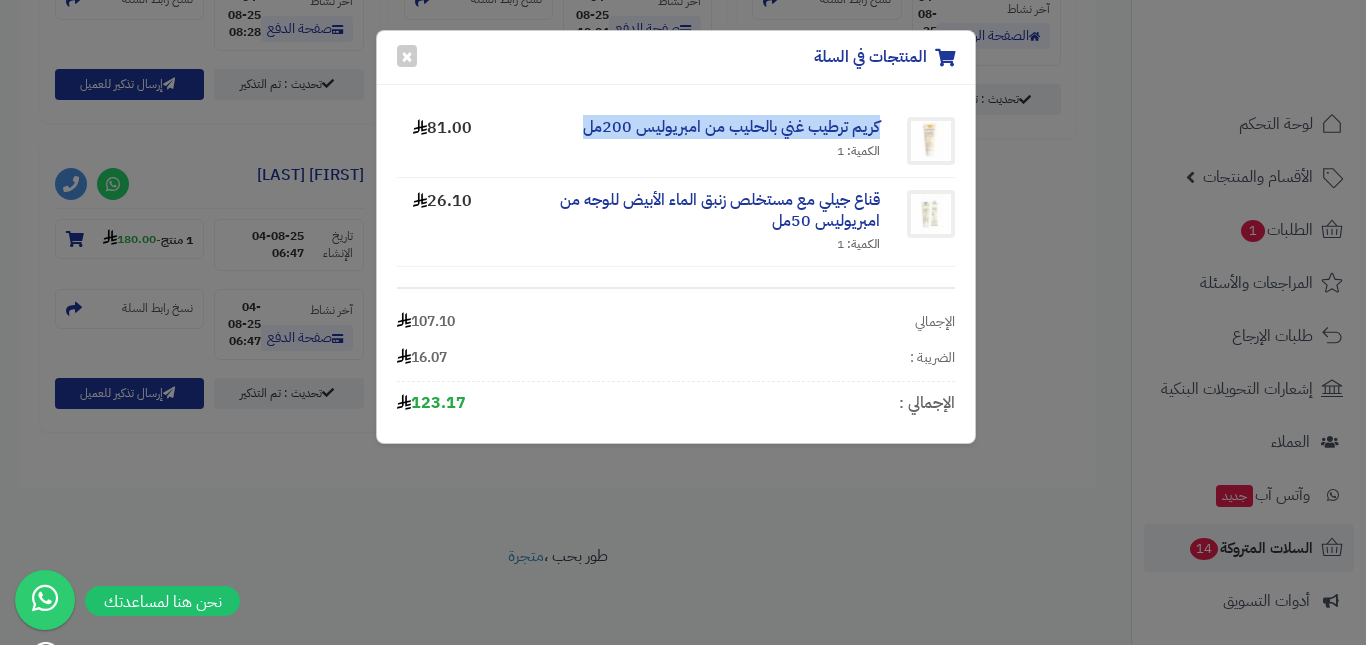 drag, startPoint x: 894, startPoint y: 121, endPoint x: 549, endPoint y: 121, distance: 345 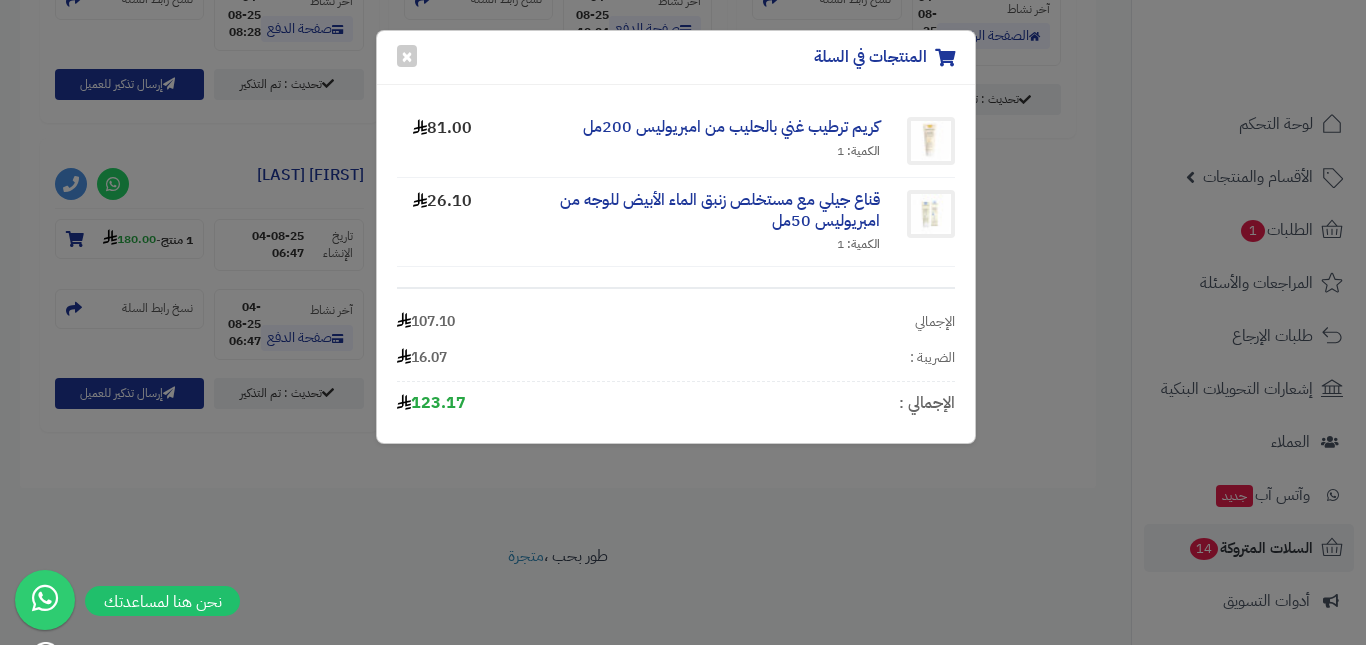drag, startPoint x: 722, startPoint y: 255, endPoint x: 752, endPoint y: 247, distance: 31.04835 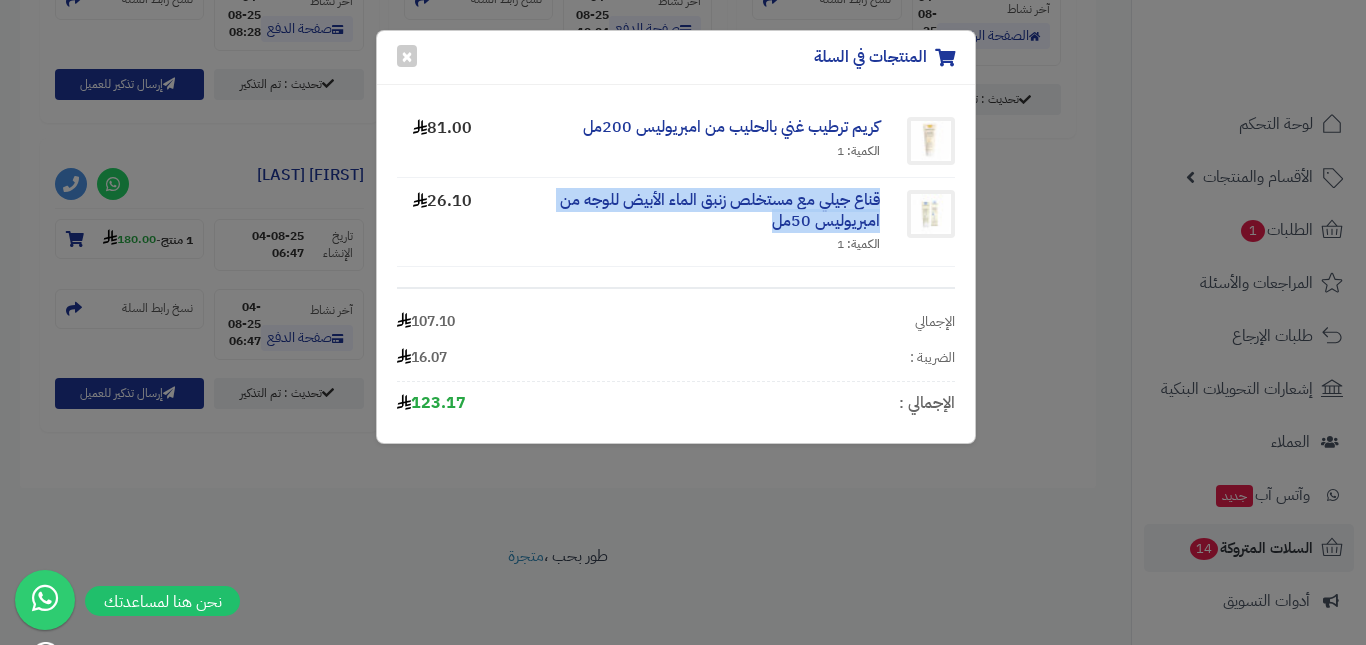drag, startPoint x: 852, startPoint y: 199, endPoint x: 785, endPoint y: 221, distance: 70.5195 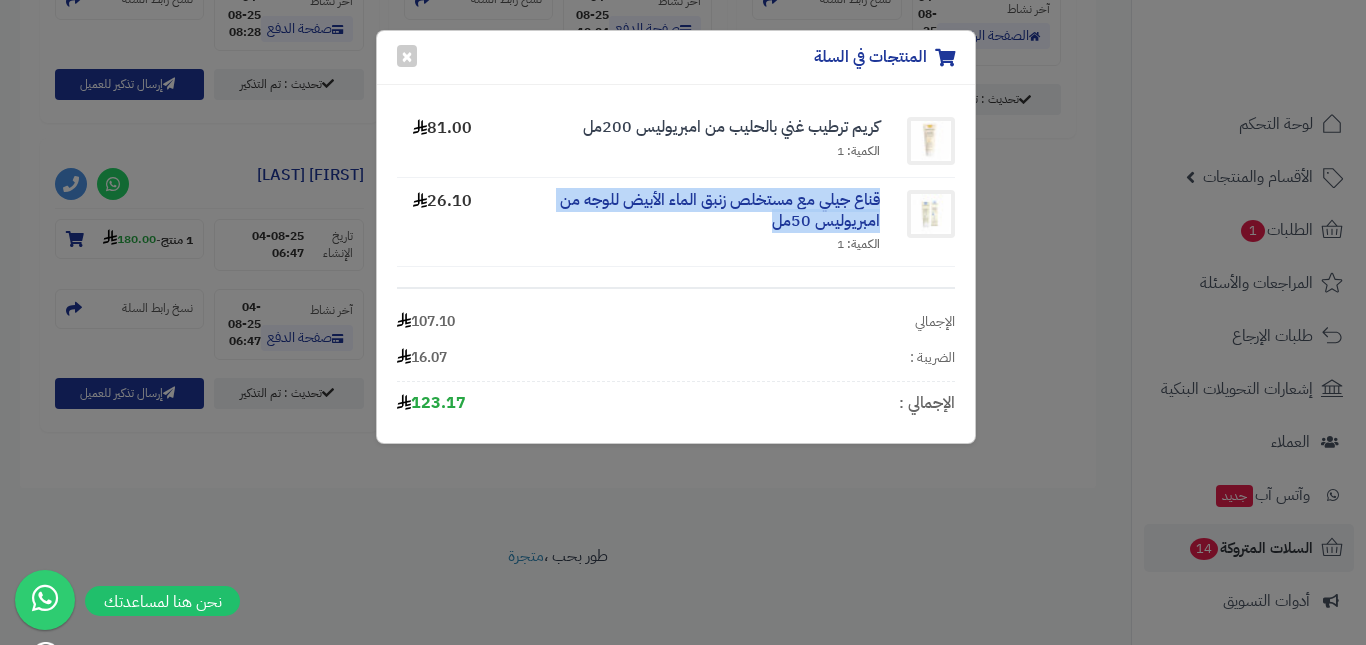 copy on "قناع جيلي مع مستخلص زنبق الماء الأبيض للوجه من امبريوليس 50مل" 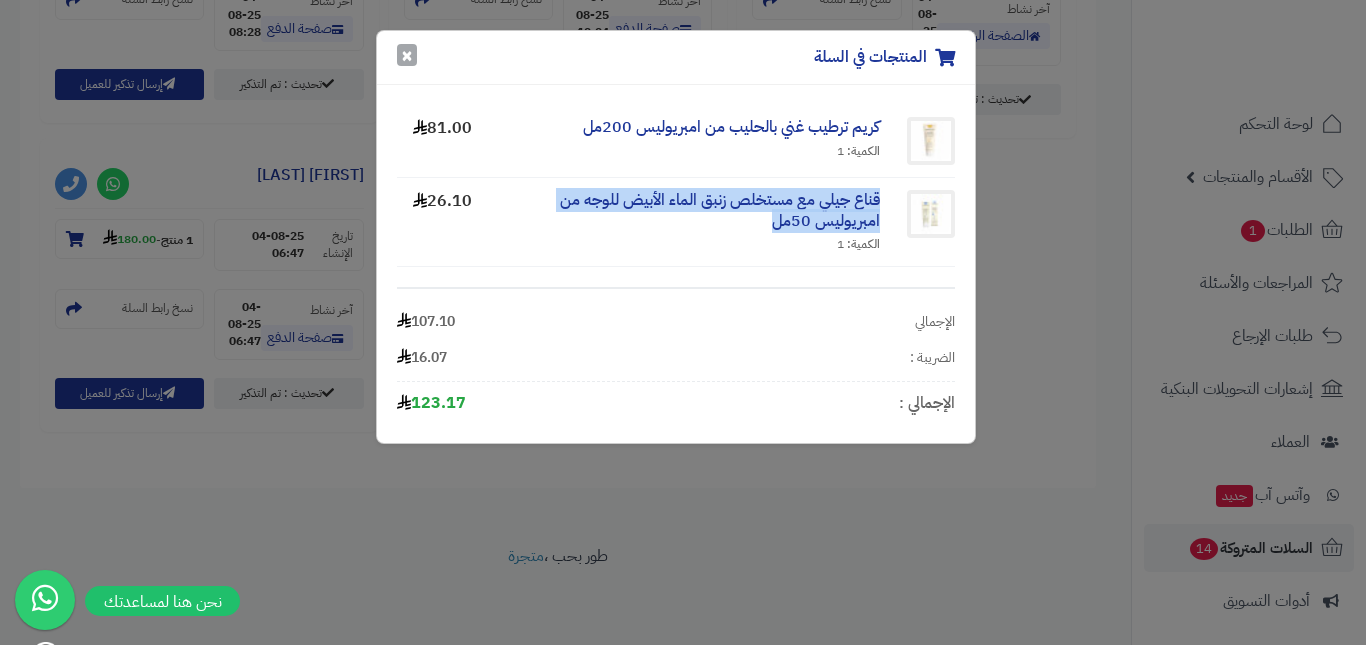 click on "×" at bounding box center [407, 55] 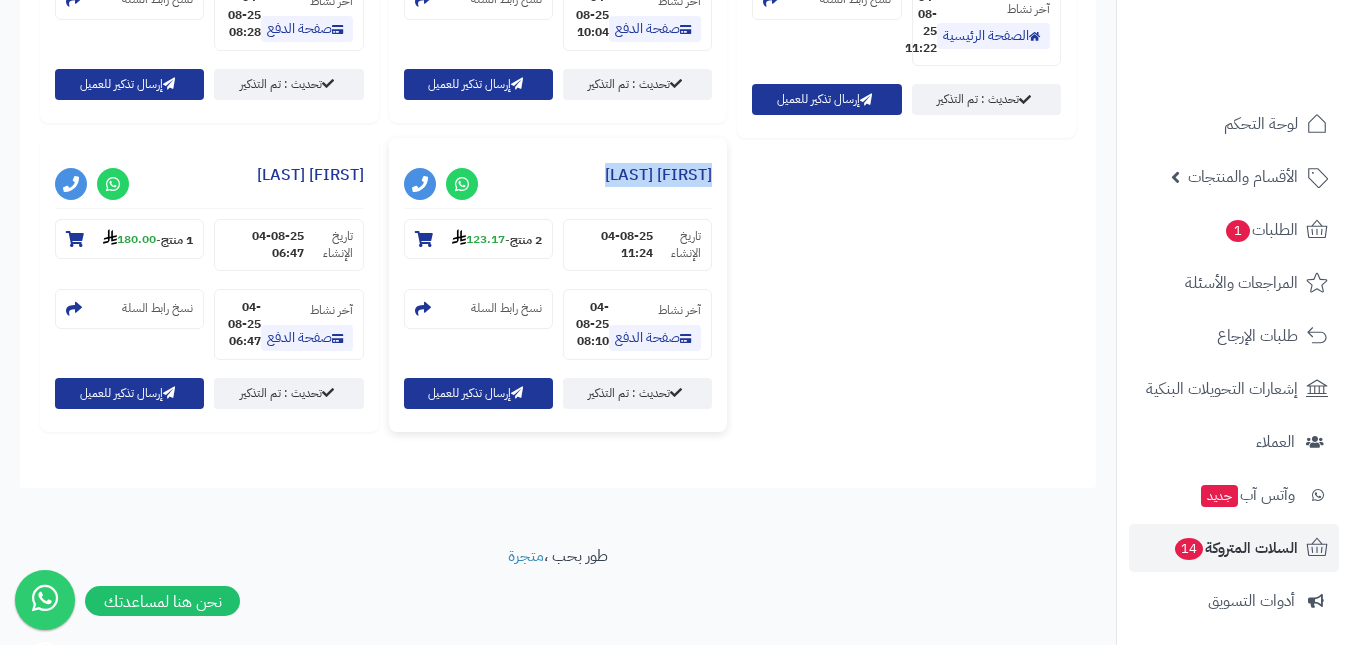 drag, startPoint x: 553, startPoint y: 163, endPoint x: 720, endPoint y: 173, distance: 167.29913 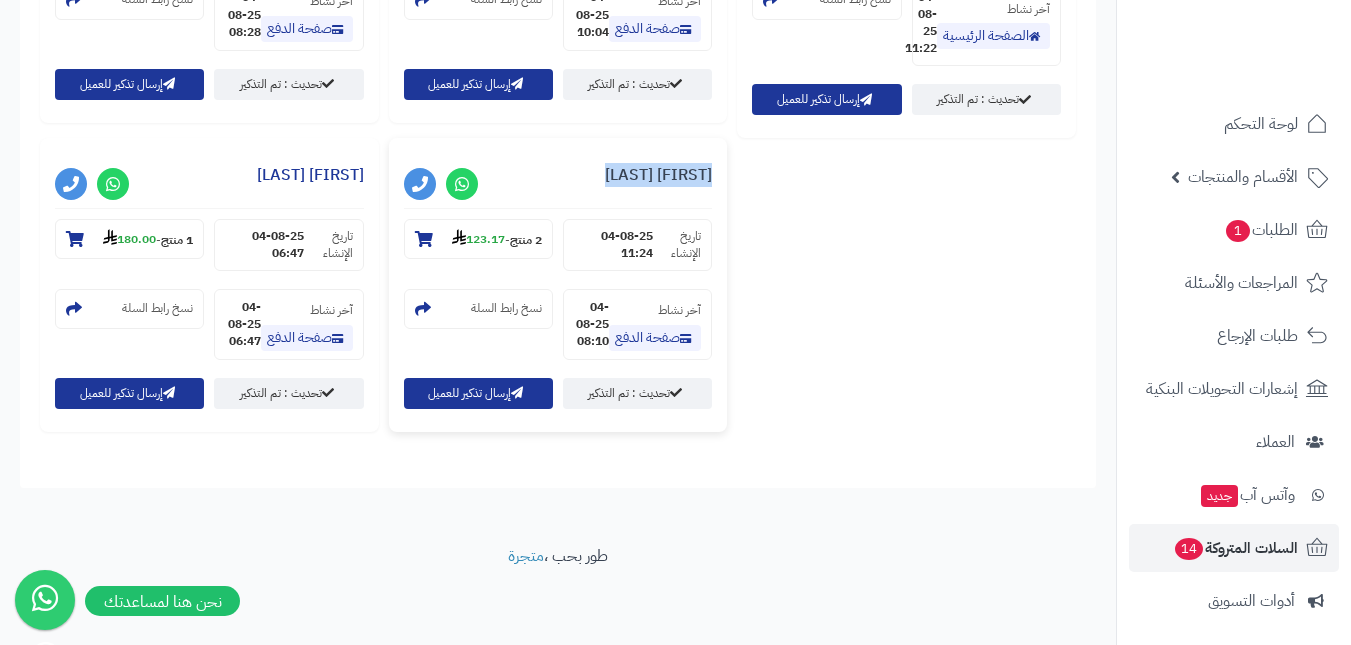 copy on "Hayam Alghamdi" 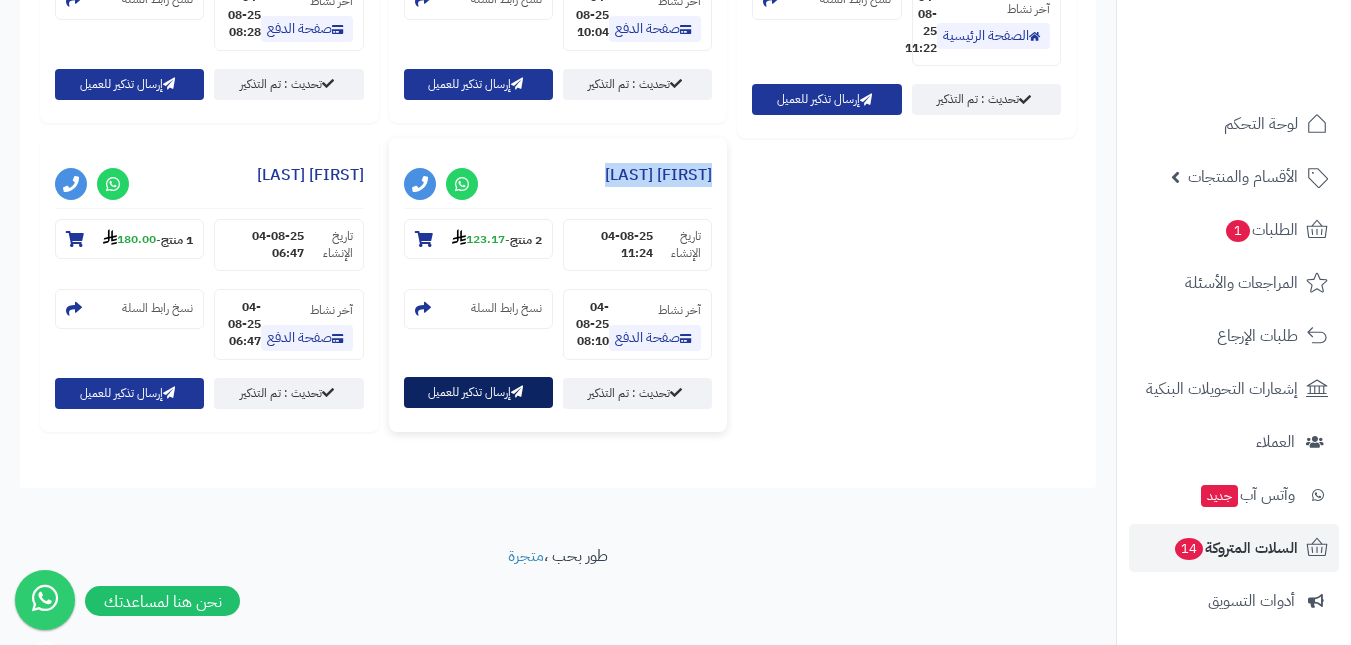 click on "إرسال تذكير للعميل" at bounding box center [478, 392] 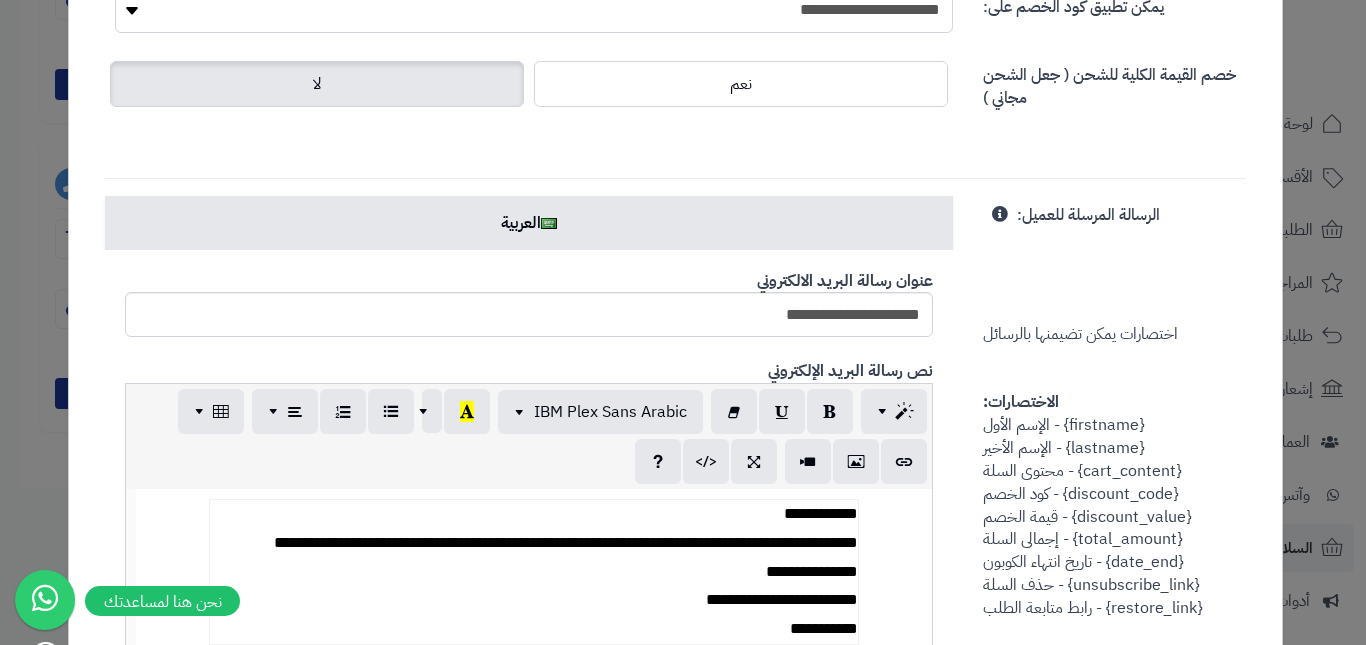scroll, scrollTop: 700, scrollLeft: 0, axis: vertical 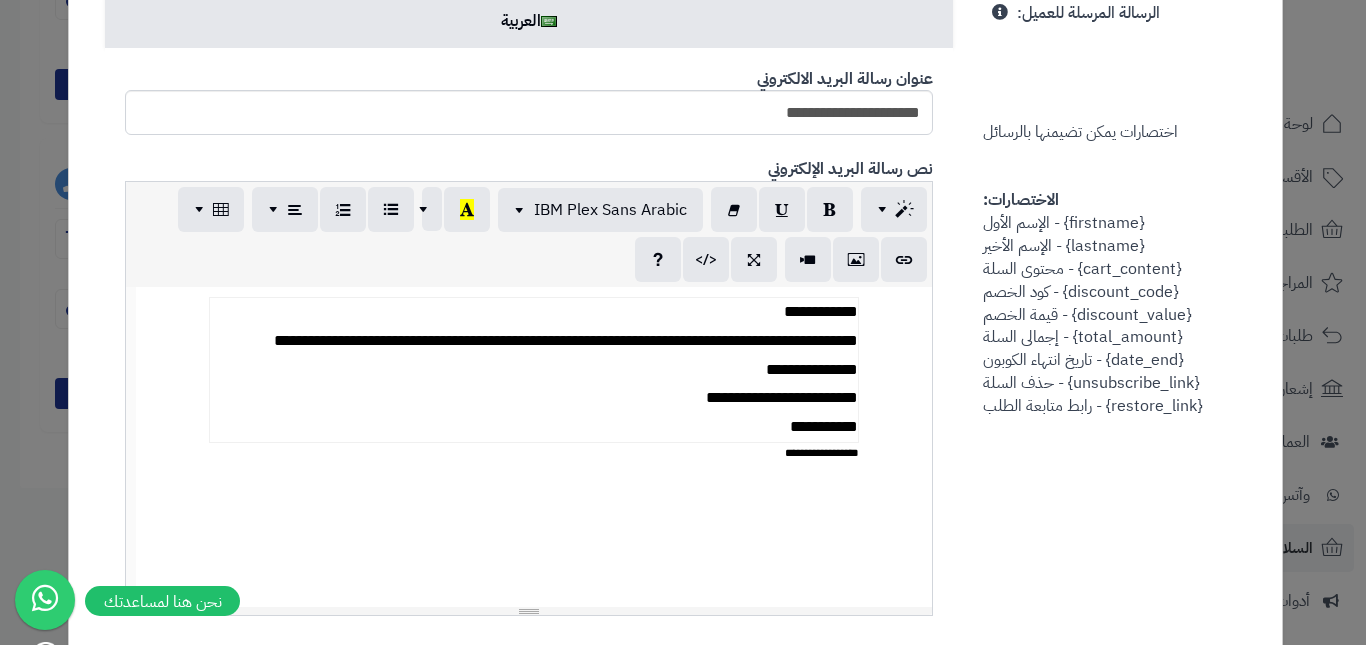click on "**
SAR %" at bounding box center (822, -319) 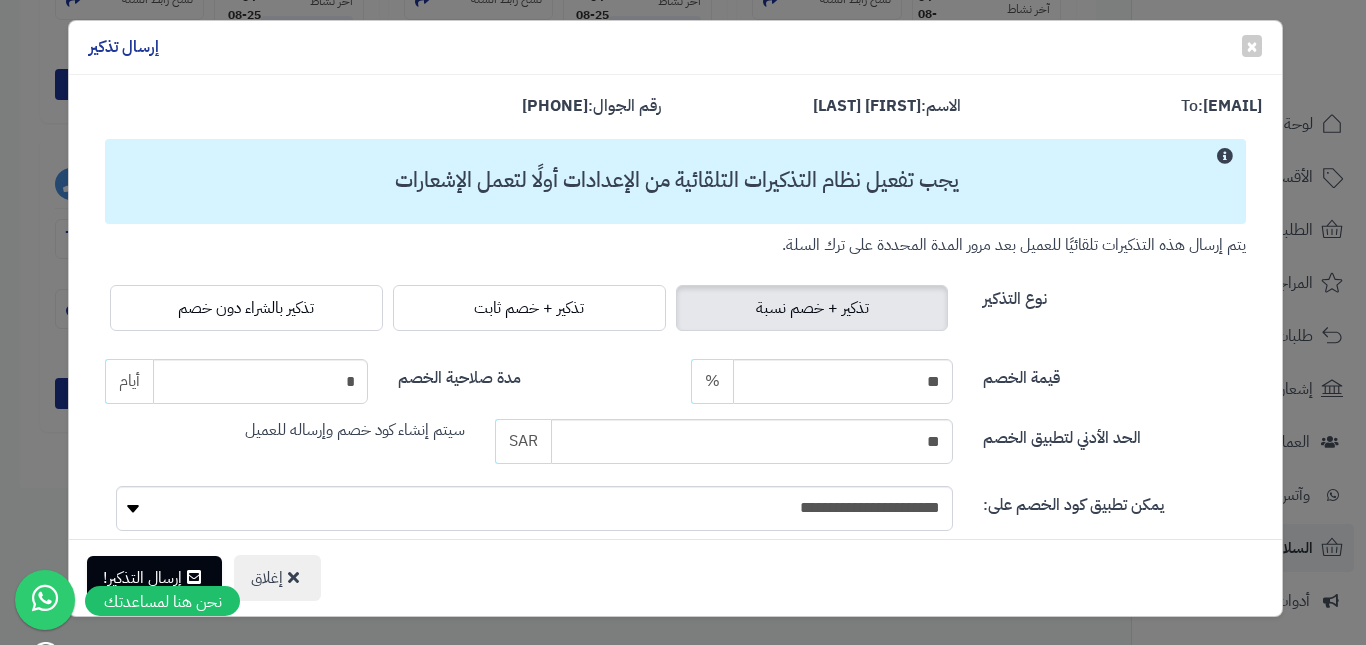 scroll, scrollTop: 0, scrollLeft: 0, axis: both 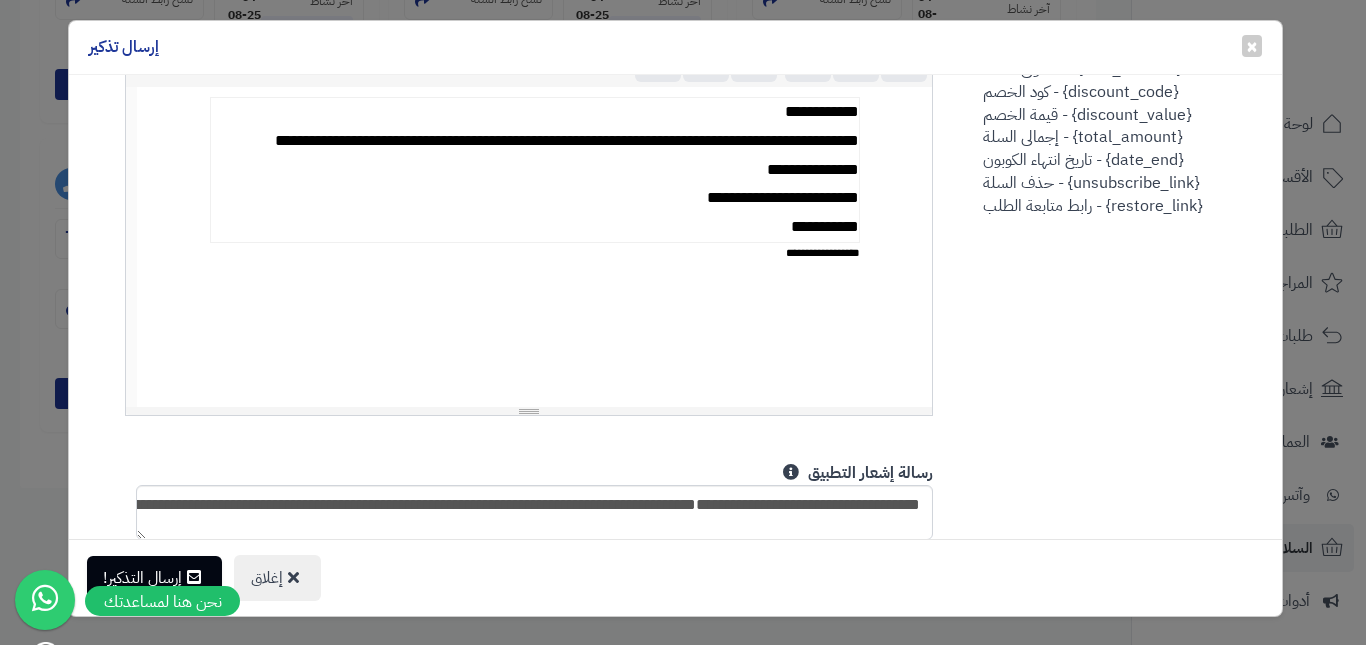 click on "**********" at bounding box center [534, 170] 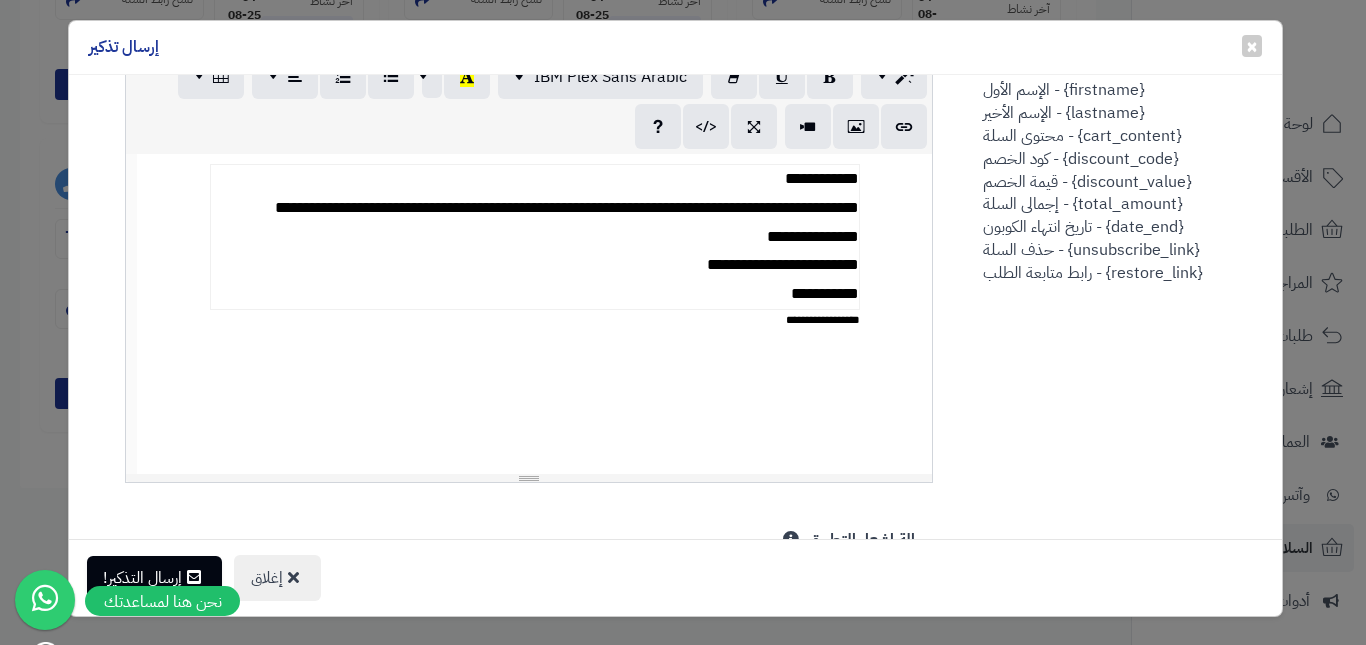 scroll, scrollTop: 800, scrollLeft: 0, axis: vertical 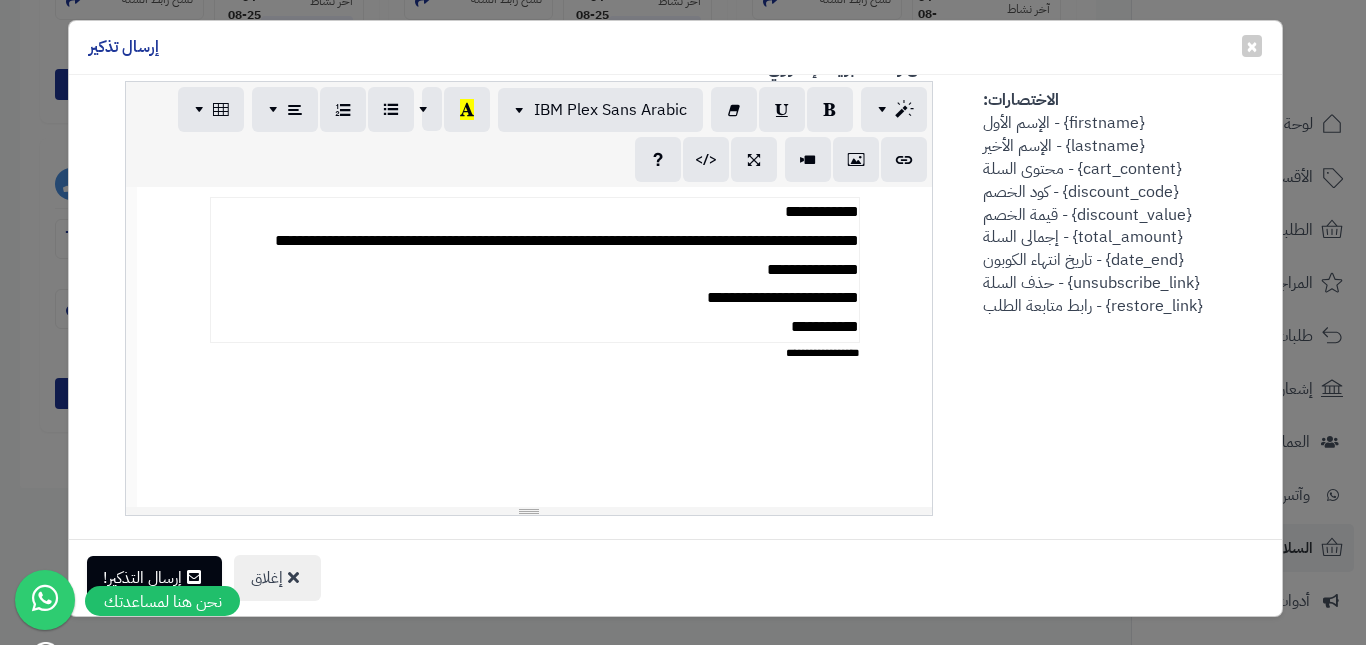 type 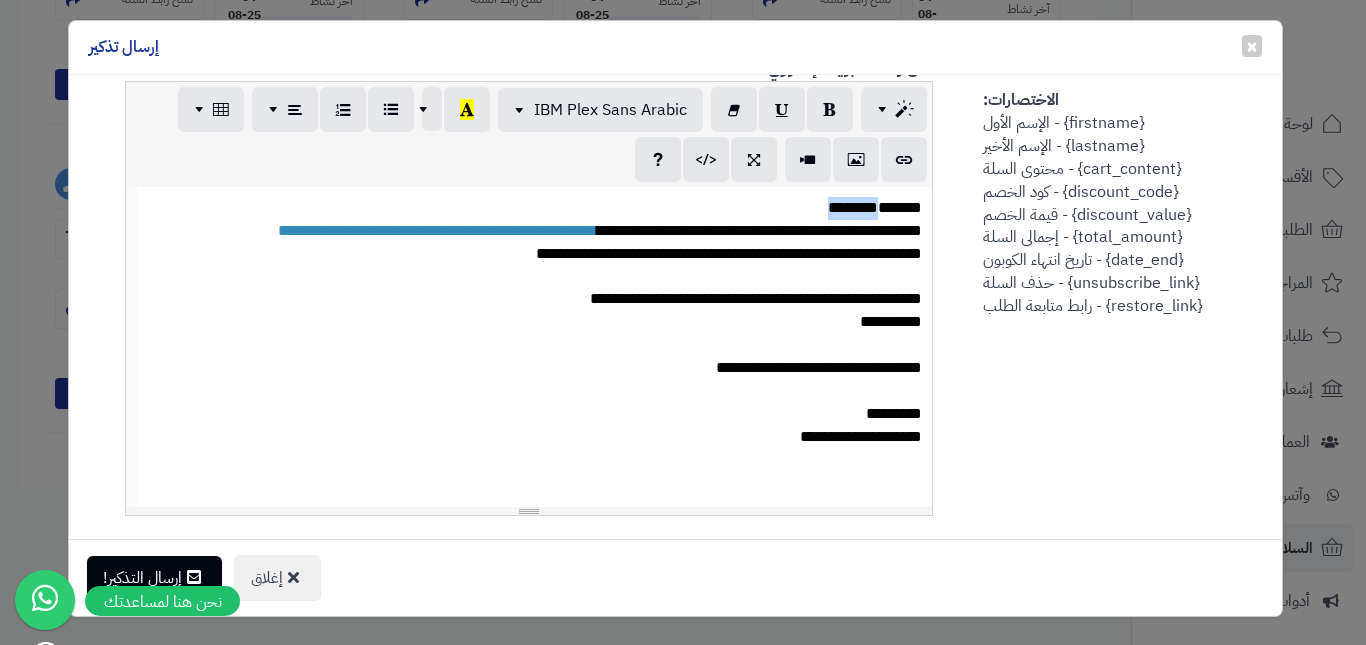drag, startPoint x: 804, startPoint y: 206, endPoint x: 888, endPoint y: 205, distance: 84.00595 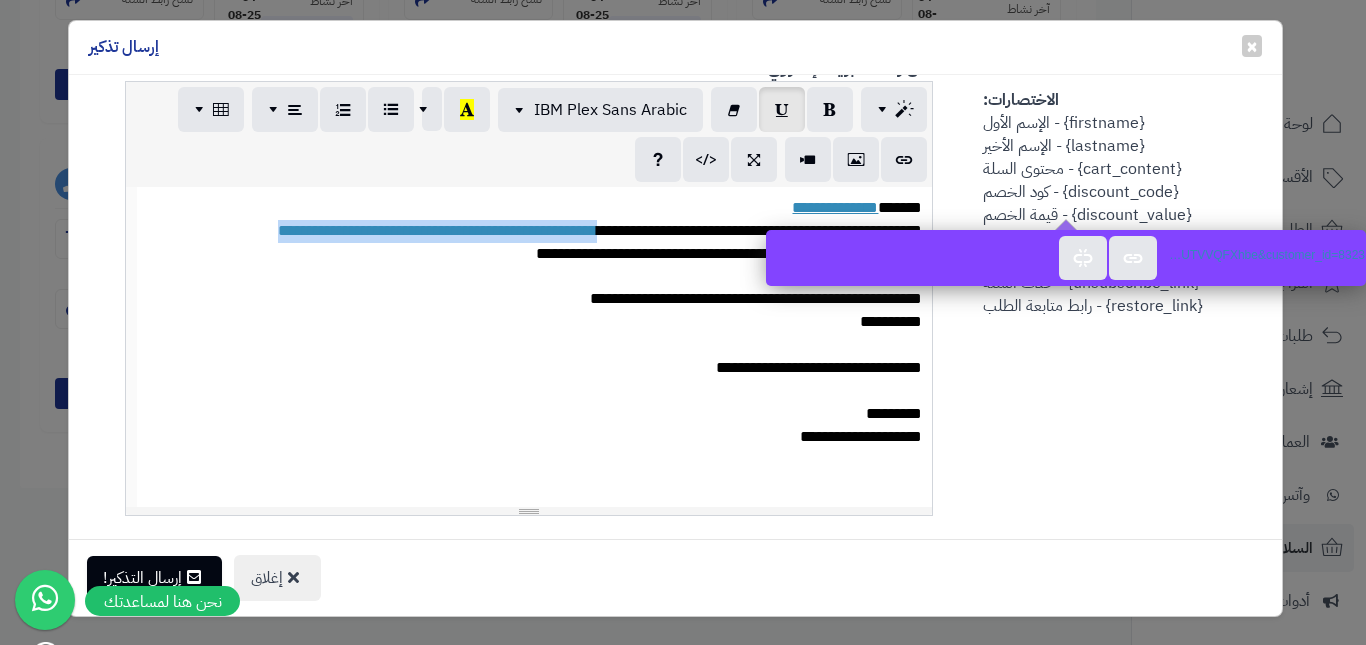drag, startPoint x: 210, startPoint y: 233, endPoint x: 574, endPoint y: 238, distance: 364.03433 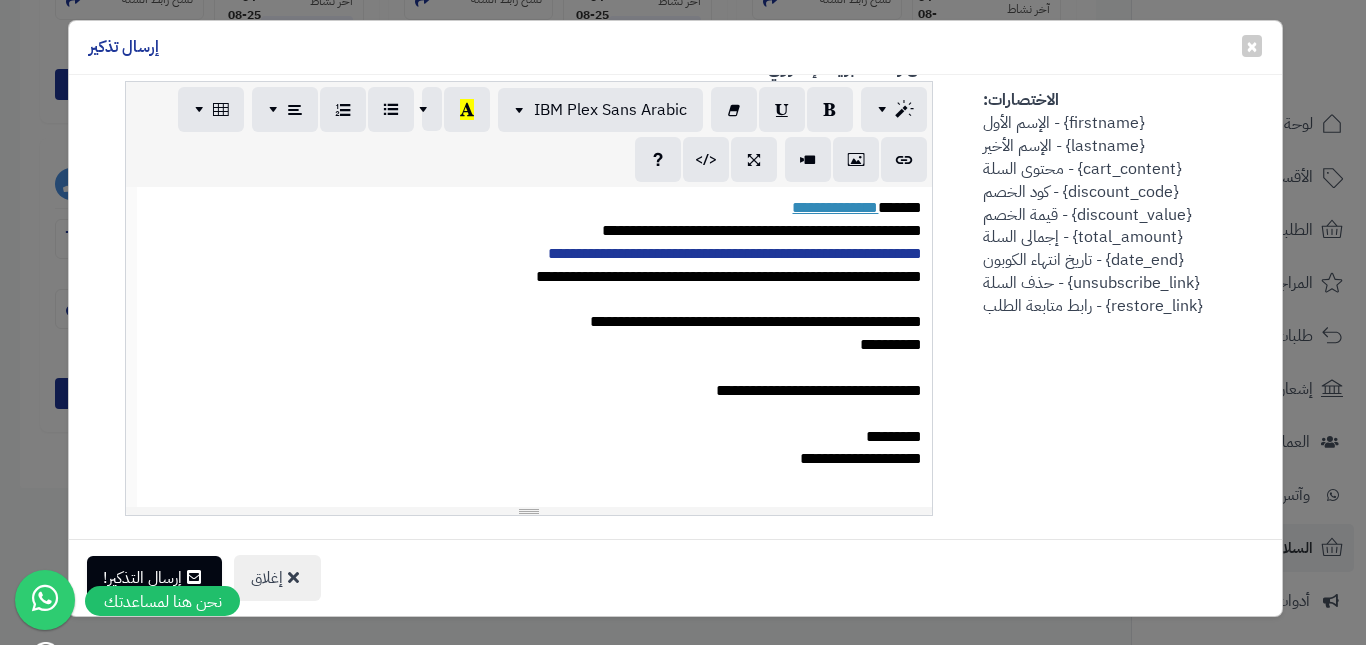 click on "**********" at bounding box center (535, 231) 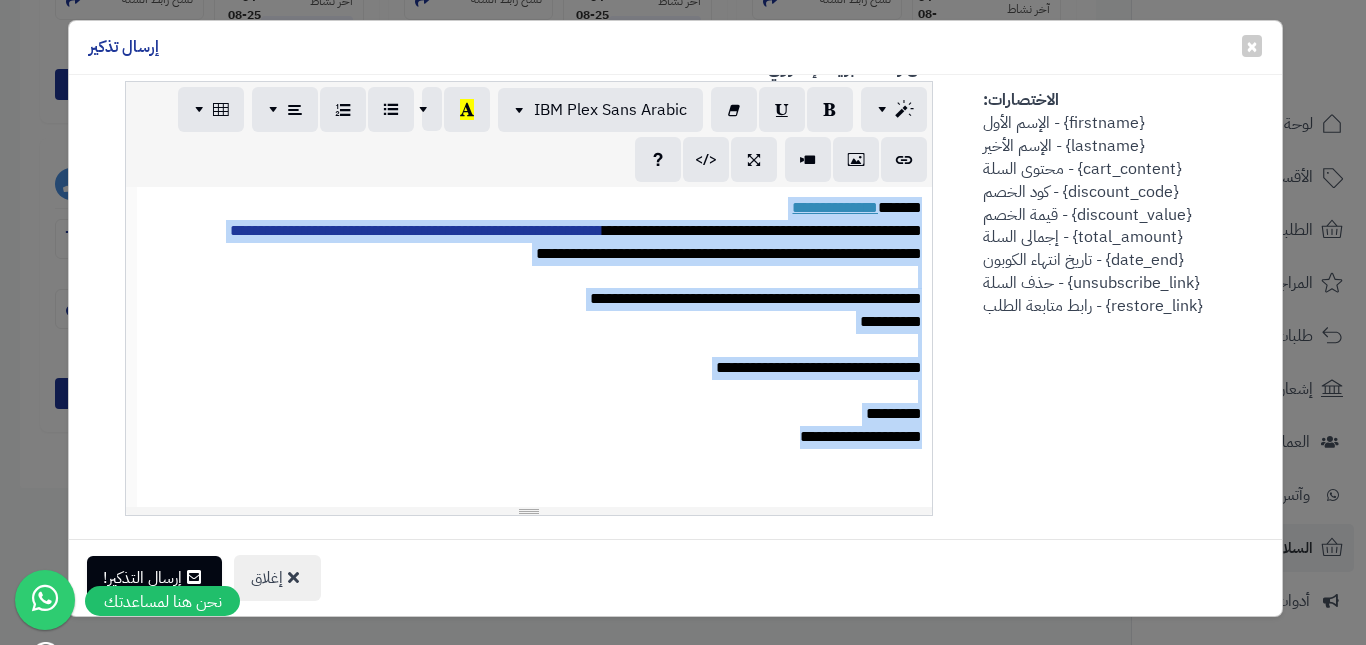 copy on "**********" 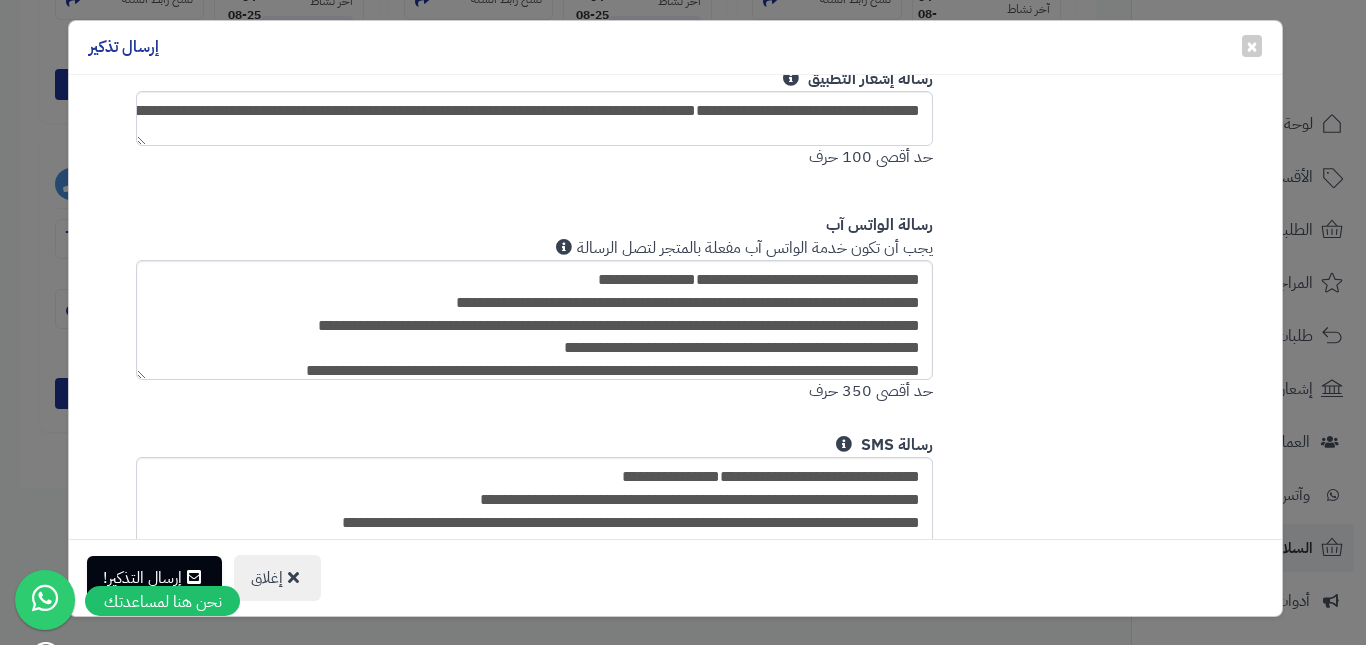 scroll, scrollTop: 1300, scrollLeft: 0, axis: vertical 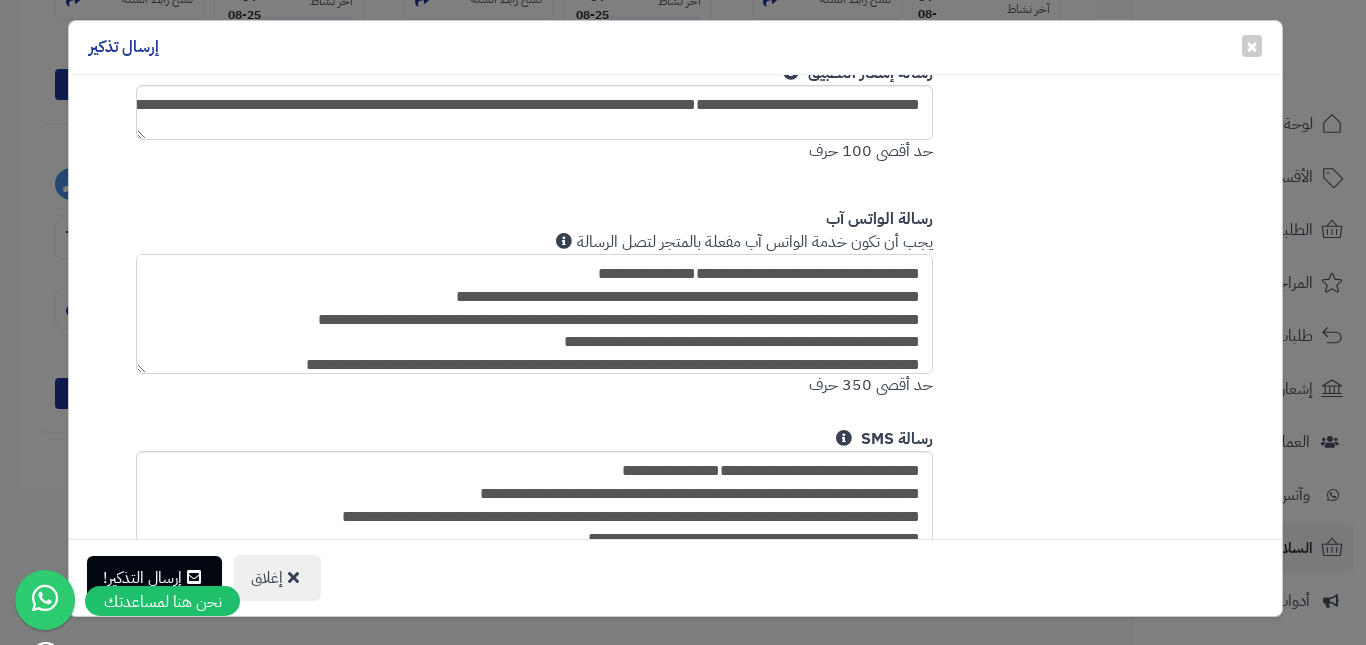 click on "**********" at bounding box center (535, 314) 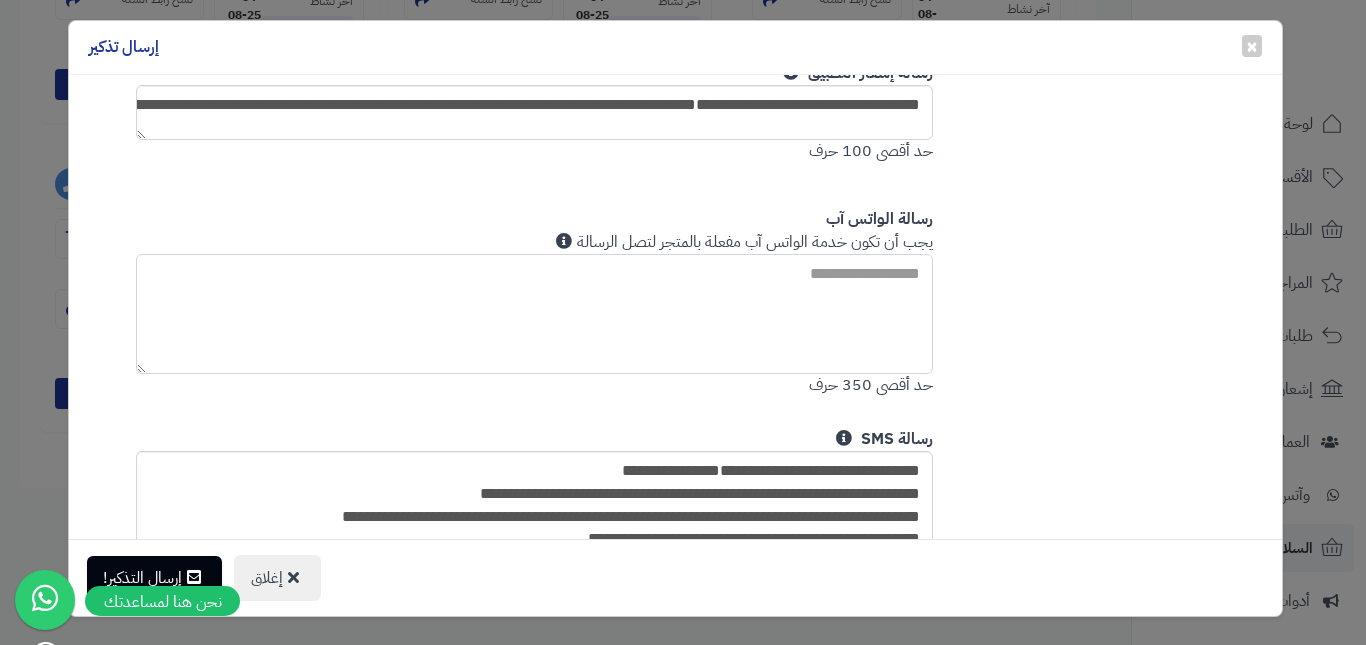 paste on "**********" 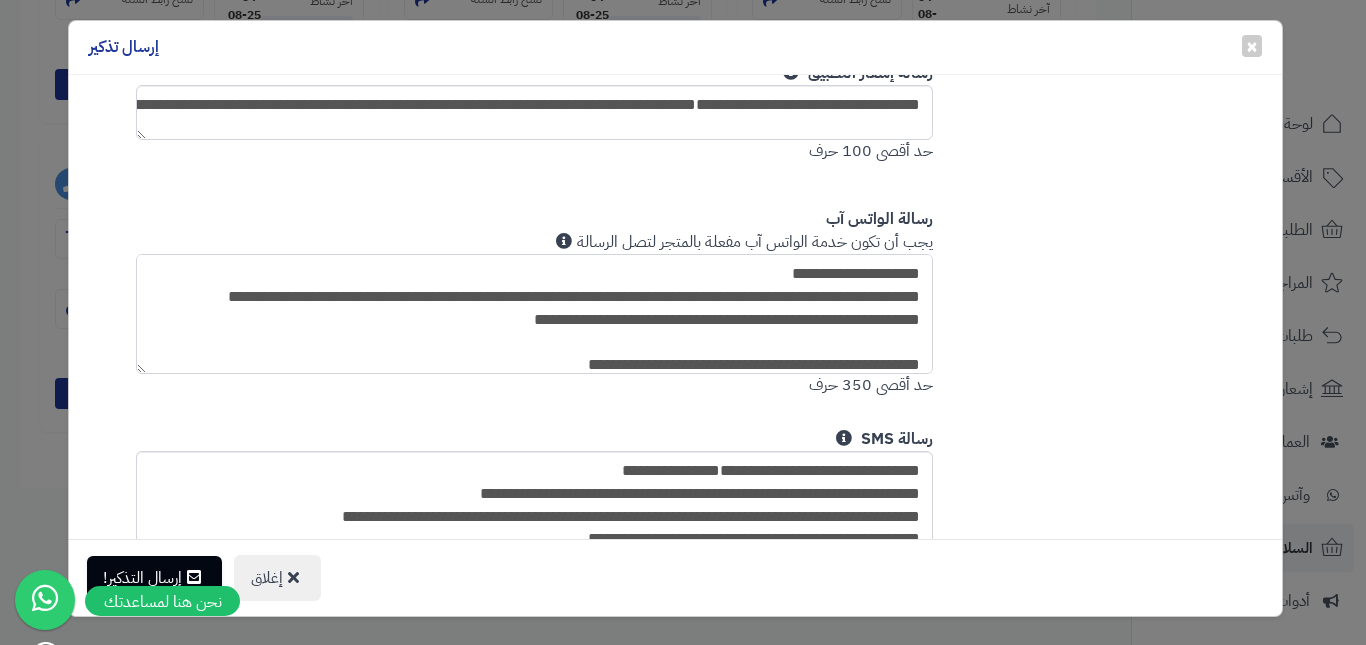 scroll, scrollTop: 172, scrollLeft: 0, axis: vertical 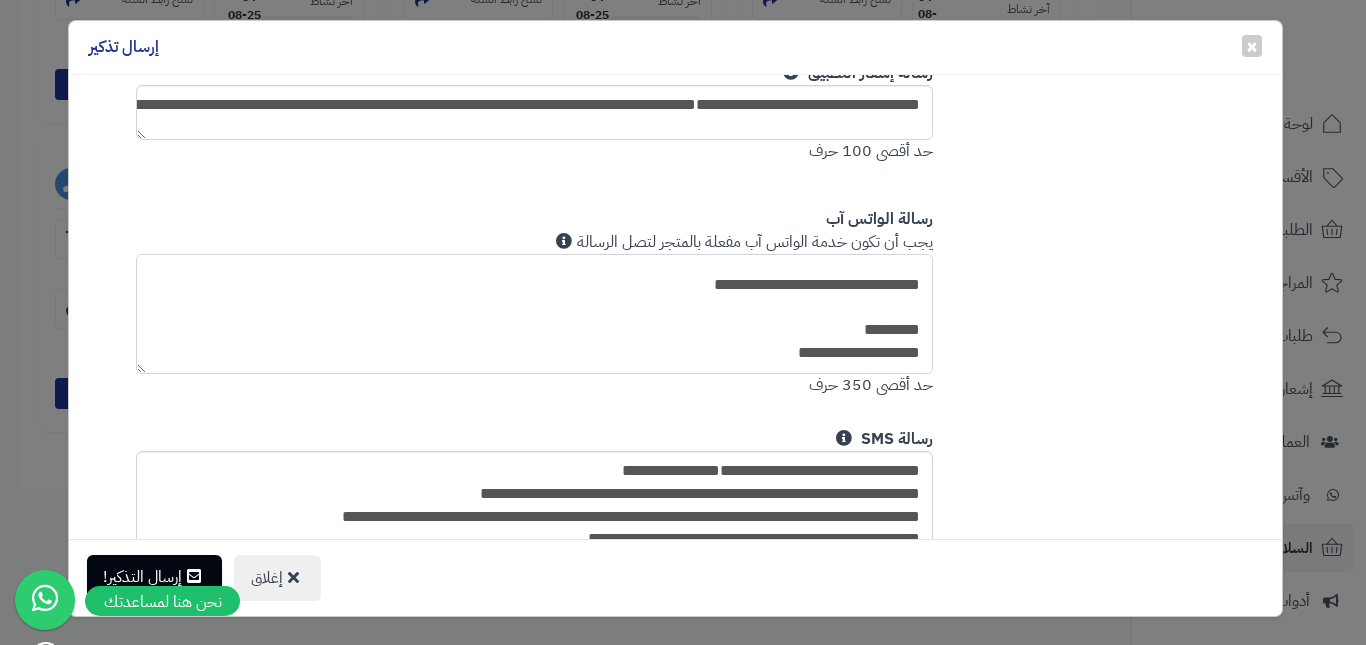 type on "**********" 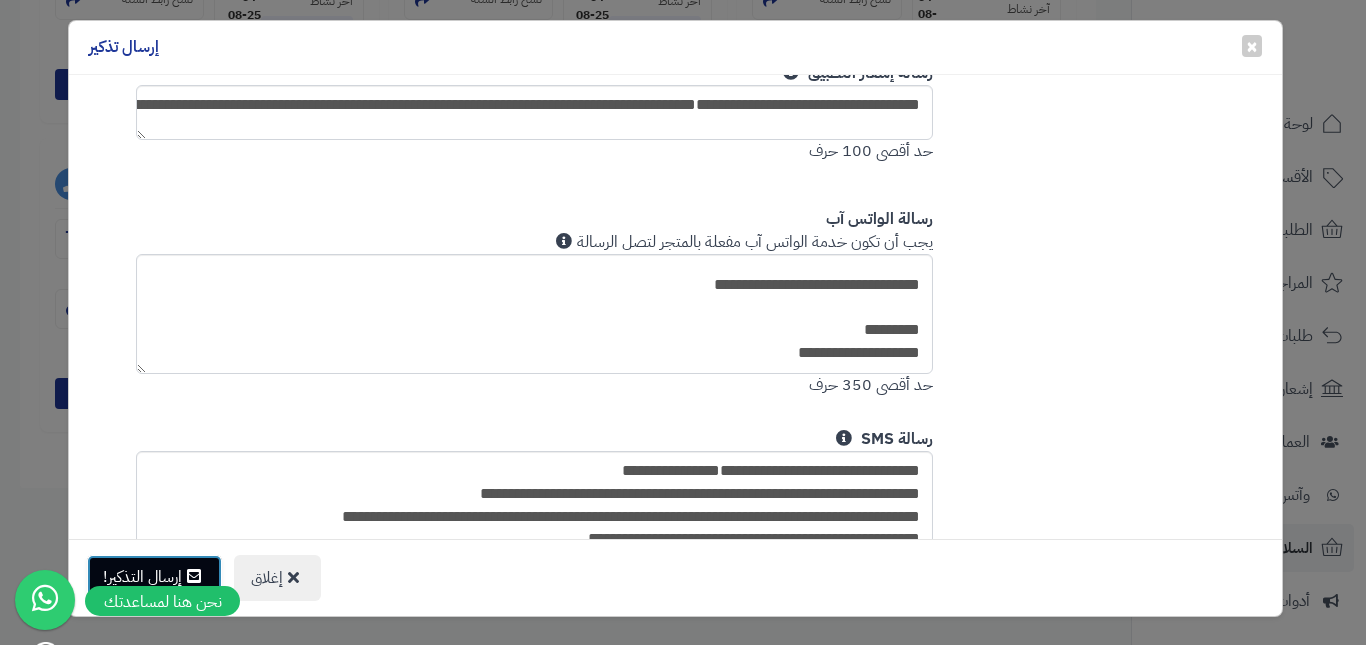 click on "إرسال التذكير!" at bounding box center (154, 577) 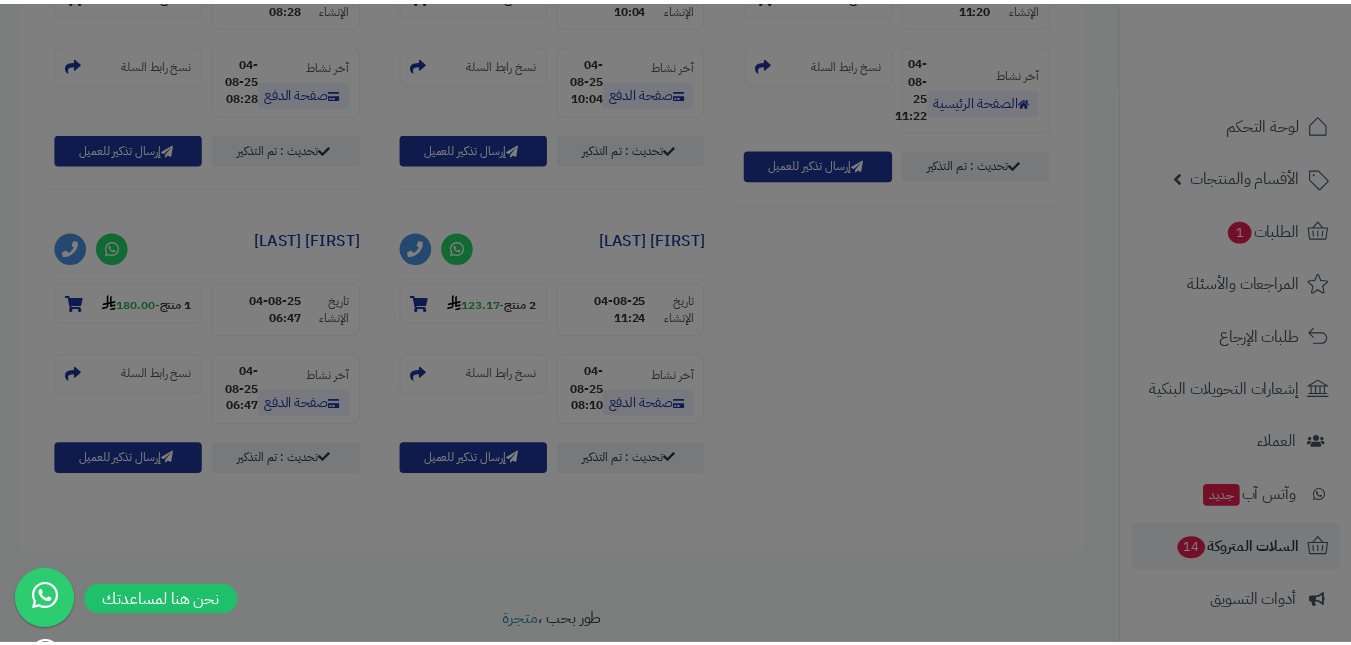 scroll, scrollTop: 2046, scrollLeft: 0, axis: vertical 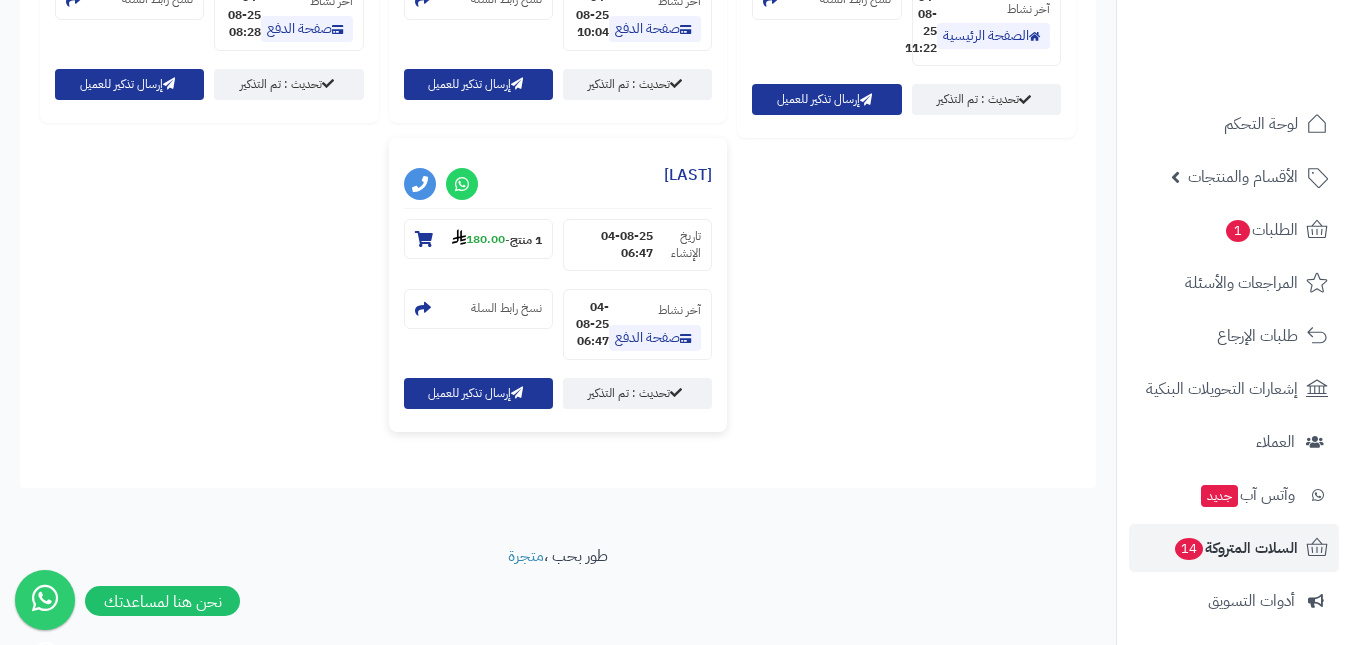 drag, startPoint x: 608, startPoint y: 175, endPoint x: 718, endPoint y: 174, distance: 110.00455 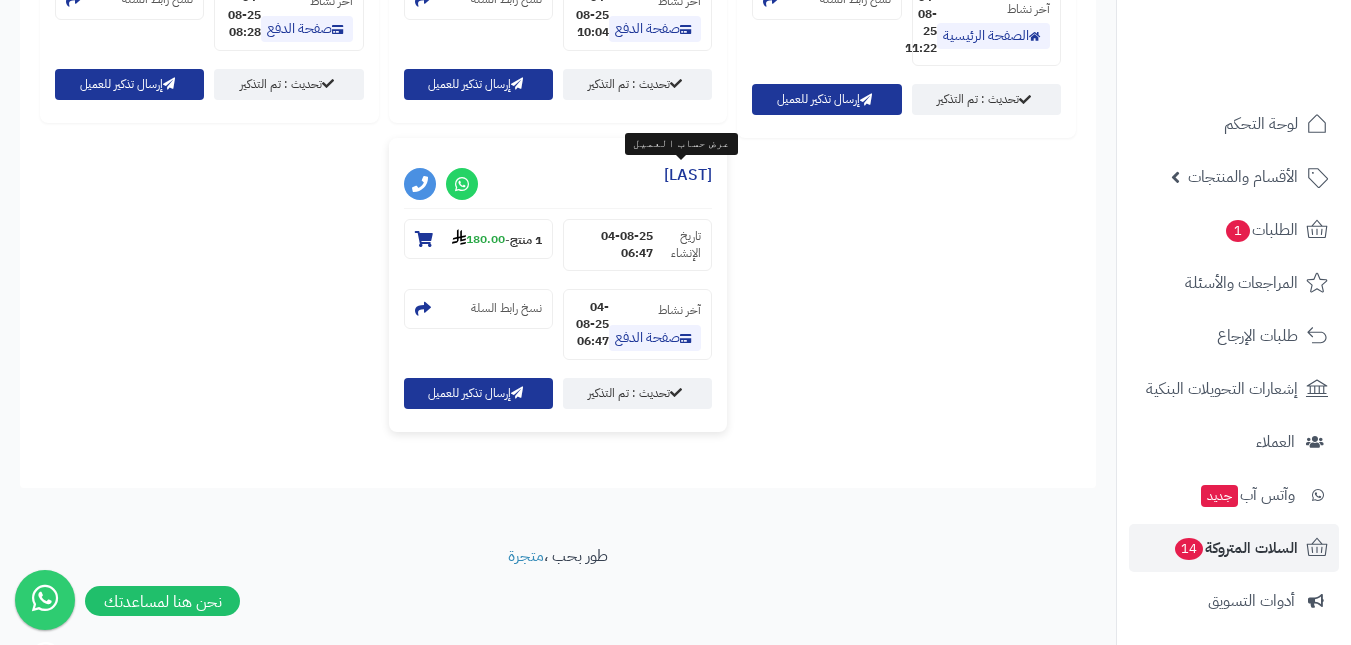 copy on "نوره العتيبي" 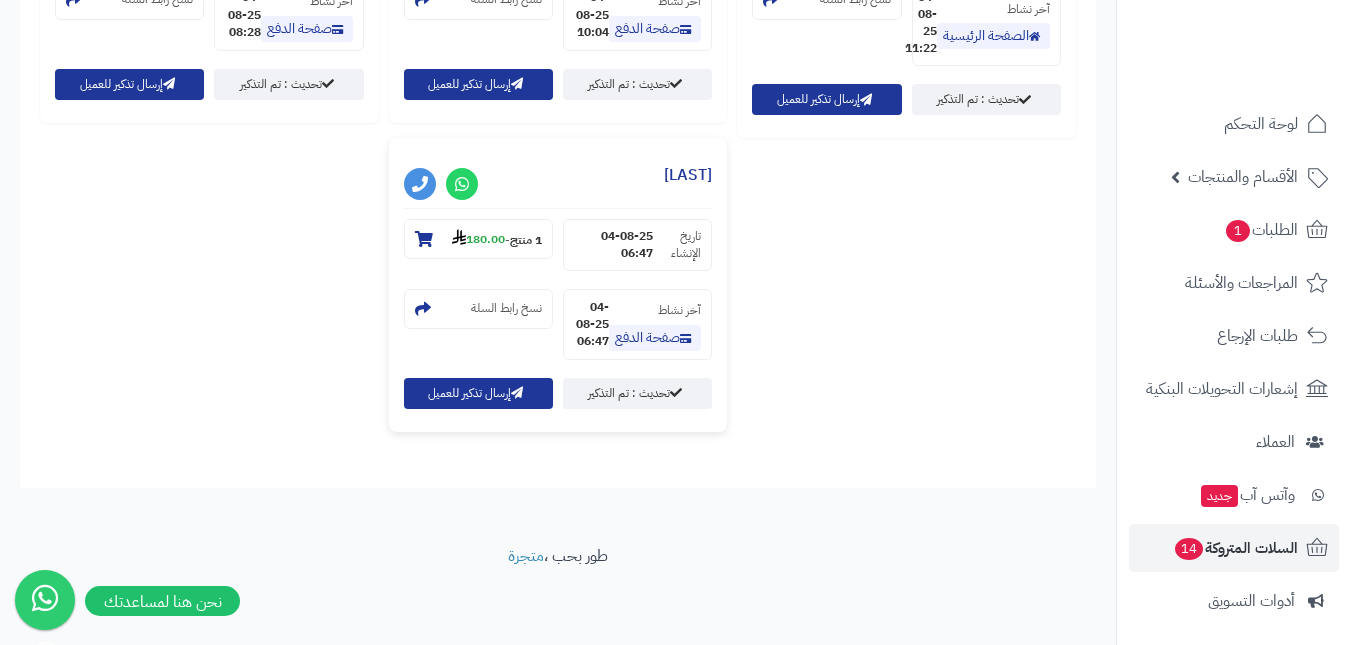 click on "نوره العتيبي" at bounding box center [558, 181] 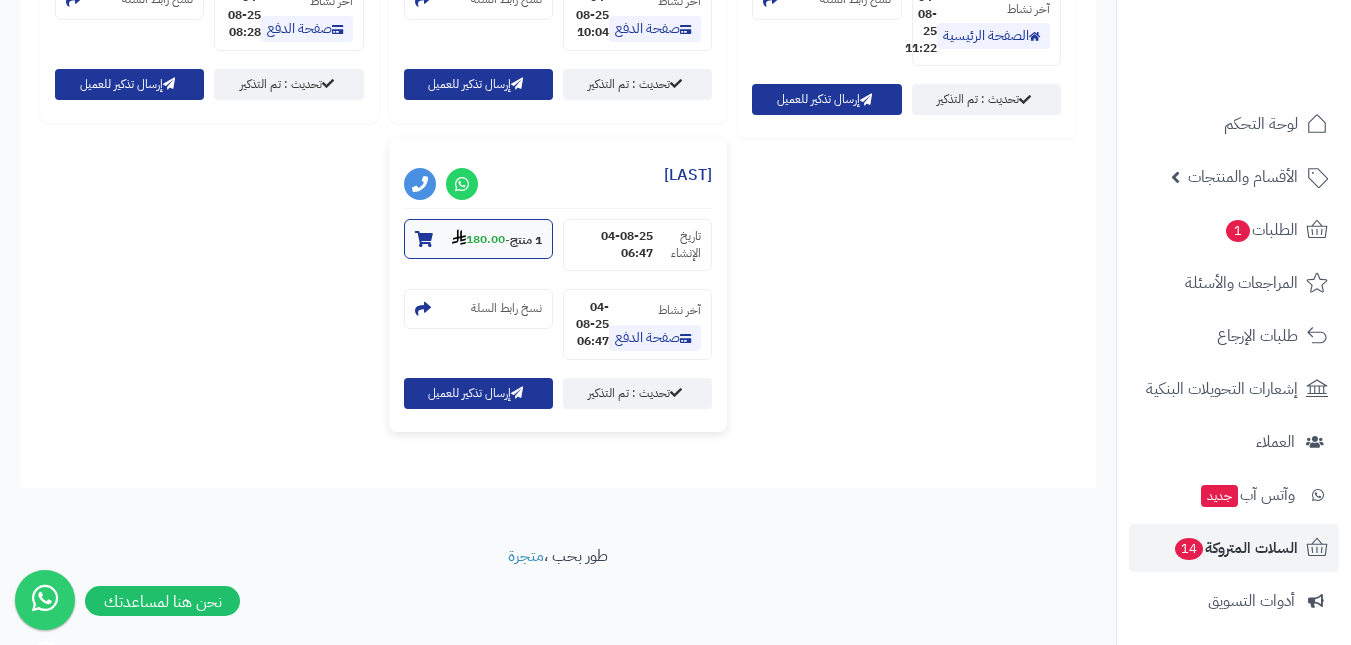 click on "1 منتج
-
180.00" at bounding box center (497, 239) 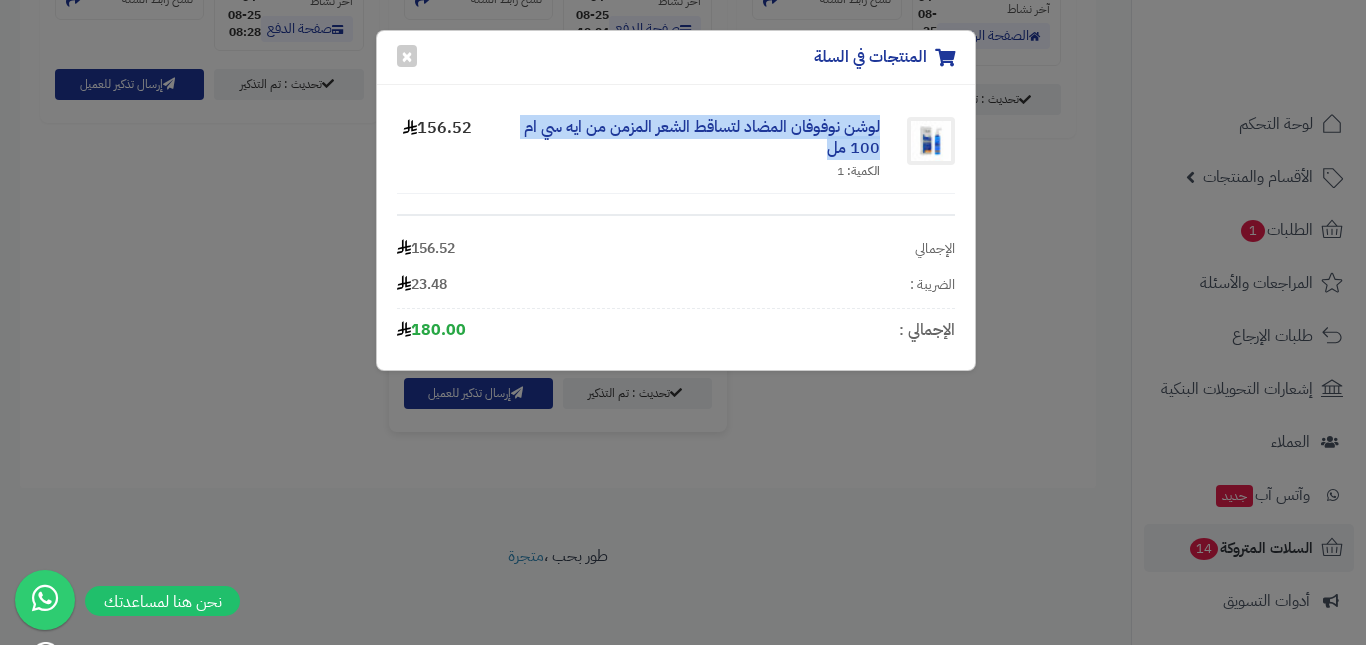 drag, startPoint x: 890, startPoint y: 118, endPoint x: 808, endPoint y: 158, distance: 91.235954 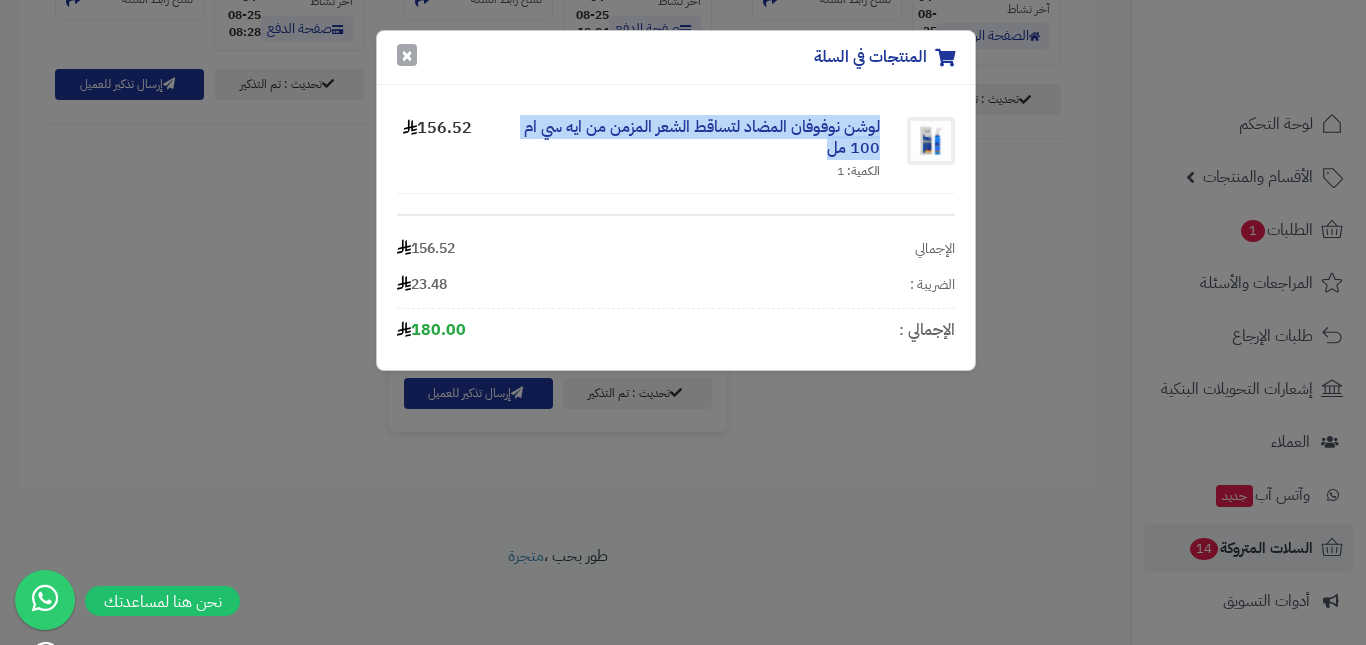 click on "×" at bounding box center [407, 55] 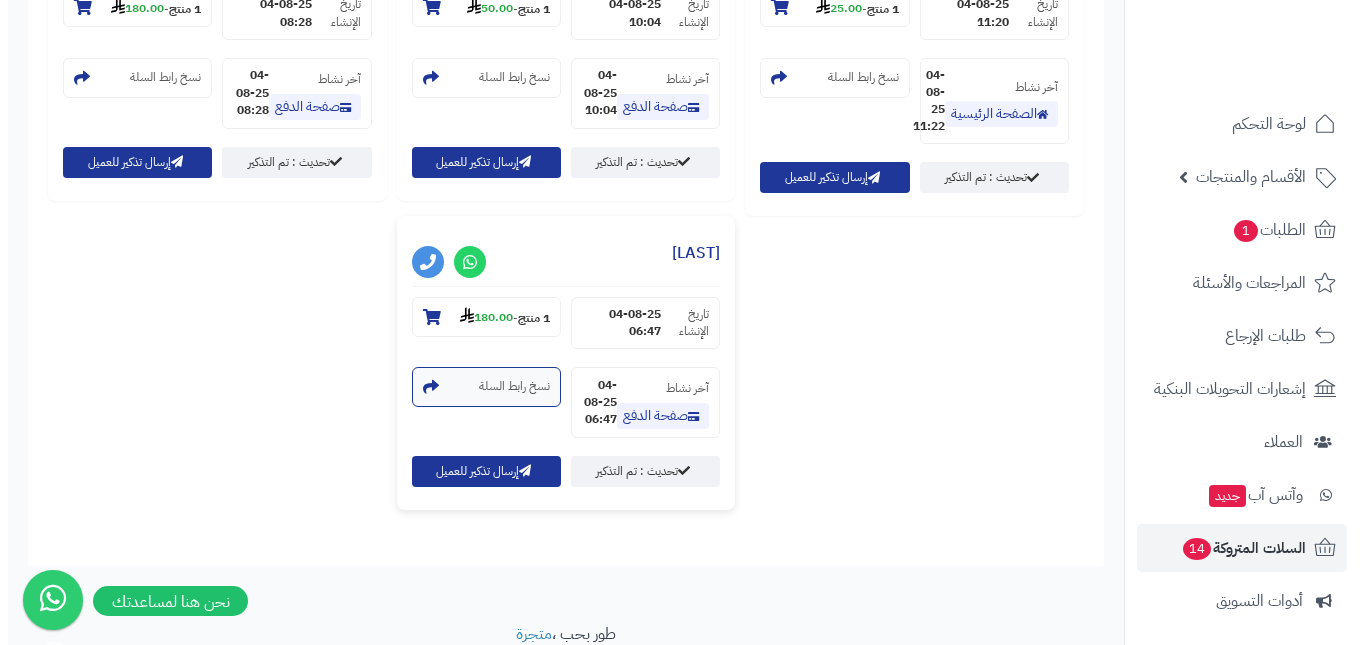 scroll, scrollTop: 1882, scrollLeft: 0, axis: vertical 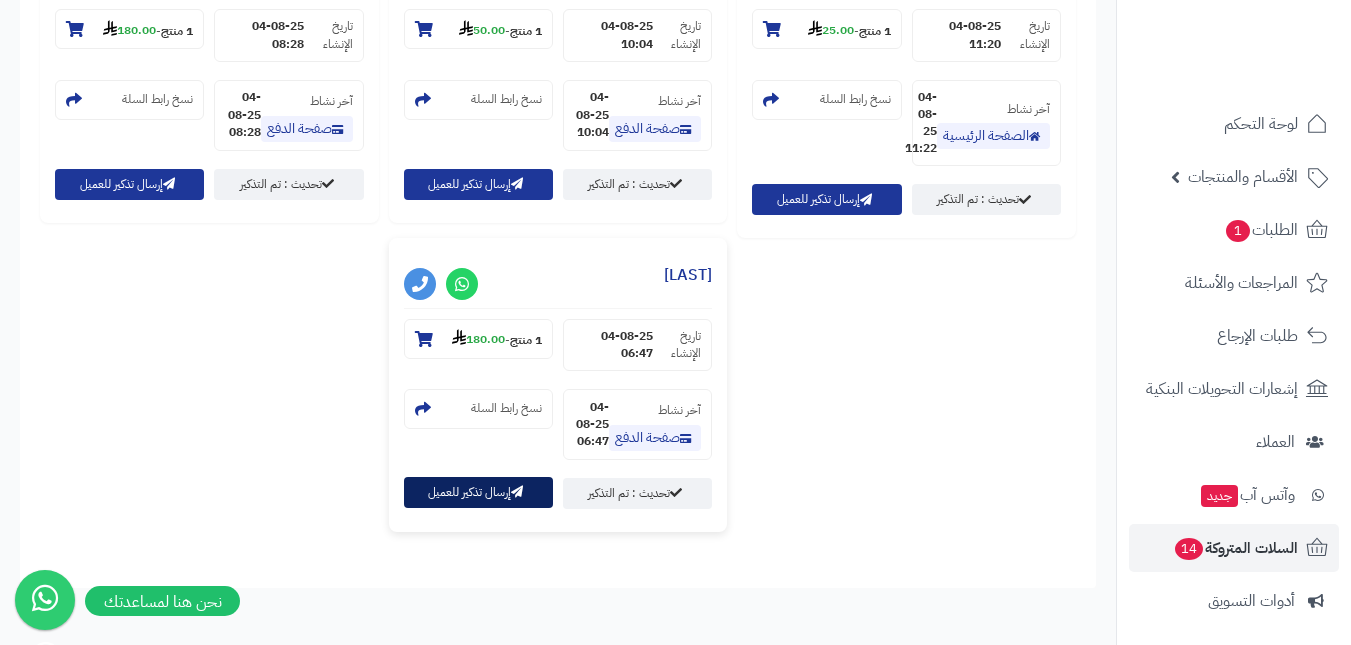 click on "إرسال تذكير للعميل" at bounding box center [478, 492] 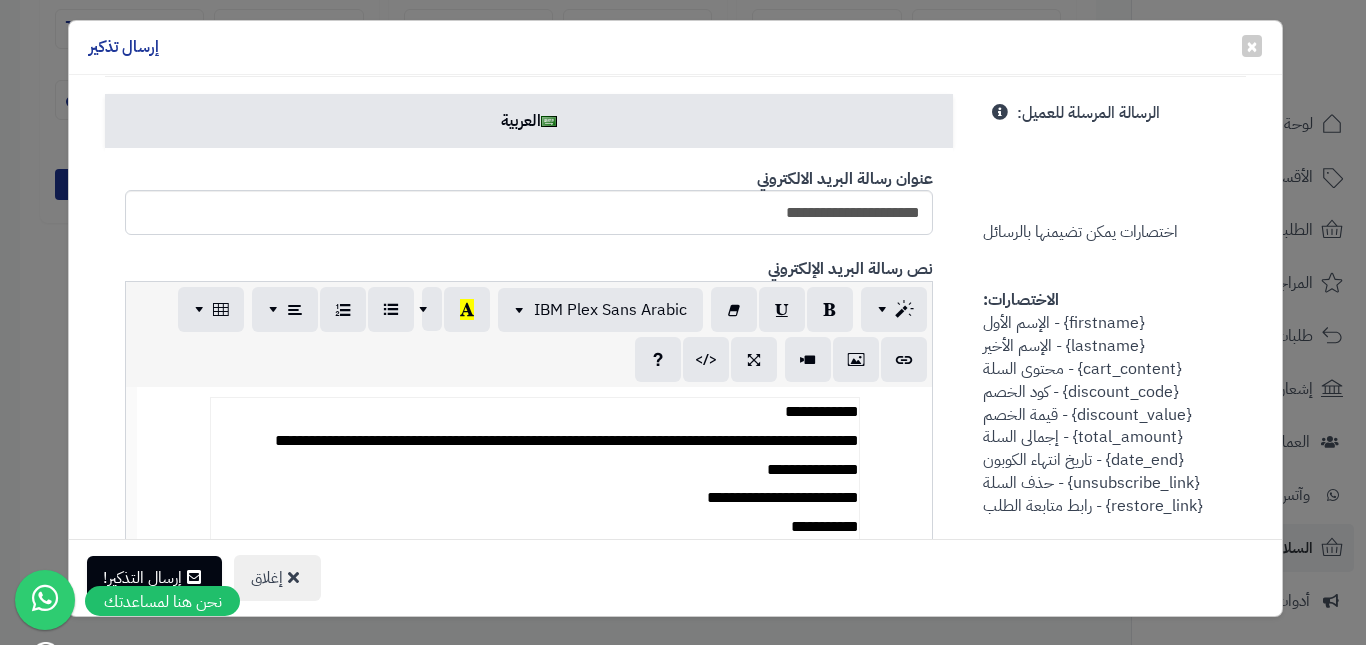 scroll, scrollTop: 800, scrollLeft: 0, axis: vertical 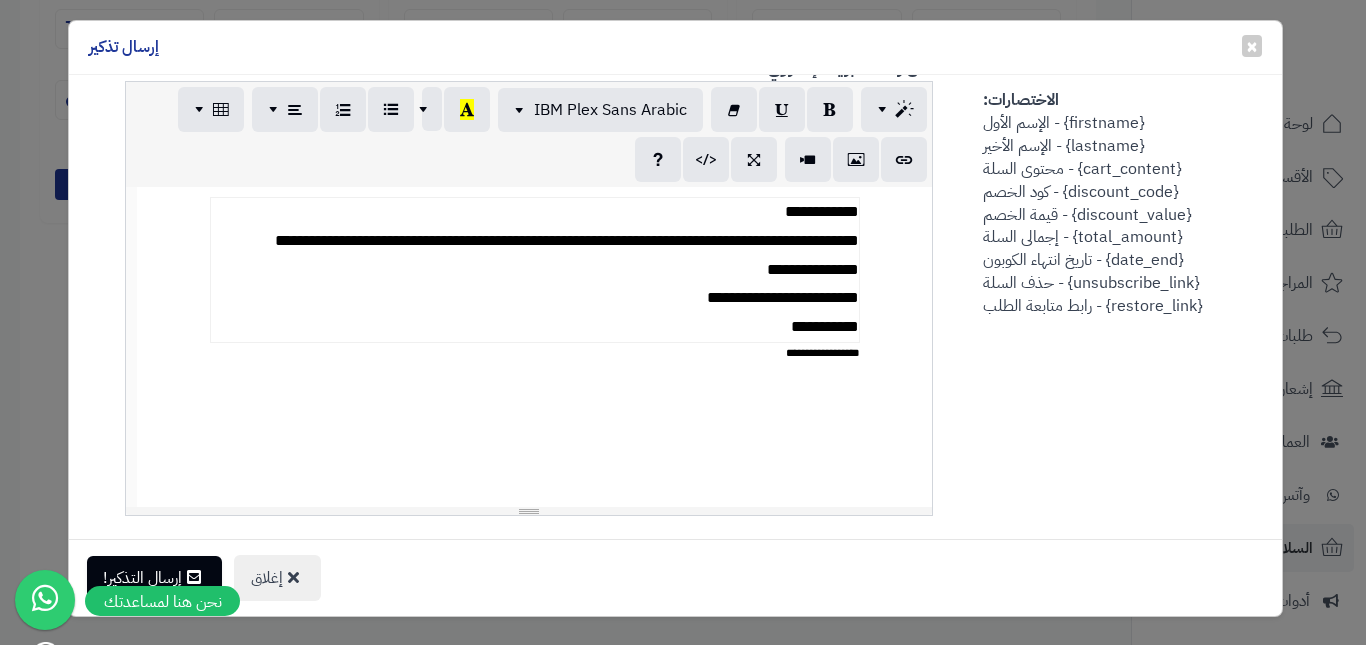 click on "**********" at bounding box center [534, 270] 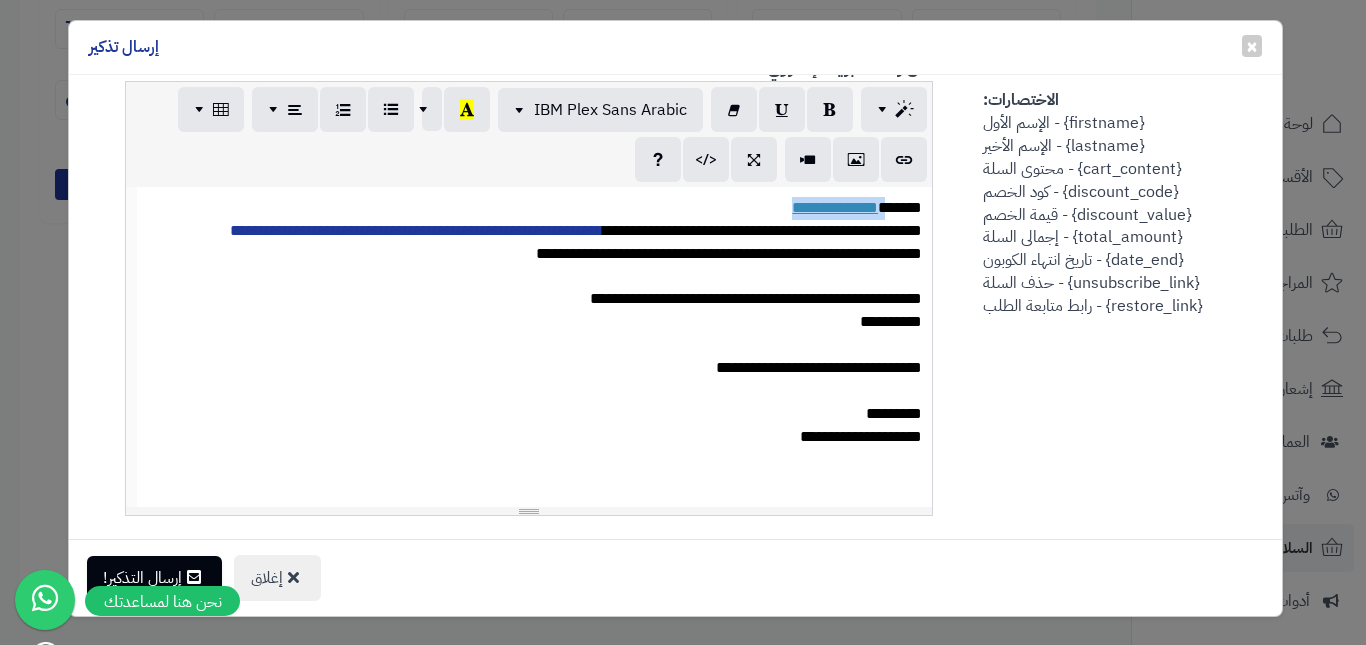 drag, startPoint x: 731, startPoint y: 197, endPoint x: 893, endPoint y: 209, distance: 162.44383 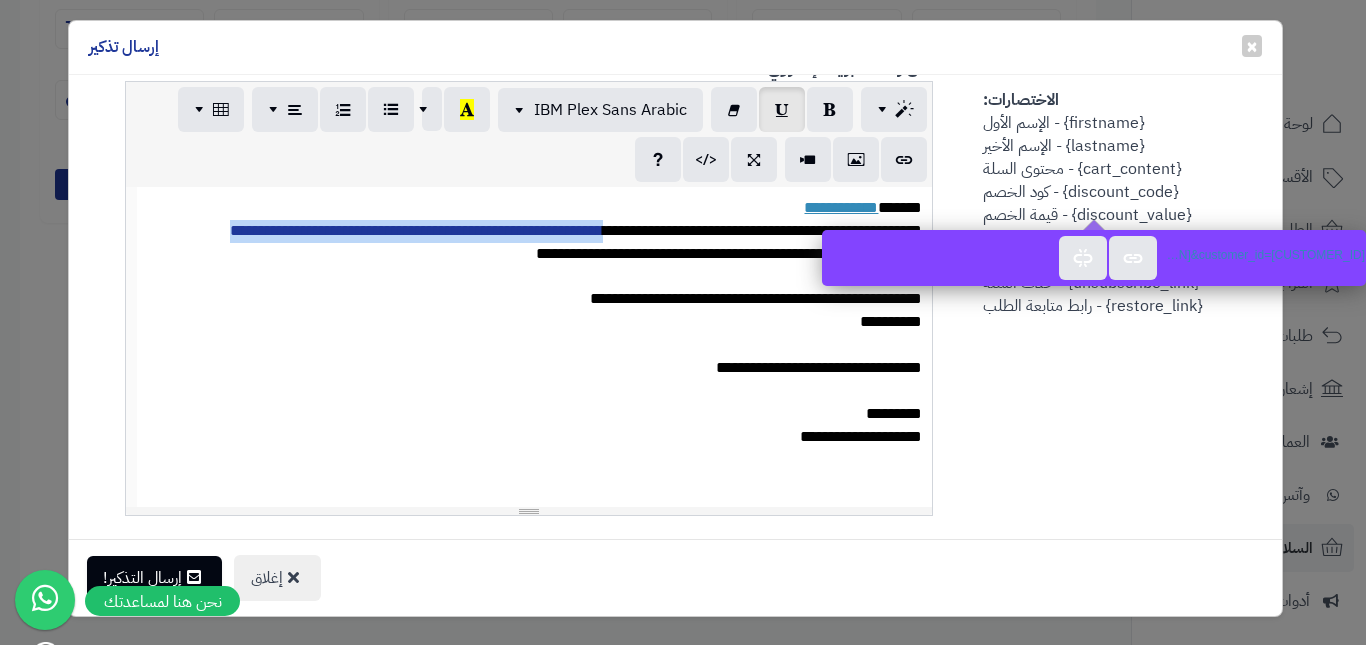 drag, startPoint x: 158, startPoint y: 229, endPoint x: 575, endPoint y: 235, distance: 417.04315 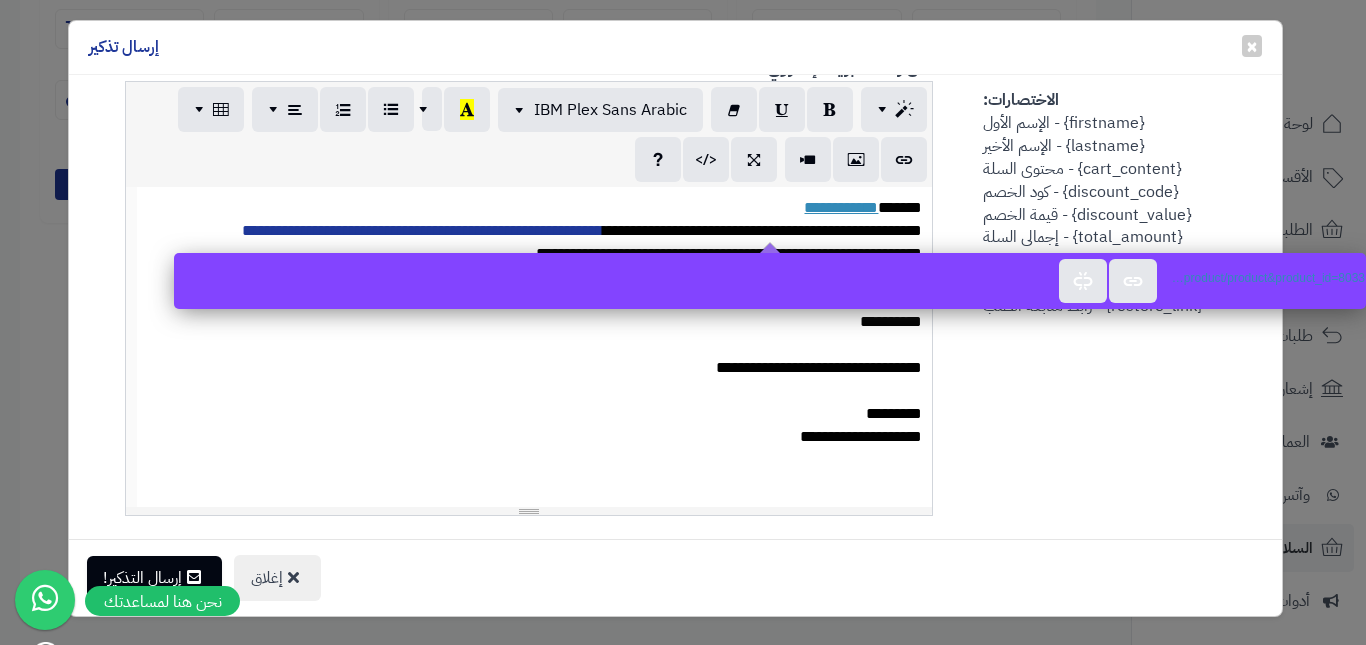 click on "**********" at bounding box center [535, 368] 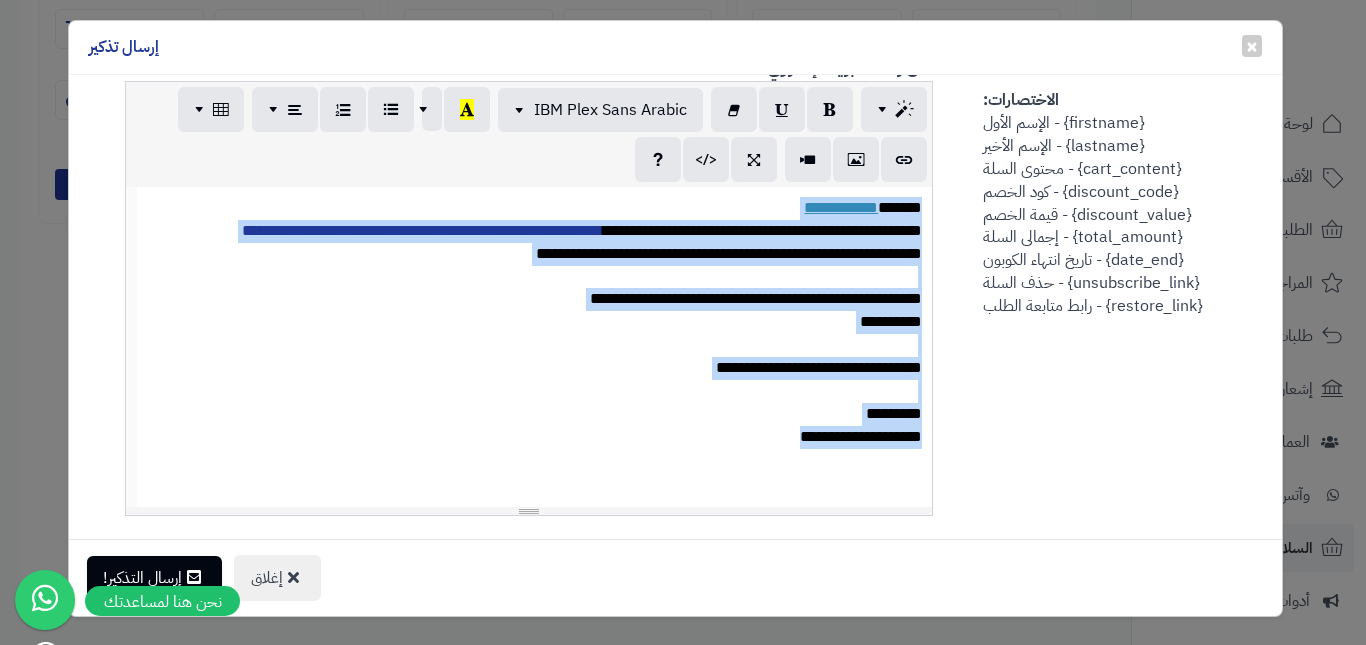 copy on "**********" 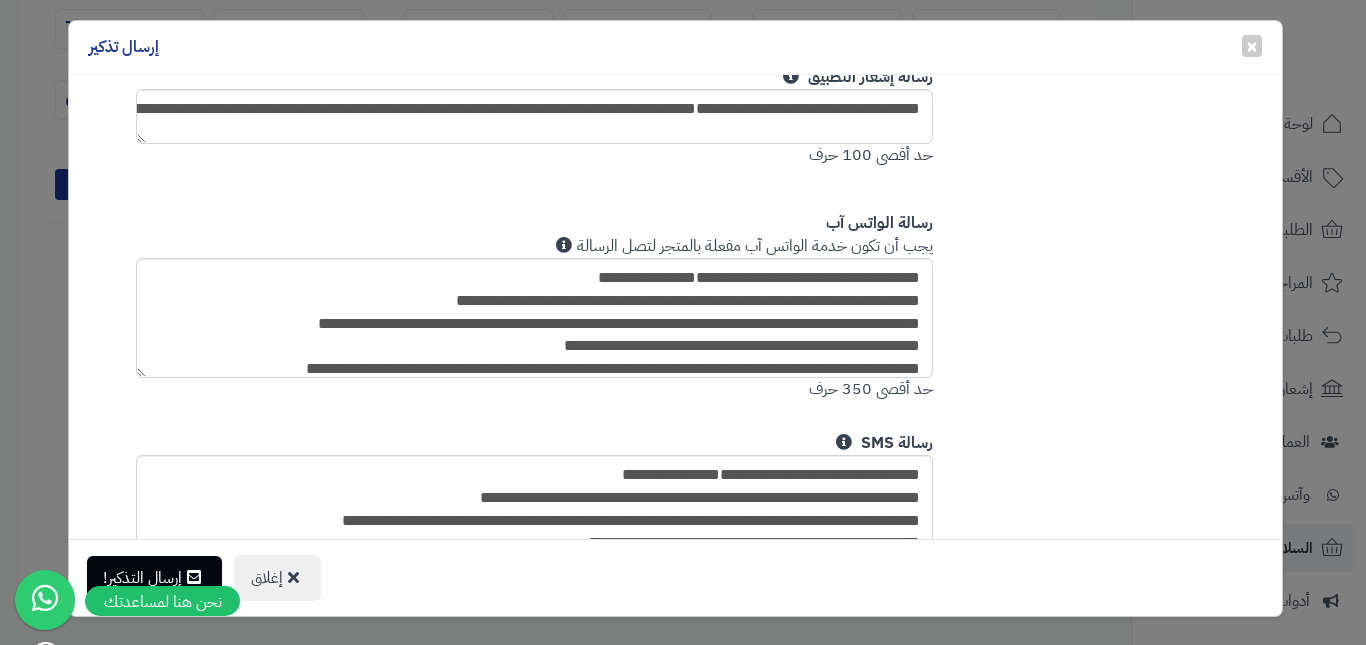 scroll, scrollTop: 1300, scrollLeft: 0, axis: vertical 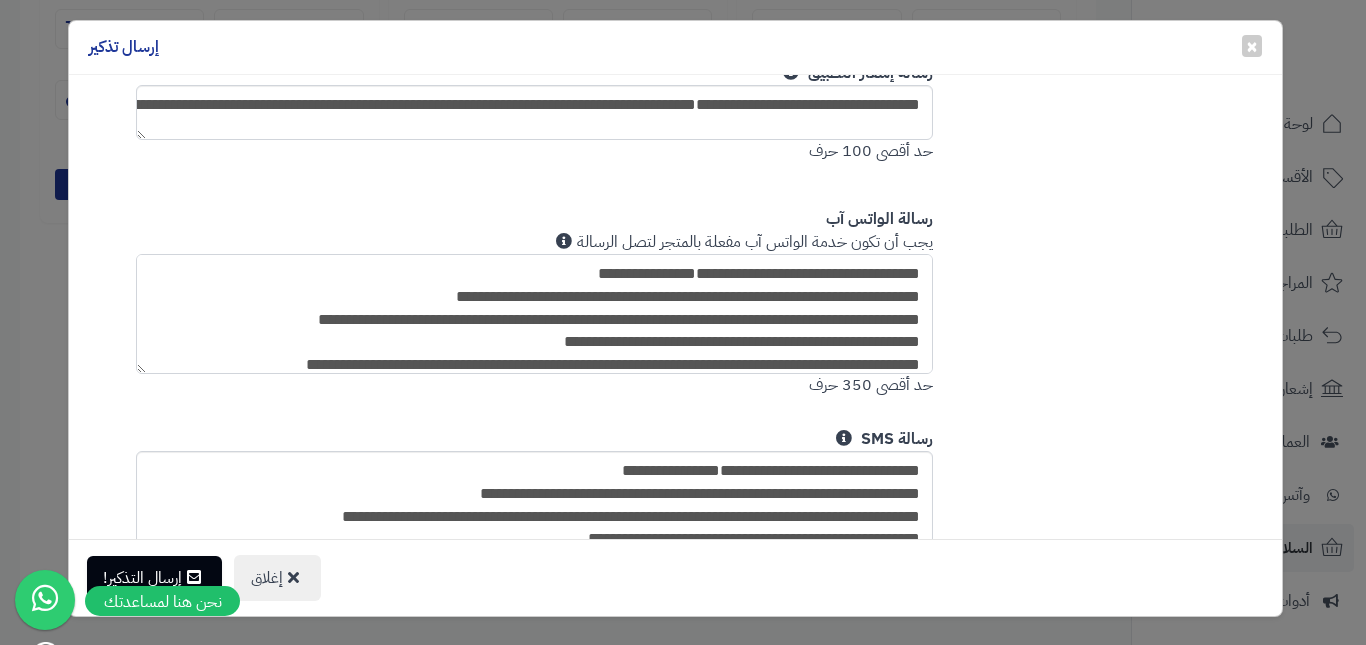click on "**********" at bounding box center (535, 314) 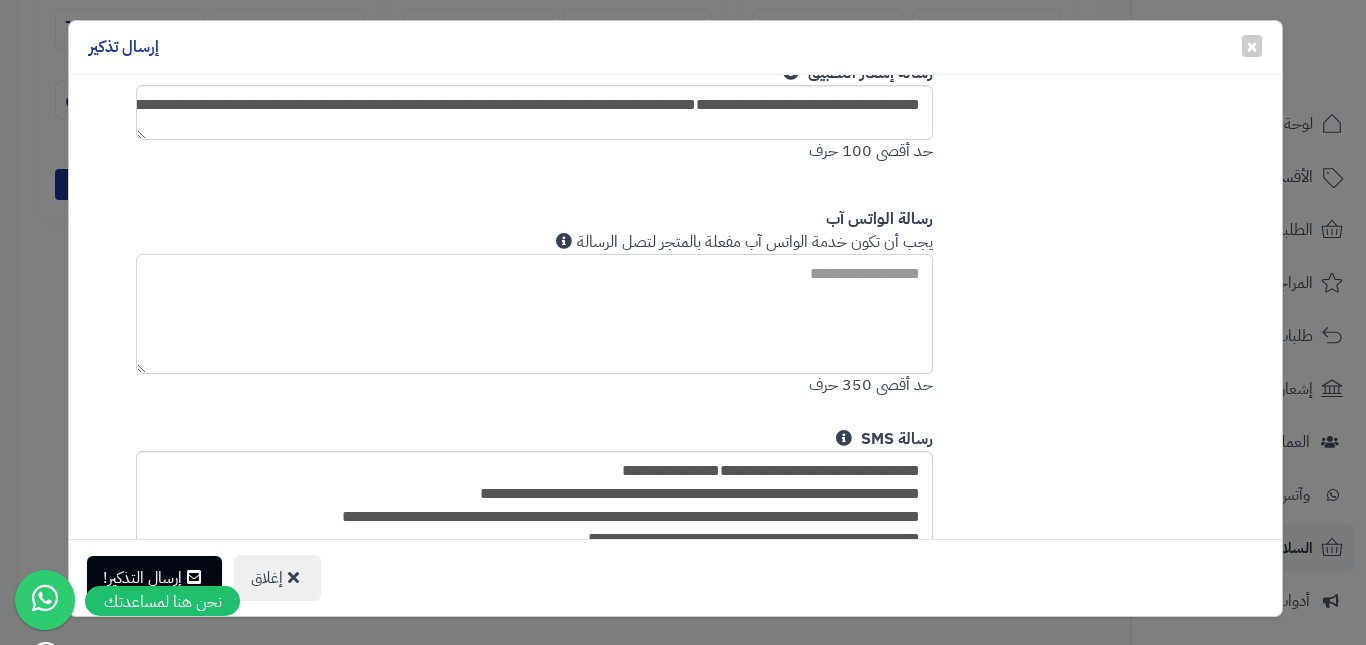 paste on "**********" 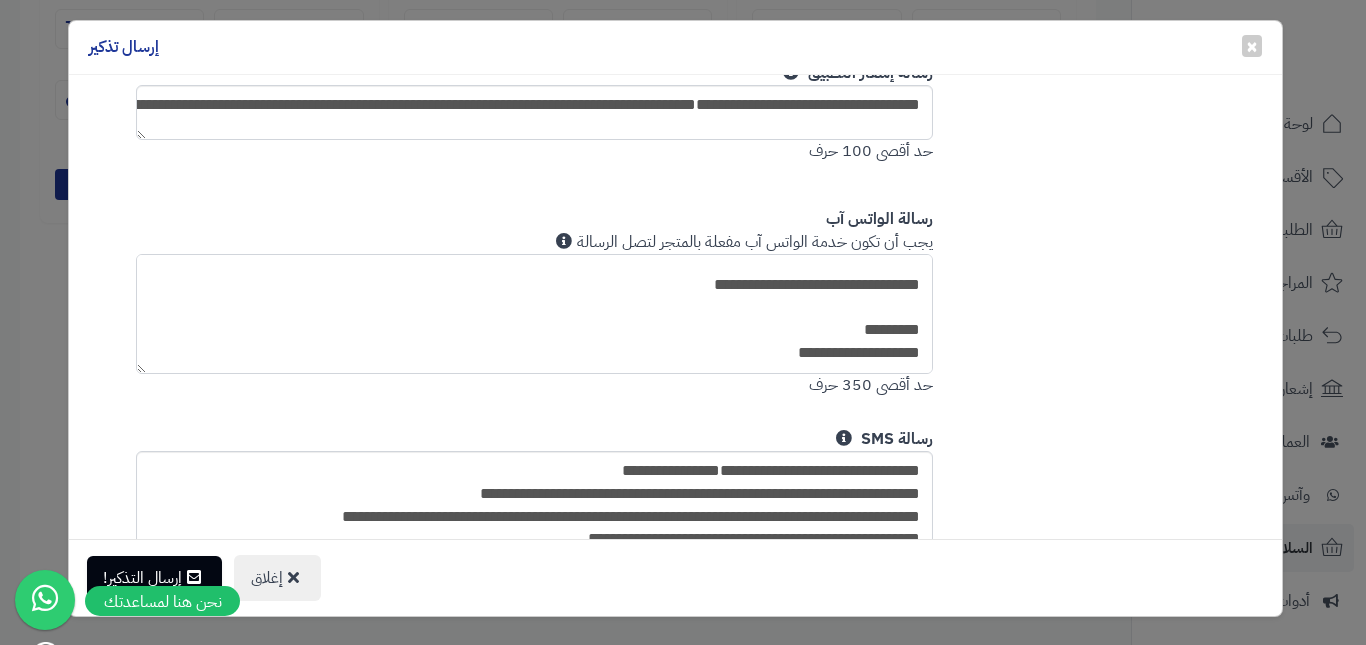 scroll, scrollTop: 0, scrollLeft: 0, axis: both 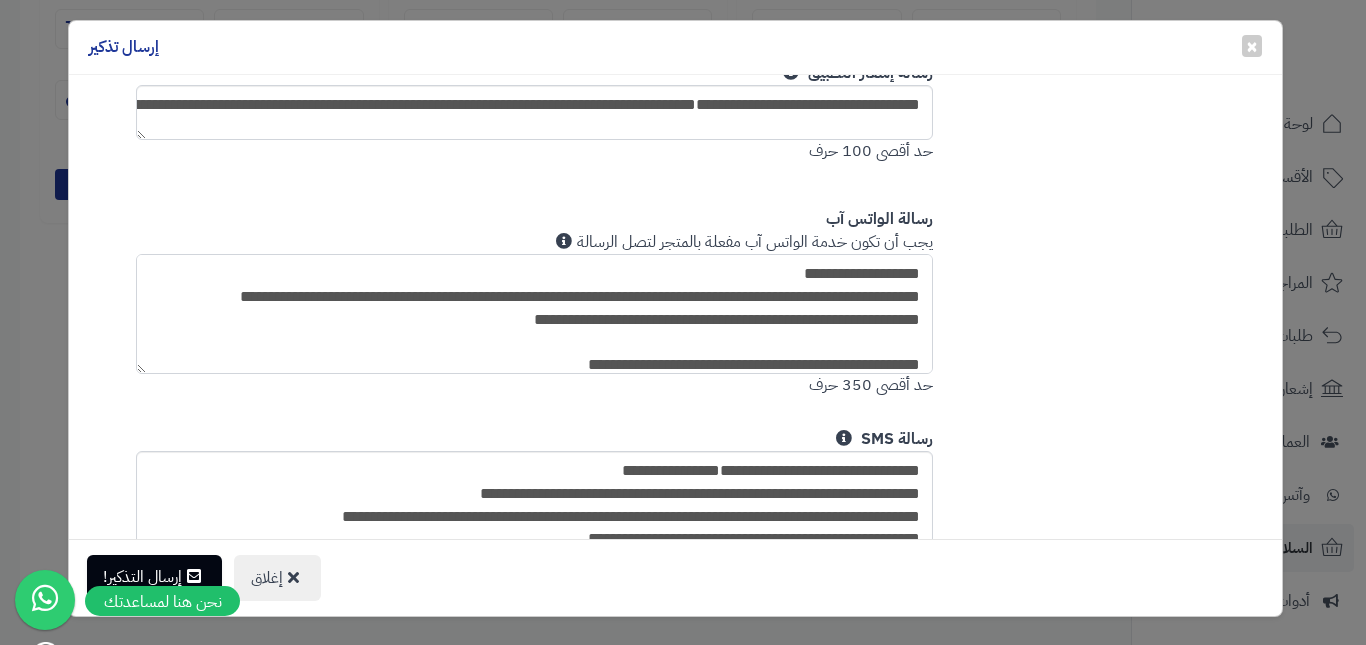 type on "**********" 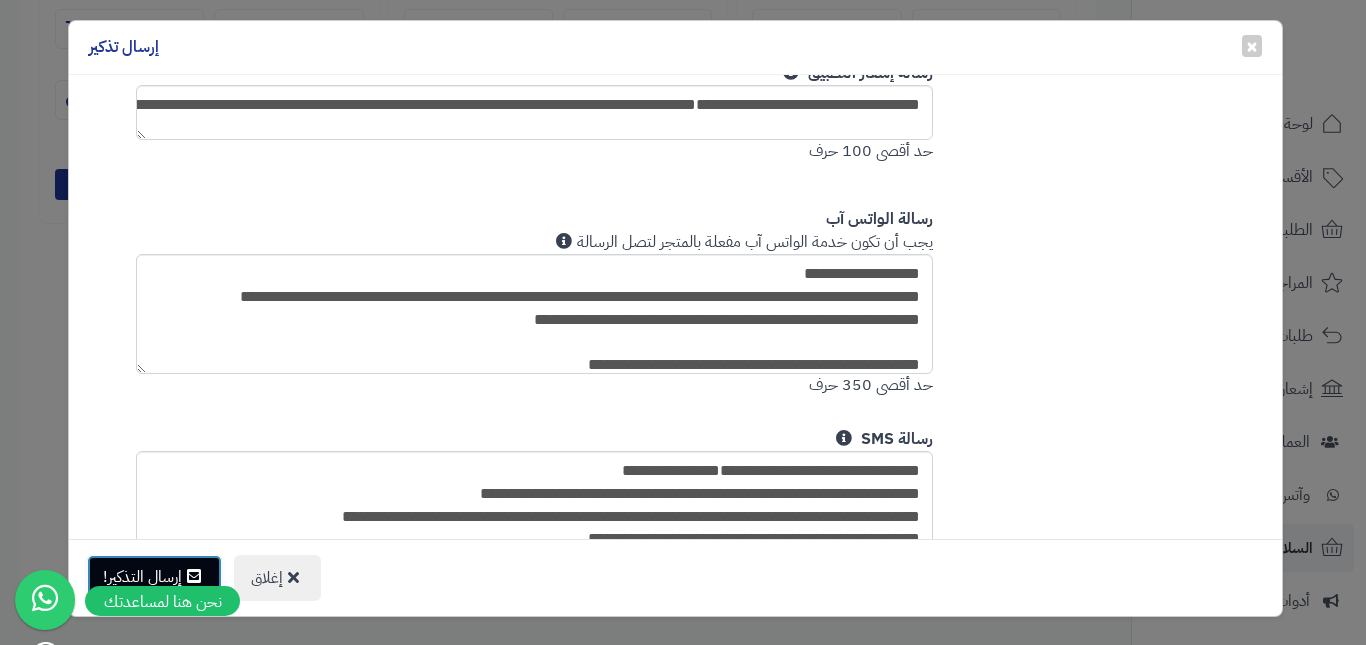 click on "إرسال التذكير!" at bounding box center [154, 577] 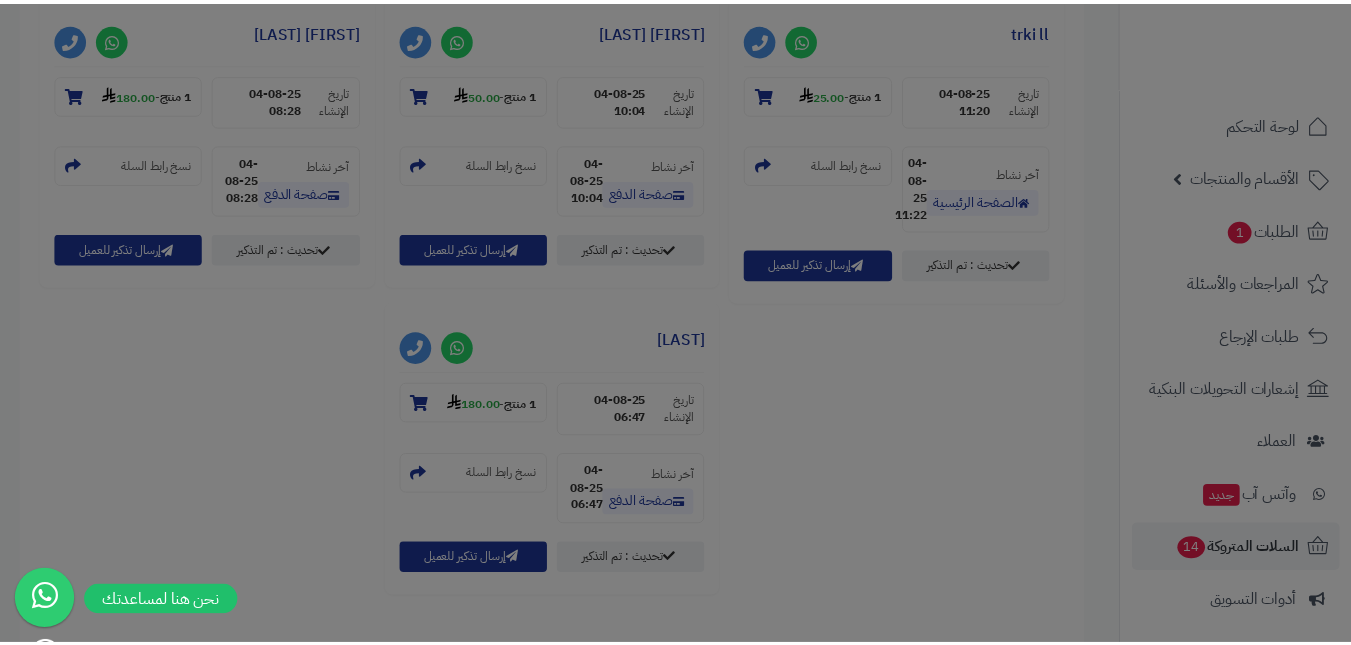 scroll, scrollTop: 1947, scrollLeft: 0, axis: vertical 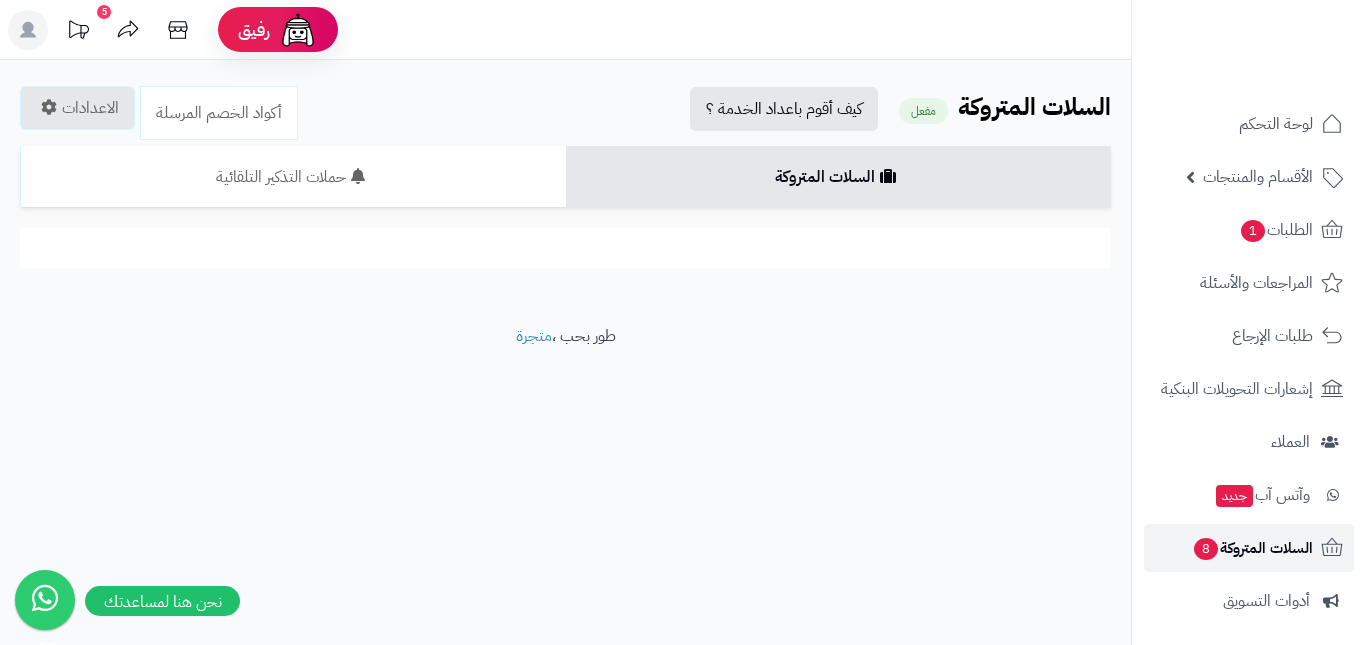 click on "السلات المتروكة  8" at bounding box center (1252, 548) 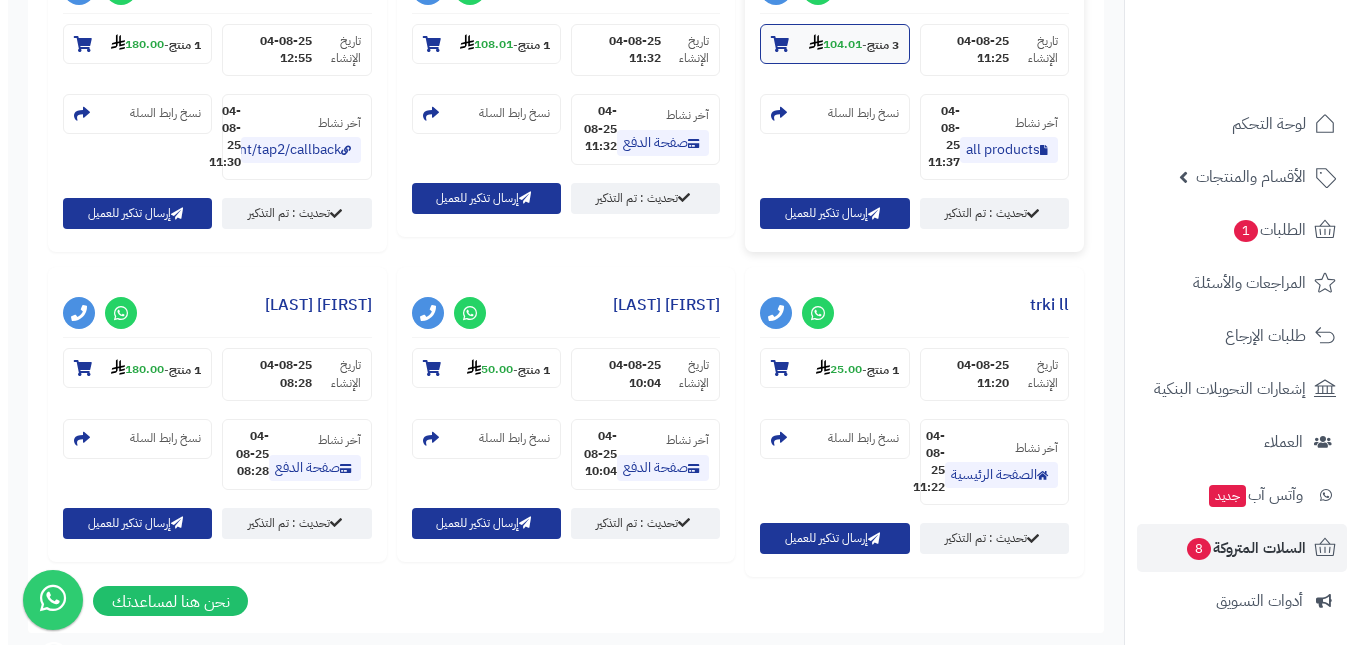 scroll, scrollTop: 1688, scrollLeft: 0, axis: vertical 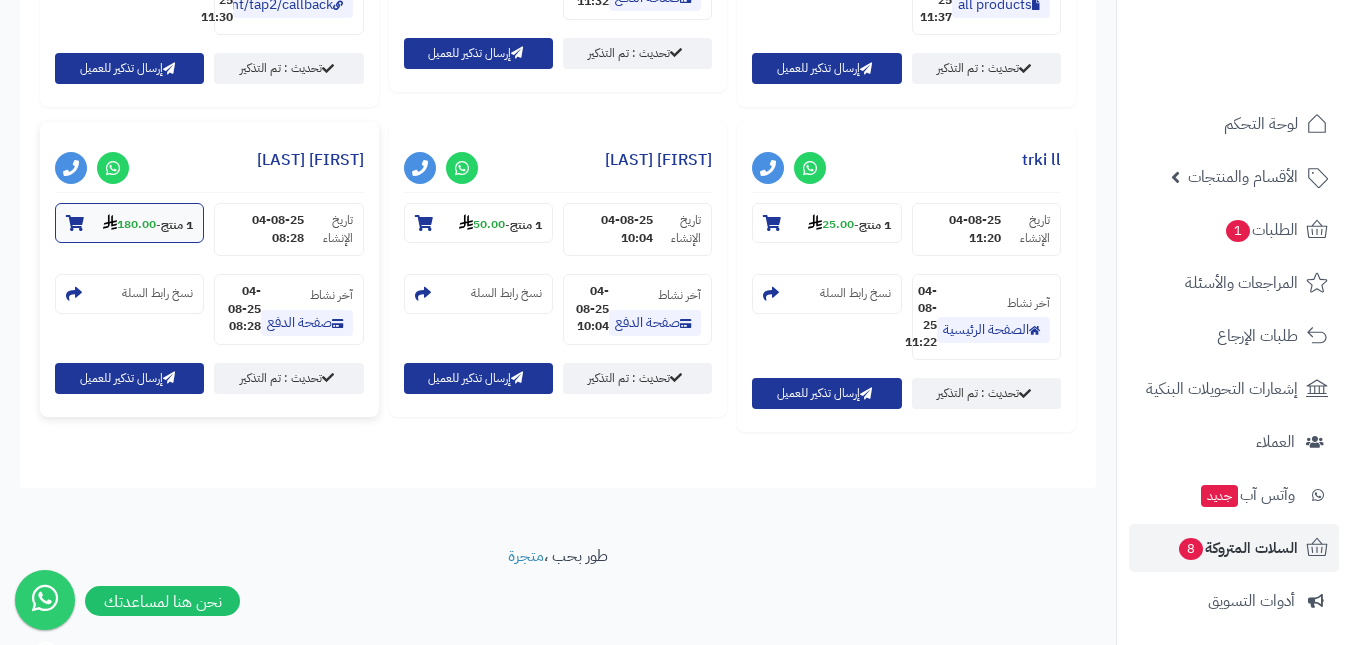 click on "180.00" at bounding box center (129, 224) 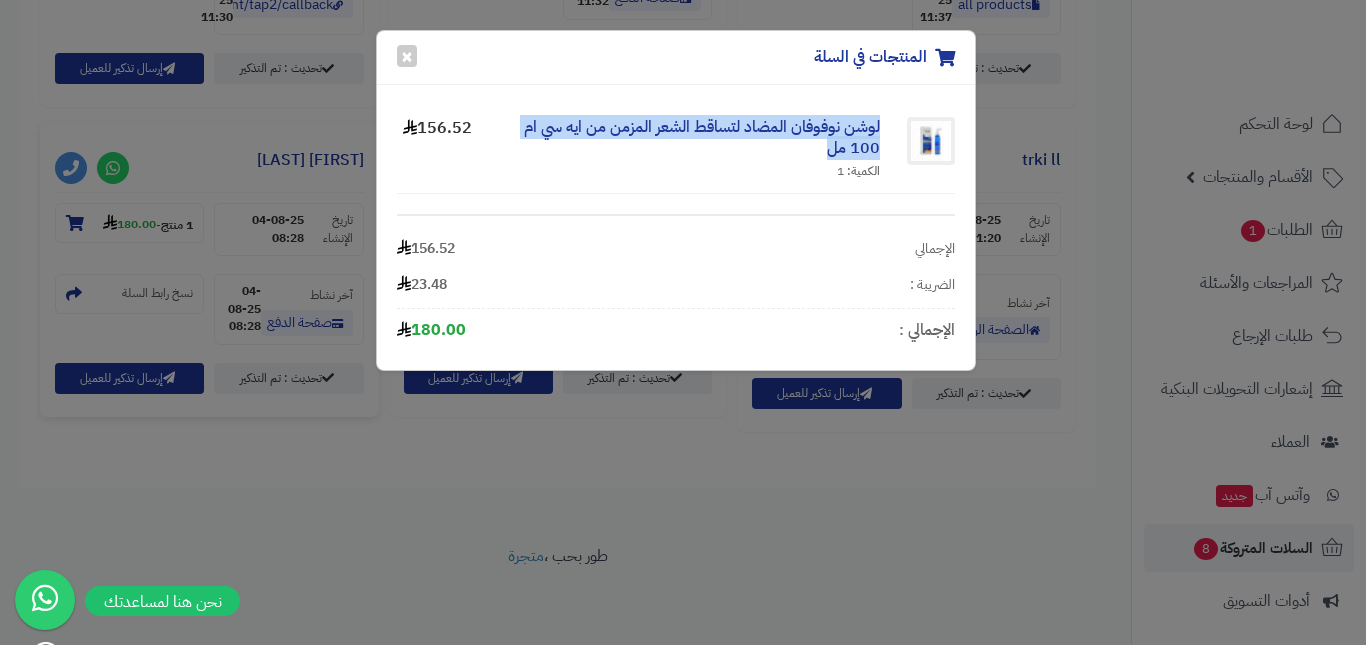 drag, startPoint x: 887, startPoint y: 125, endPoint x: 817, endPoint y: 143, distance: 72.277245 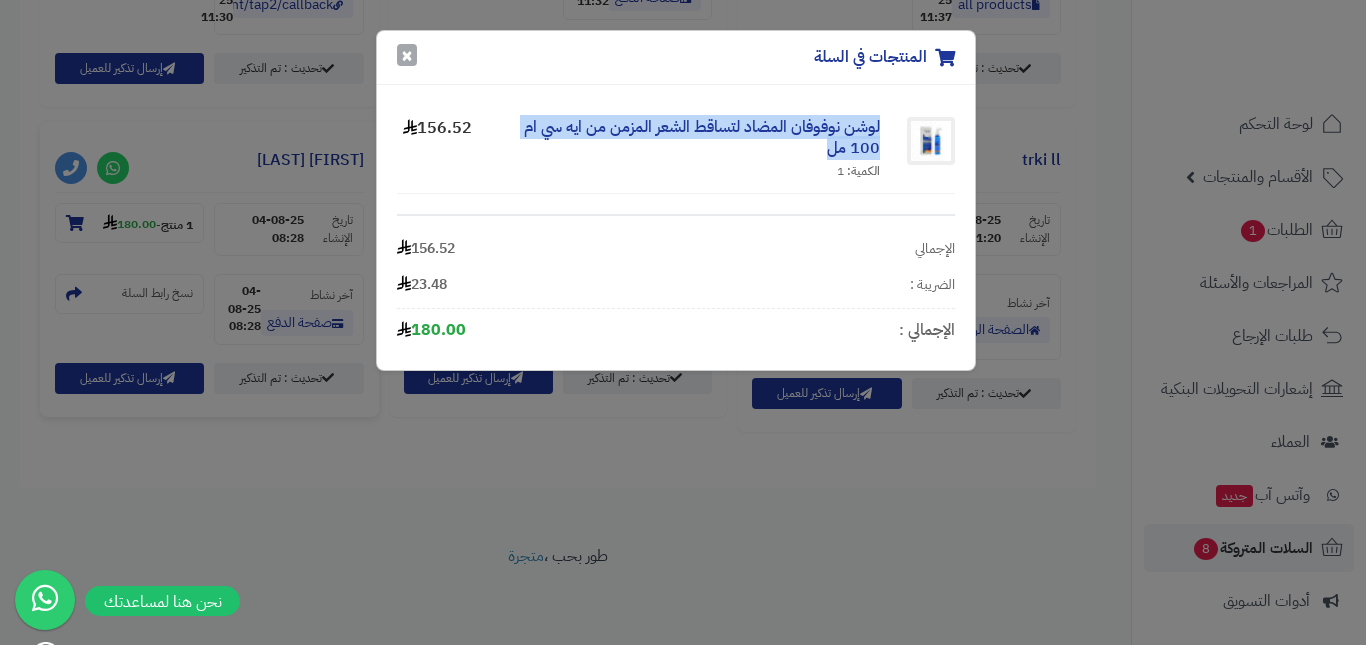 click on "×" at bounding box center [407, 55] 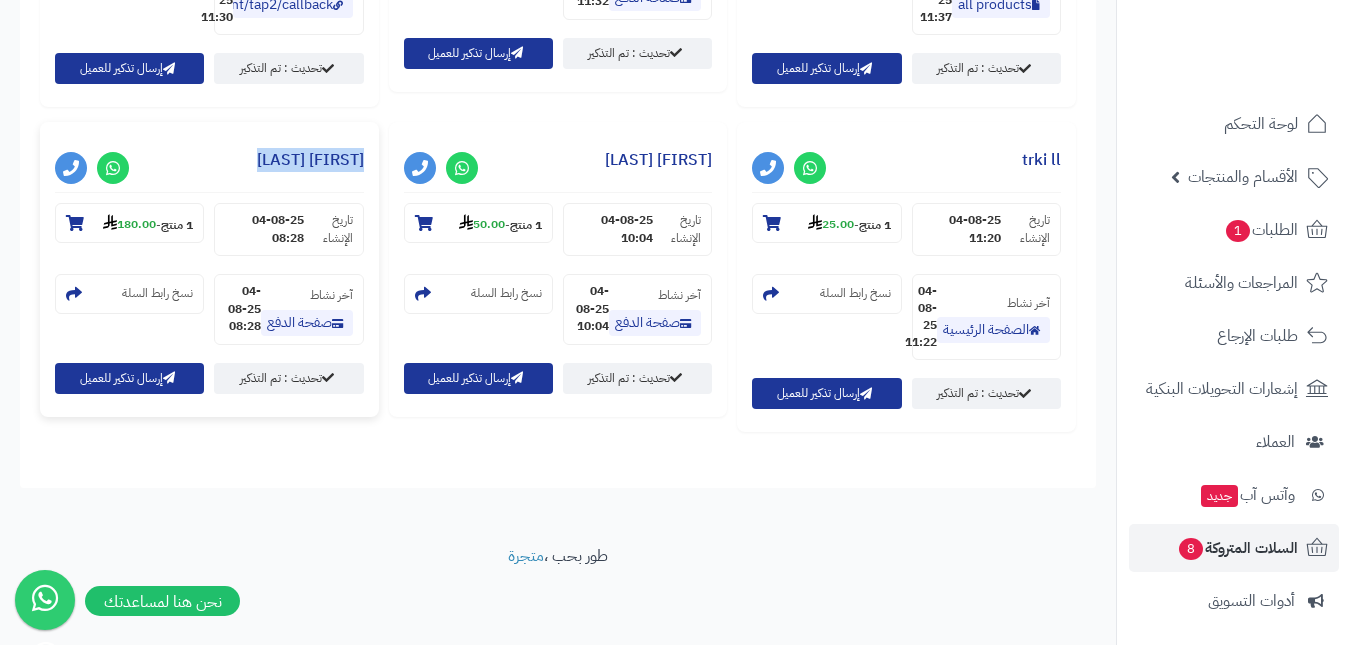 drag, startPoint x: 222, startPoint y: 160, endPoint x: 374, endPoint y: 160, distance: 152 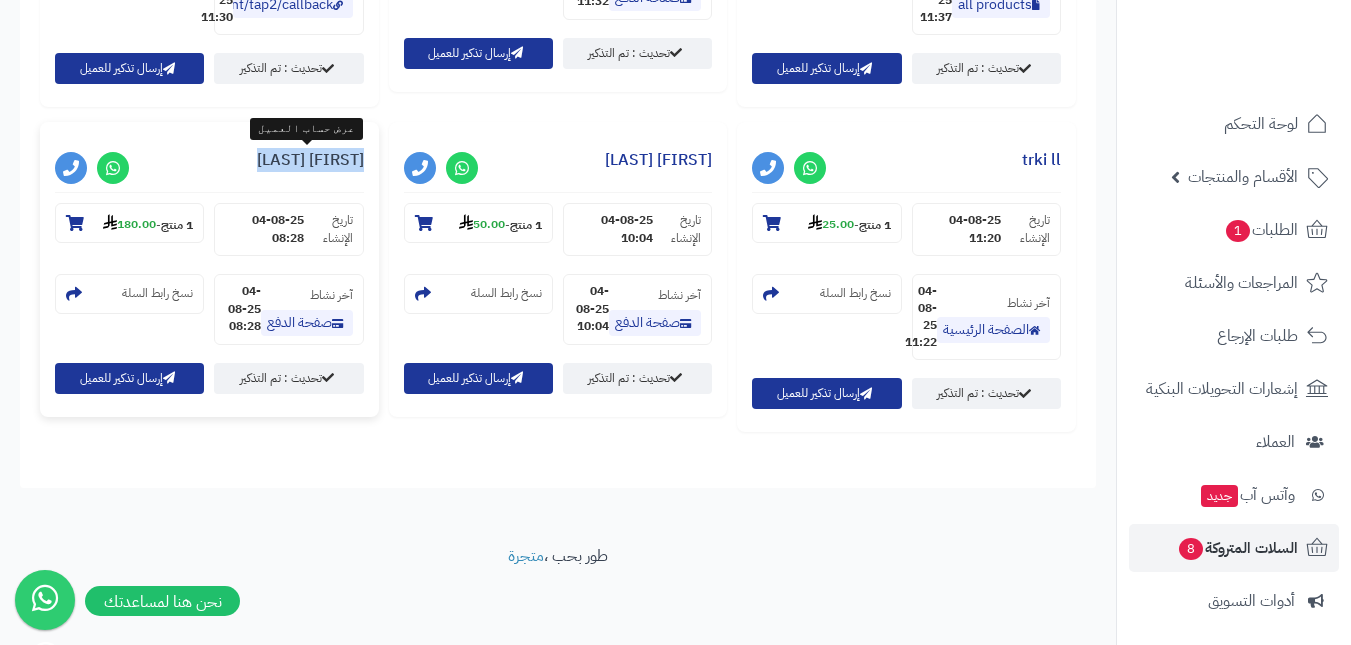 copy on "Haya Almansour" 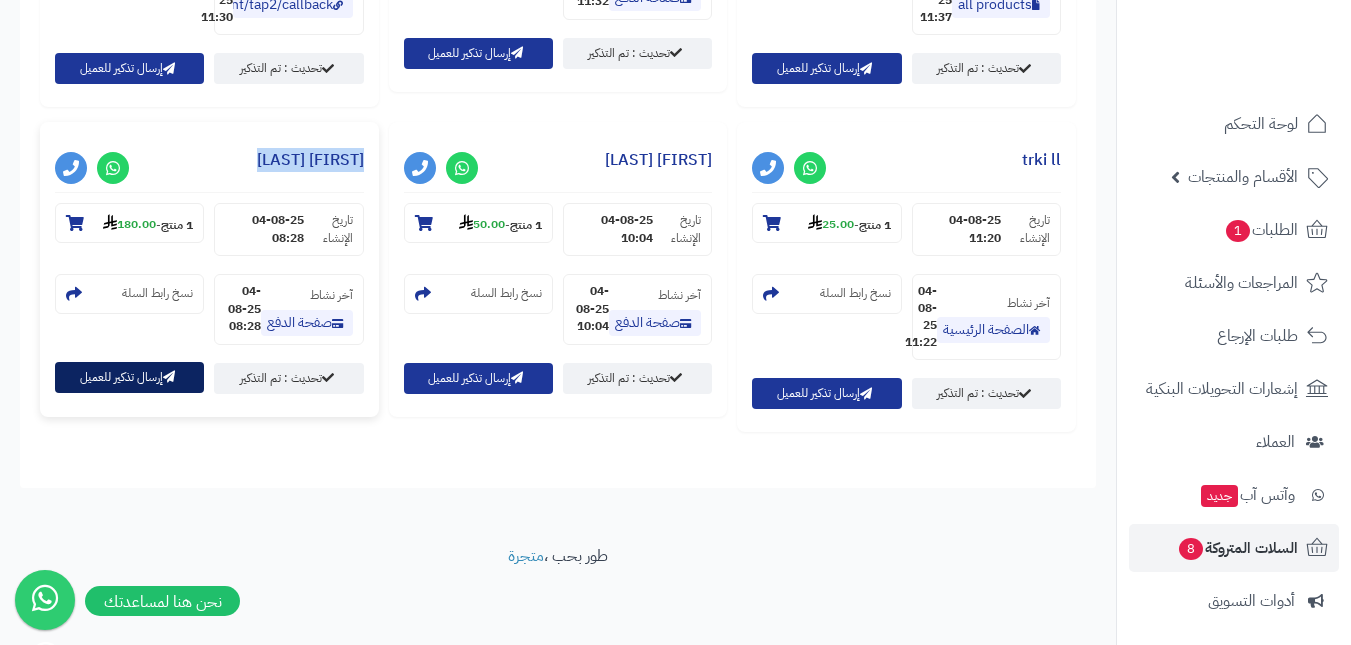click on "إرسال تذكير للعميل" at bounding box center [129, 377] 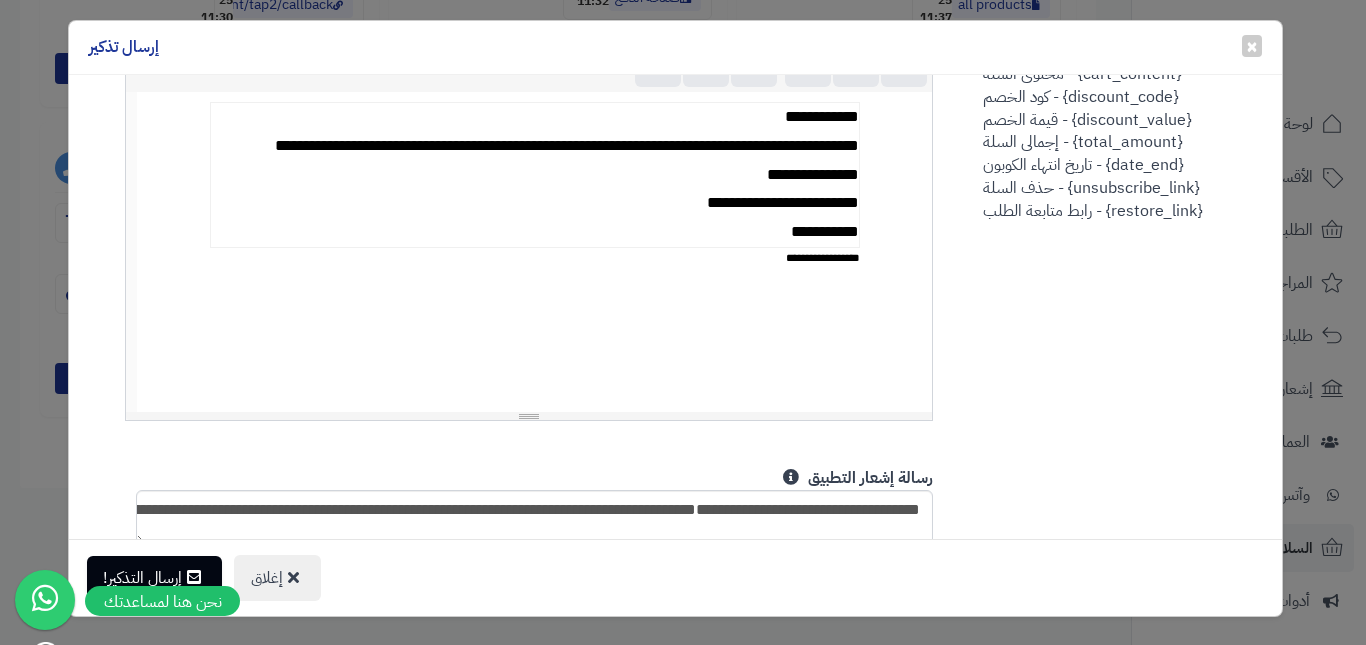 scroll, scrollTop: 900, scrollLeft: 0, axis: vertical 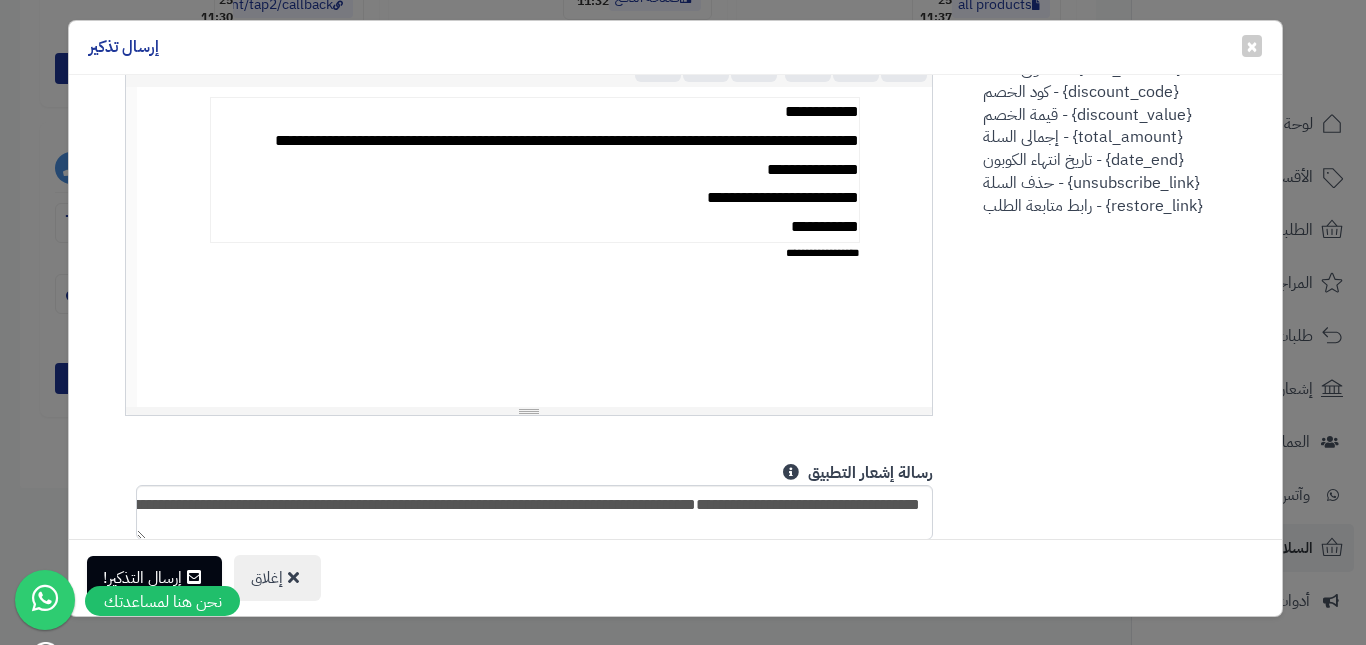 click on "**********" at bounding box center (534, 170) 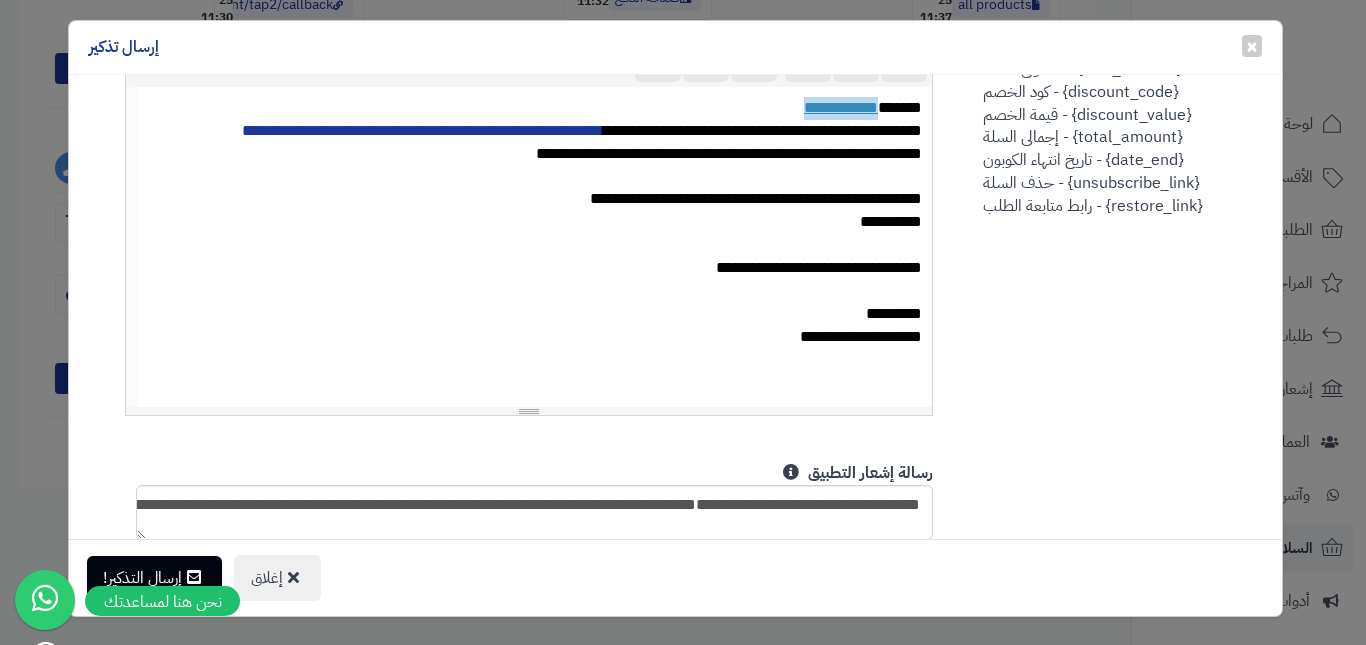 drag, startPoint x: 807, startPoint y: 106, endPoint x: 890, endPoint y: 110, distance: 83.09633 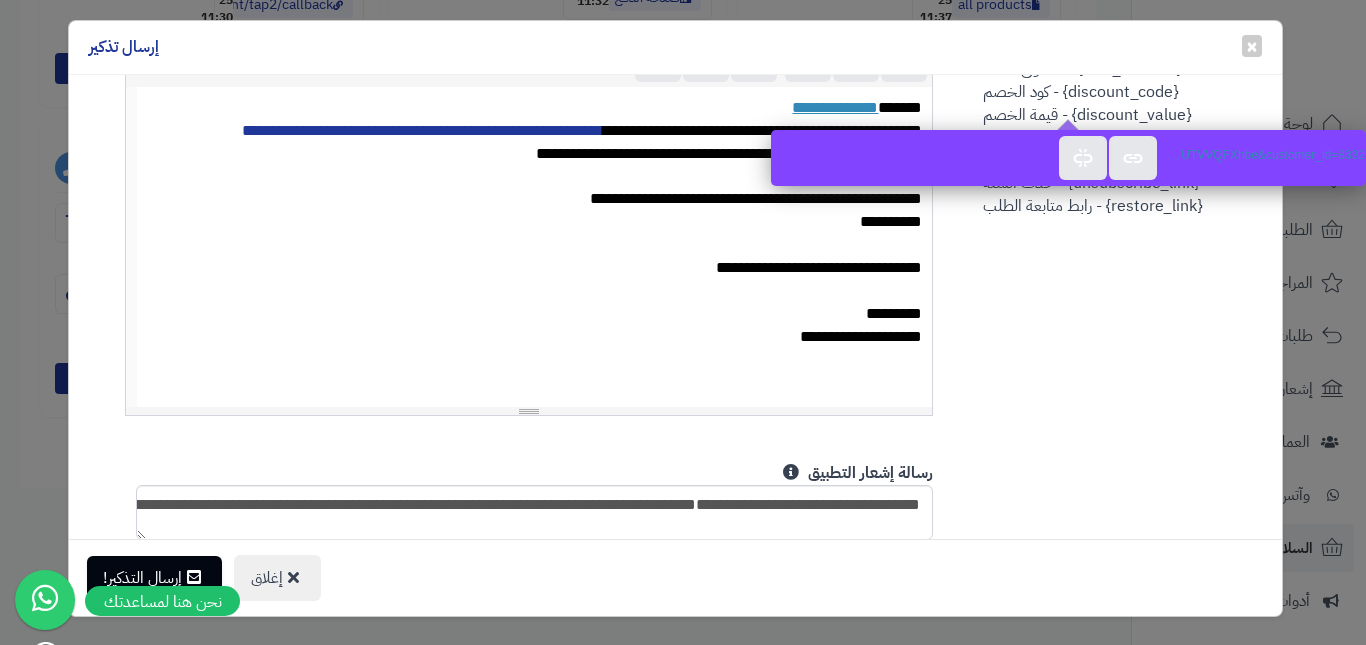 click at bounding box center [535, 291] 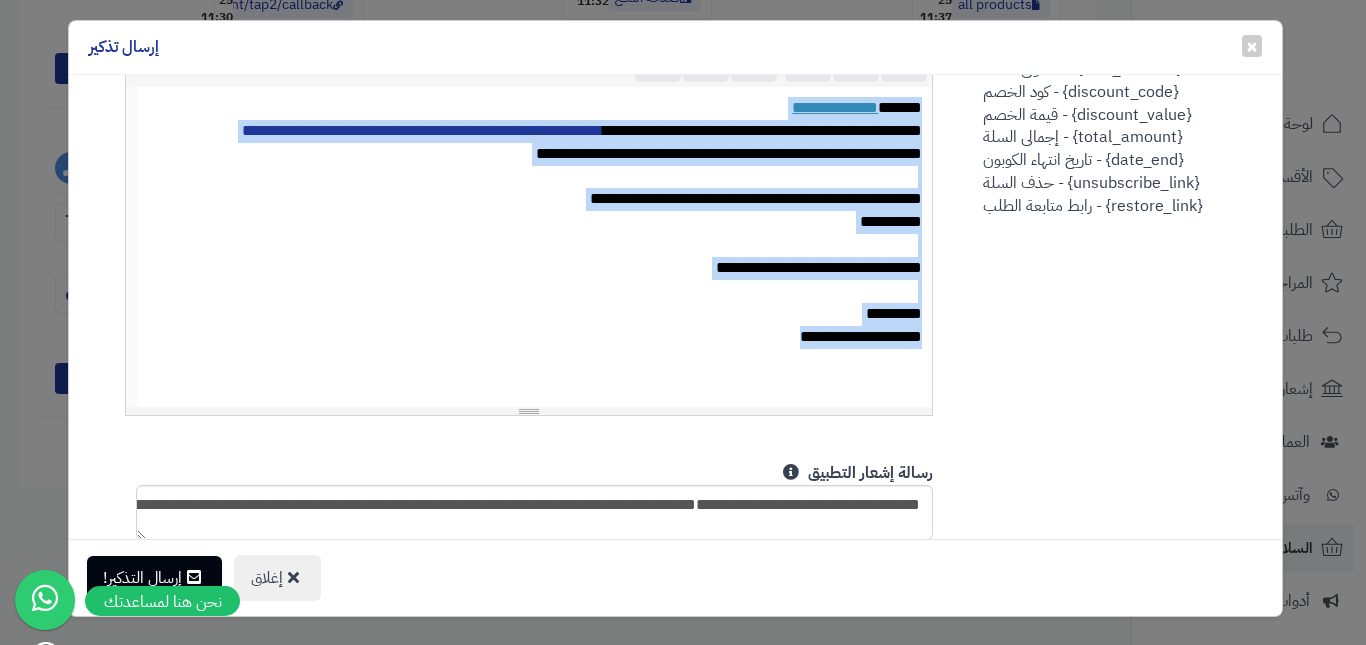 copy on "**********" 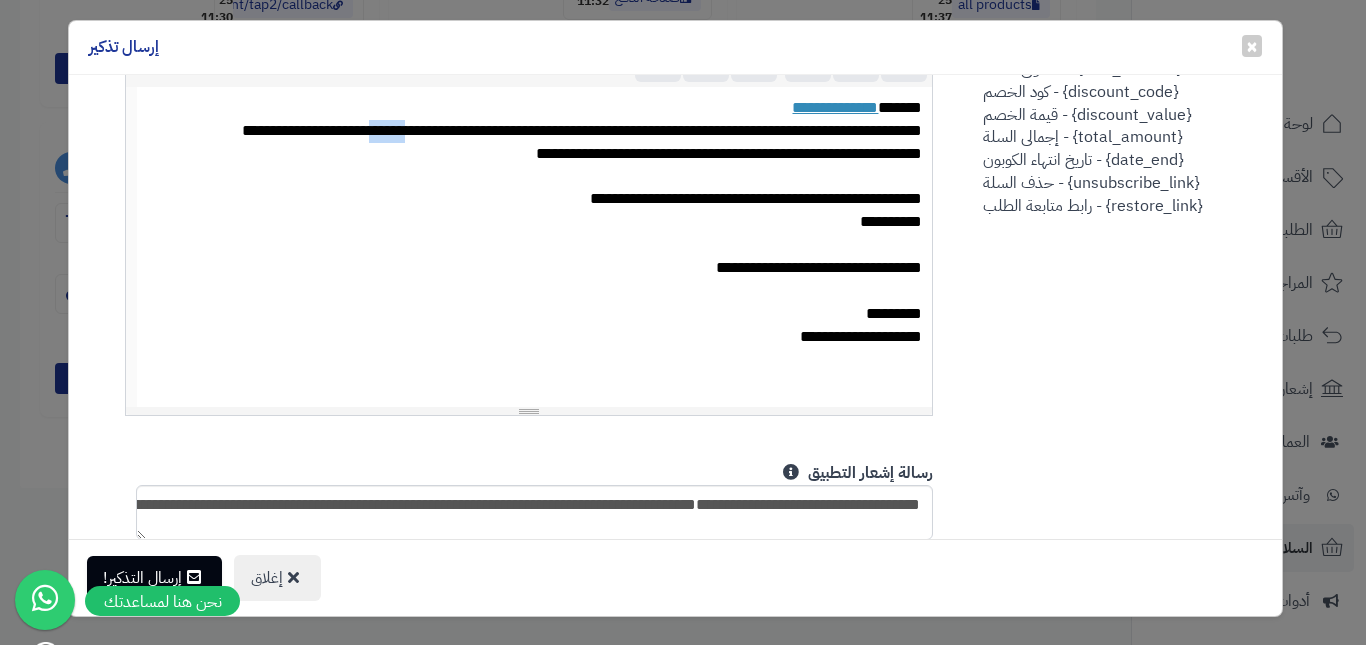 drag, startPoint x: 315, startPoint y: 130, endPoint x: 352, endPoint y: 127, distance: 37.12142 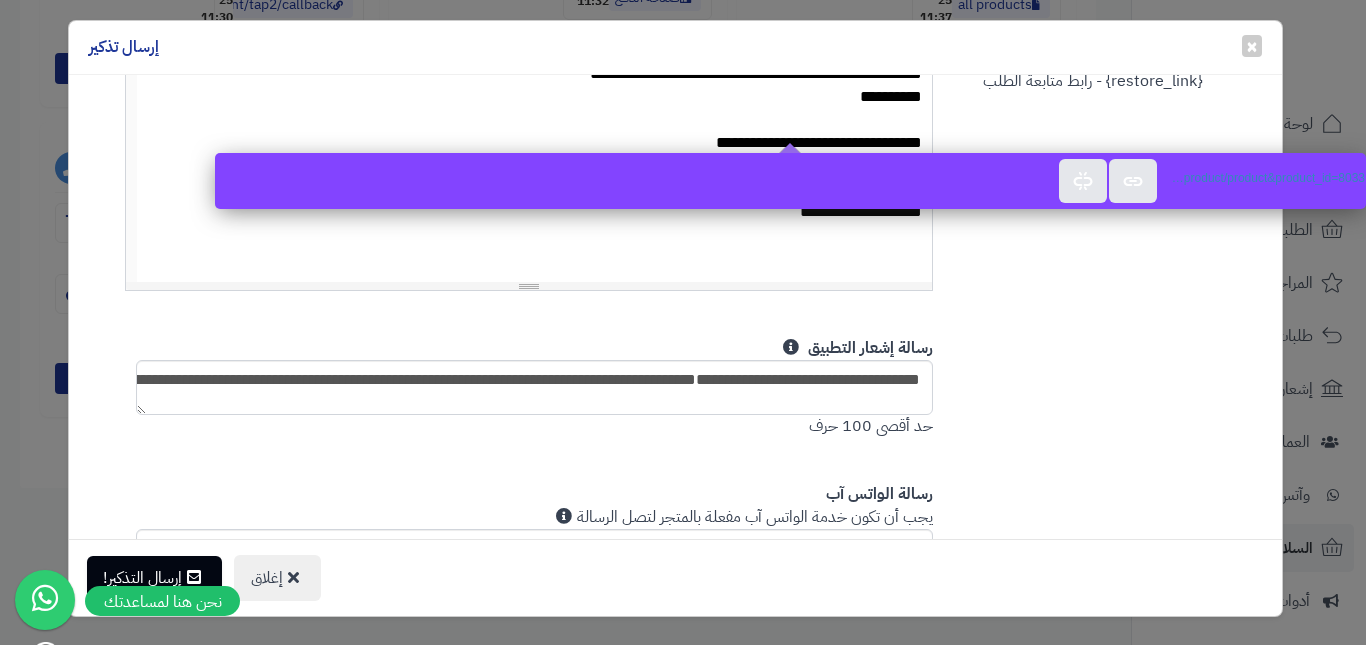 scroll, scrollTop: 1200, scrollLeft: 0, axis: vertical 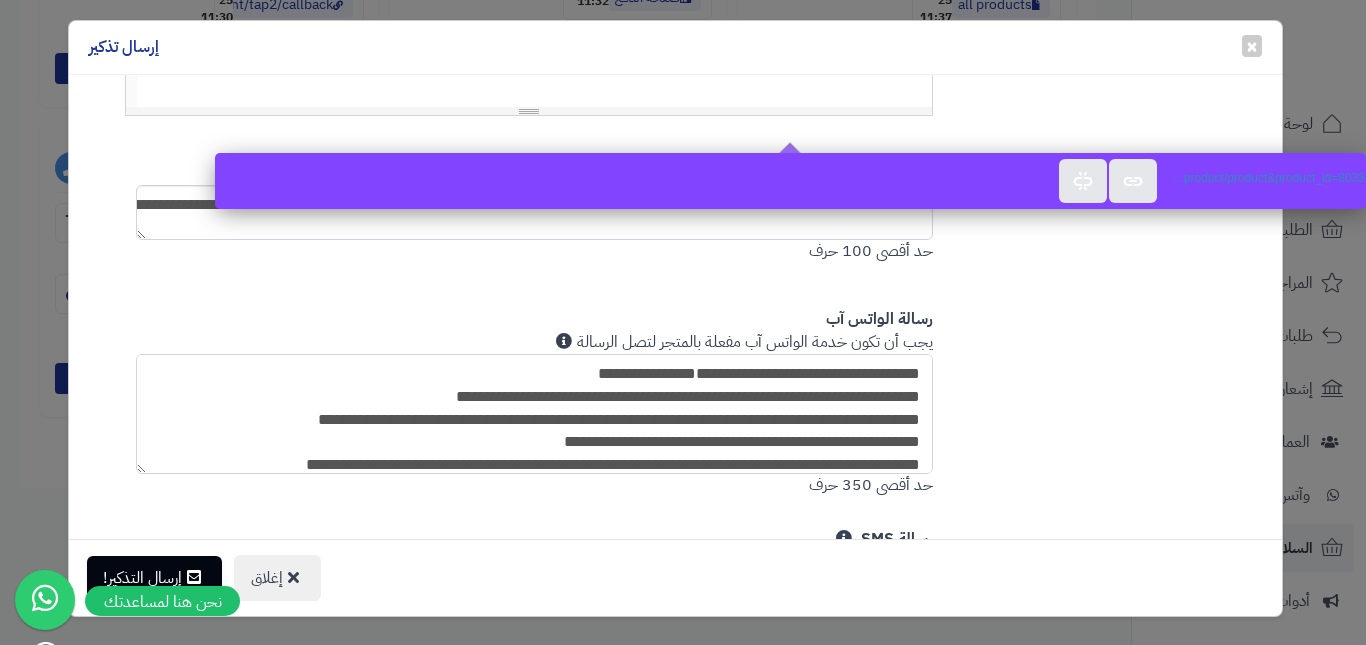 click on "**********" at bounding box center [535, 414] 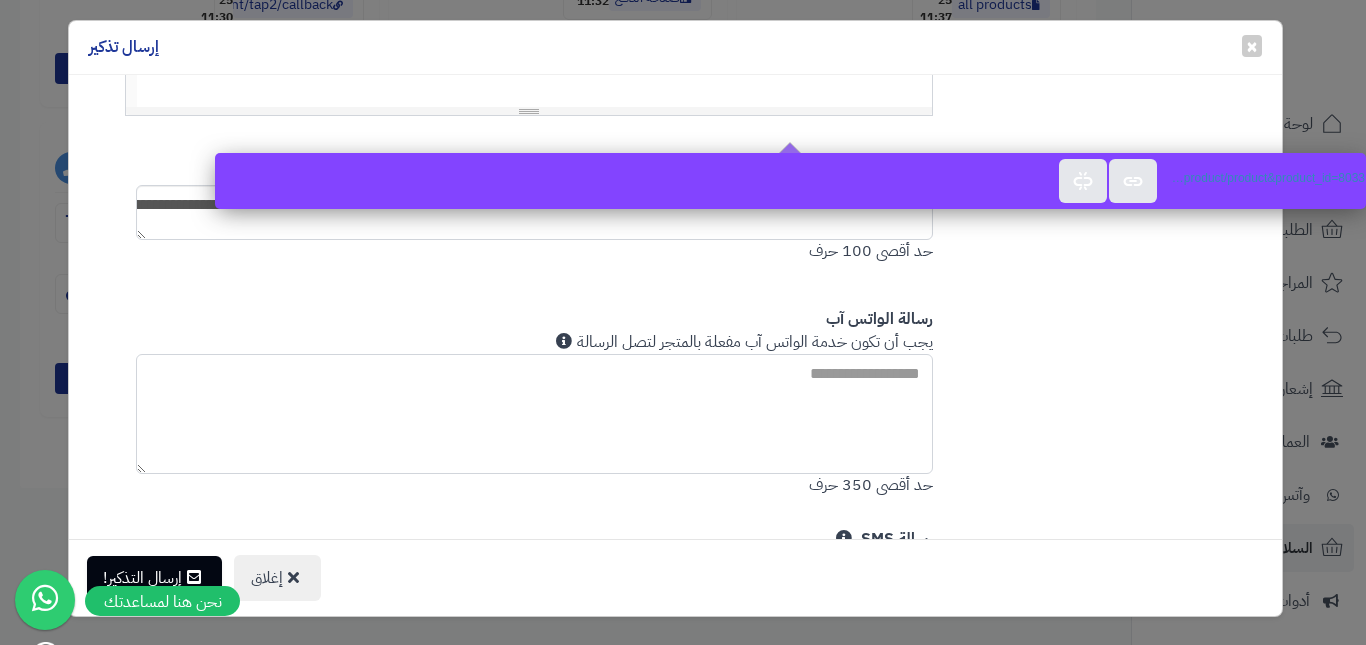 paste on "**********" 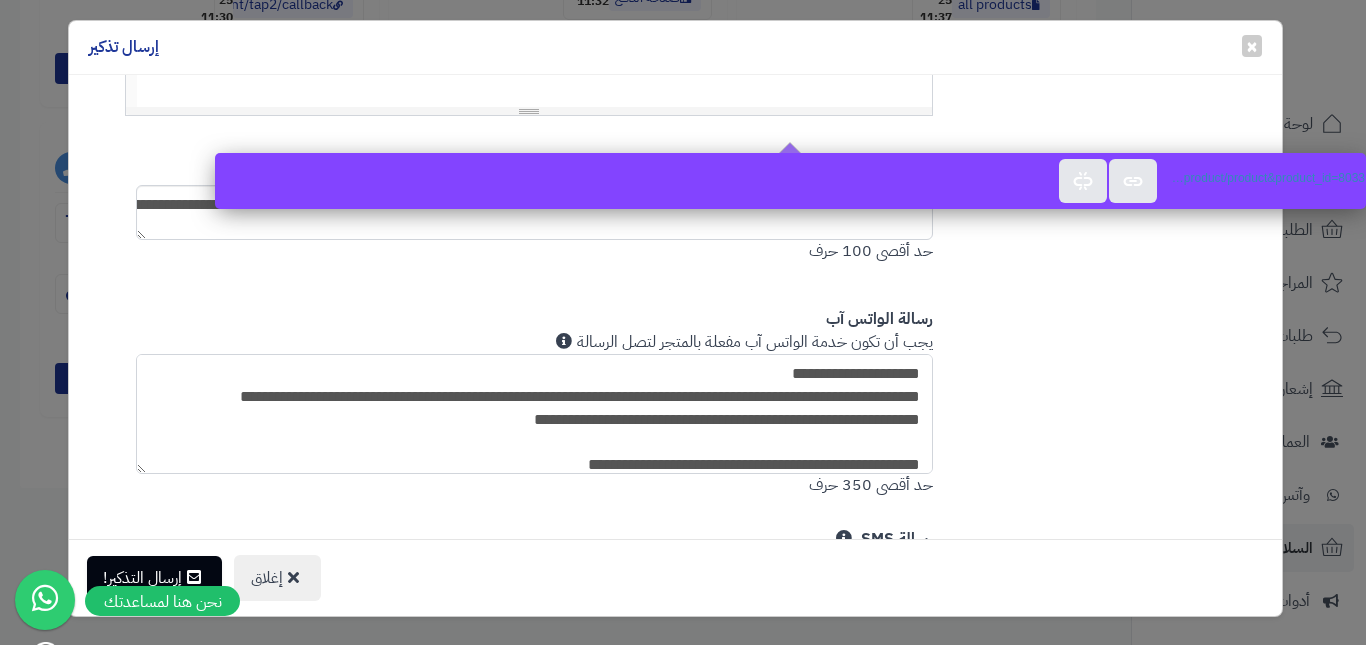 scroll, scrollTop: 165, scrollLeft: 0, axis: vertical 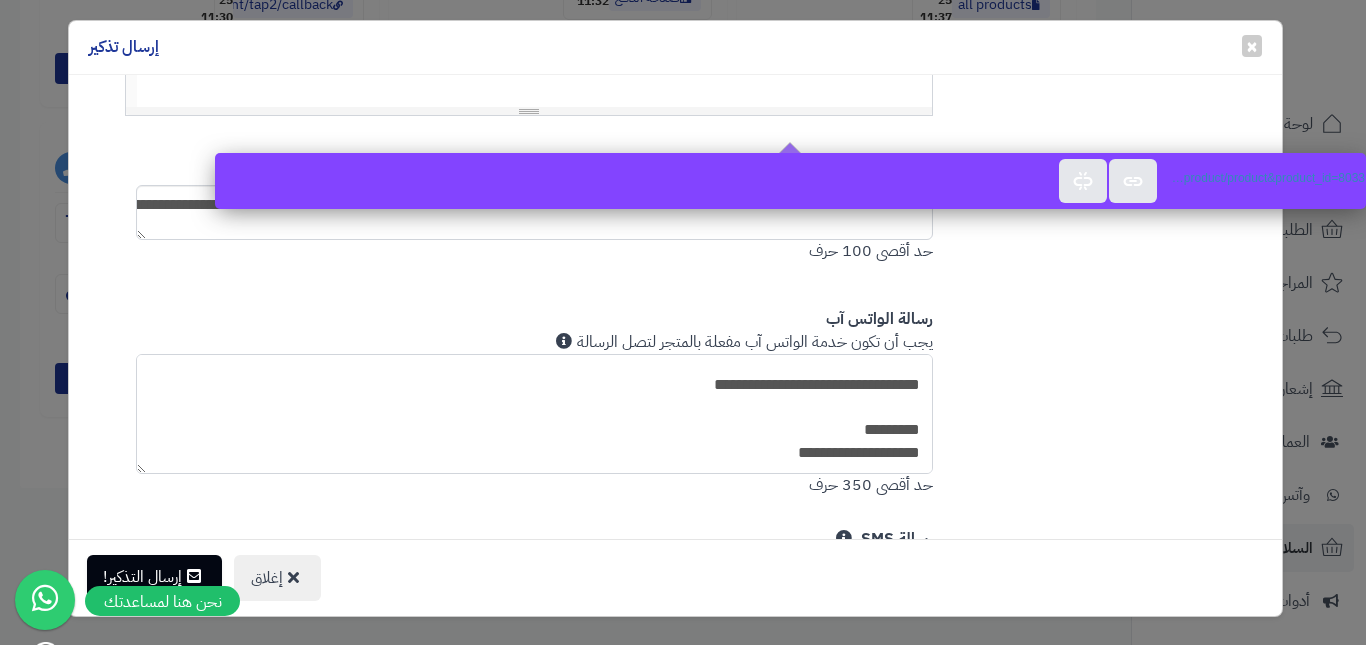 type on "**********" 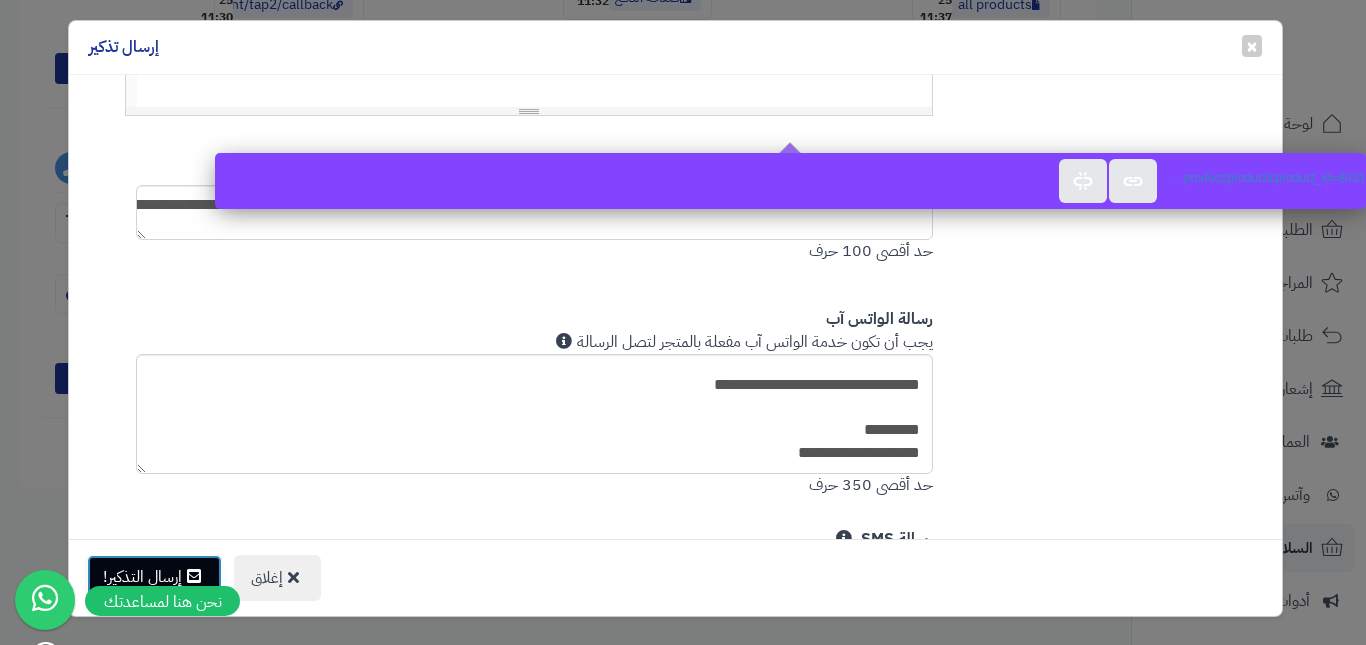 click on "إرسال التذكير!" at bounding box center [154, 577] 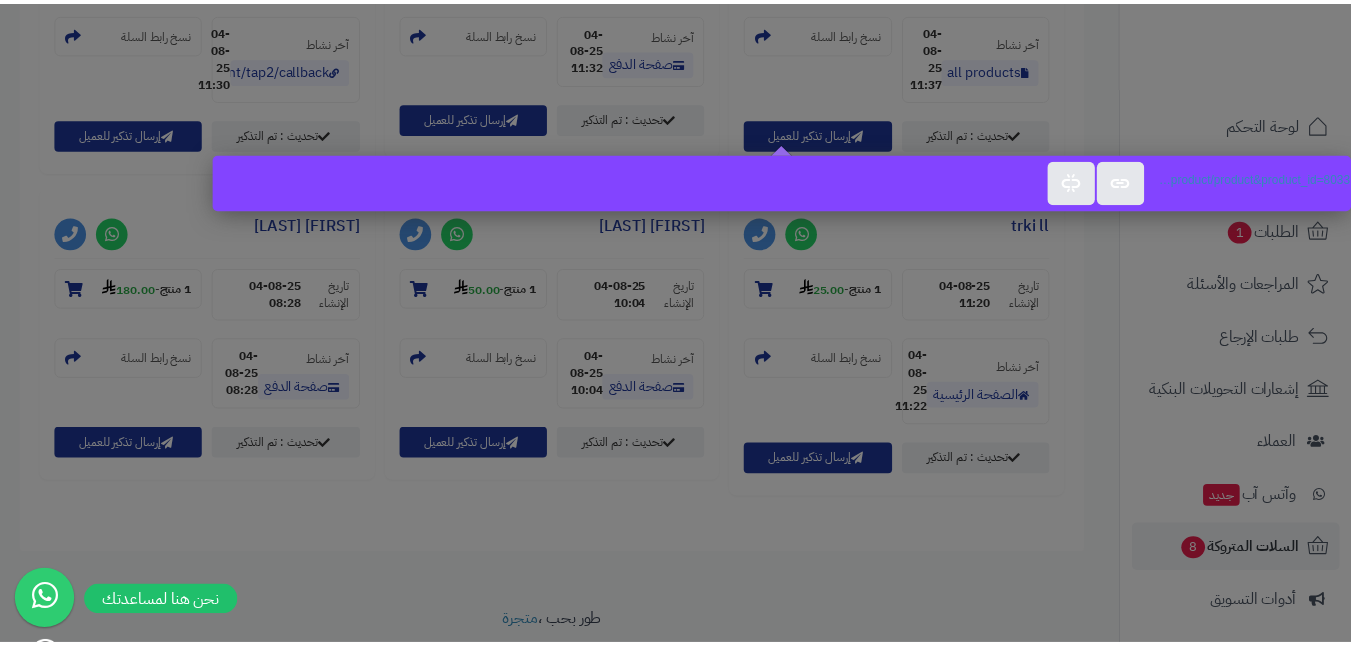 scroll, scrollTop: 1753, scrollLeft: 0, axis: vertical 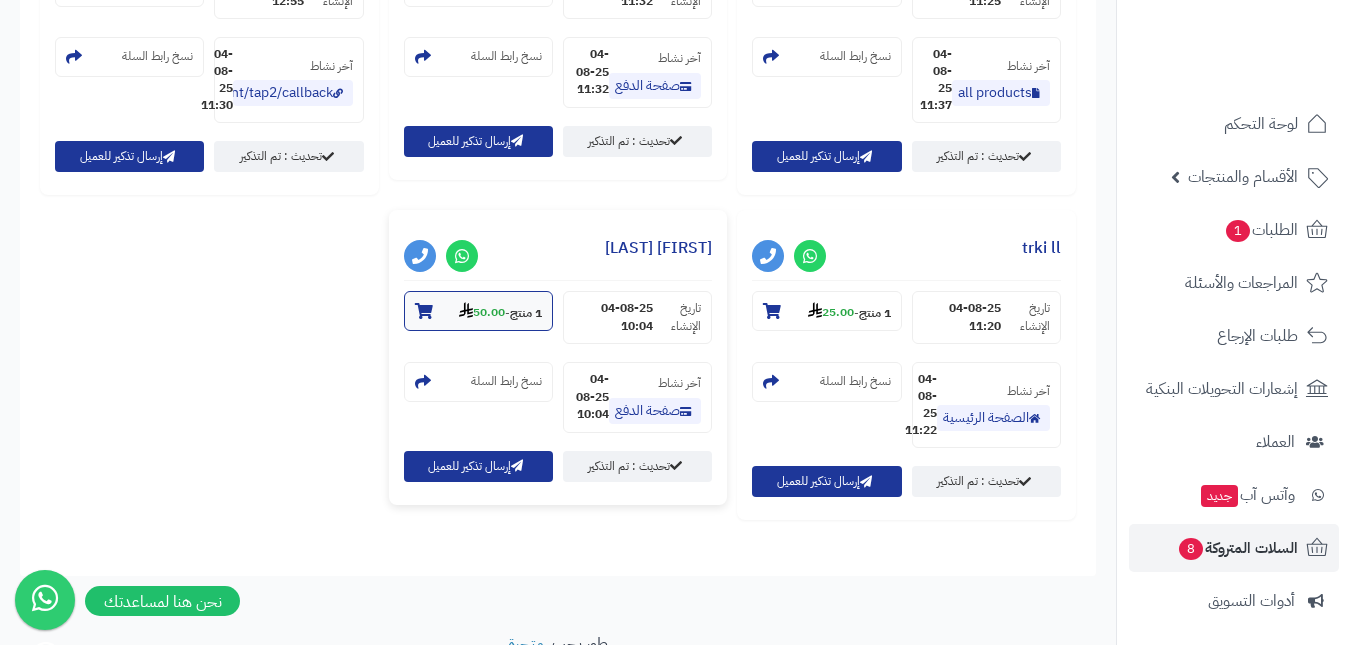 click on "1 منتج
-
50.00" at bounding box center [500, 312] 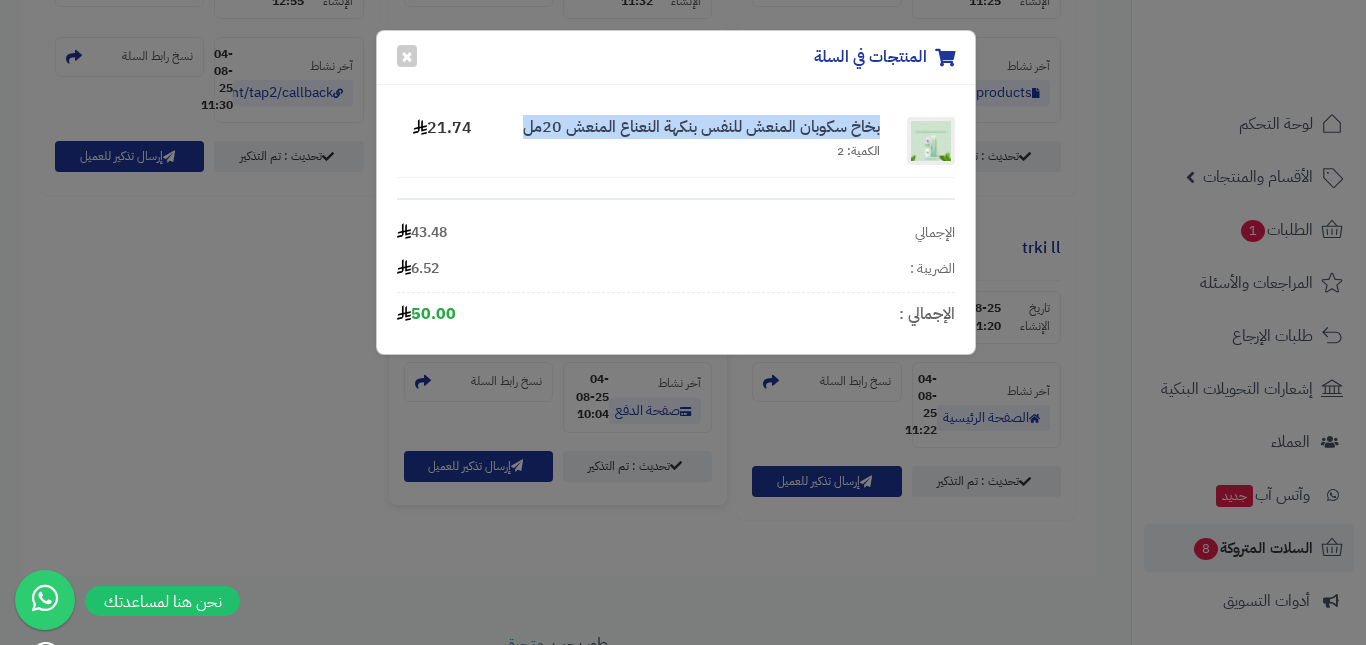 drag, startPoint x: 884, startPoint y: 122, endPoint x: 527, endPoint y: 129, distance: 357.06863 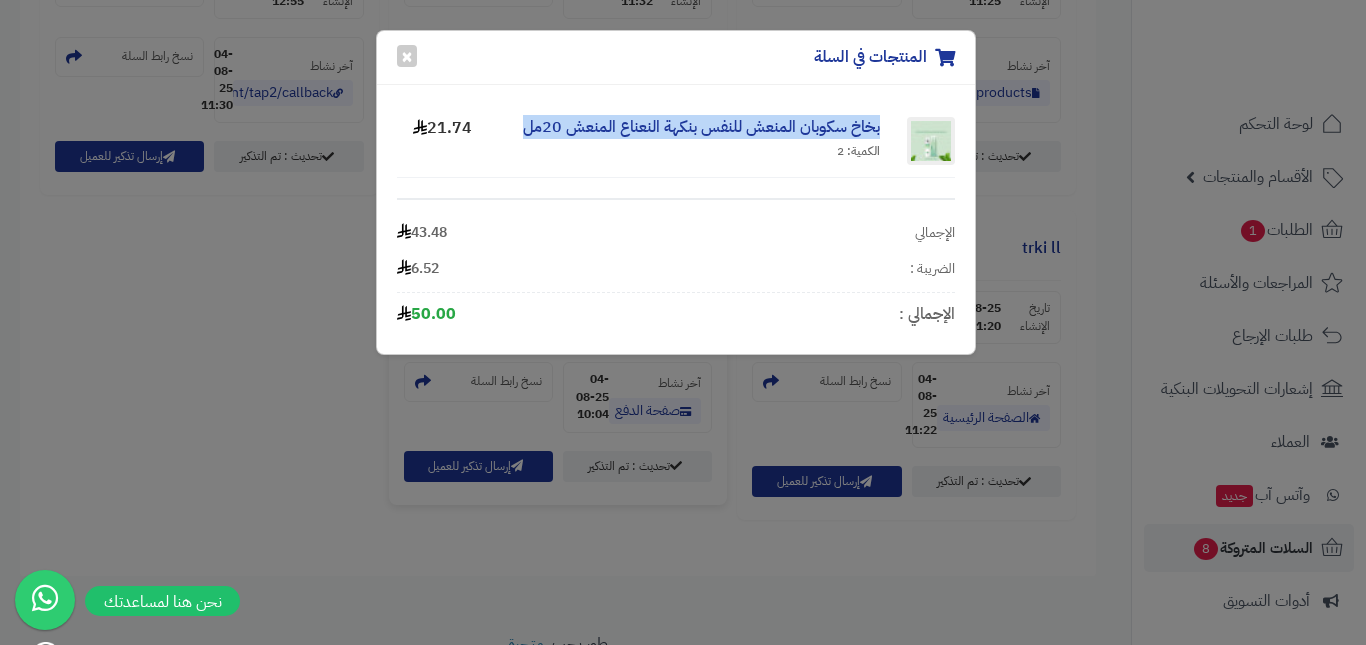 copy on "بخاخ سكوبان المنعش للنفس بنكهة النعناع المنعش 20مل" 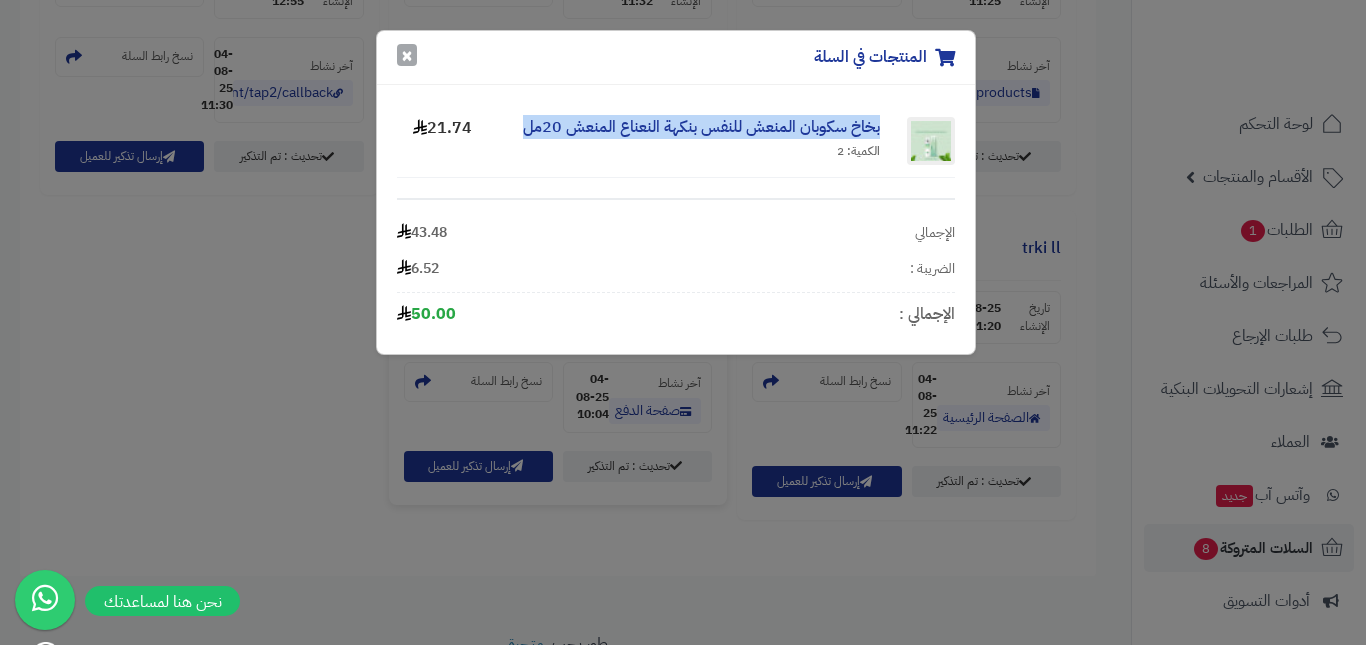 click on "×" at bounding box center (407, 55) 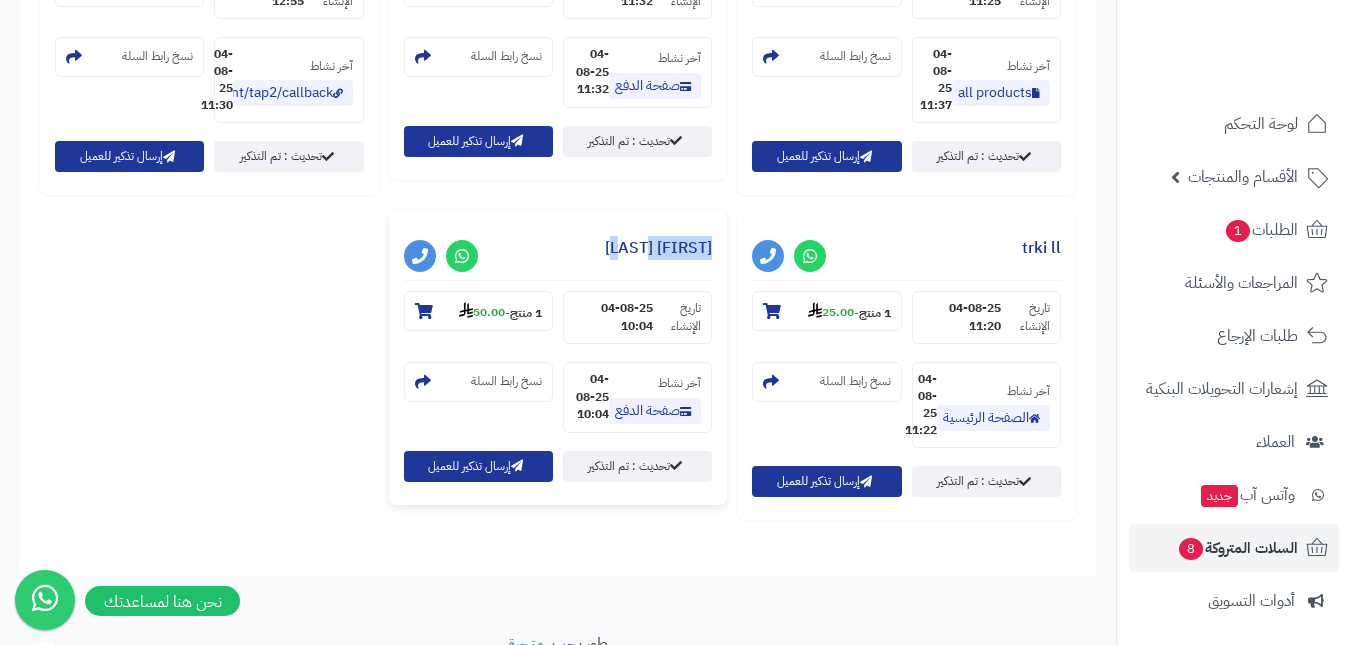 drag, startPoint x: 634, startPoint y: 246, endPoint x: 714, endPoint y: 253, distance: 80.305664 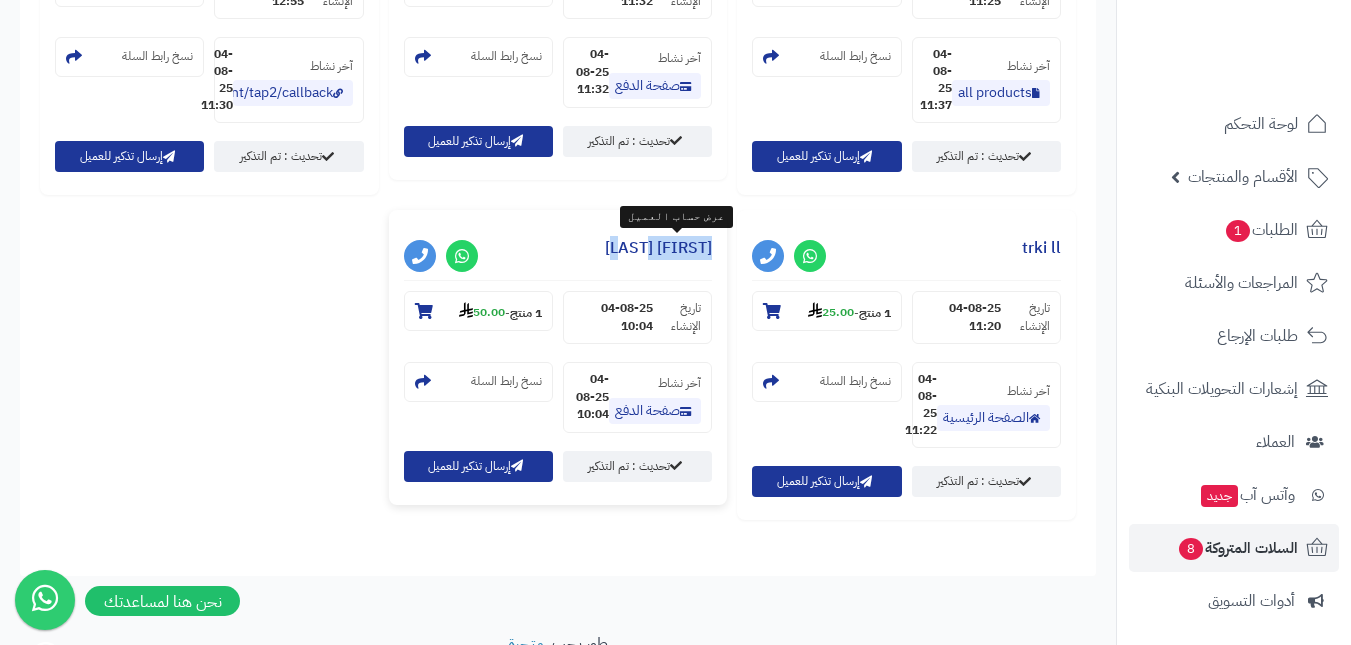 copy on "[FIRST] [LAST]" 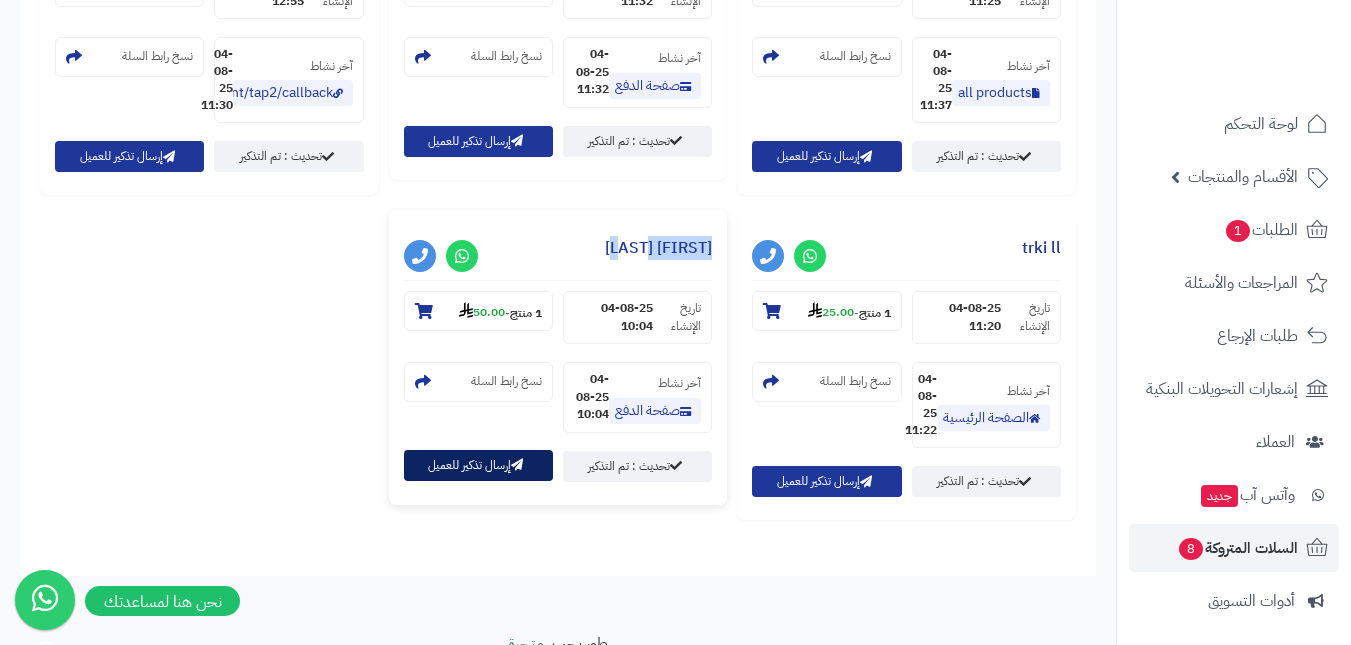 click on "إرسال تذكير للعميل" at bounding box center [478, 465] 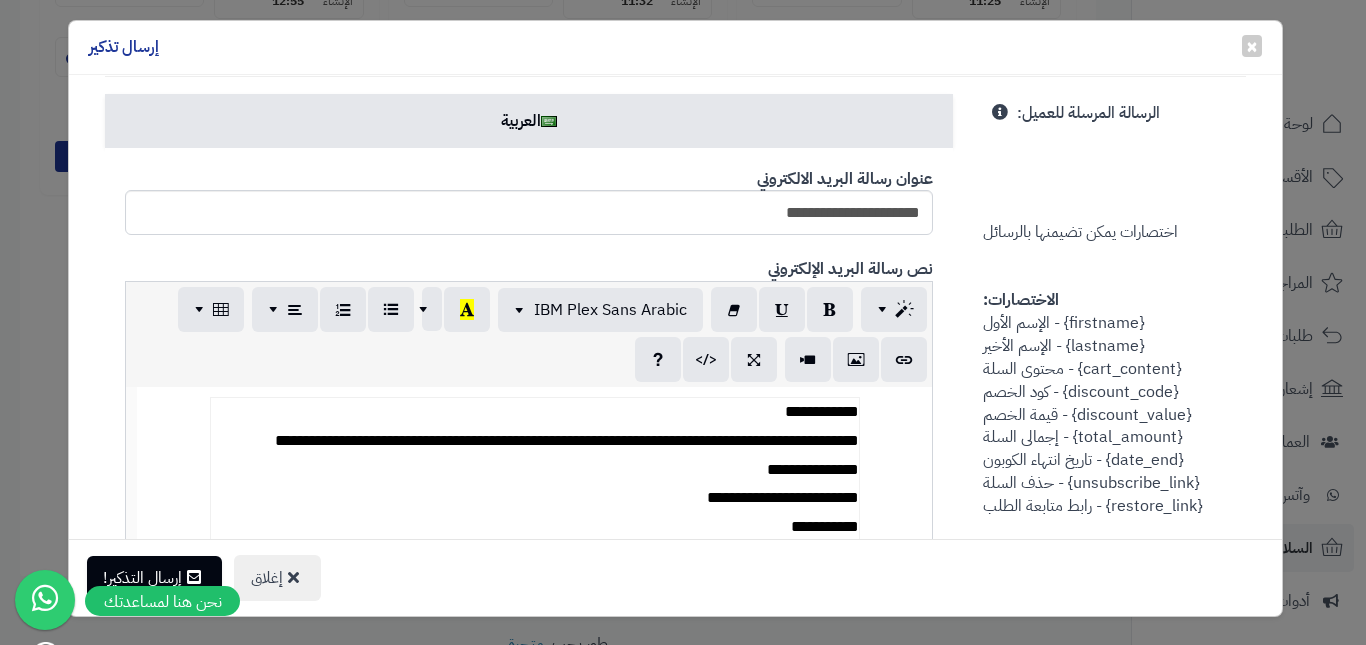 scroll, scrollTop: 700, scrollLeft: 0, axis: vertical 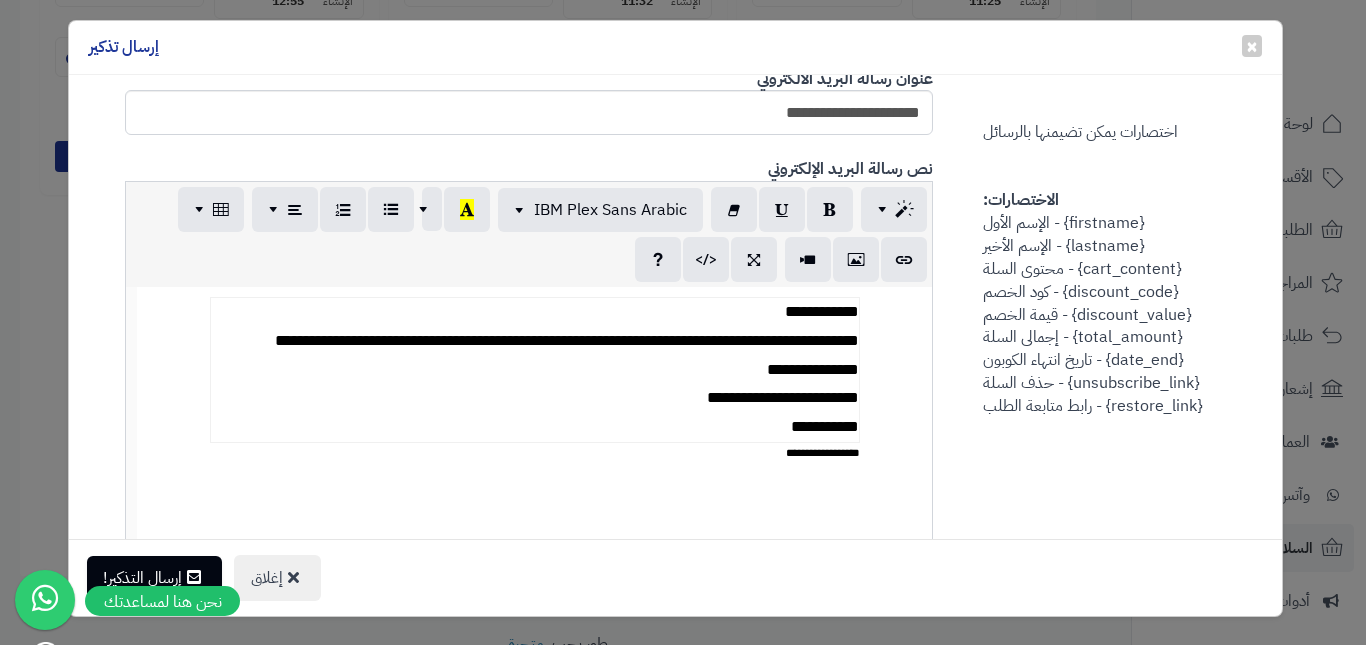 click on "**********" at bounding box center (534, 370) 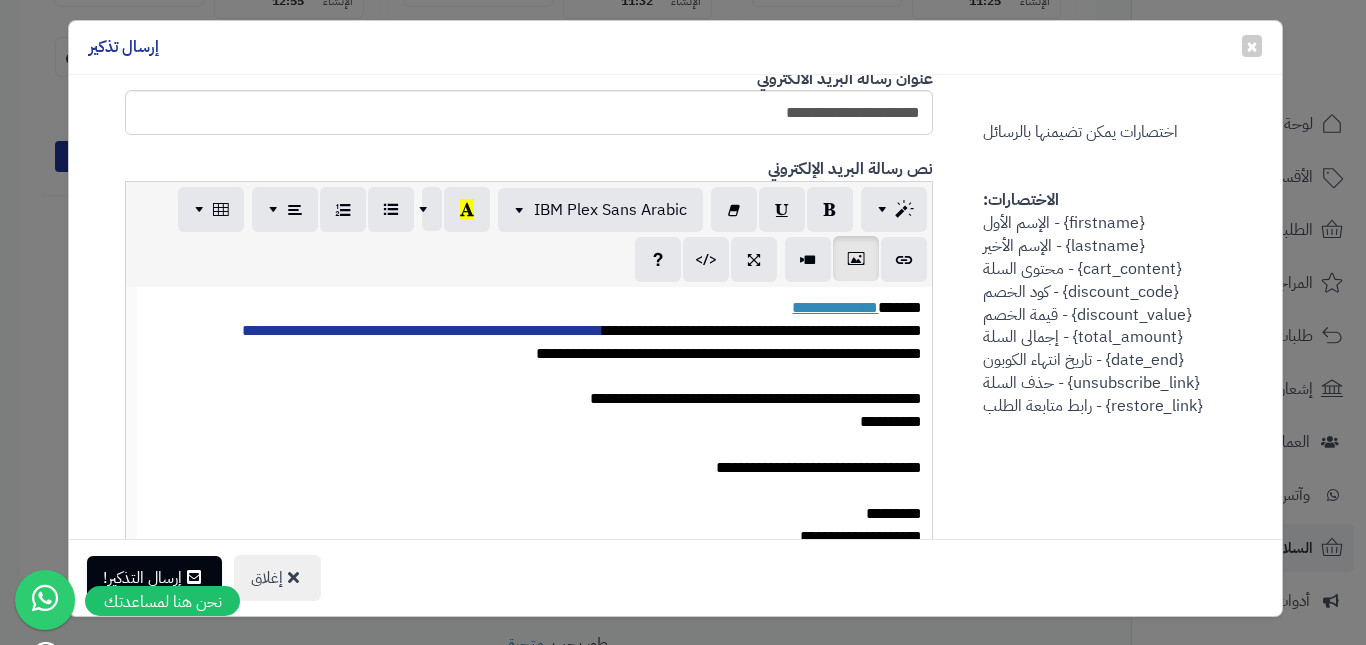 scroll, scrollTop: 710, scrollLeft: 0, axis: vertical 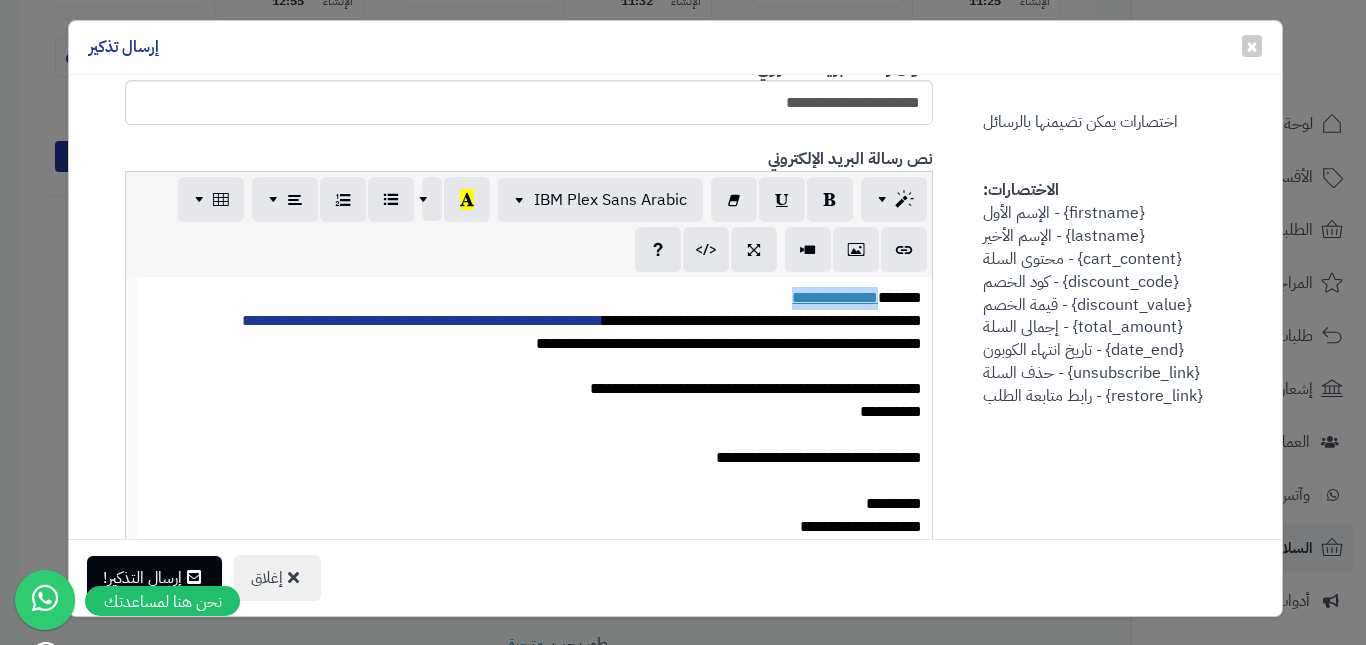 drag, startPoint x: 762, startPoint y: 299, endPoint x: 890, endPoint y: 298, distance: 128.0039 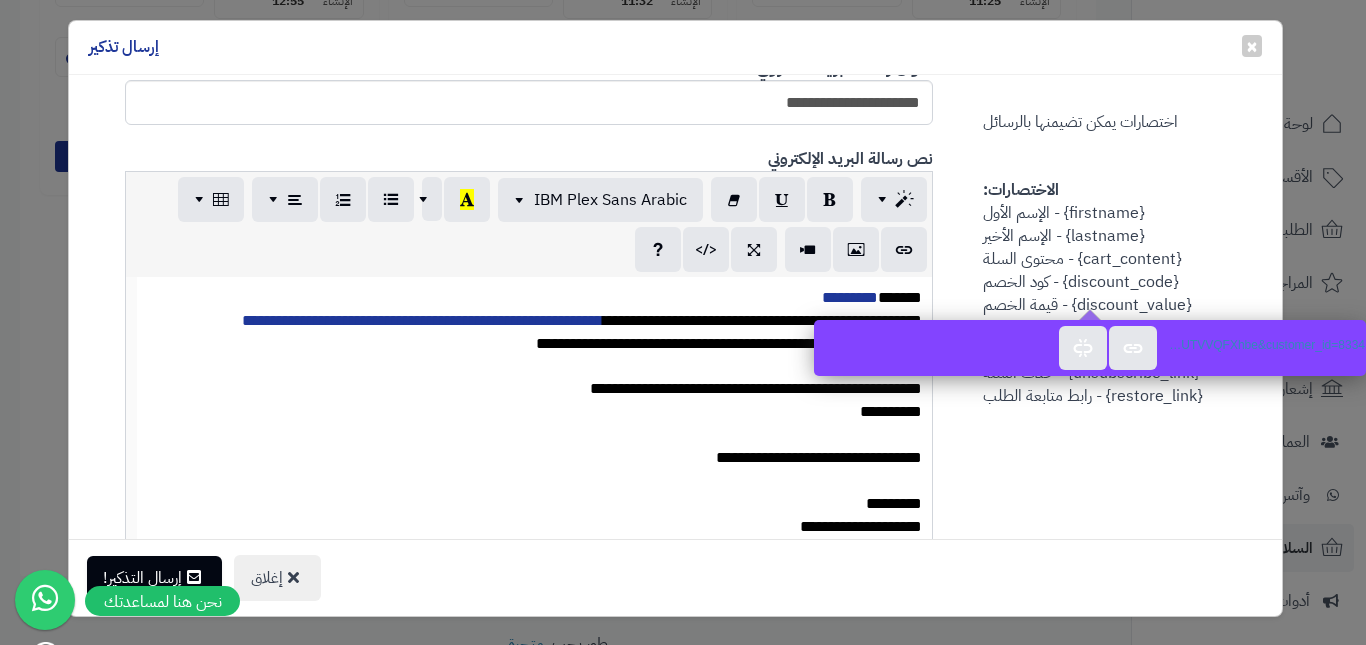 click on "**********" at bounding box center (535, 344) 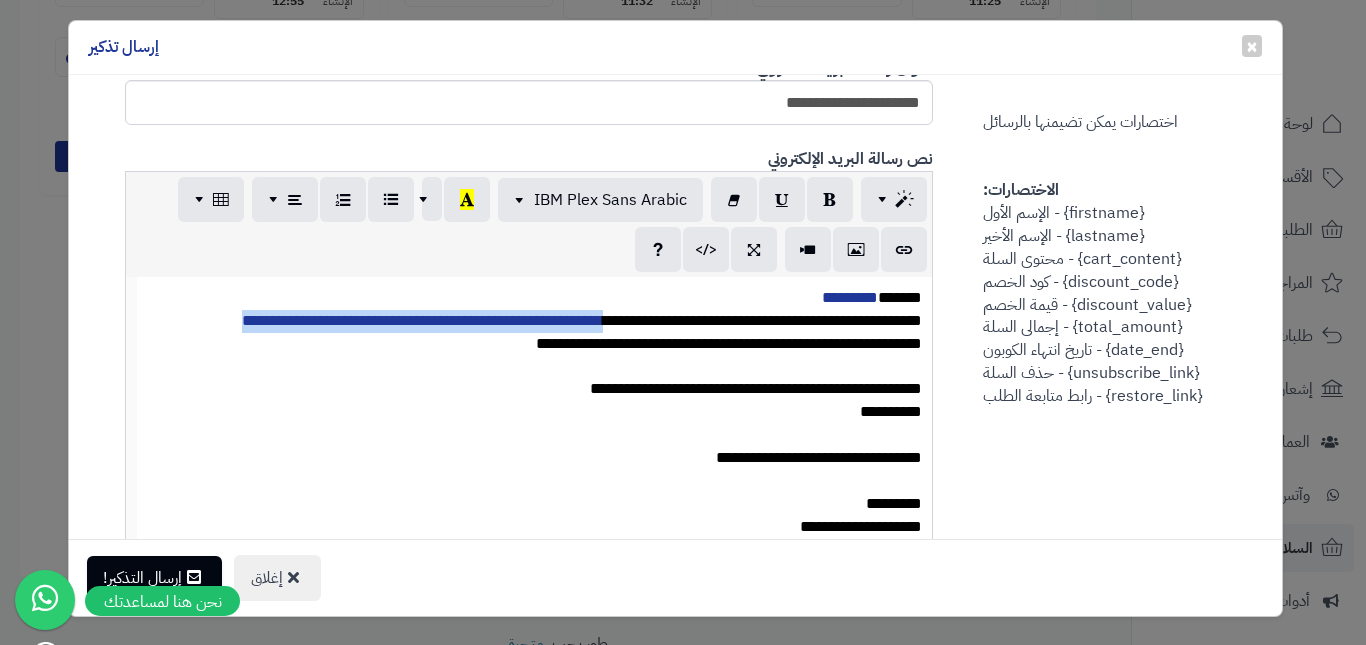 drag, startPoint x: 184, startPoint y: 321, endPoint x: 576, endPoint y: 327, distance: 392.04593 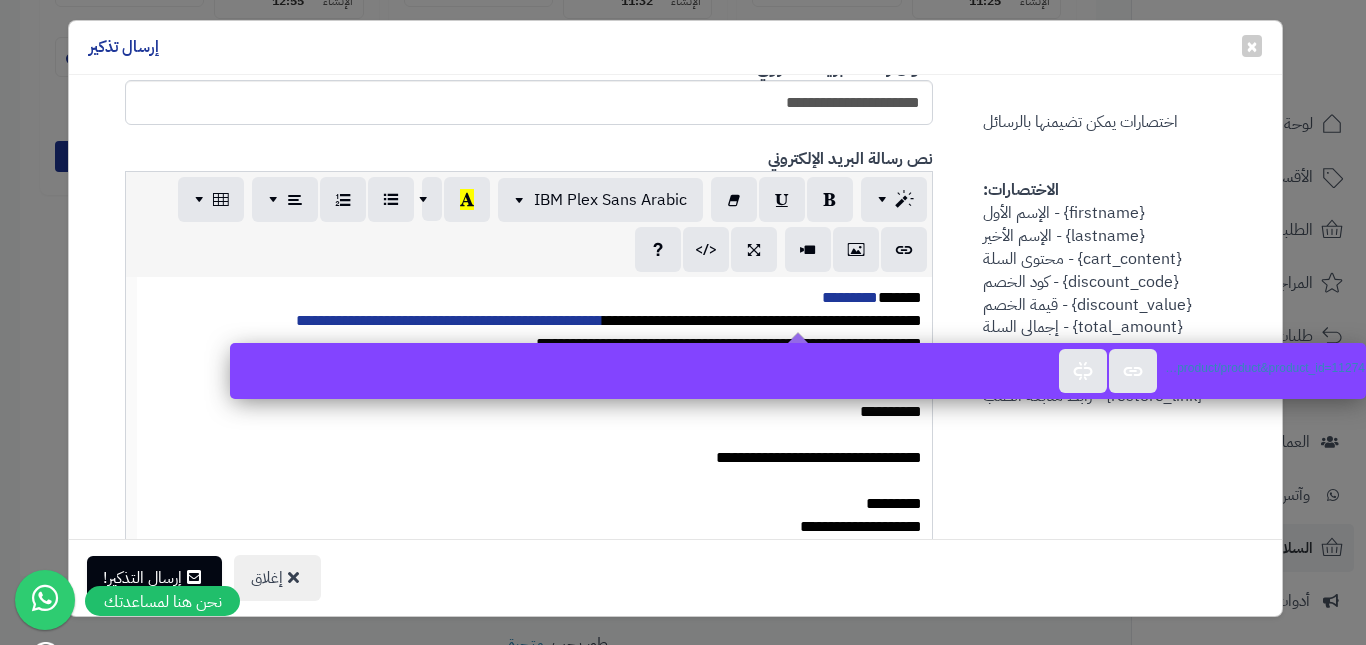 click on "**********" at bounding box center (535, 458) 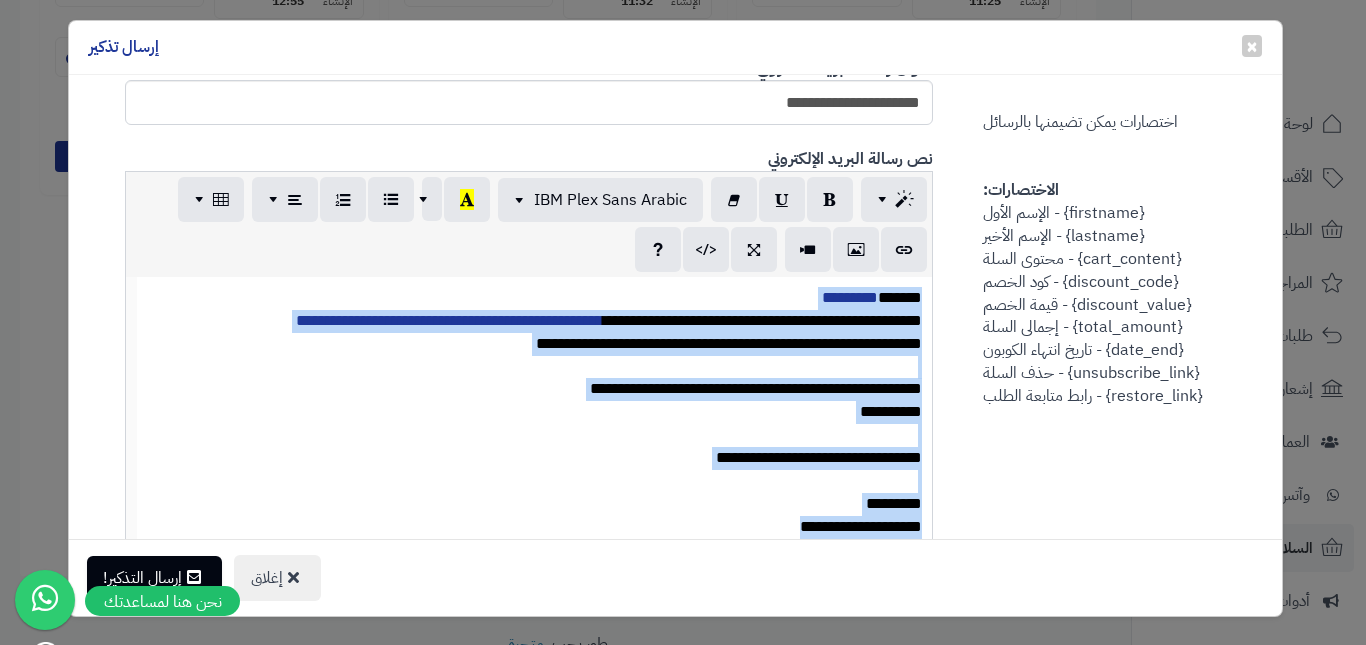 copy on "**********" 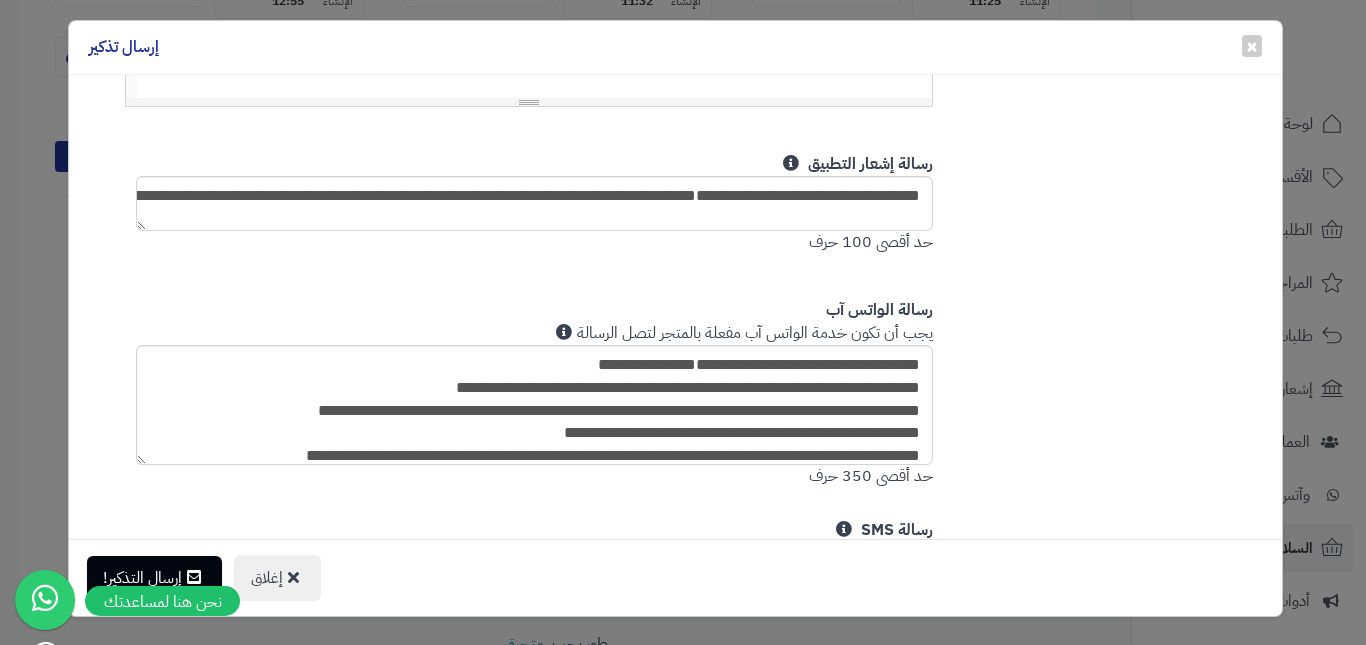 scroll, scrollTop: 1210, scrollLeft: 0, axis: vertical 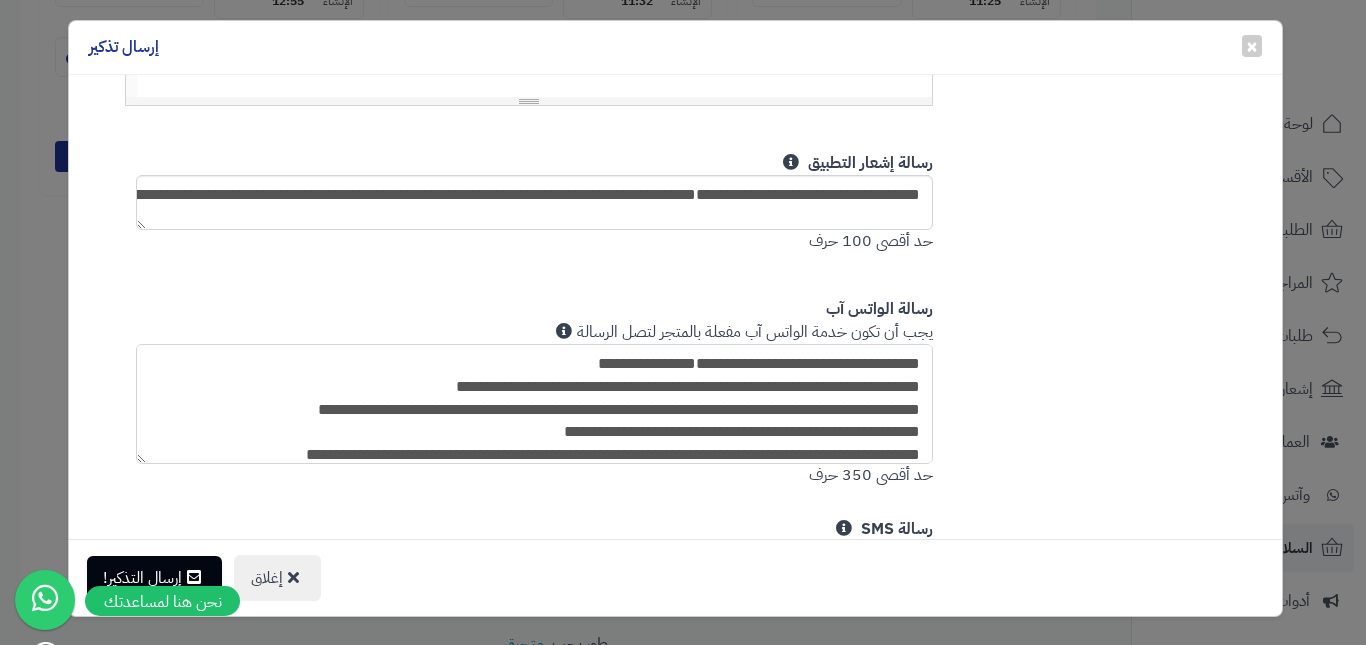 click on "**********" at bounding box center [535, 404] 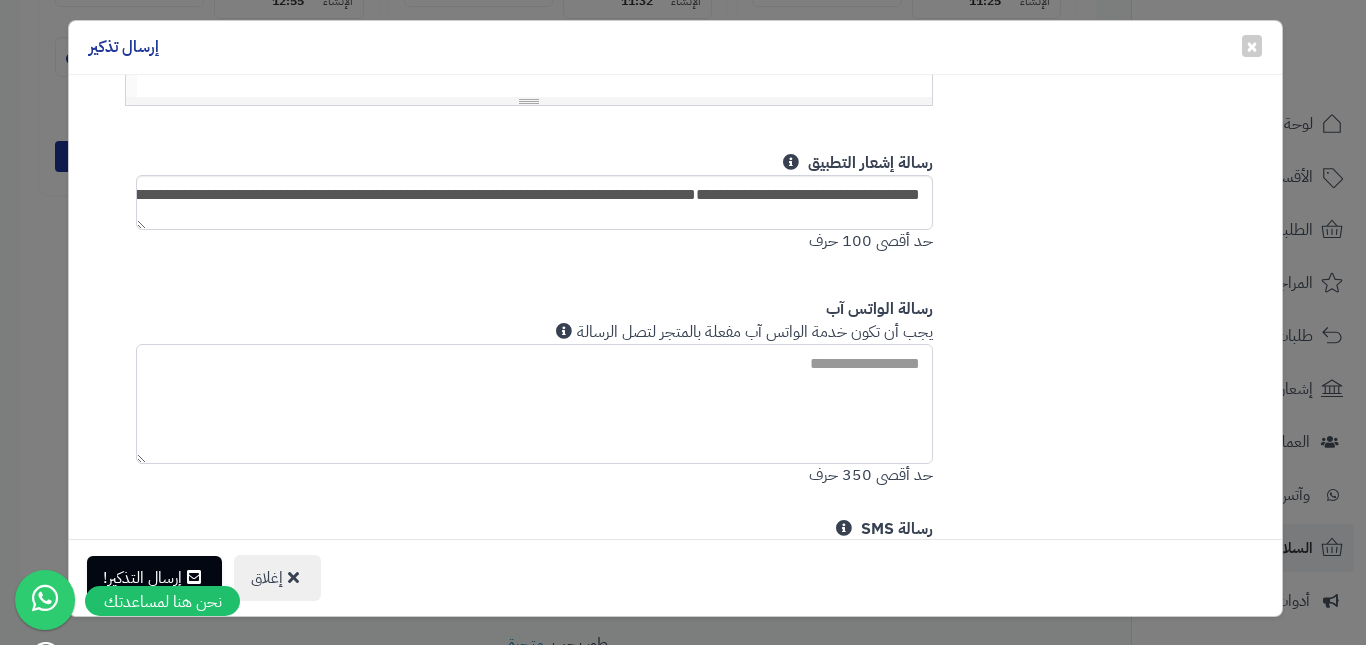 paste on "**********" 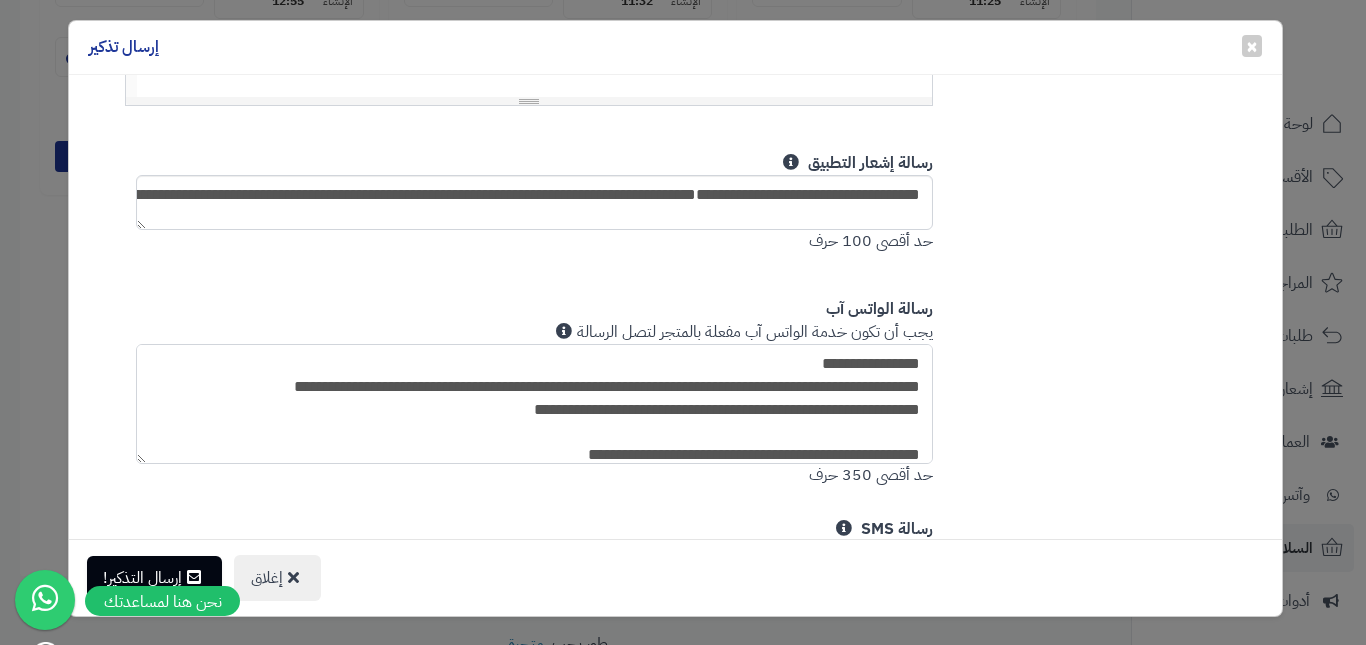 scroll, scrollTop: 142, scrollLeft: 0, axis: vertical 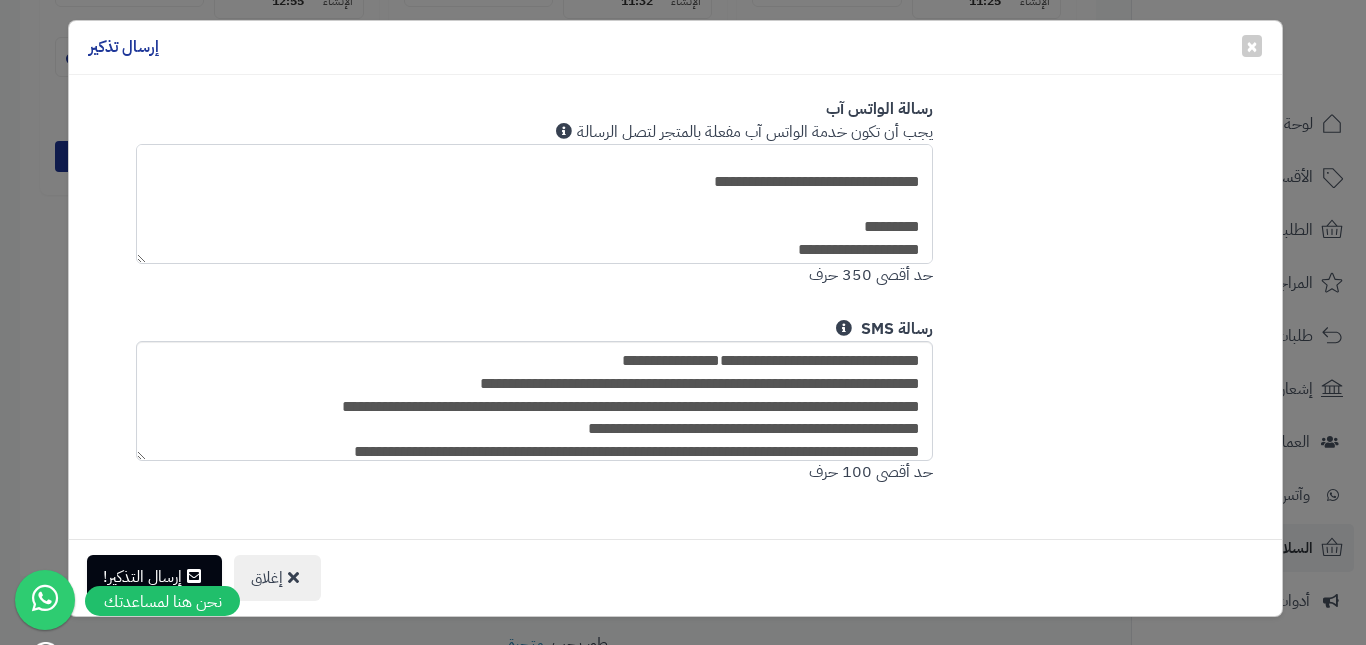 type on "**********" 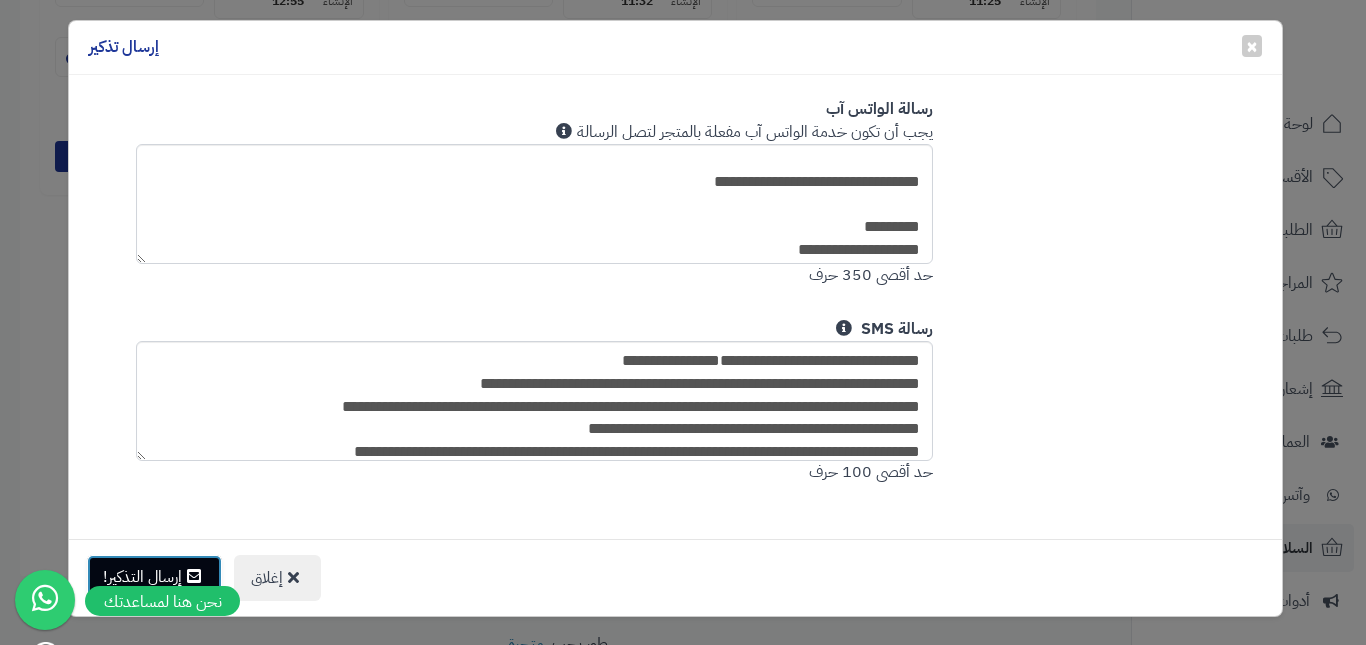 click on "إرسال التذكير!" at bounding box center [154, 577] 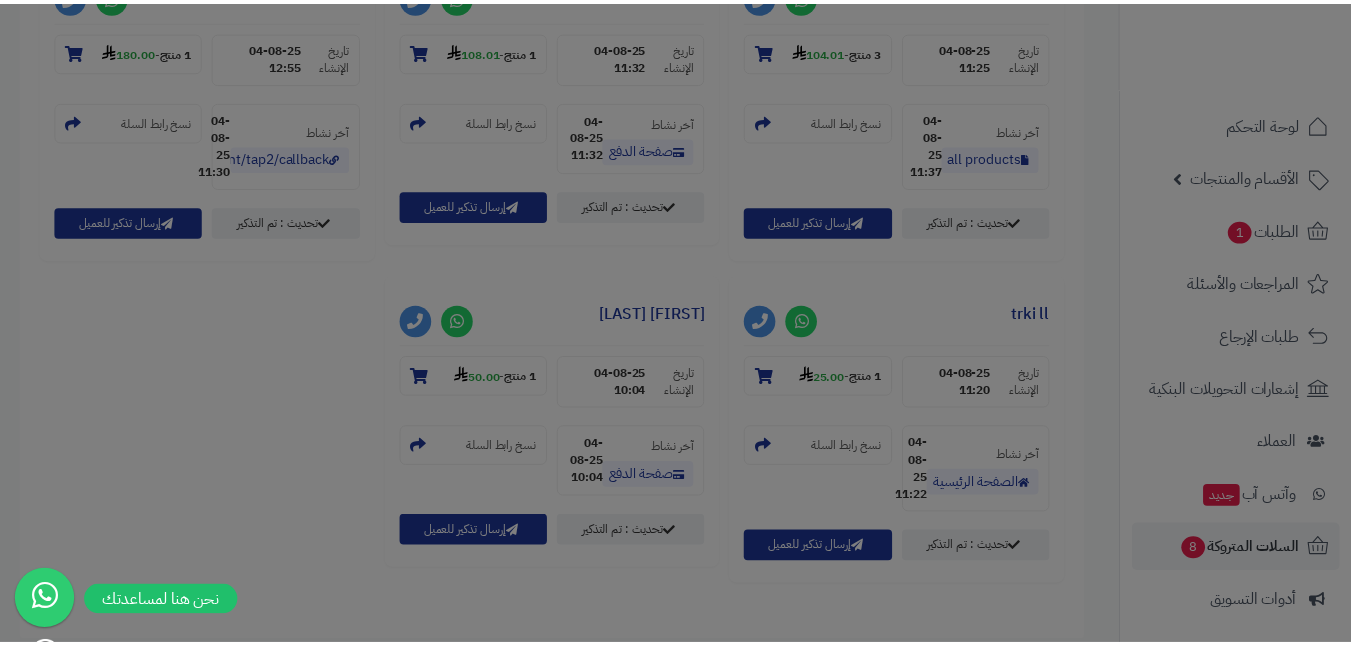 scroll, scrollTop: 1664, scrollLeft: 0, axis: vertical 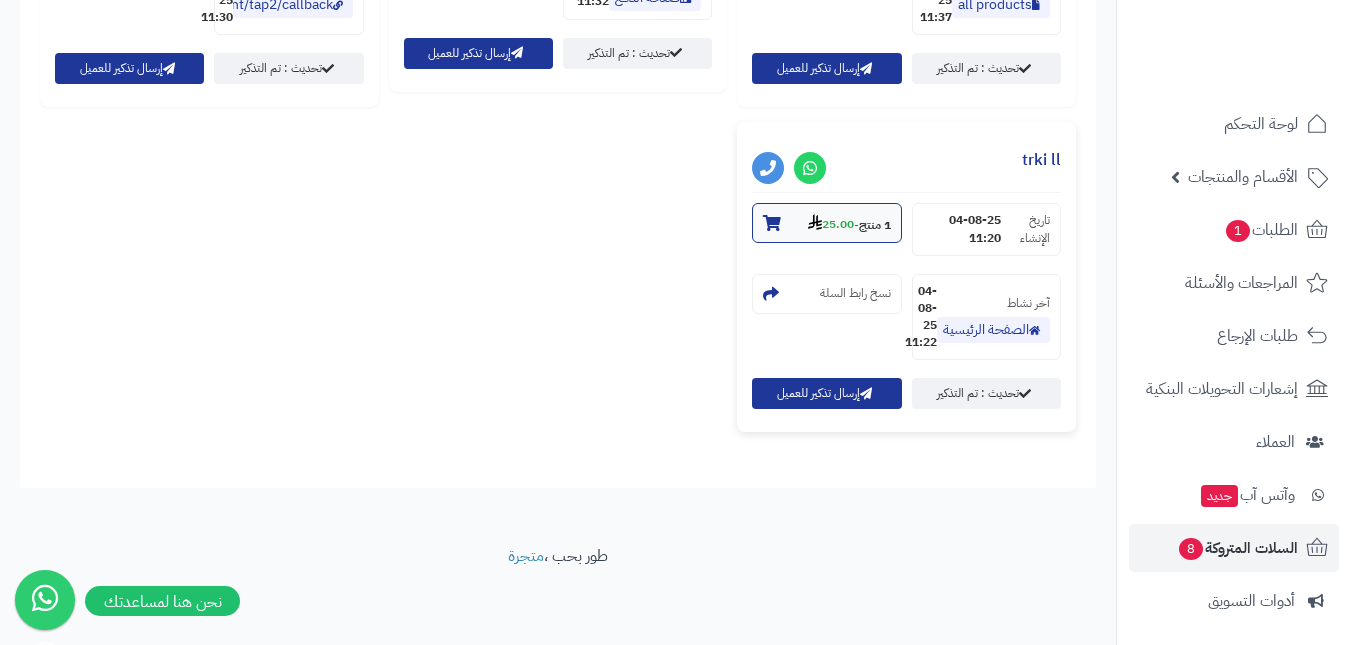 click on "1 منتج" at bounding box center (875, 224) 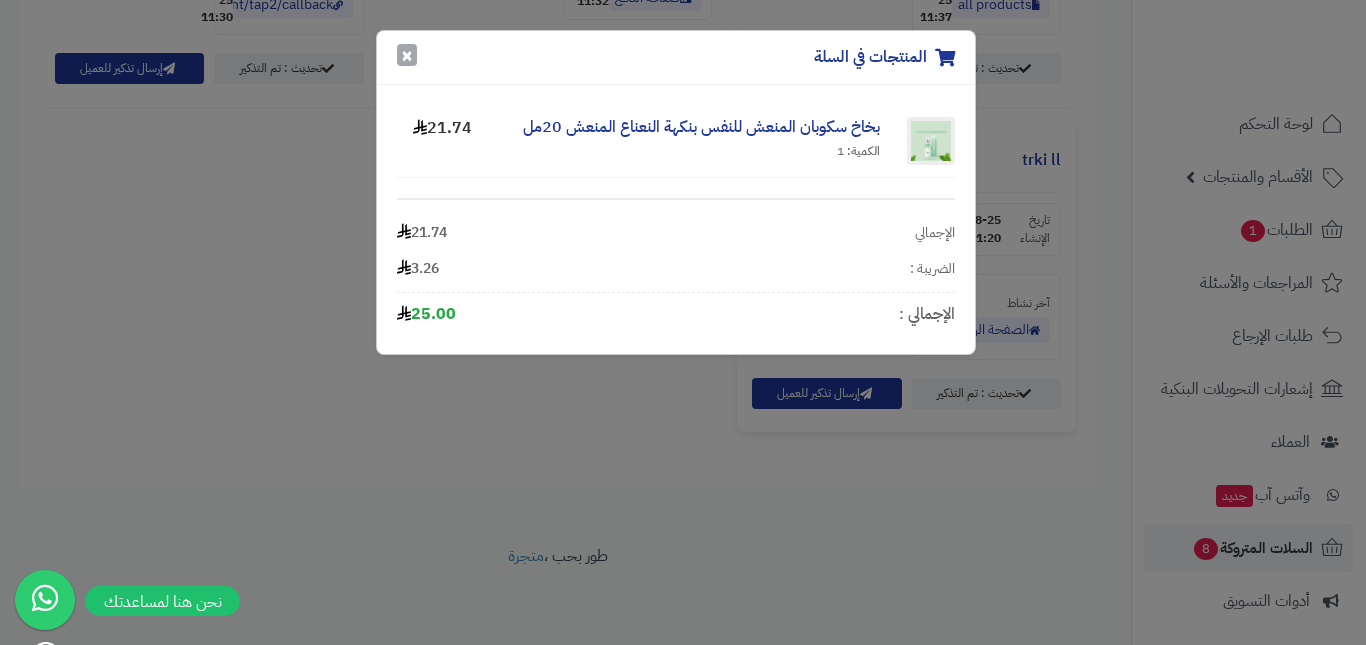click on "×" at bounding box center (407, 55) 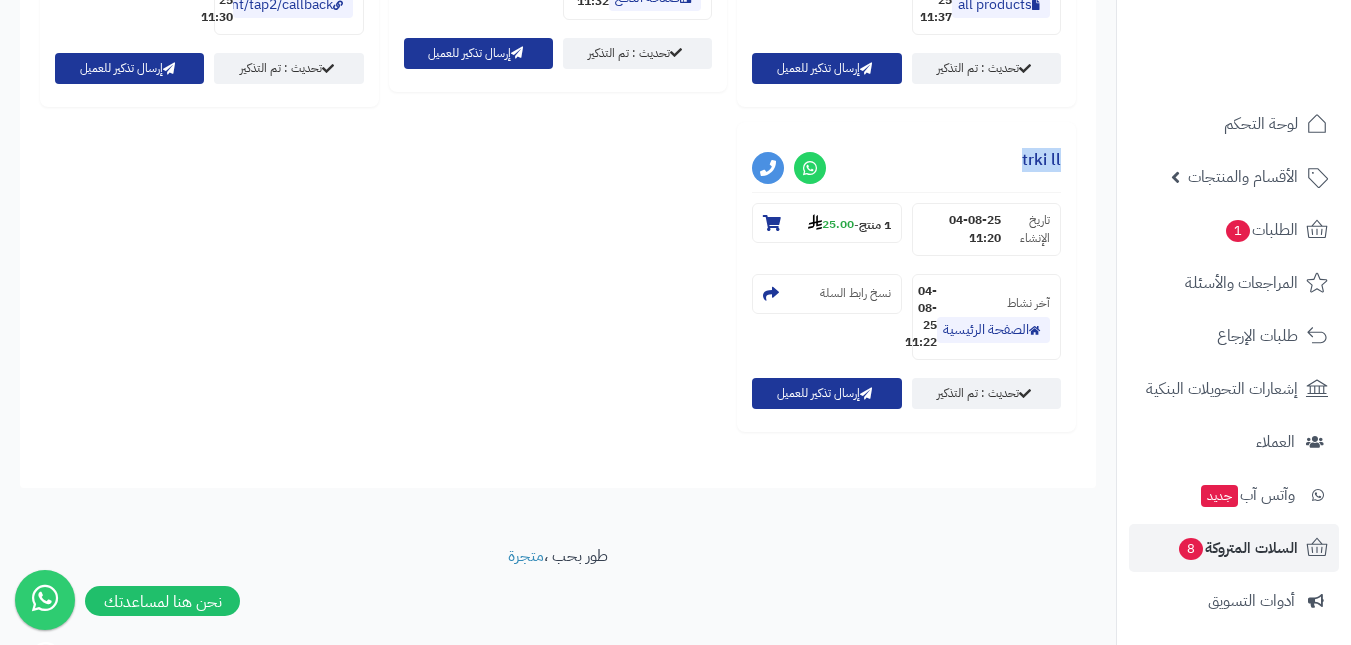 drag, startPoint x: 1052, startPoint y: 161, endPoint x: 1077, endPoint y: 161, distance: 25 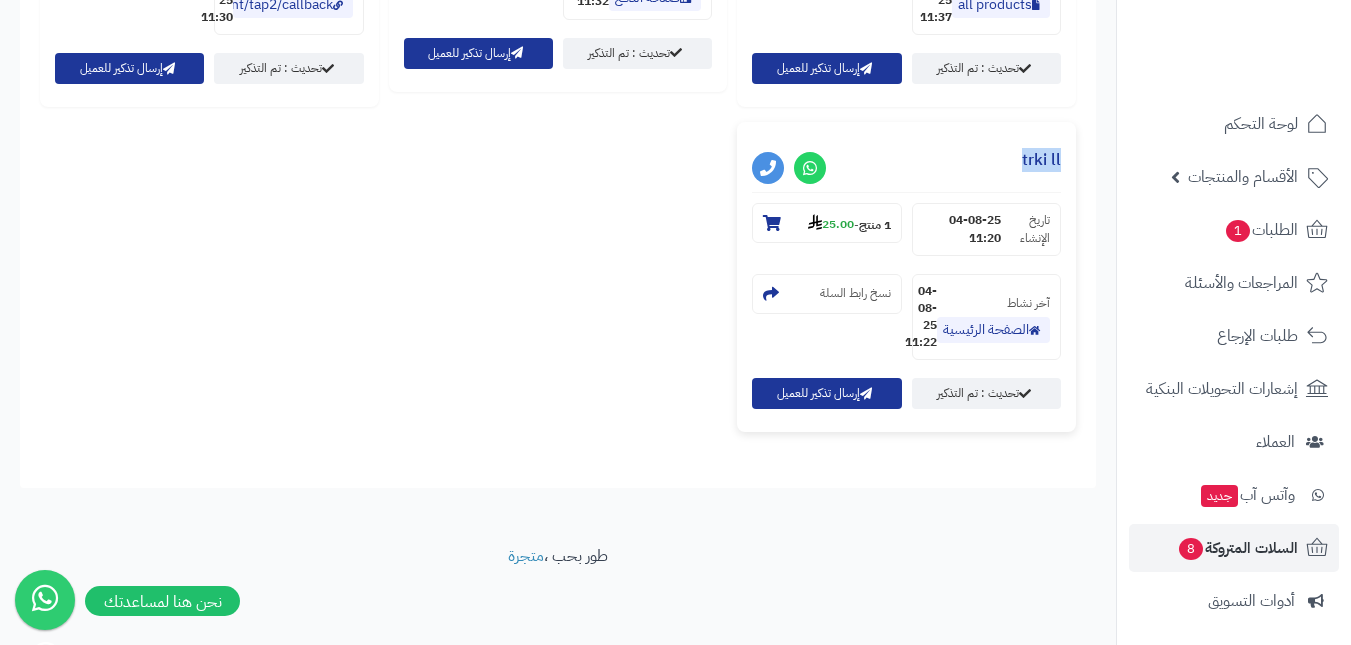 copy on "trki ll" 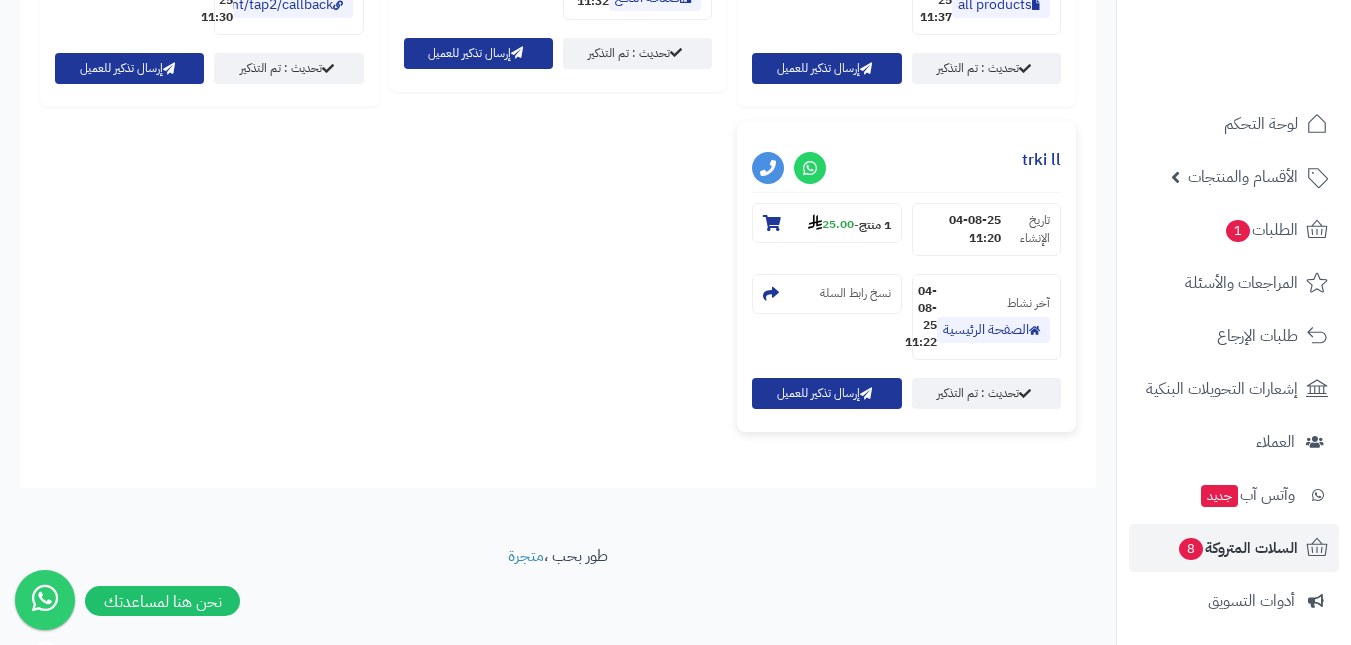 click on "trki ll" at bounding box center [906, 165] 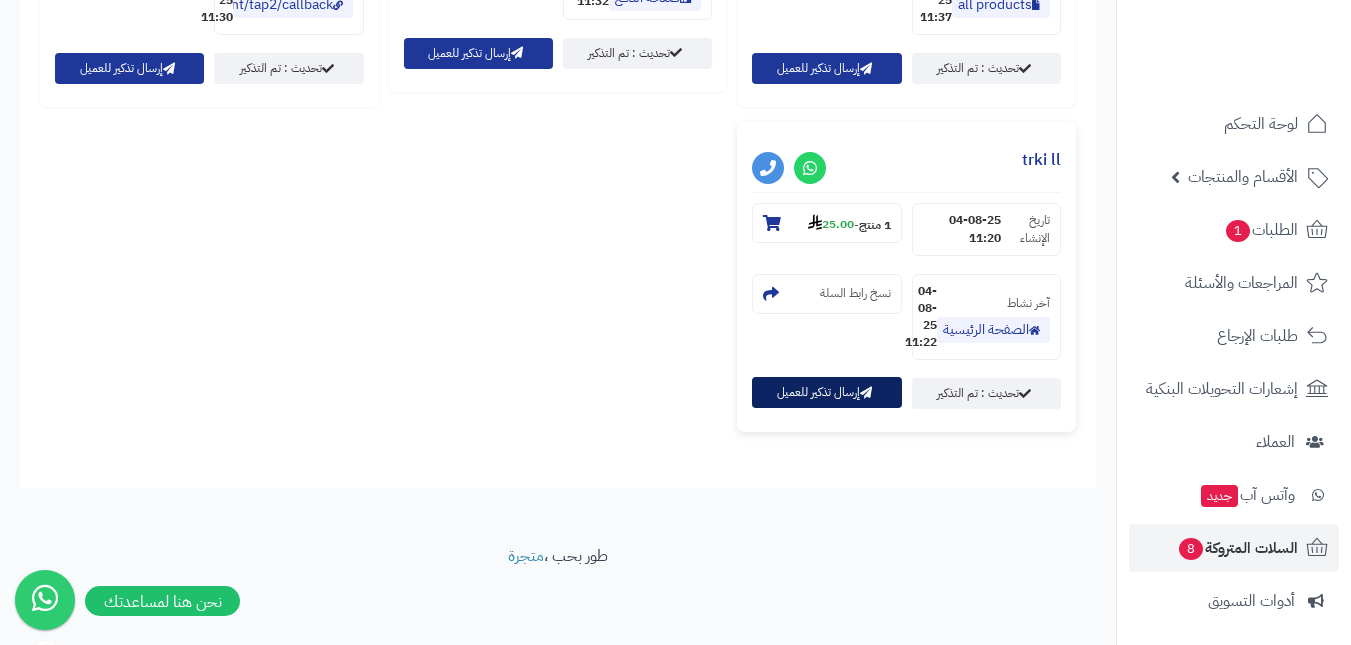 click on "إرسال تذكير للعميل" at bounding box center [826, 392] 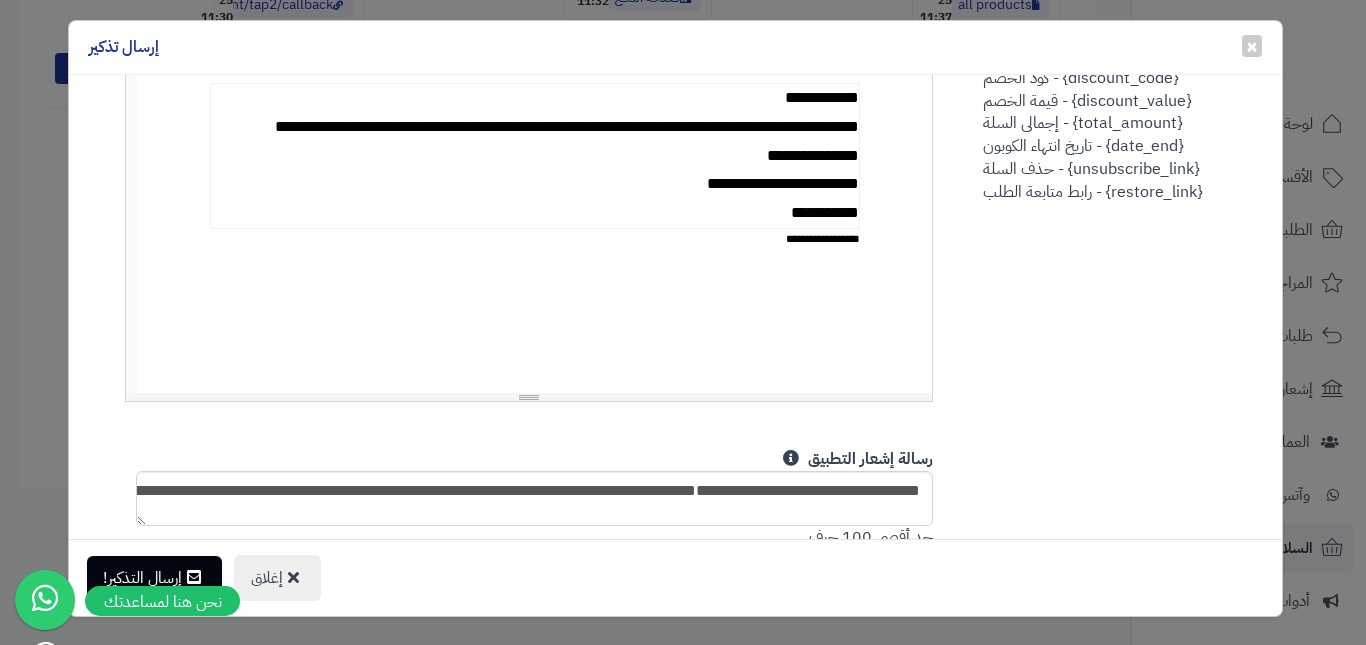 scroll, scrollTop: 800, scrollLeft: 0, axis: vertical 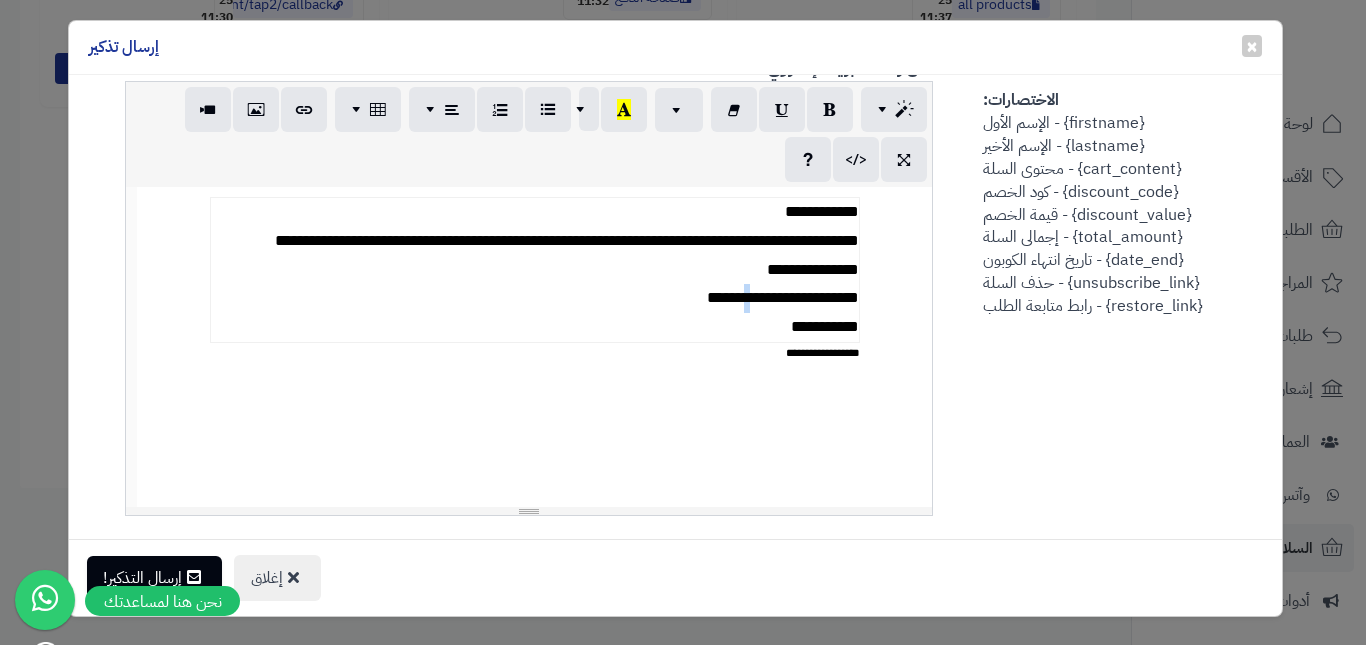 click on "**********" at bounding box center [534, 270] 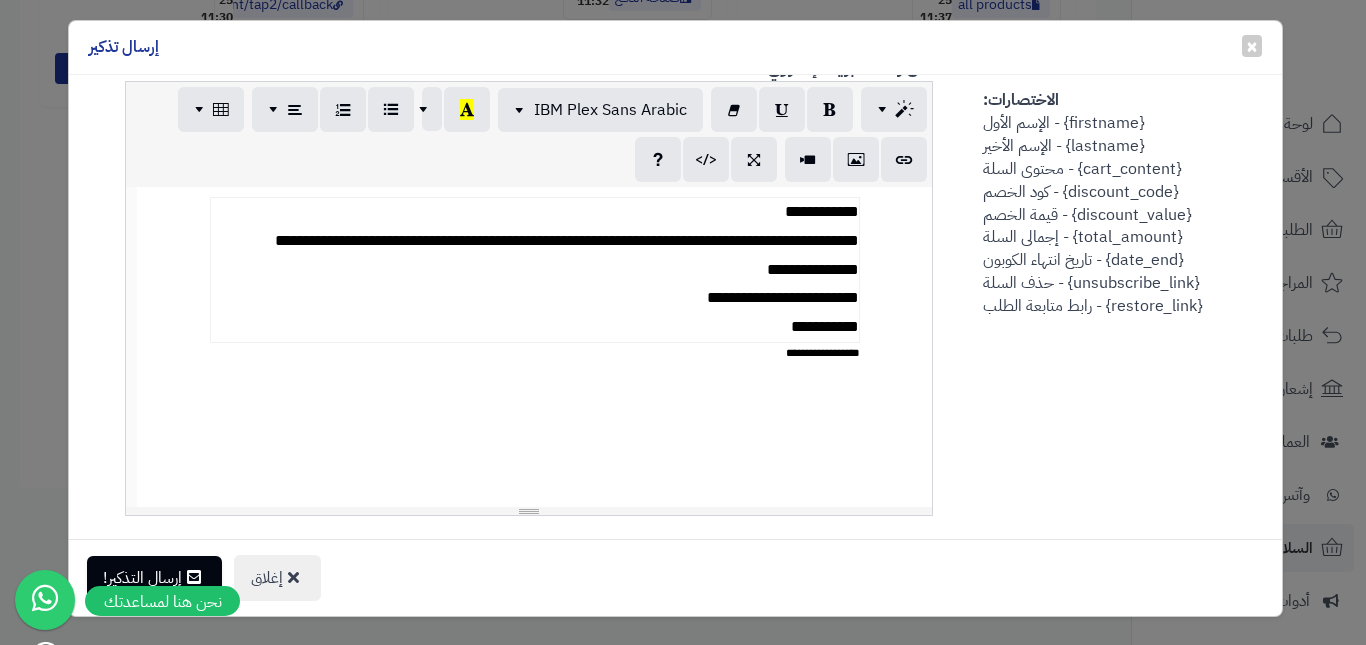 type 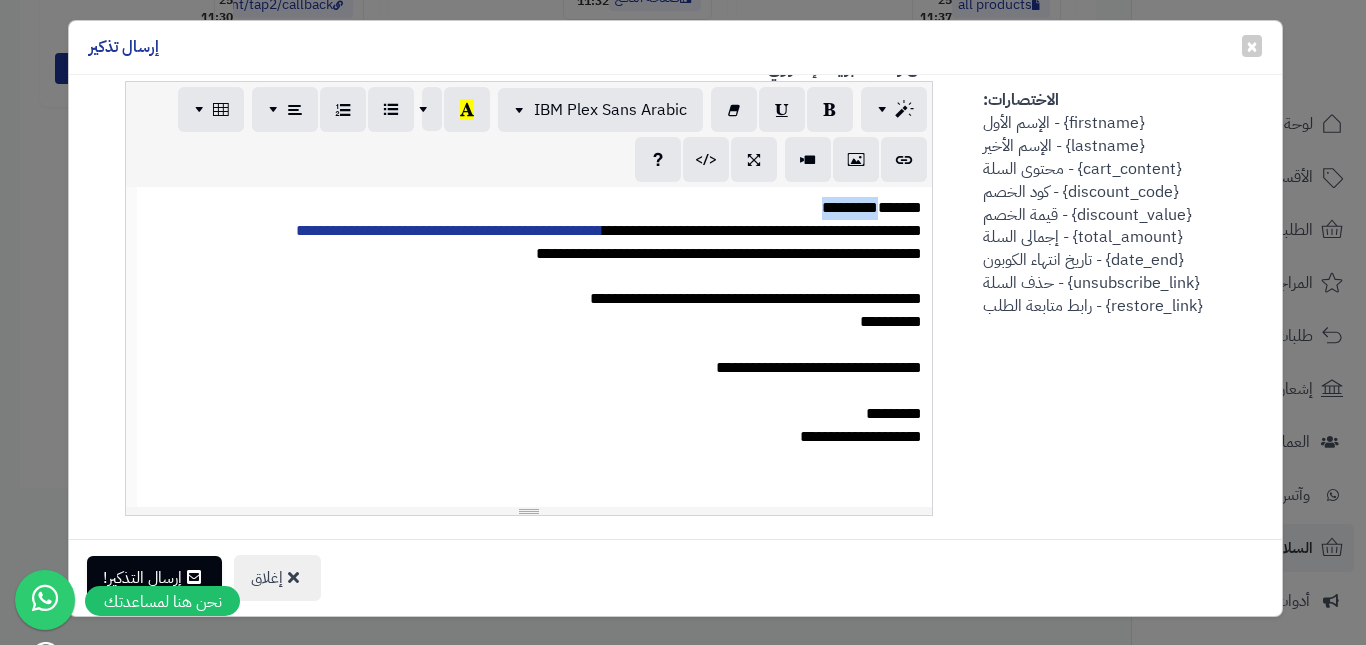drag, startPoint x: 813, startPoint y: 209, endPoint x: 889, endPoint y: 205, distance: 76.105194 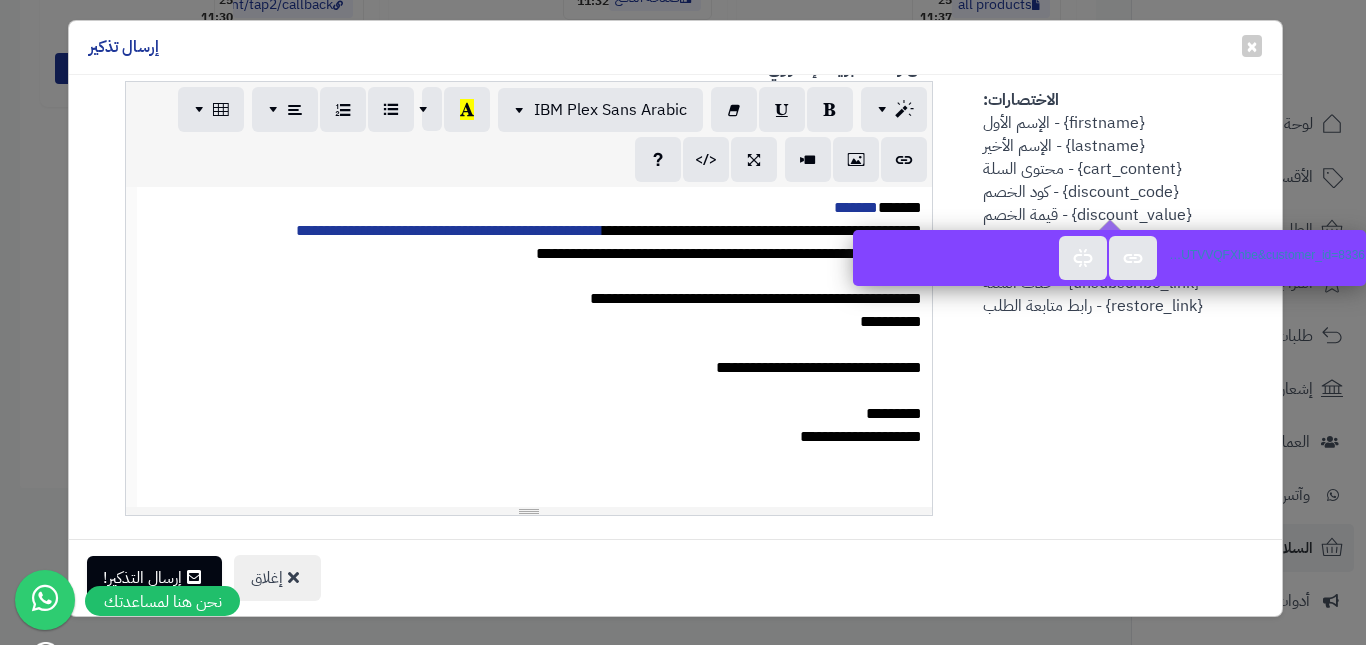 click at bounding box center [535, 345] 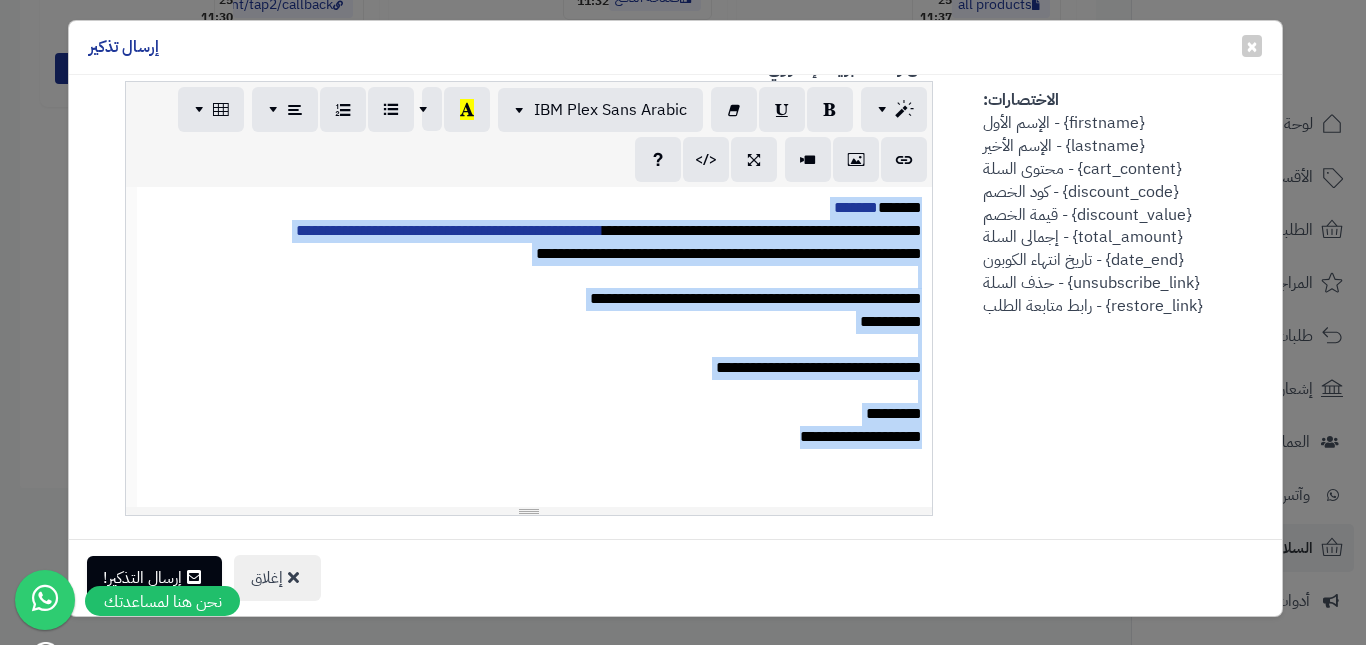 copy on "**********" 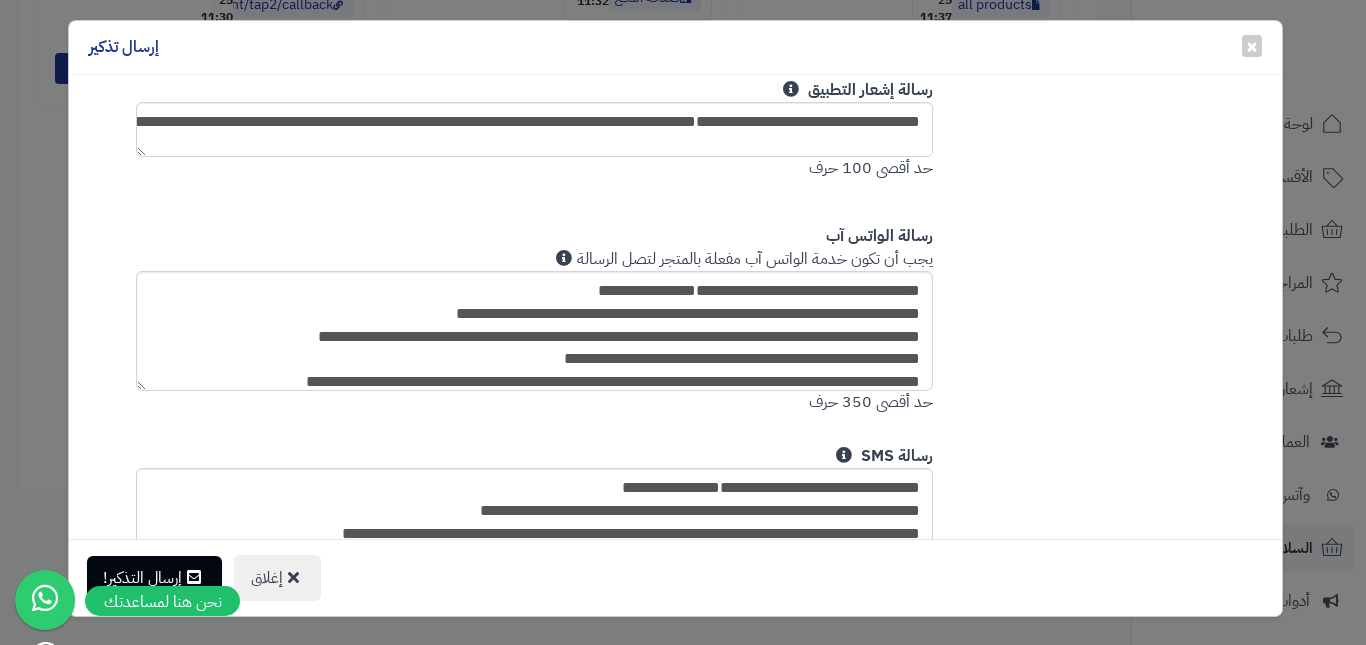 scroll, scrollTop: 1300, scrollLeft: 0, axis: vertical 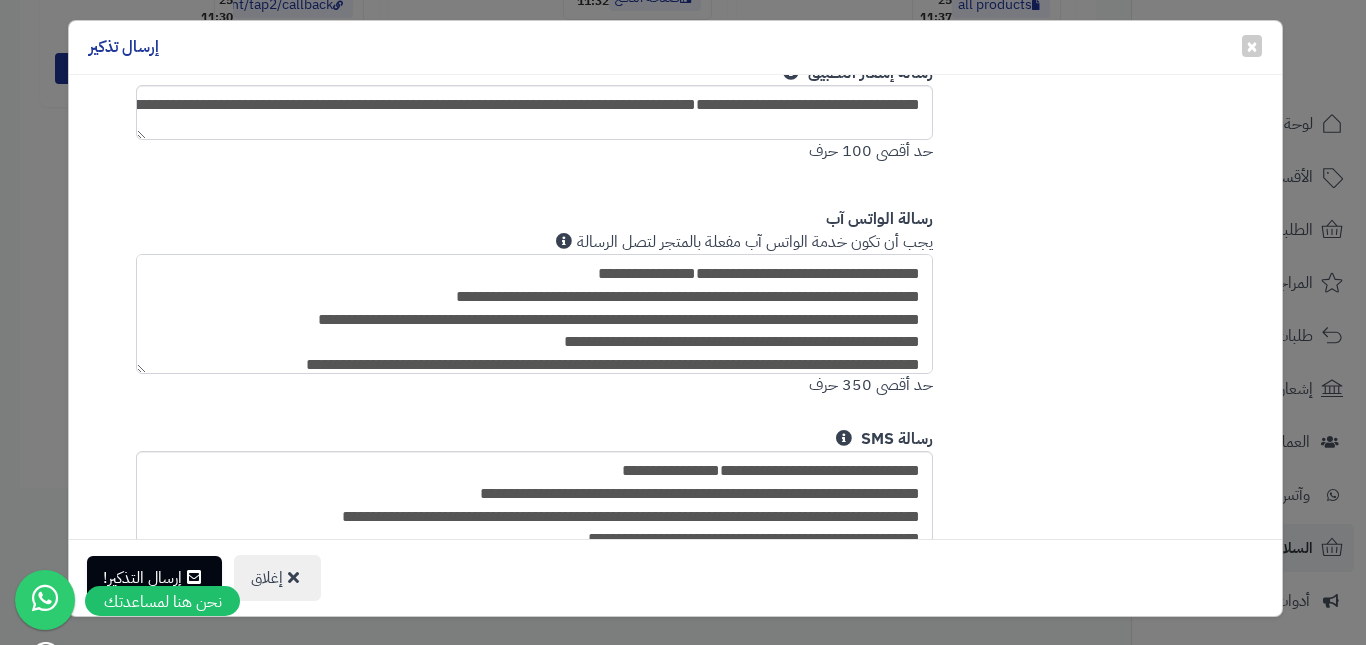 click on "**********" at bounding box center [535, 314] 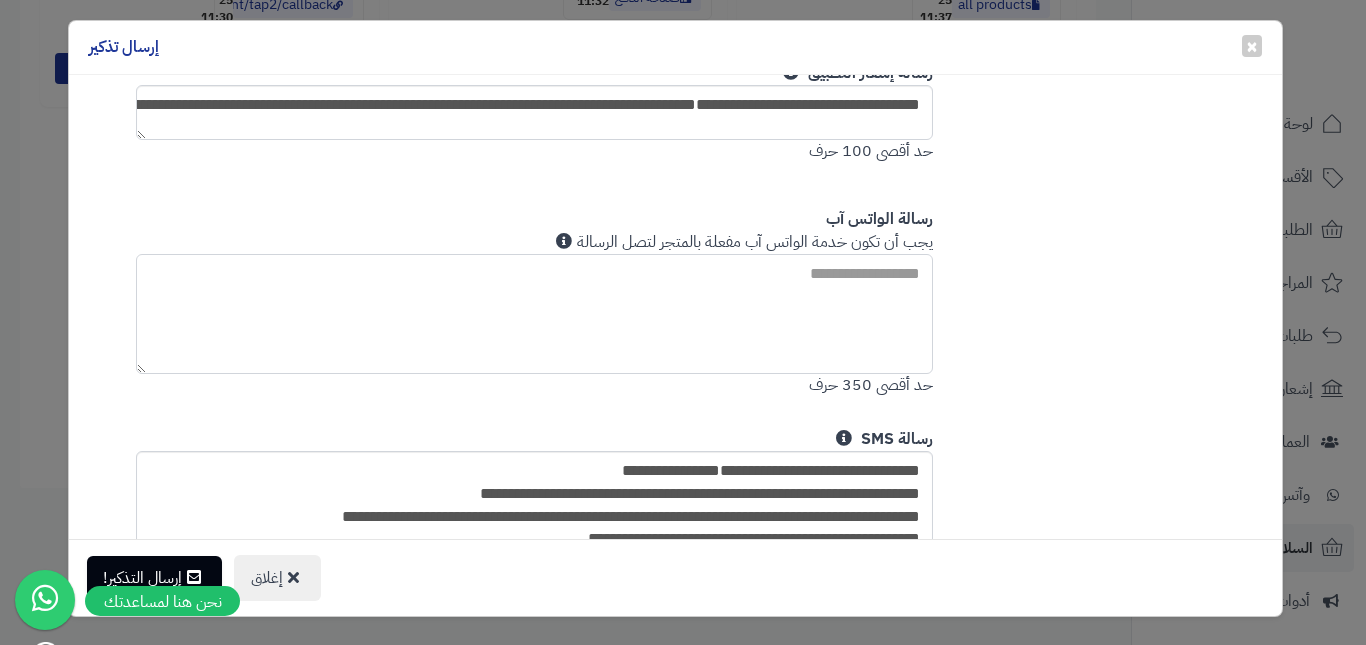 paste on "**********" 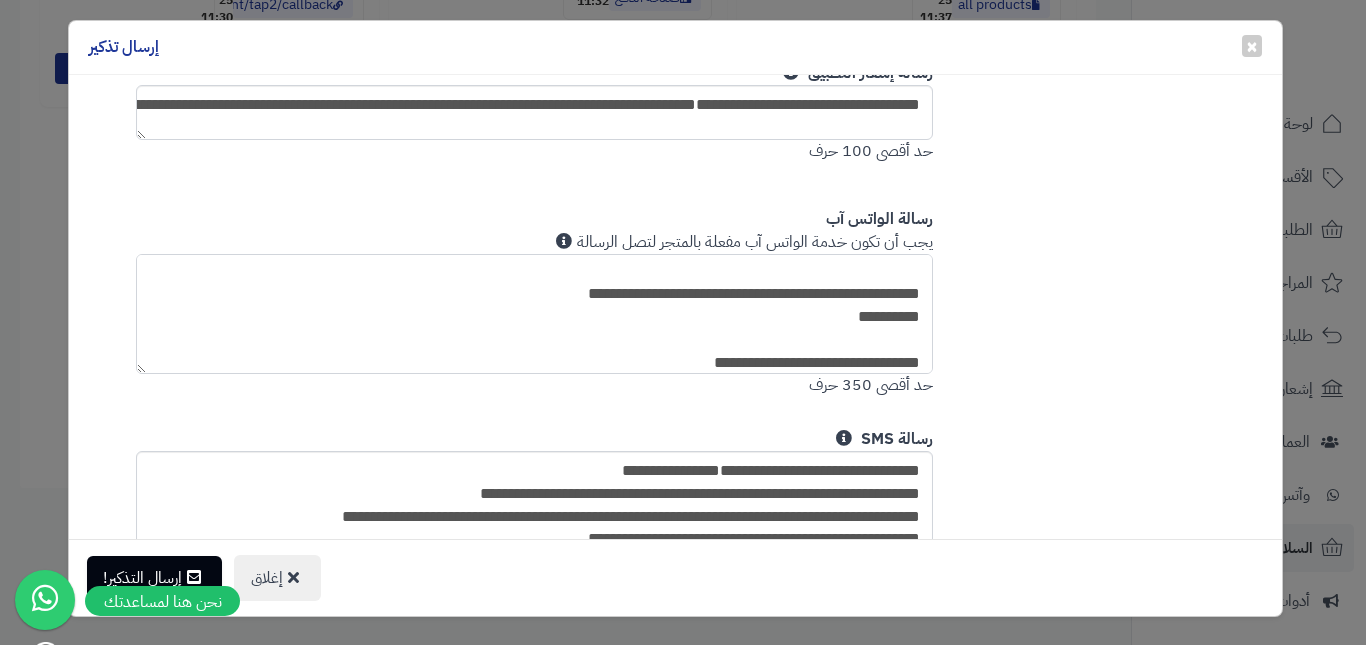 scroll, scrollTop: 0, scrollLeft: 0, axis: both 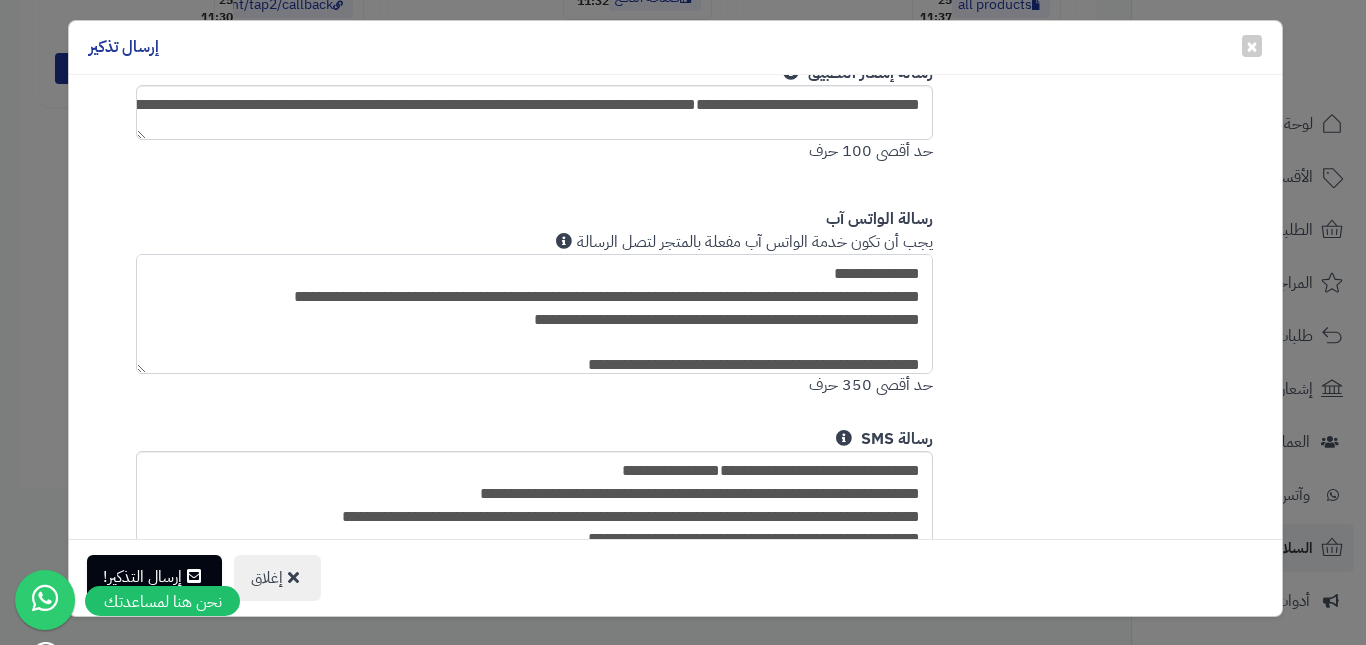 type on "**********" 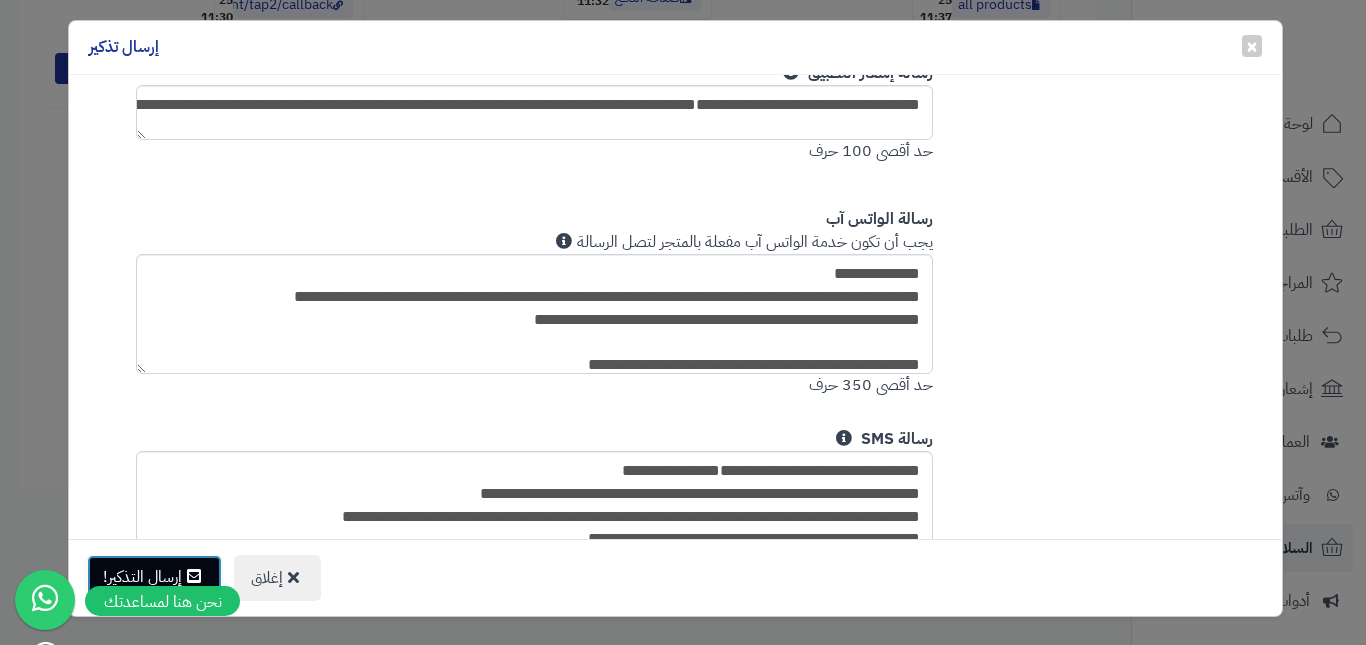click on "إرسال التذكير!" at bounding box center (154, 577) 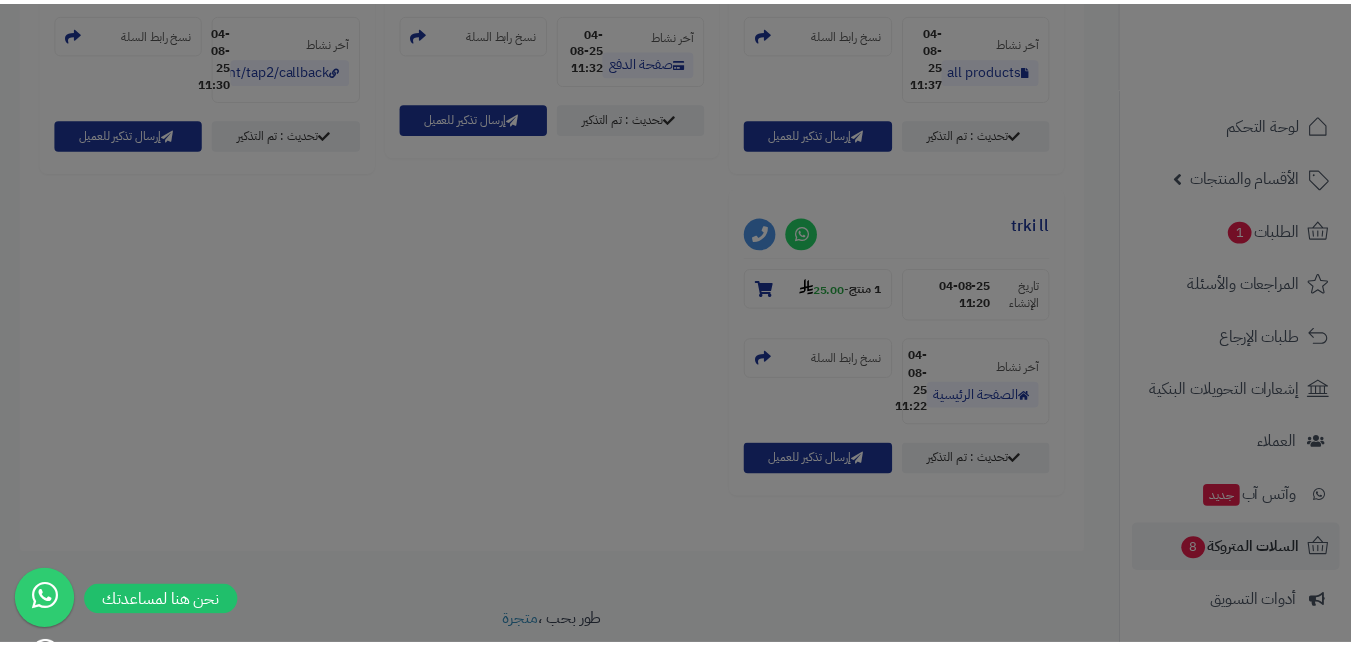 scroll, scrollTop: 1753, scrollLeft: 0, axis: vertical 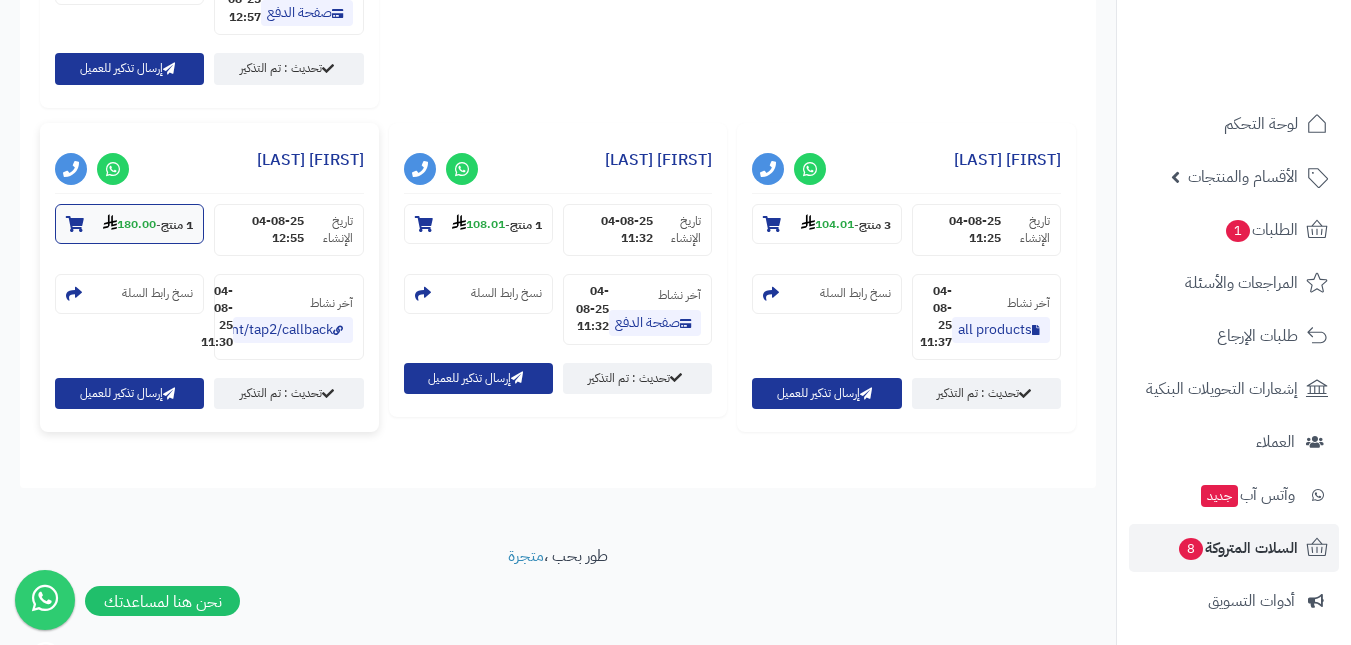 click on "1 منتج" at bounding box center [177, 224] 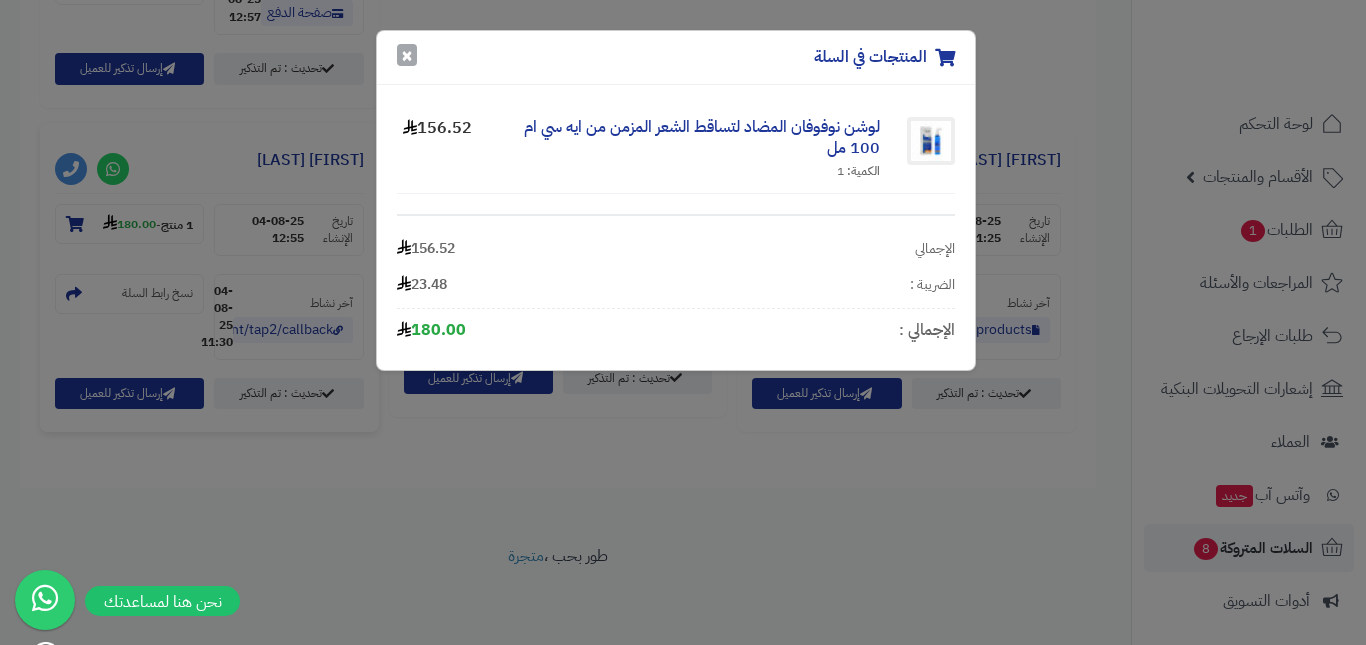 click on "×" at bounding box center (407, 55) 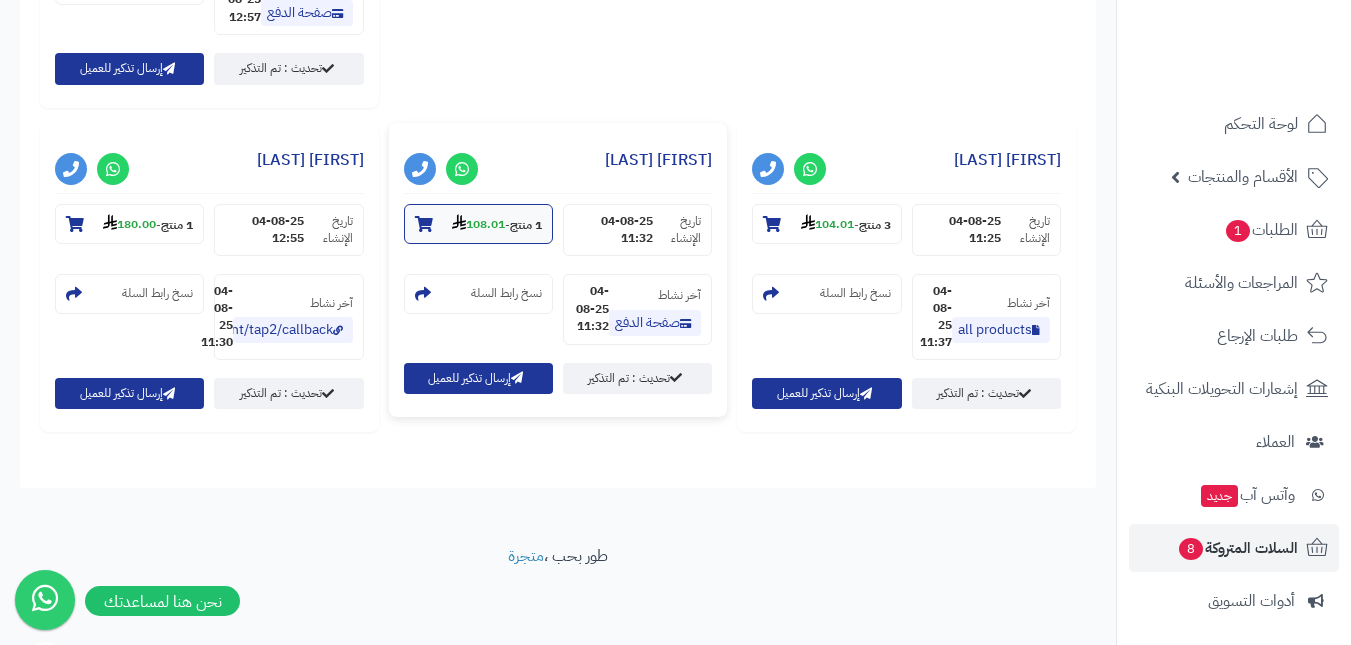 click on "108.01" at bounding box center [478, 224] 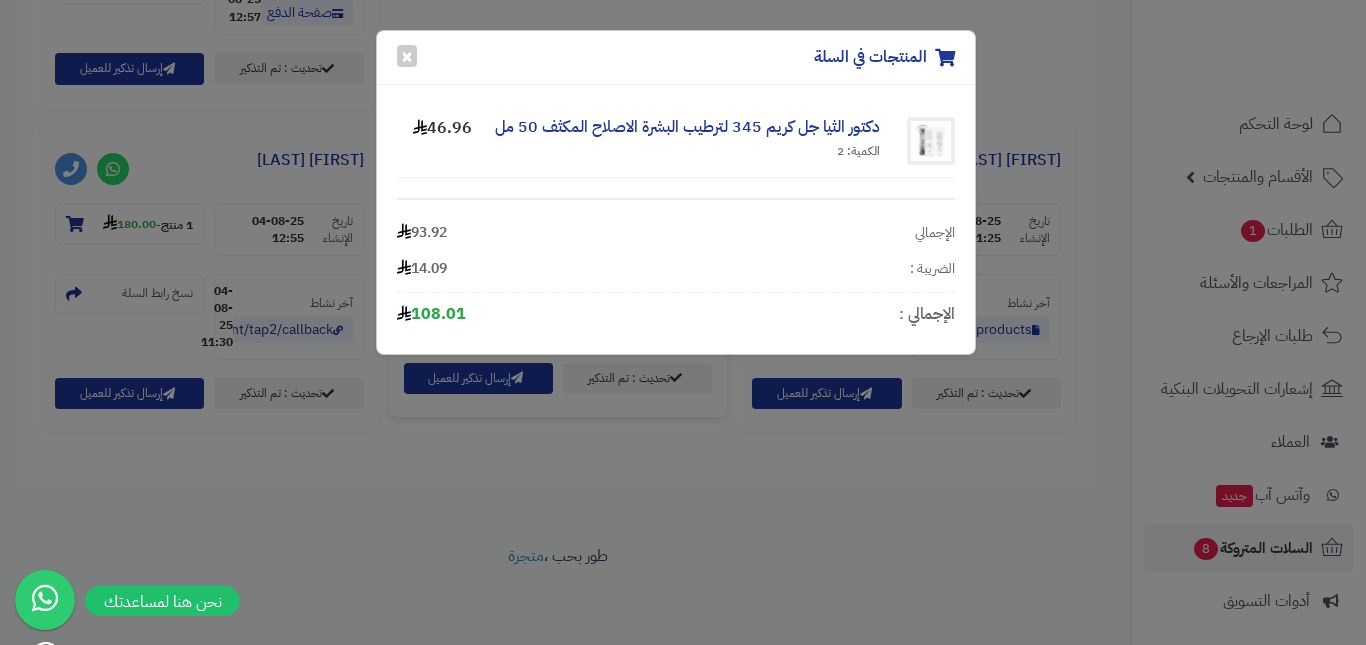 click on "المنتجات في السلة
×" at bounding box center [676, 58] 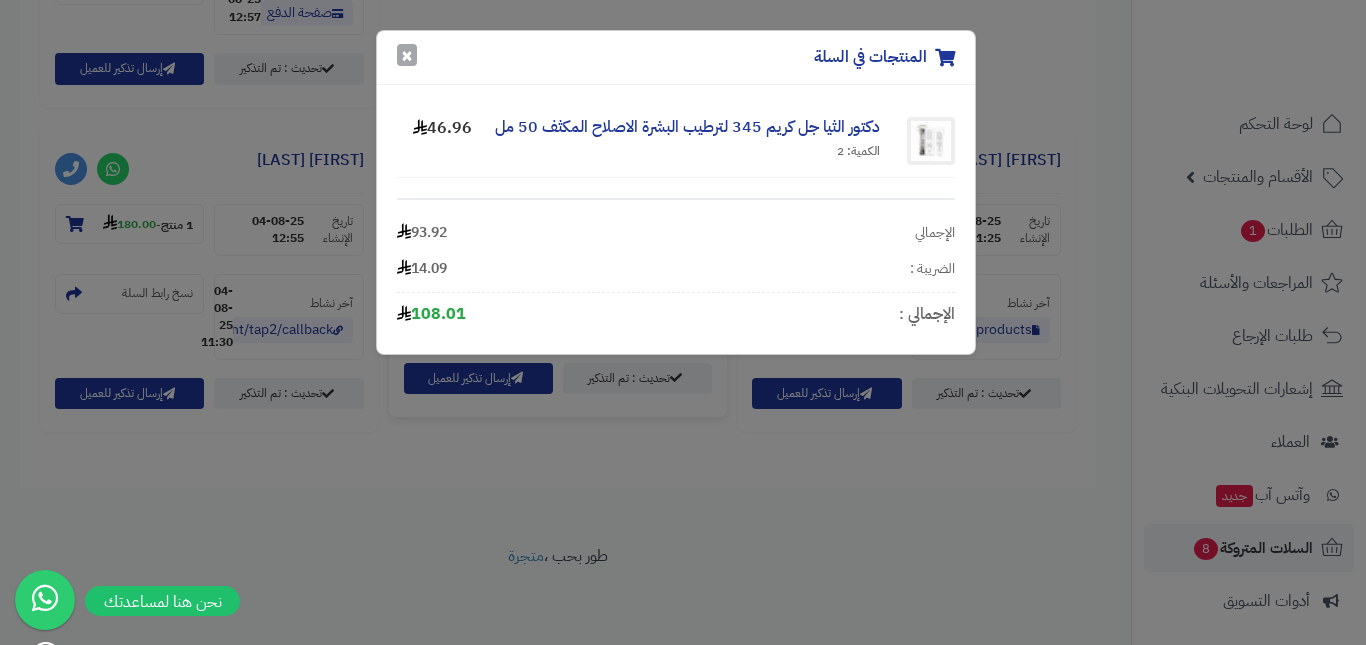 click on "×" at bounding box center [407, 55] 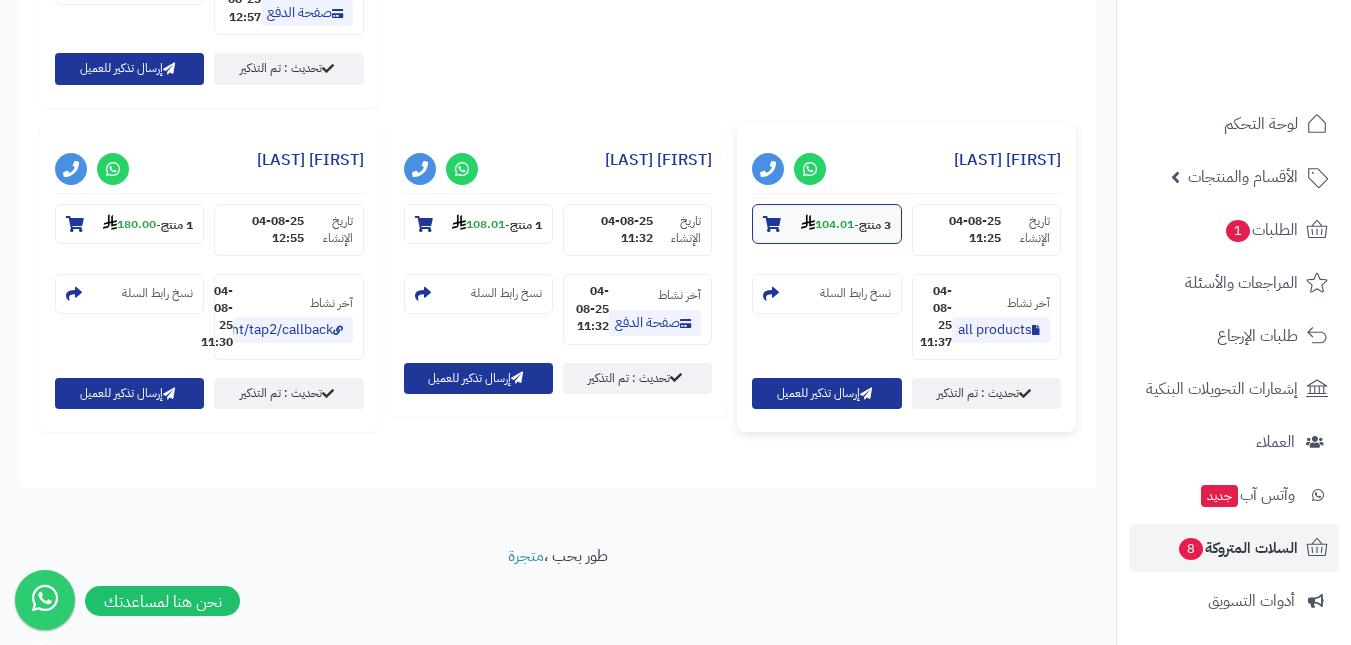 click on "104.01" at bounding box center (827, 224) 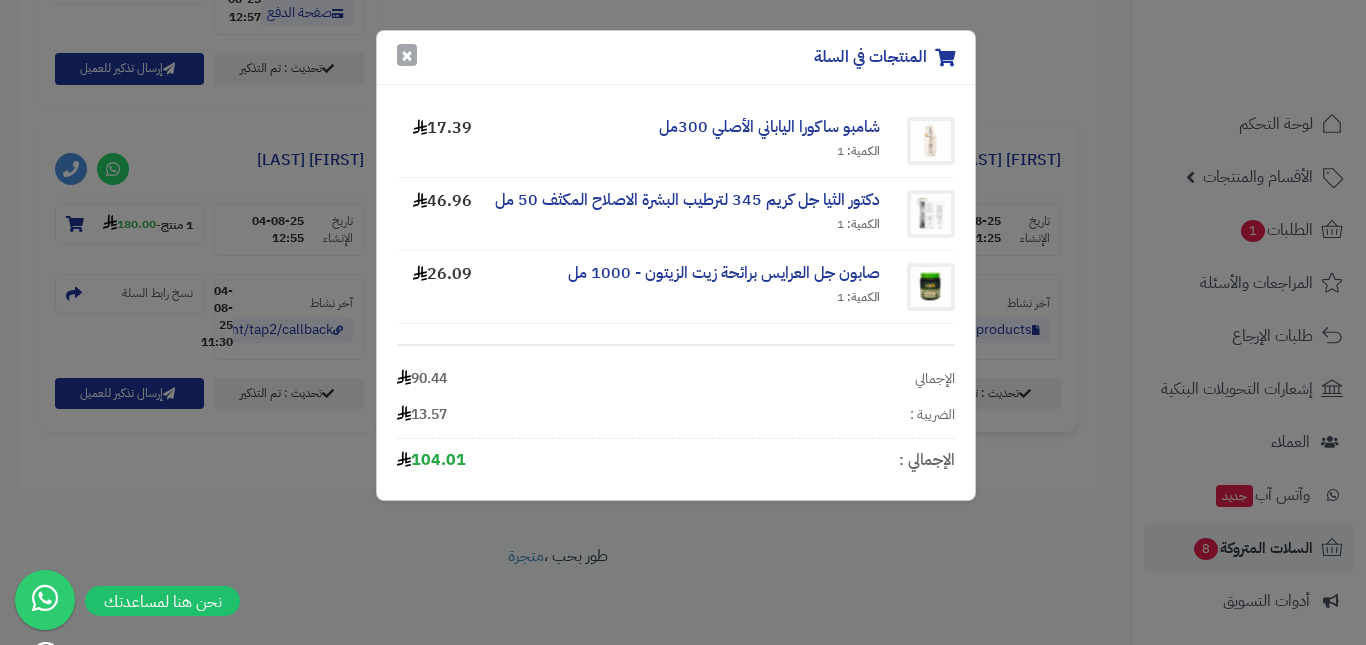 click on "×" at bounding box center (407, 55) 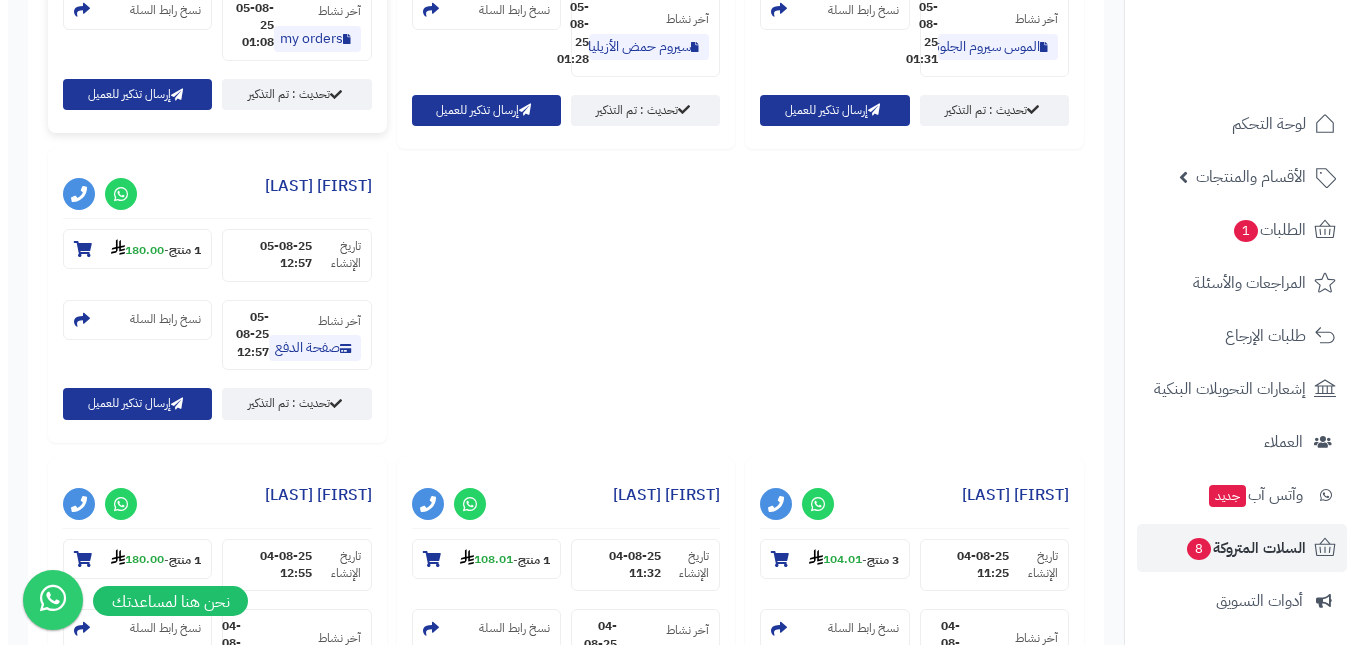 scroll, scrollTop: 863, scrollLeft: 0, axis: vertical 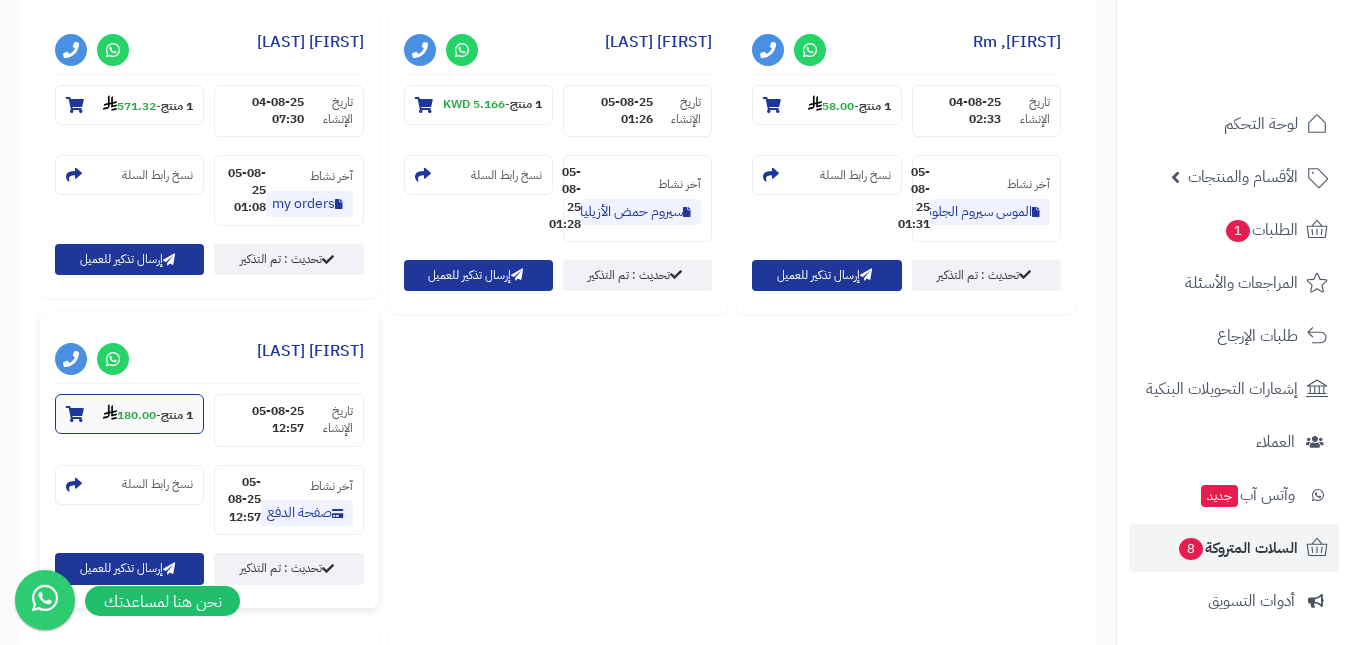 click on "180.00" at bounding box center (129, 415) 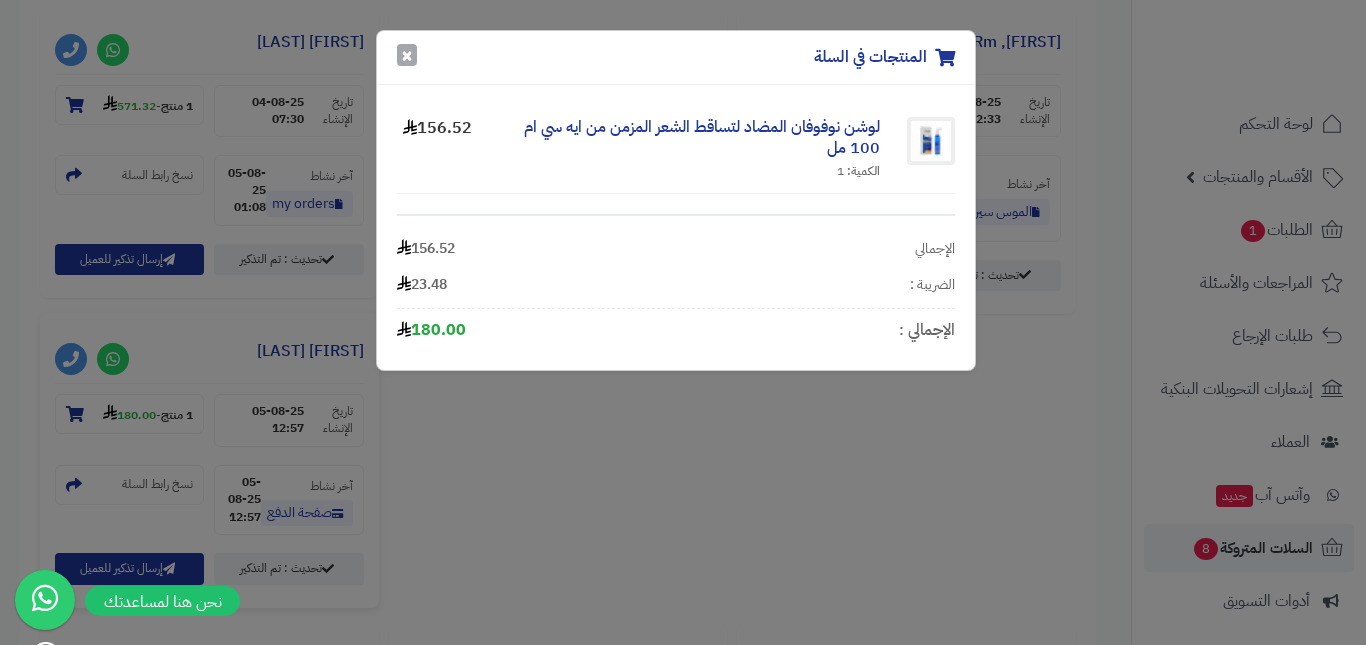 click on "×" at bounding box center [407, 55] 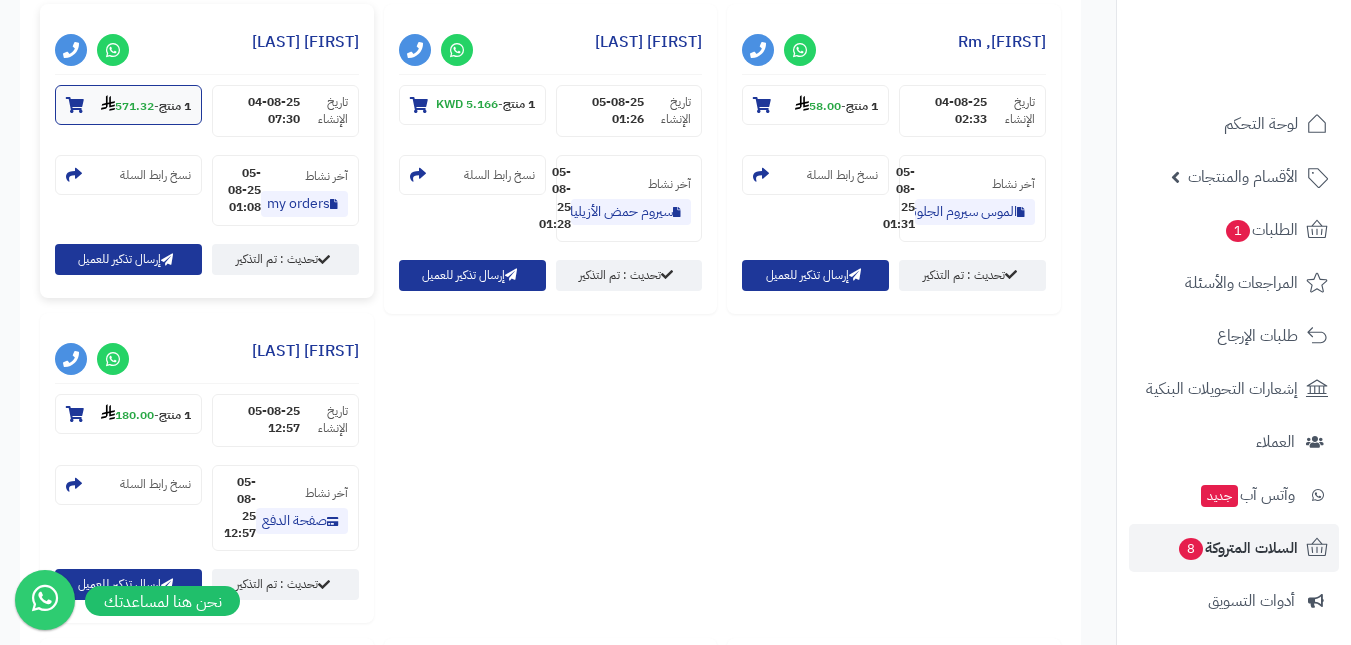 click on "571.32" at bounding box center (127, 106) 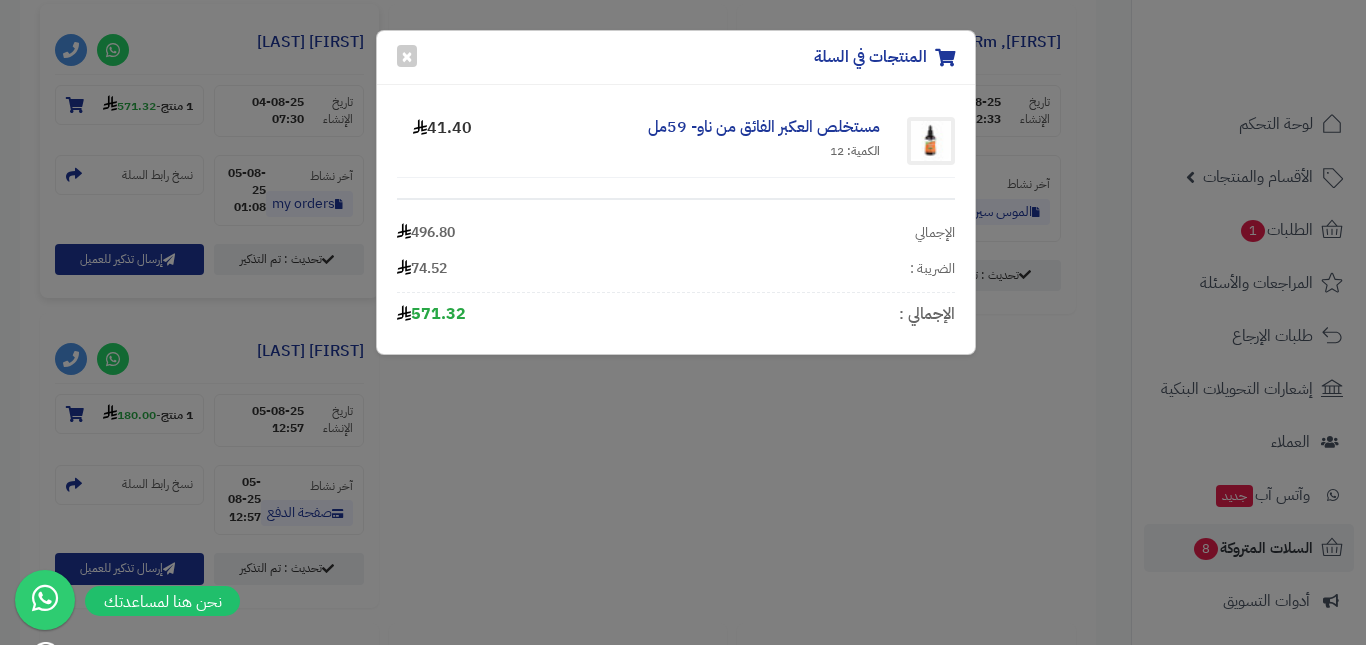 click on "المنتجات في السلة
×" at bounding box center (676, 58) 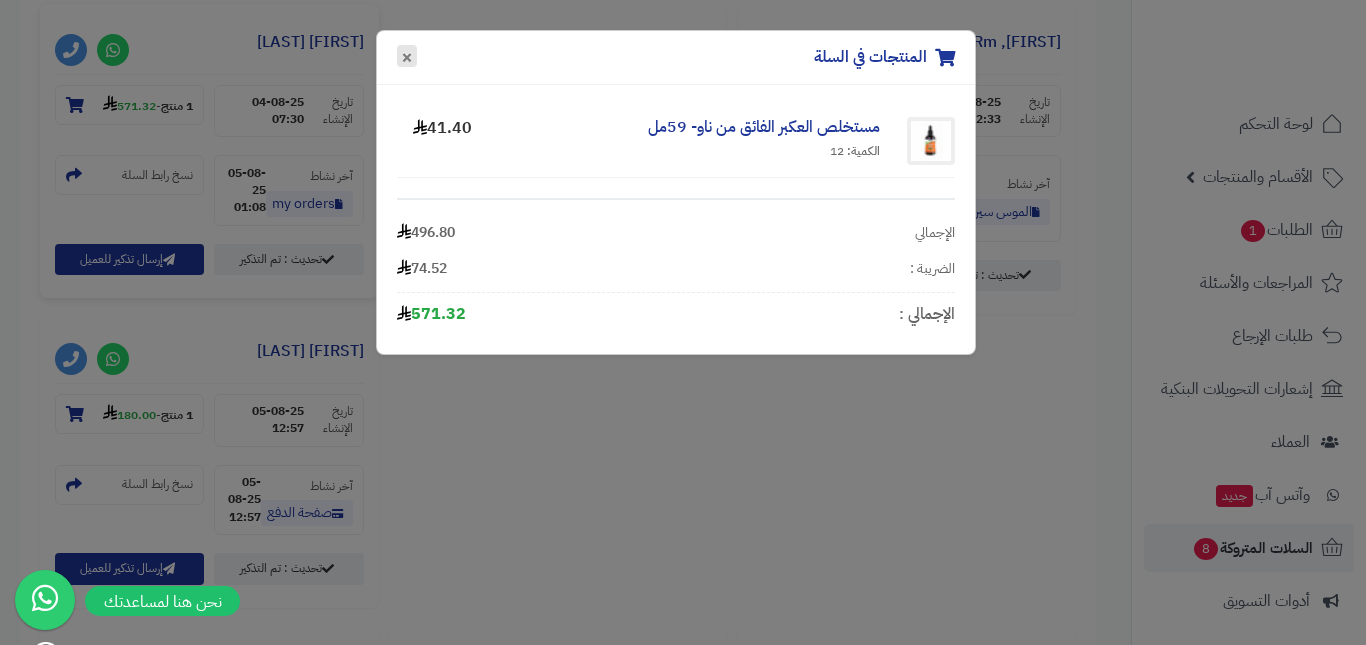 drag, startPoint x: 415, startPoint y: 62, endPoint x: 408, endPoint y: 87, distance: 25.96151 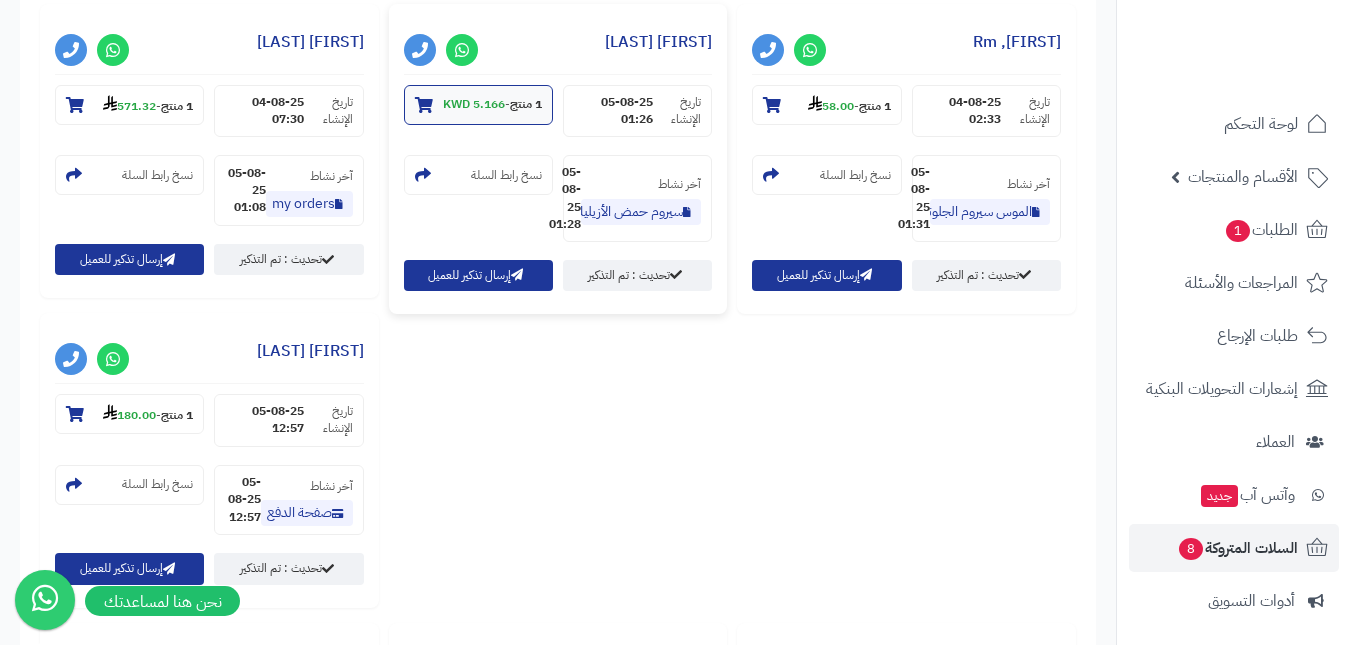 click on "5.166 KWD" at bounding box center [474, 104] 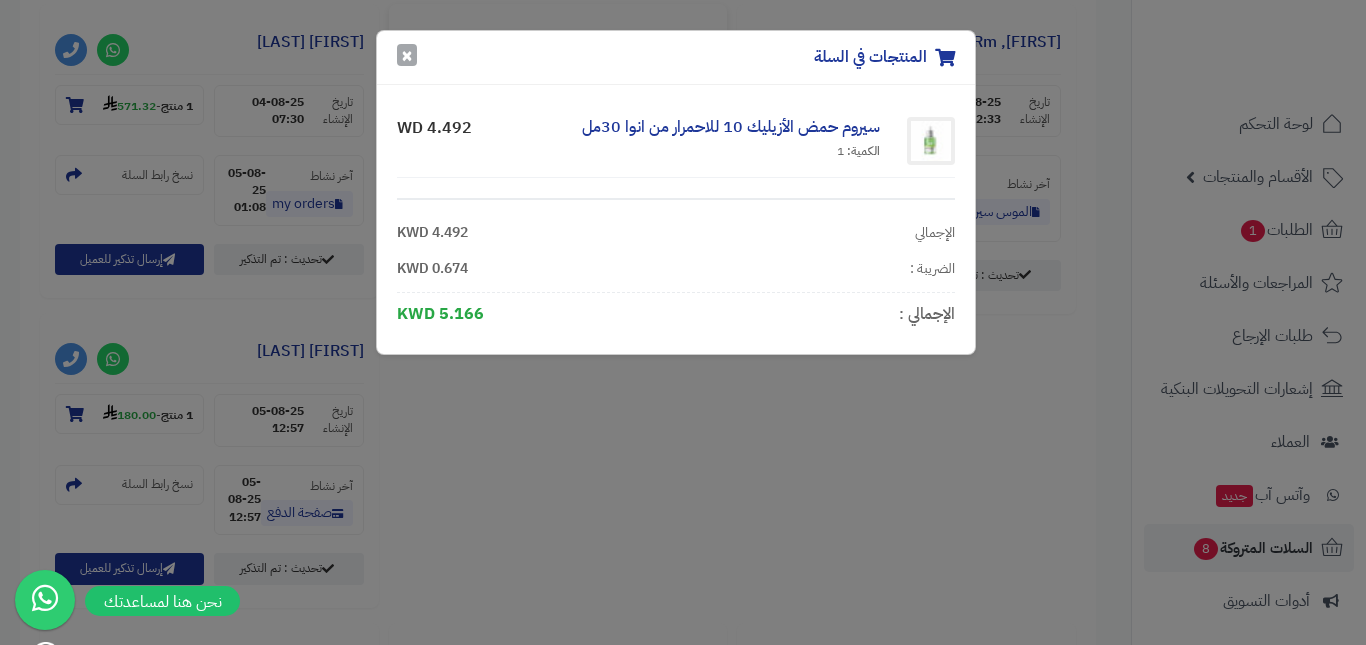 click on "×" at bounding box center [407, 55] 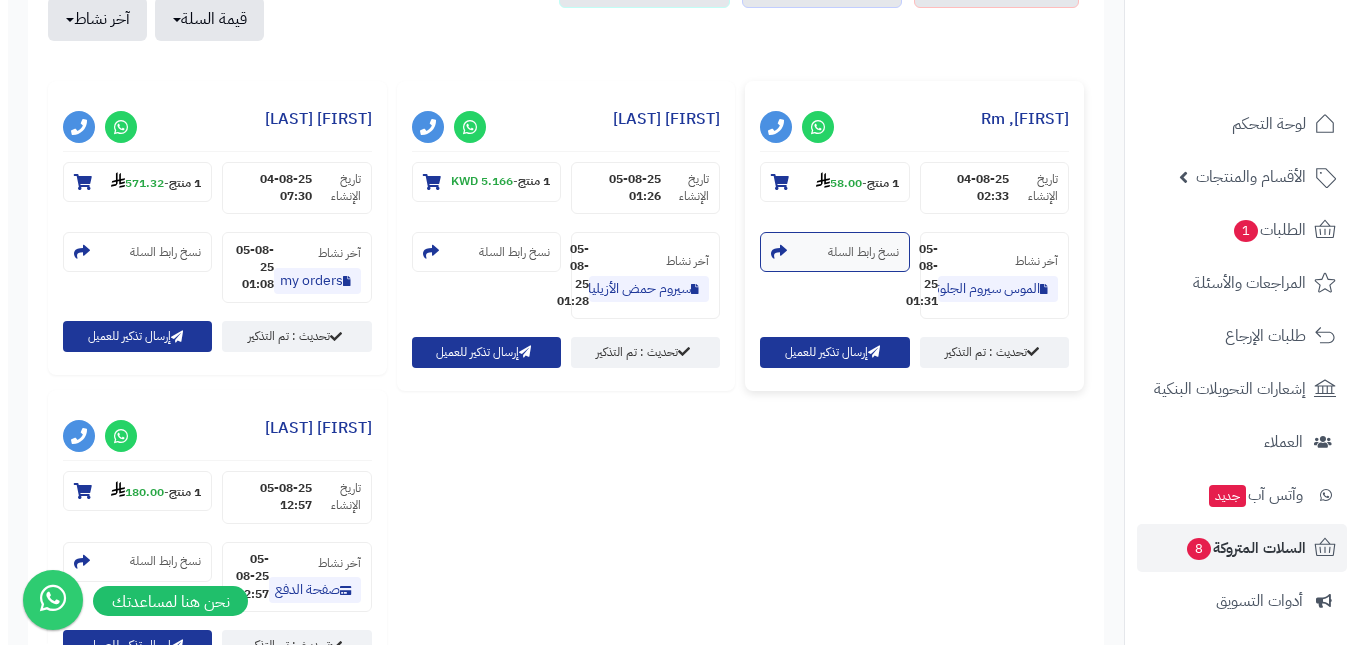 scroll, scrollTop: 763, scrollLeft: 0, axis: vertical 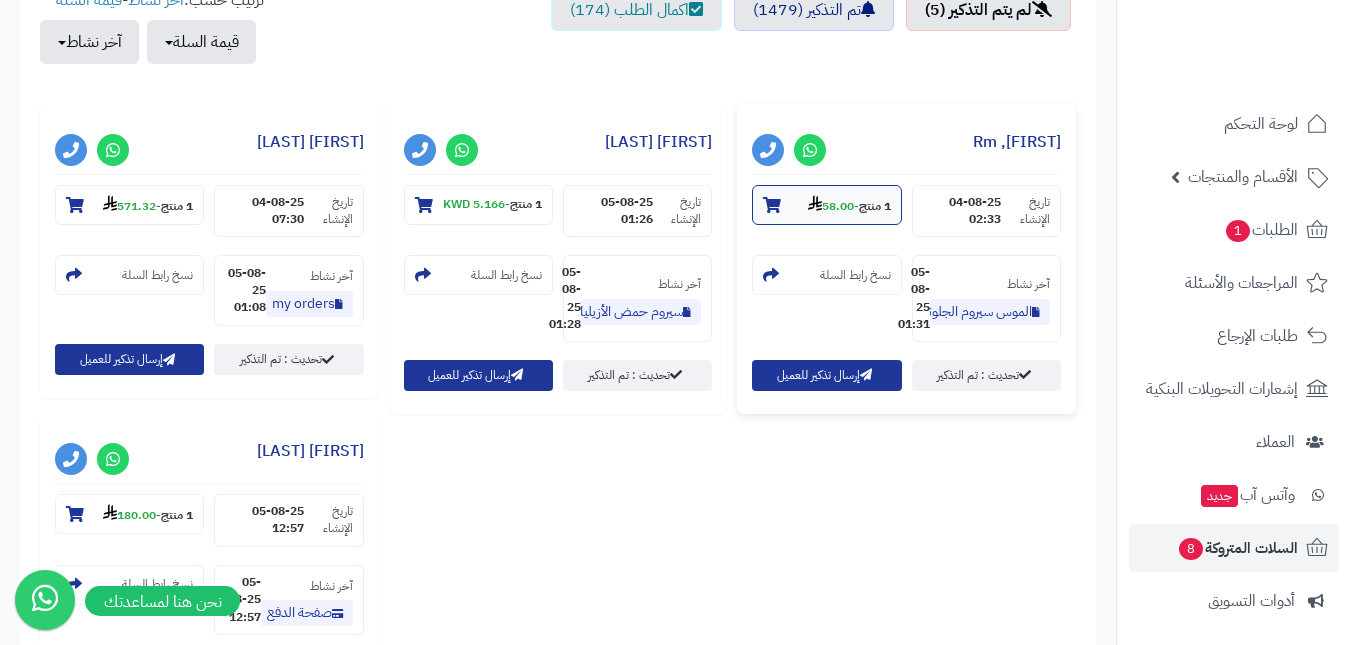 click on "1 منتج" at bounding box center [875, 206] 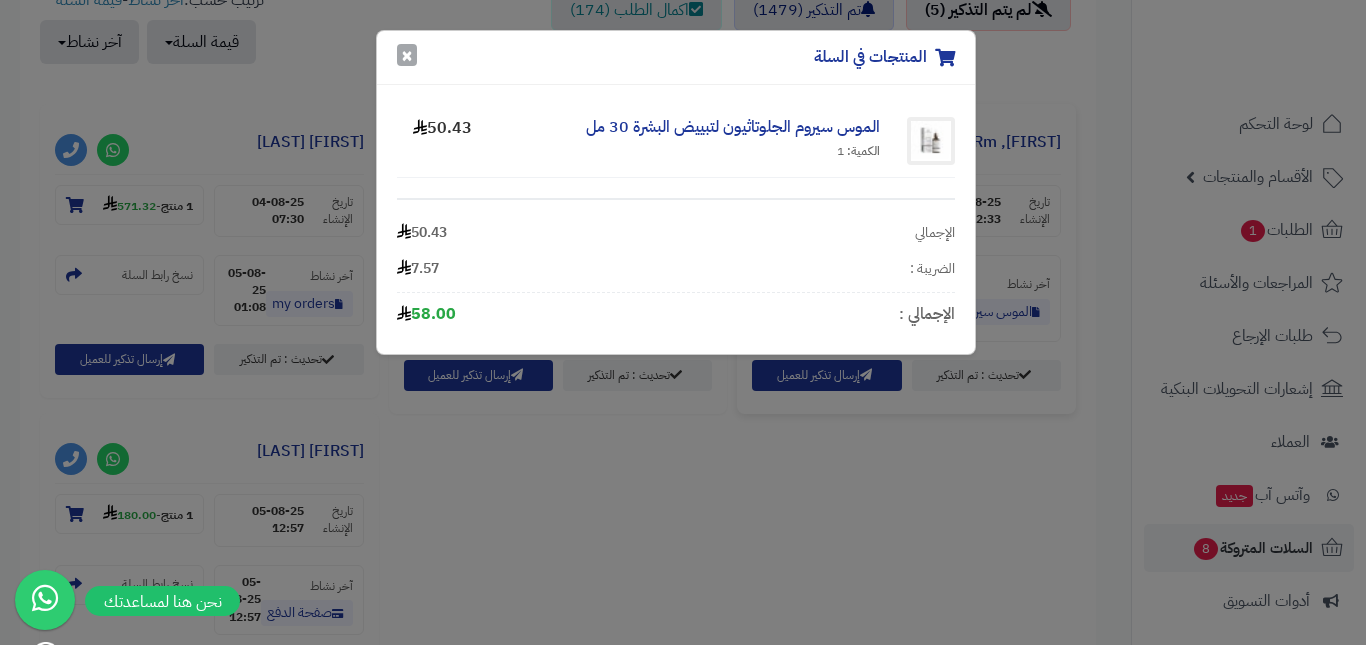 click on "×" at bounding box center (407, 55) 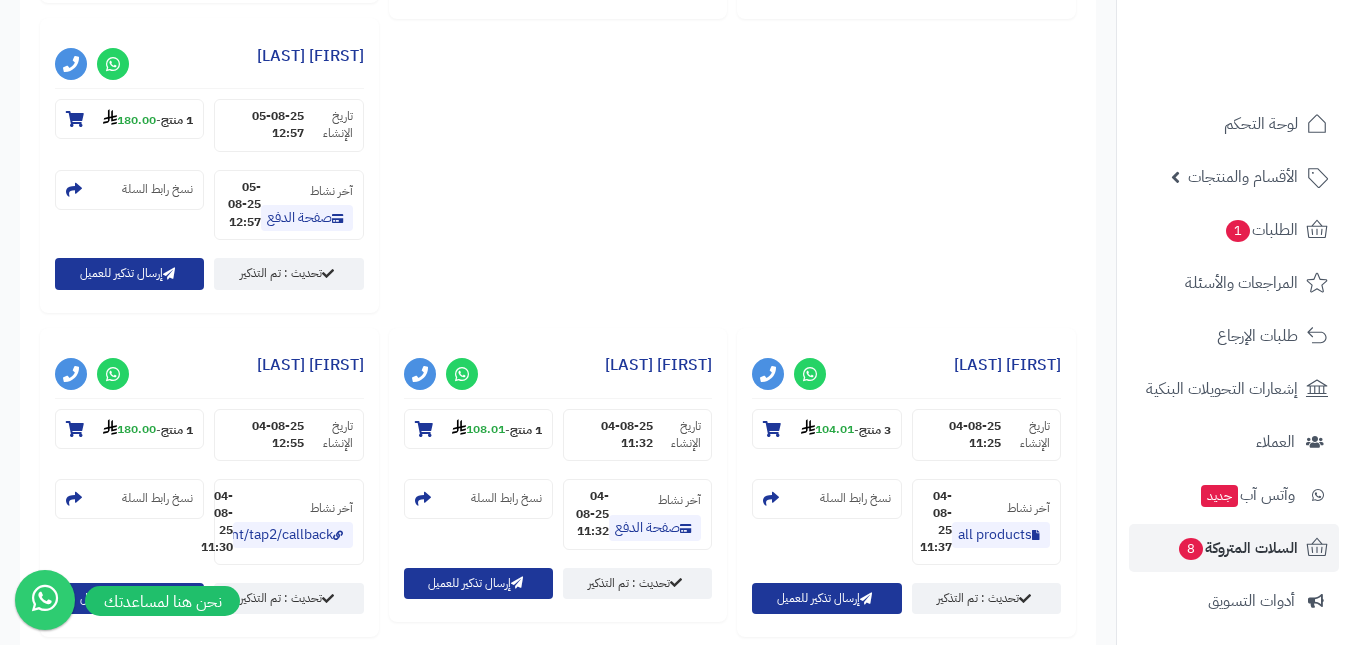 scroll, scrollTop: 1163, scrollLeft: 0, axis: vertical 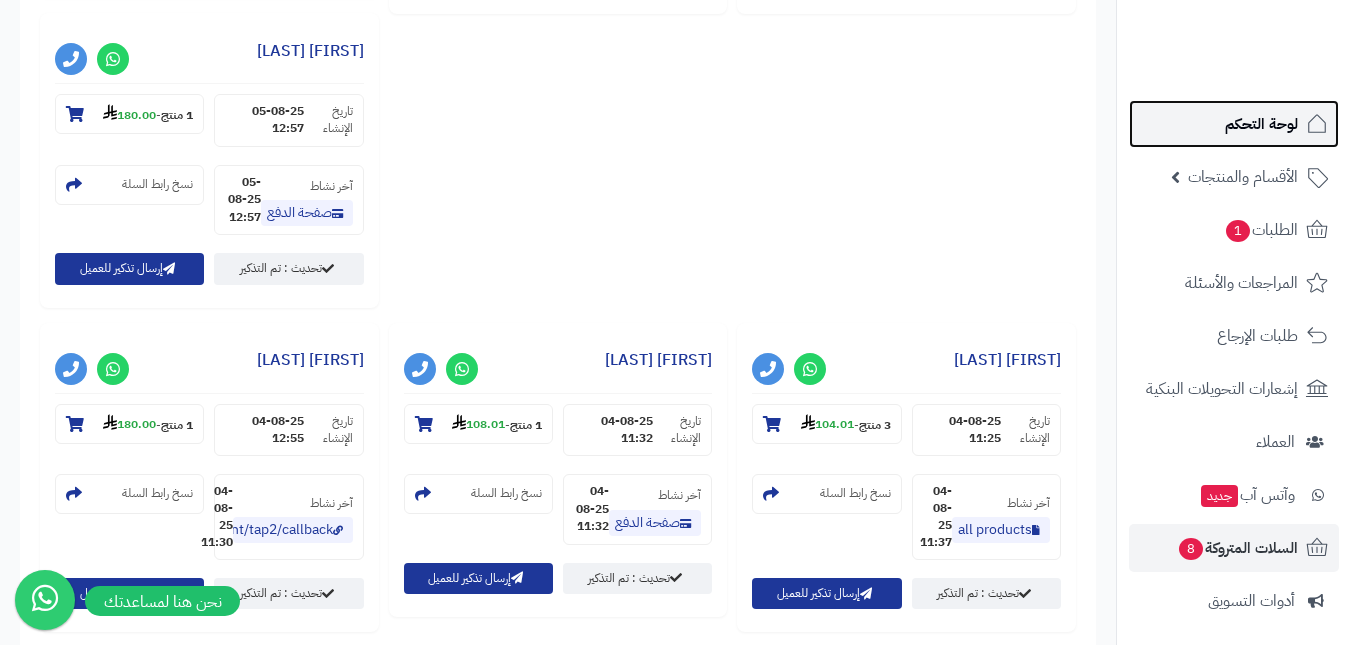 click on "لوحة التحكم" at bounding box center [1261, 124] 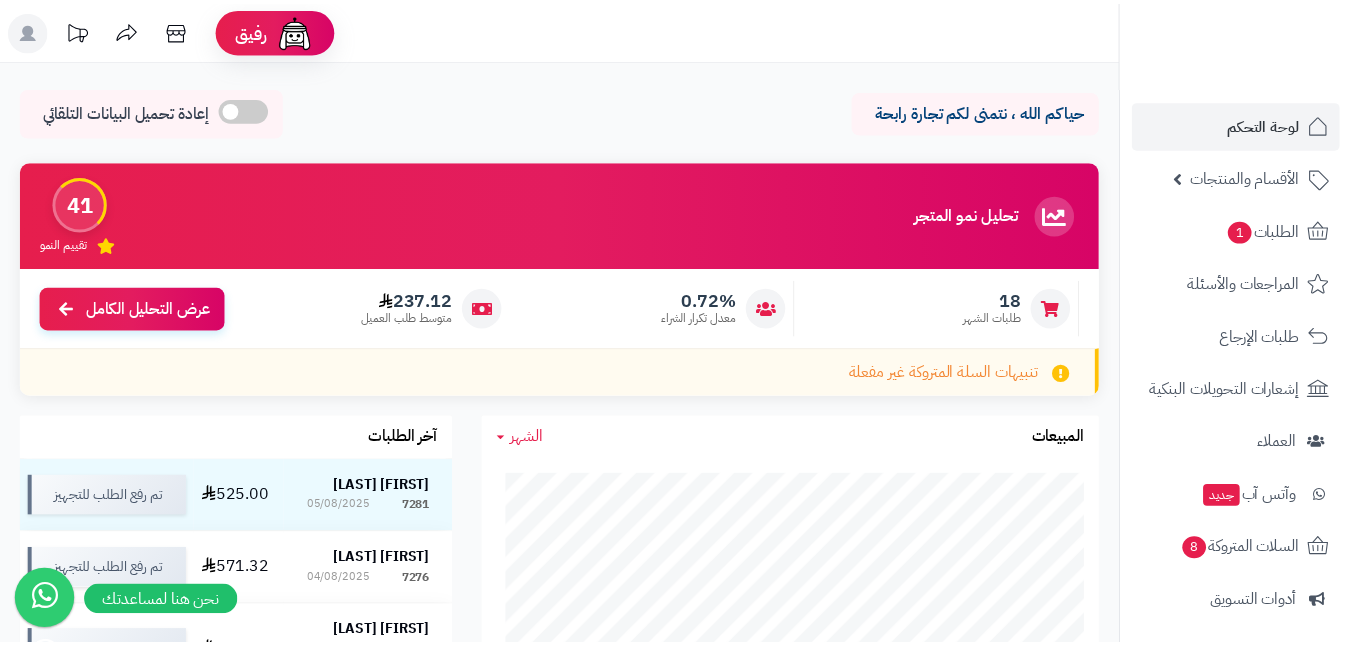 scroll, scrollTop: 0, scrollLeft: 0, axis: both 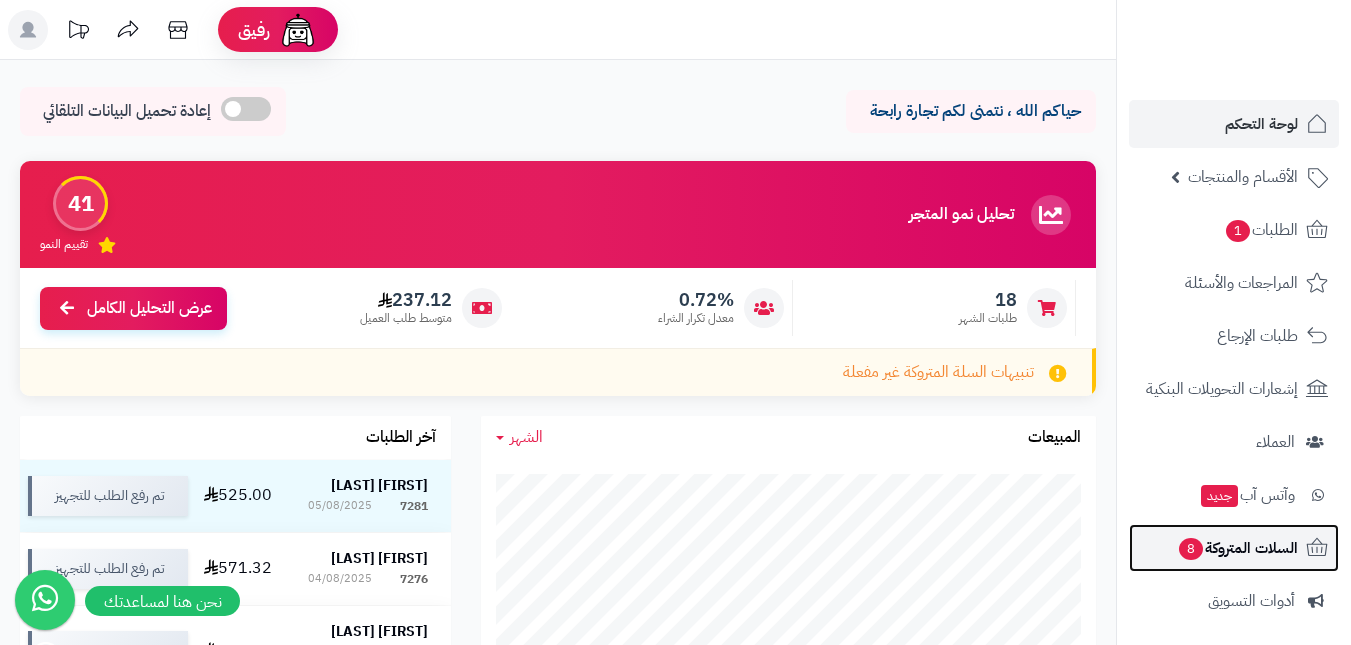 click on "السلات المتروكة  8" at bounding box center [1237, 548] 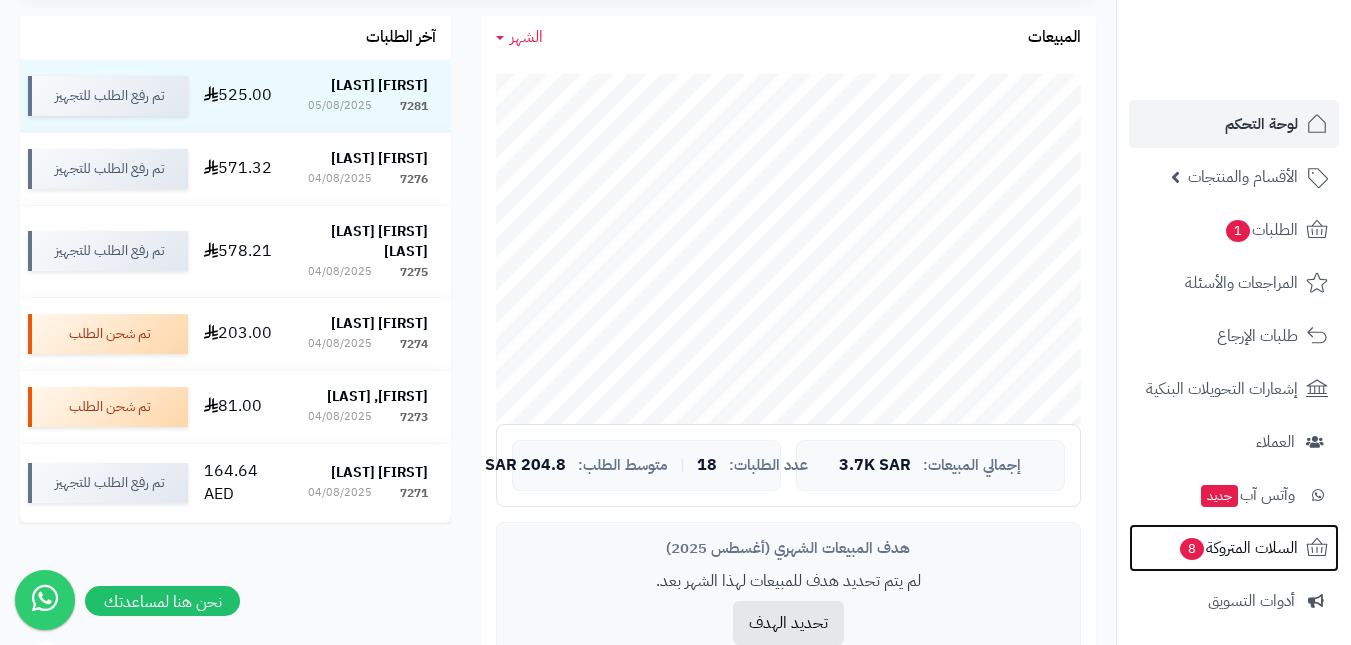 scroll, scrollTop: 900, scrollLeft: 0, axis: vertical 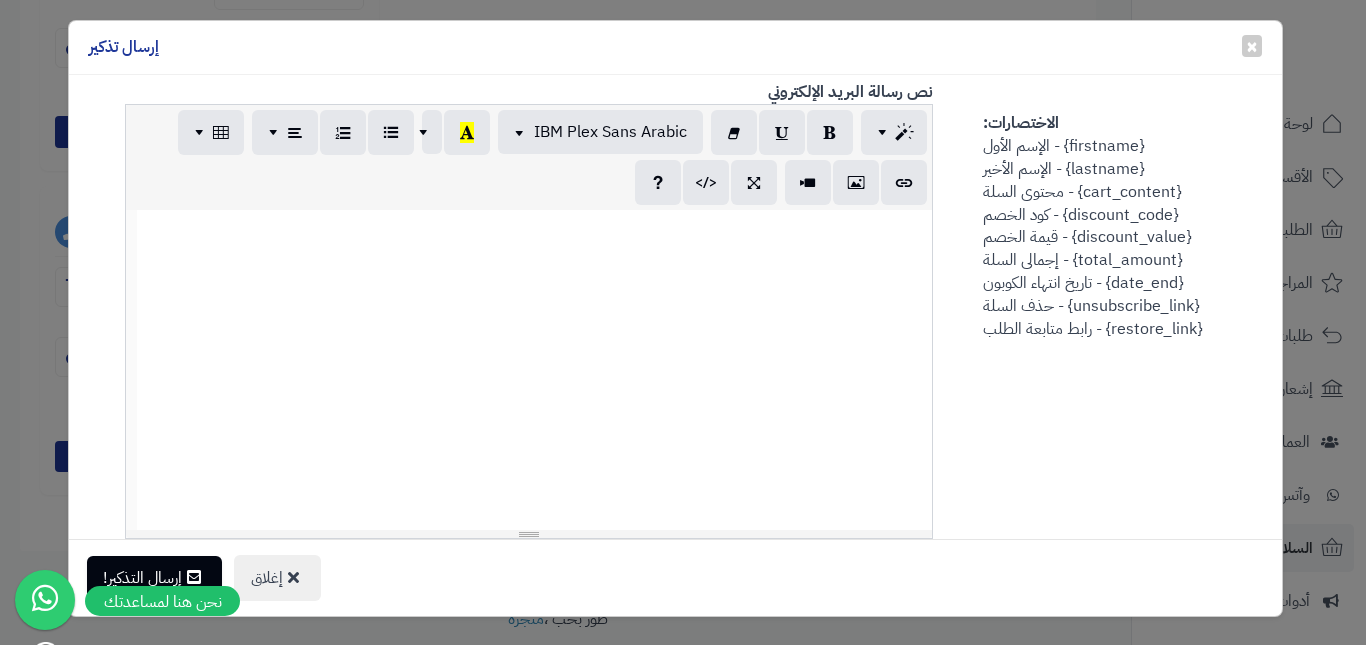 type 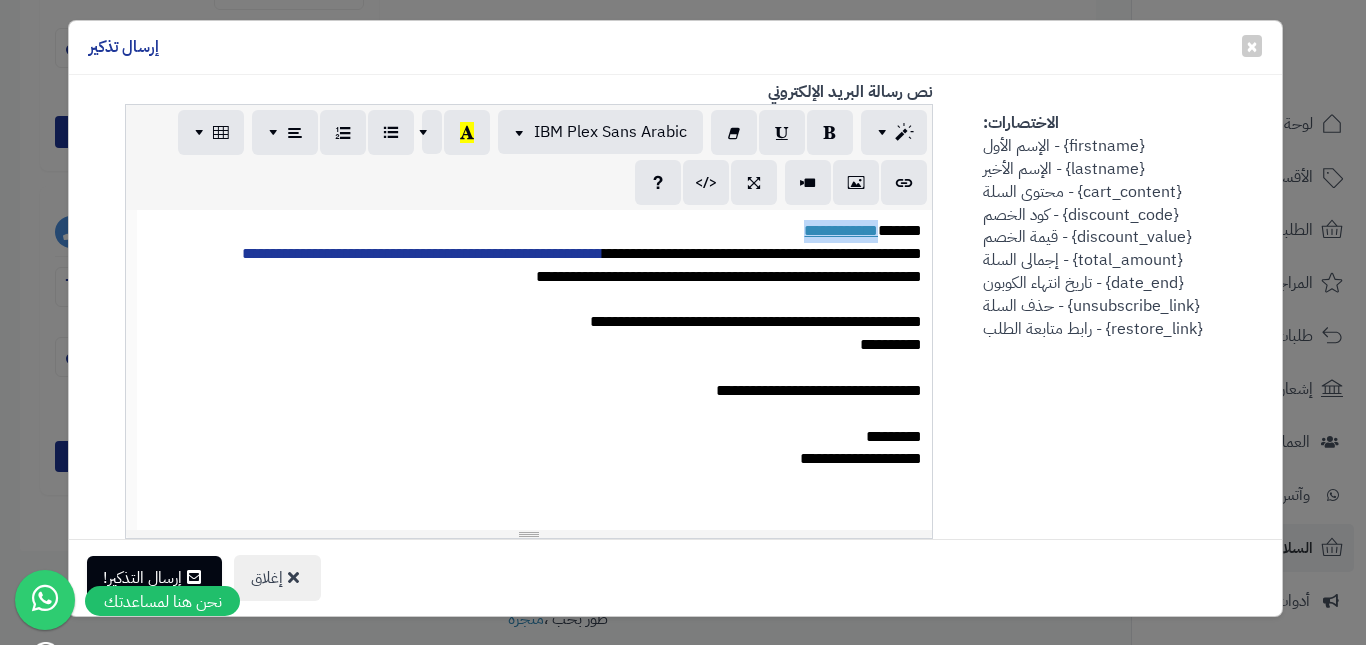 drag, startPoint x: 810, startPoint y: 212, endPoint x: 890, endPoint y: 215, distance: 80.05623 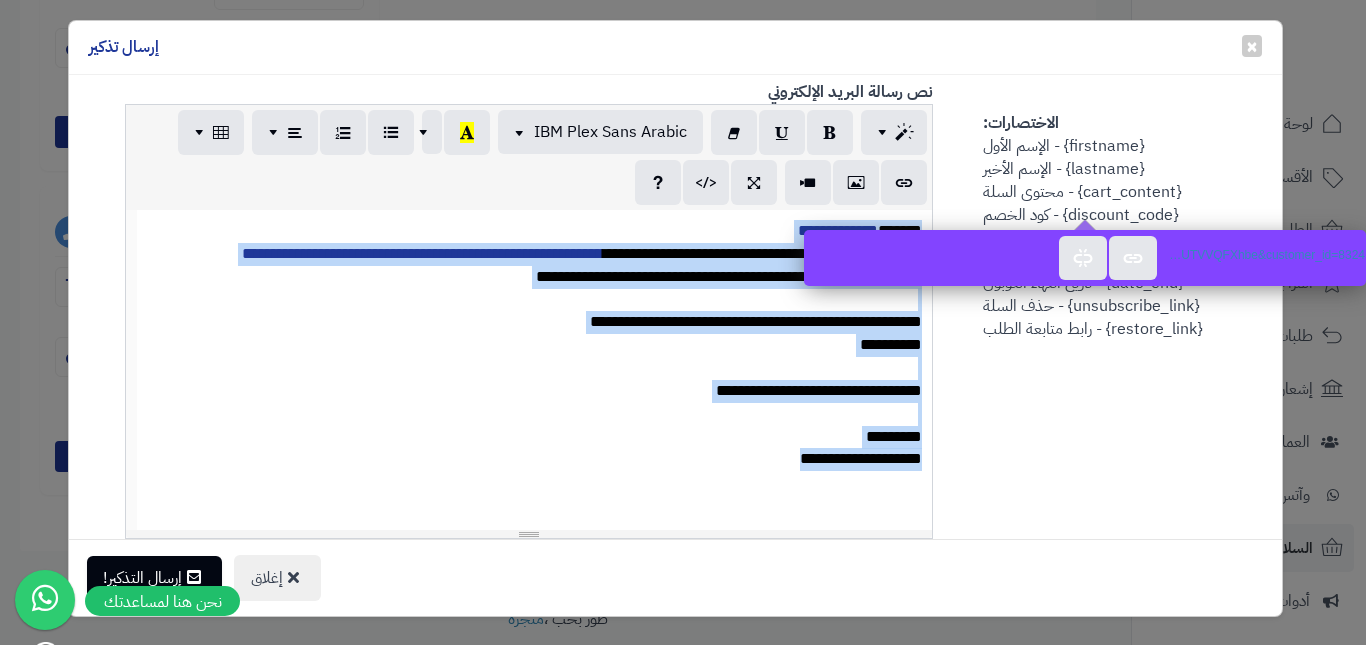 copy on "**********" 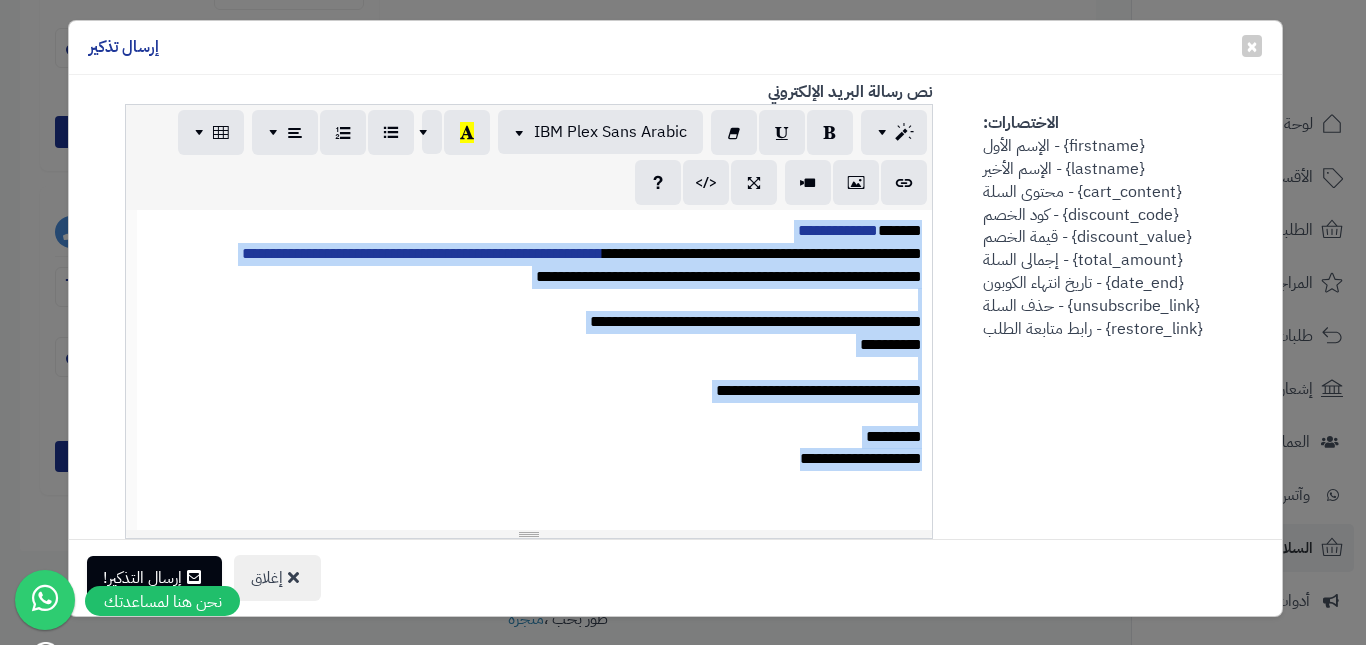 click on "**********" at bounding box center [535, 322] 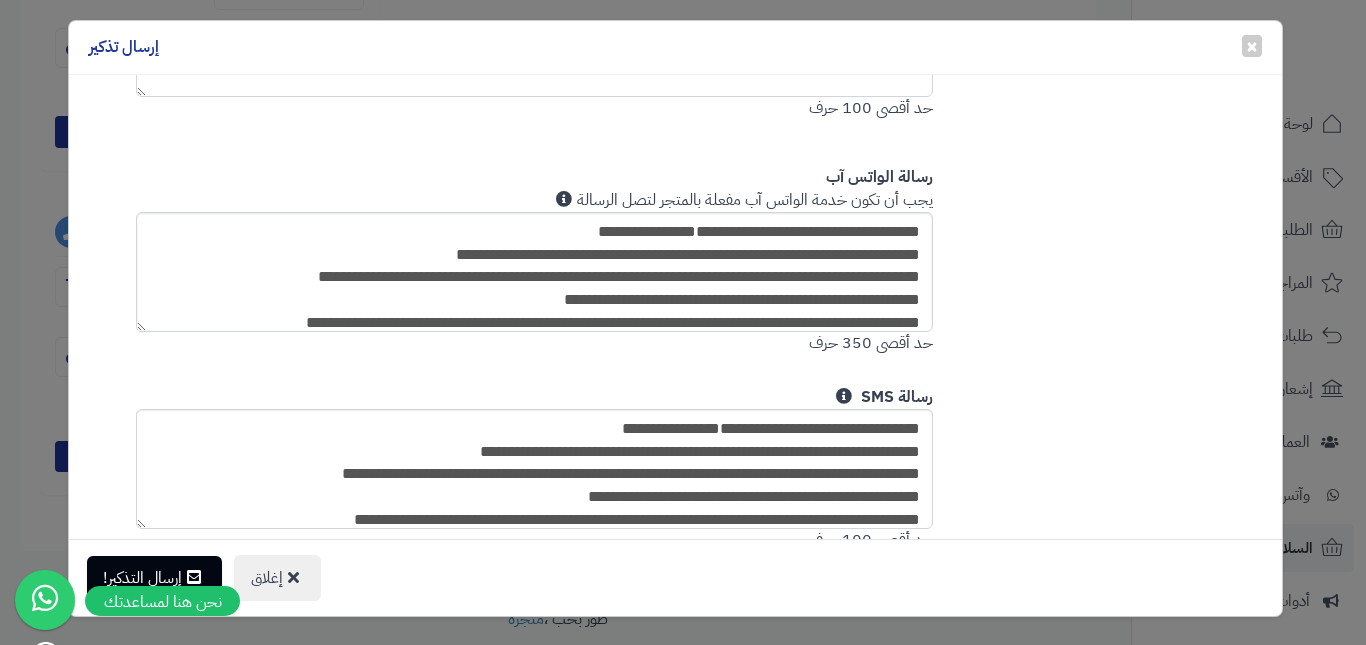 scroll, scrollTop: 1400, scrollLeft: 0, axis: vertical 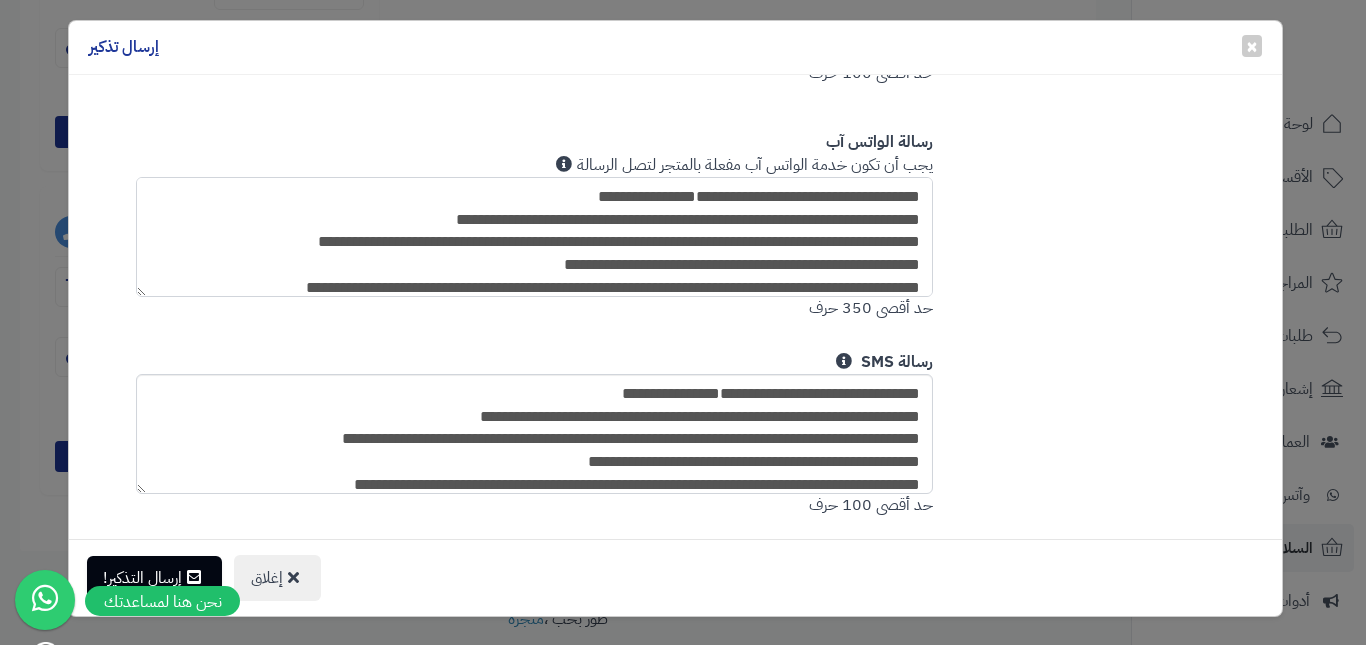 click on "**********" at bounding box center (535, 237) 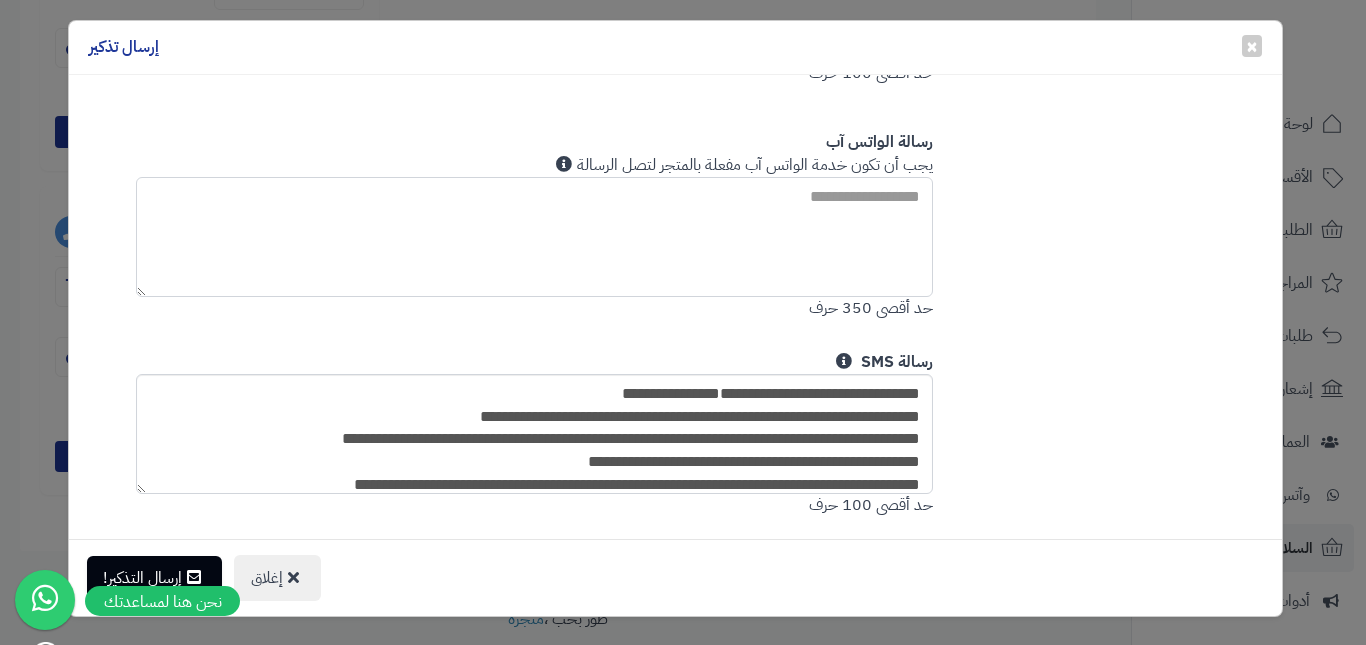 paste on "**********" 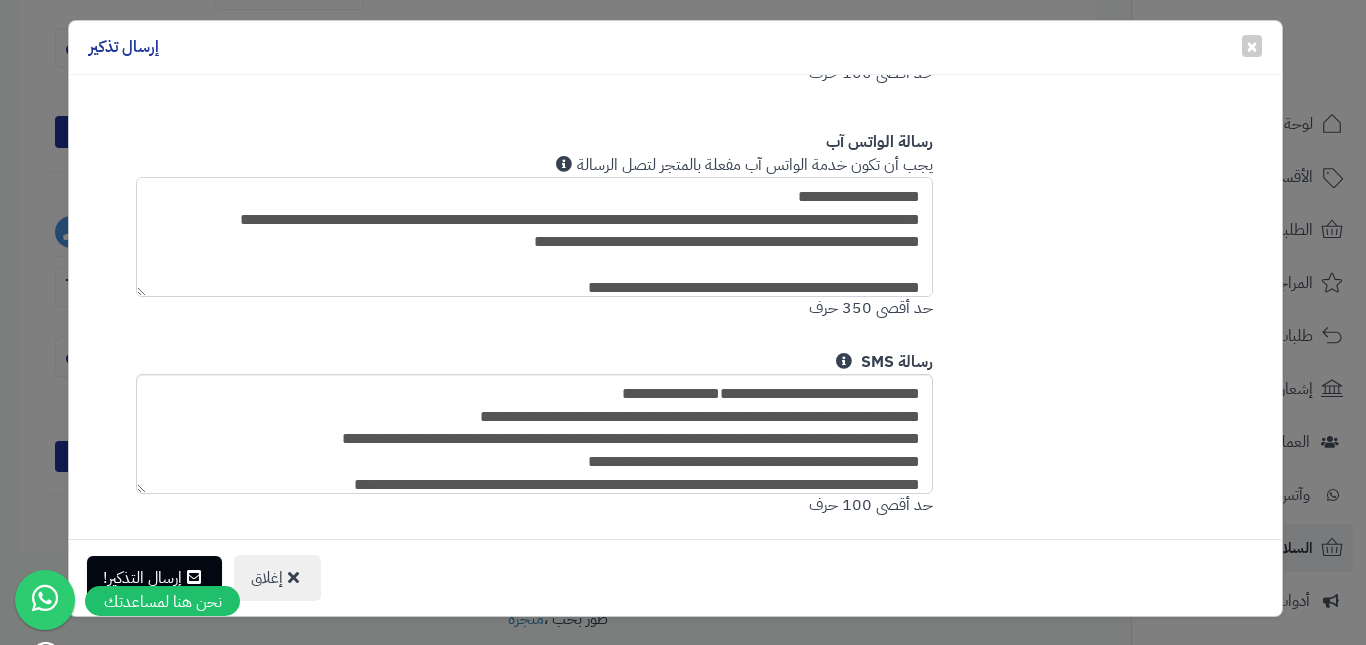 scroll, scrollTop: 165, scrollLeft: 0, axis: vertical 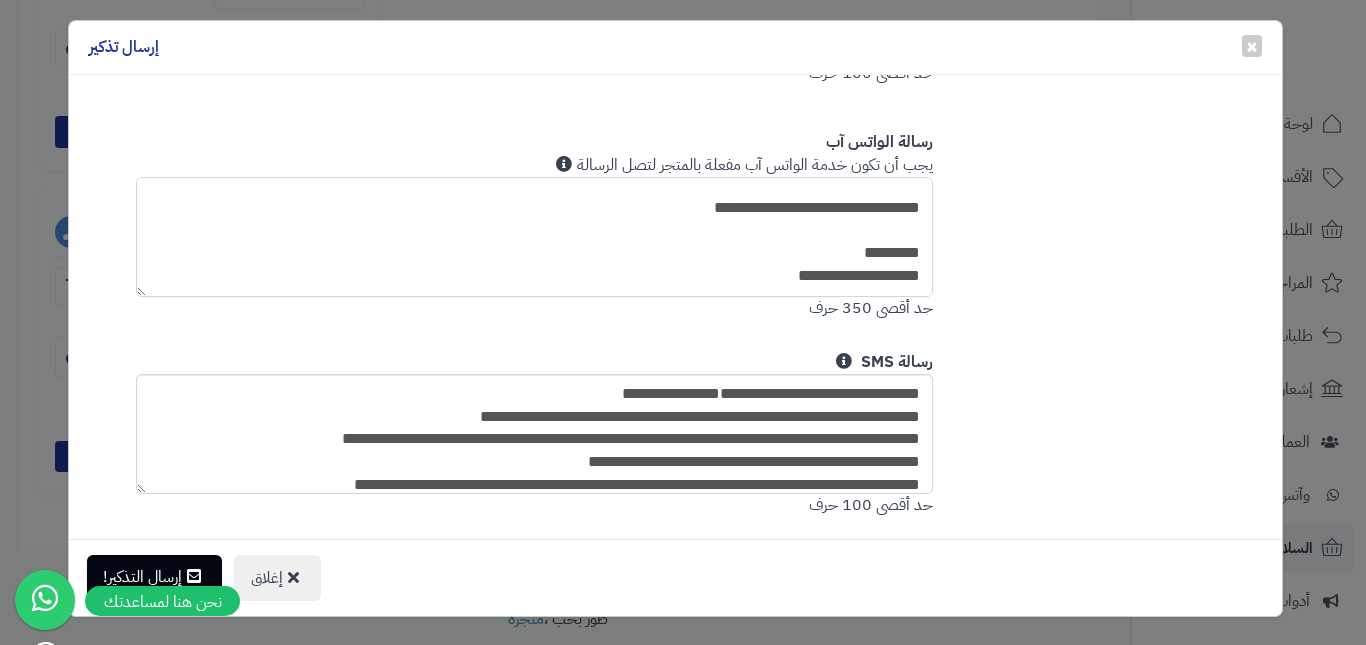 type on "**********" 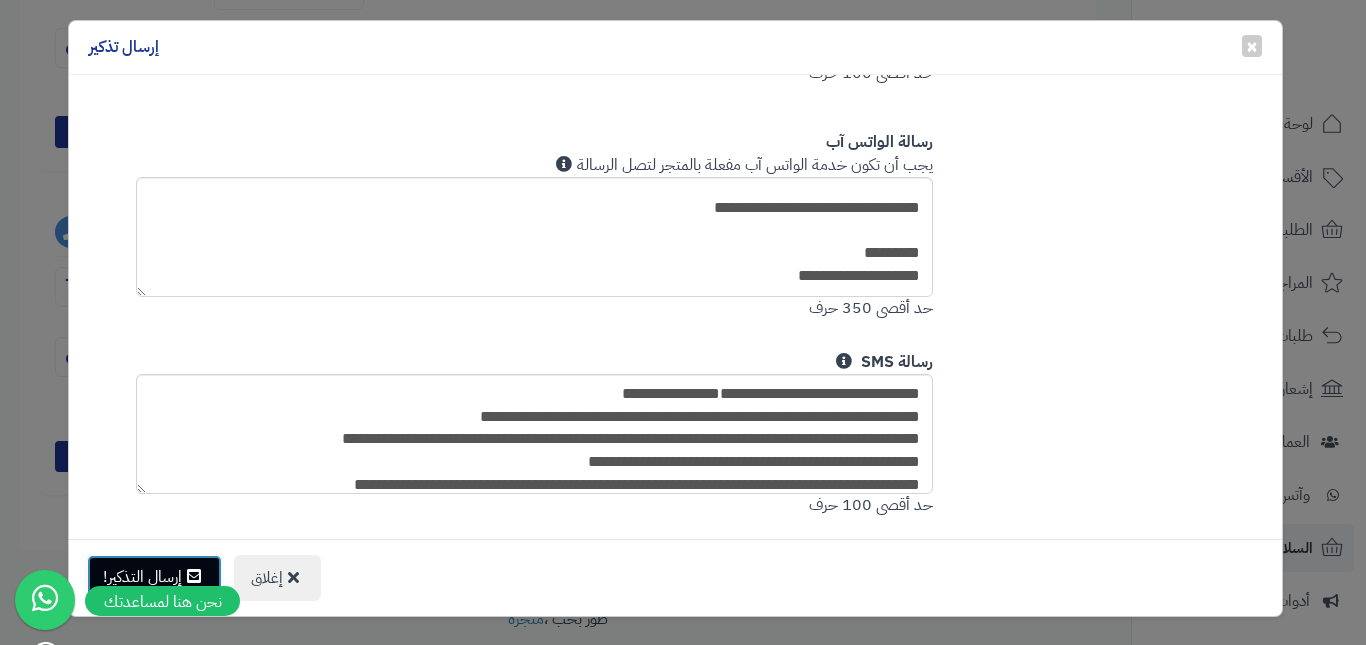 click on "إرسال التذكير!" at bounding box center (154, 577) 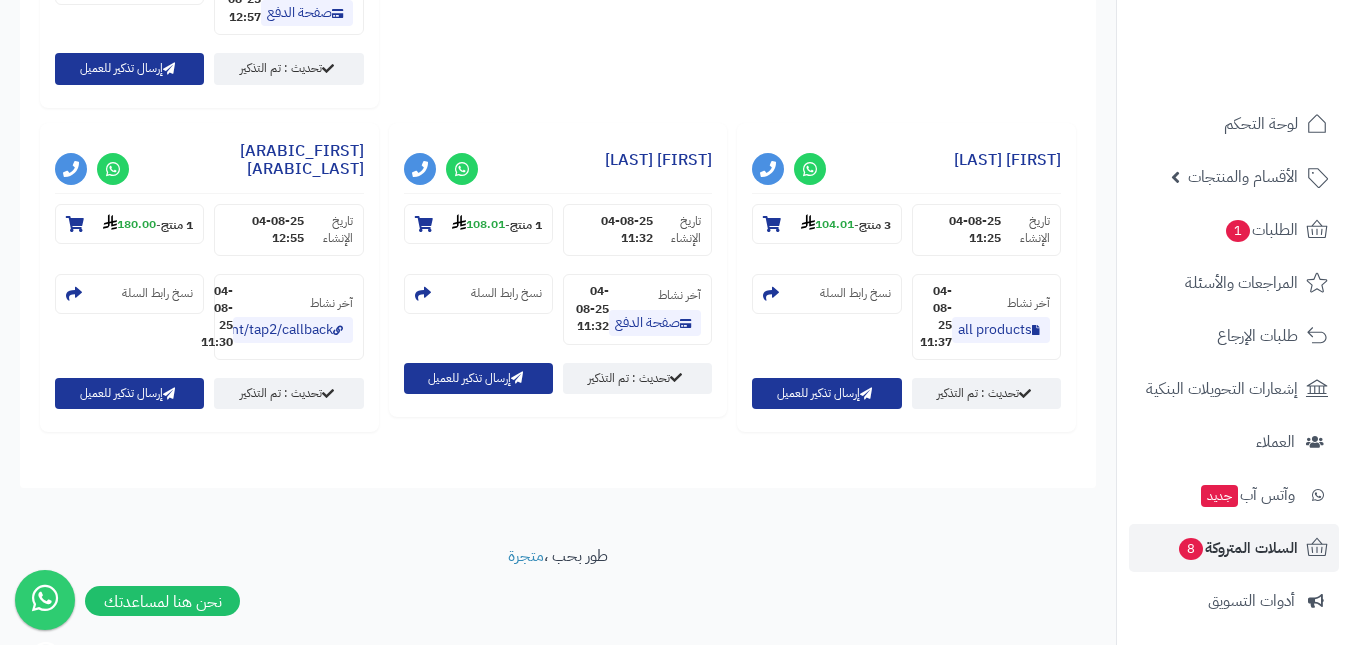 scroll, scrollTop: 1300, scrollLeft: 0, axis: vertical 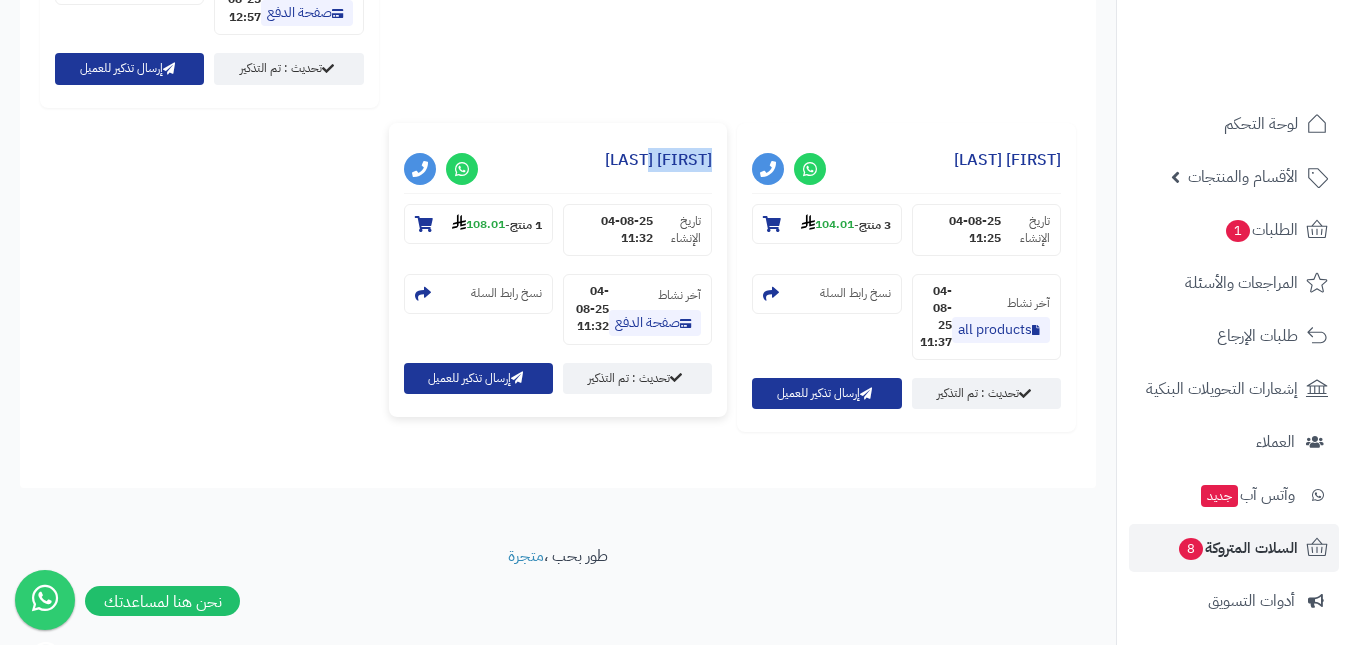 drag, startPoint x: 617, startPoint y: 168, endPoint x: 713, endPoint y: 167, distance: 96.00521 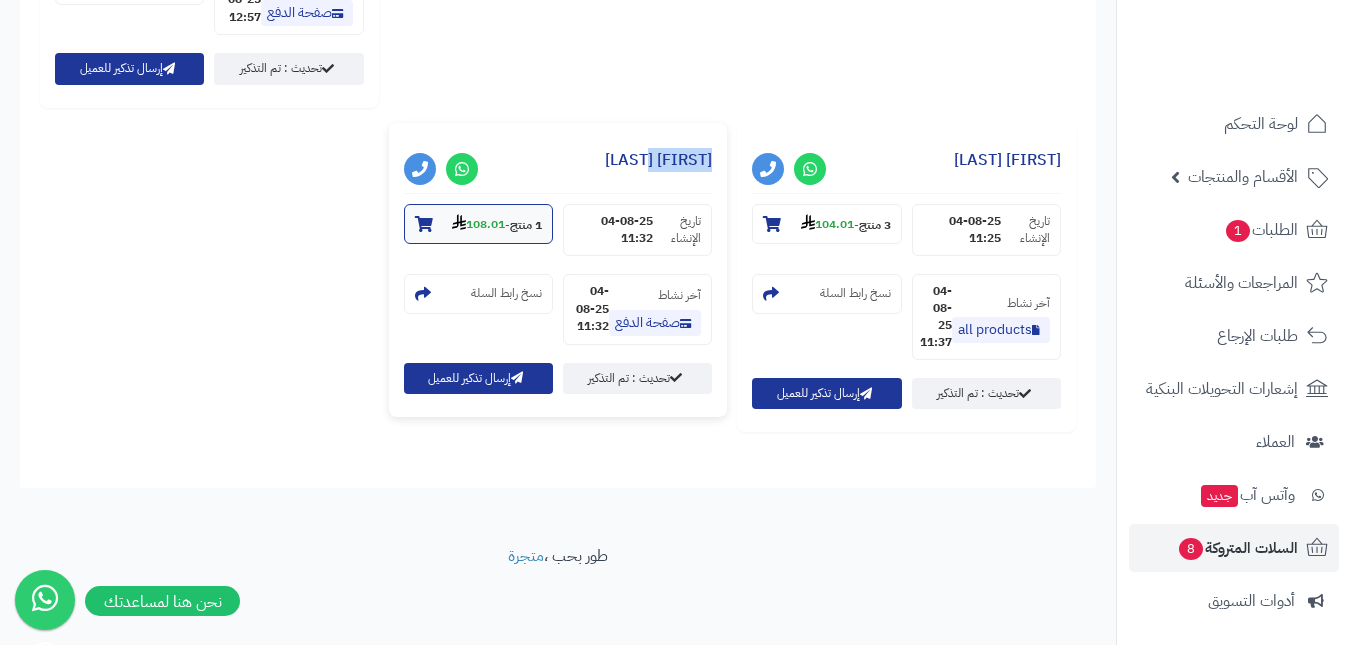 copy on "[FIRST] [LAST]" 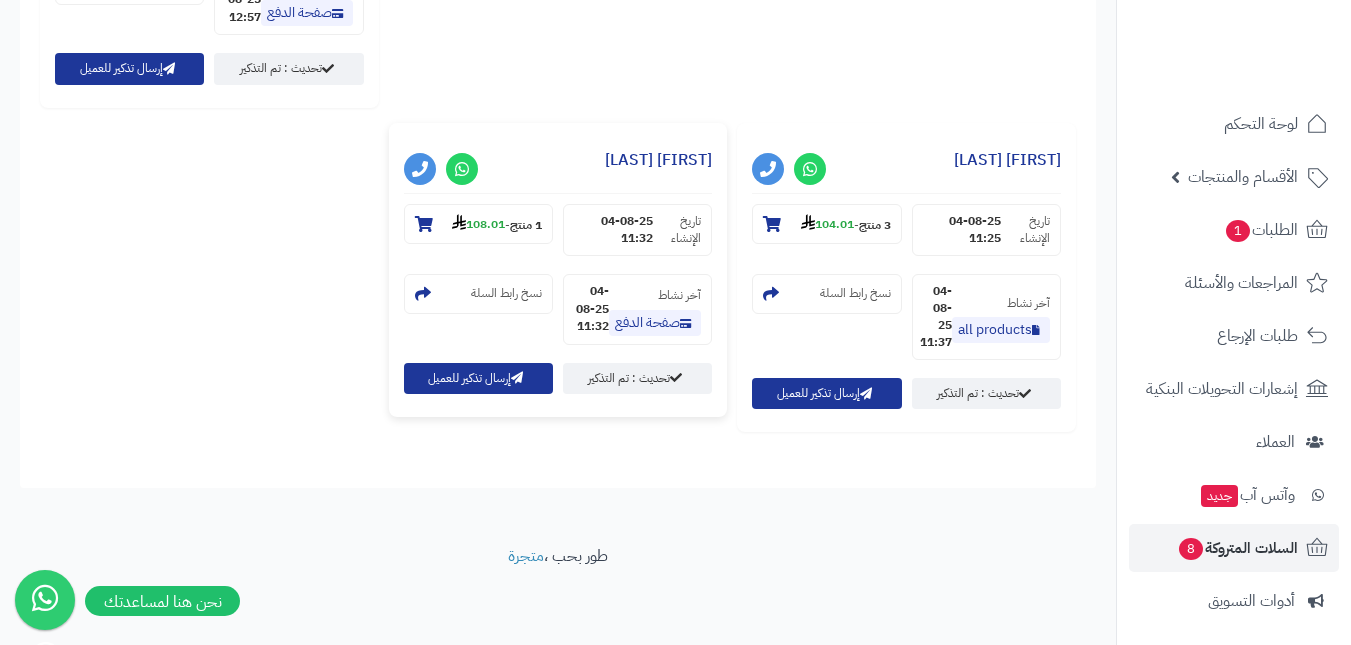 click on "Lina Said" at bounding box center [558, 166] 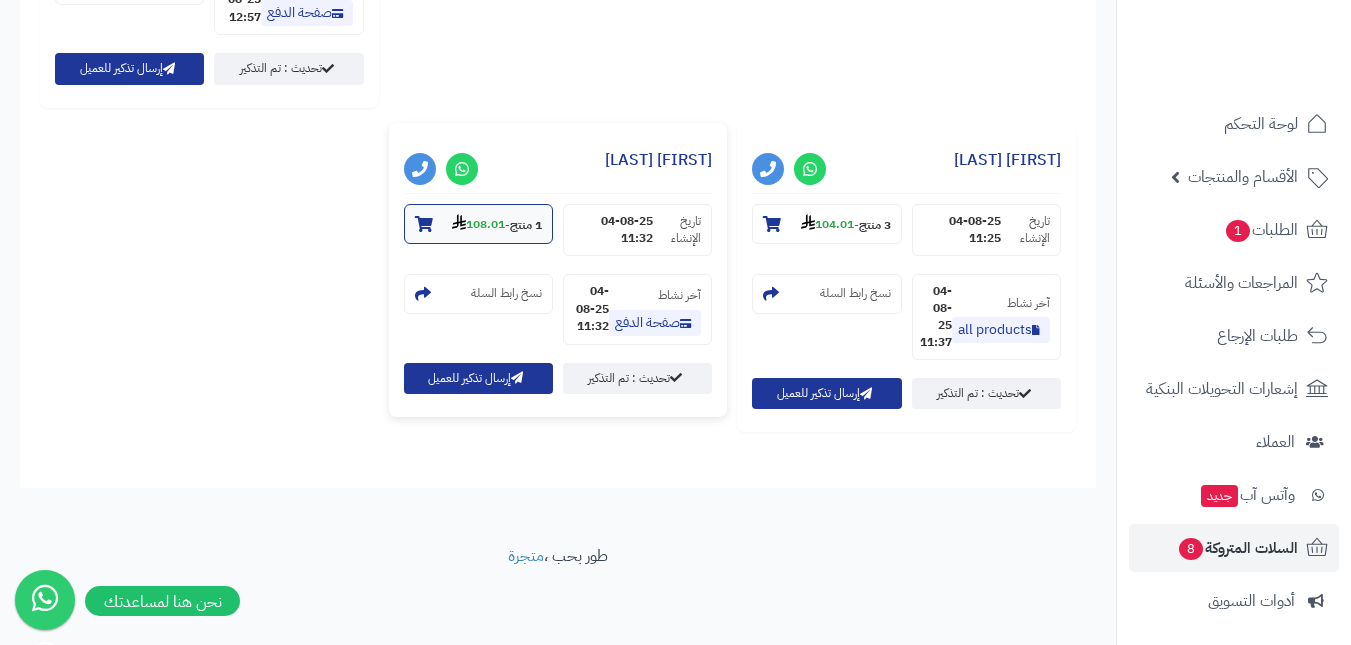click on "1 منتج" at bounding box center (526, 224) 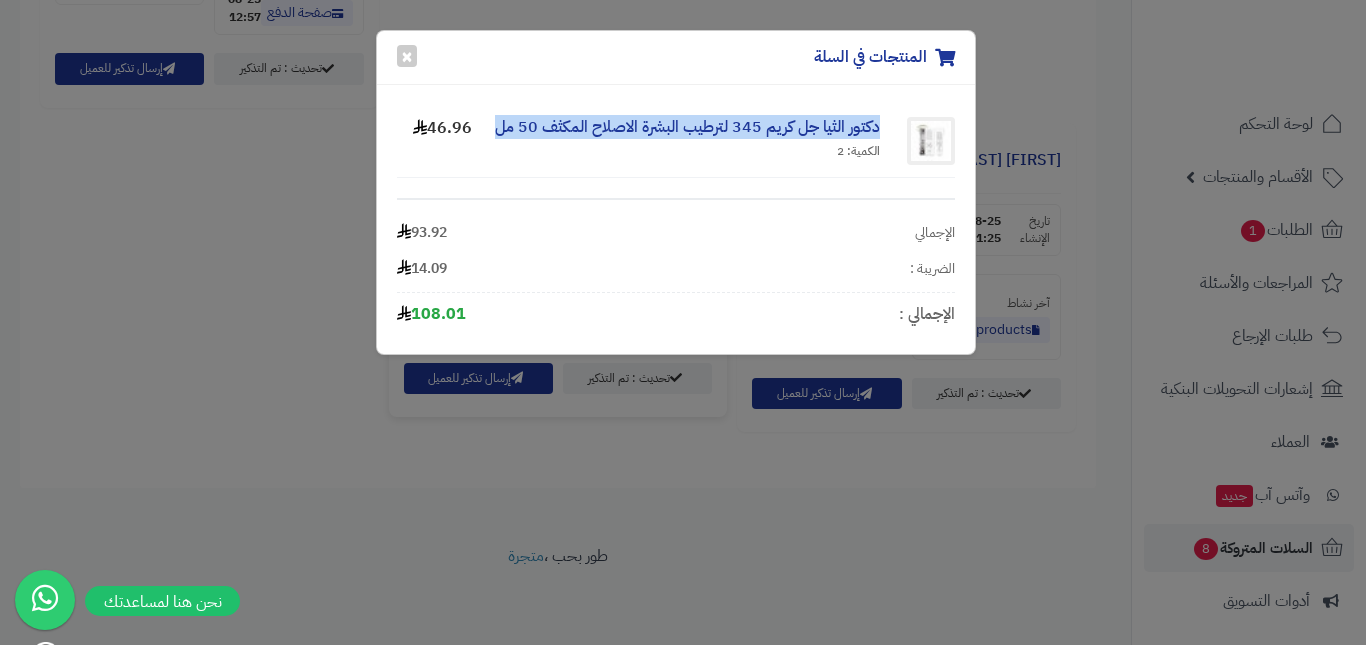 drag, startPoint x: 890, startPoint y: 118, endPoint x: 477, endPoint y: 123, distance: 413.03027 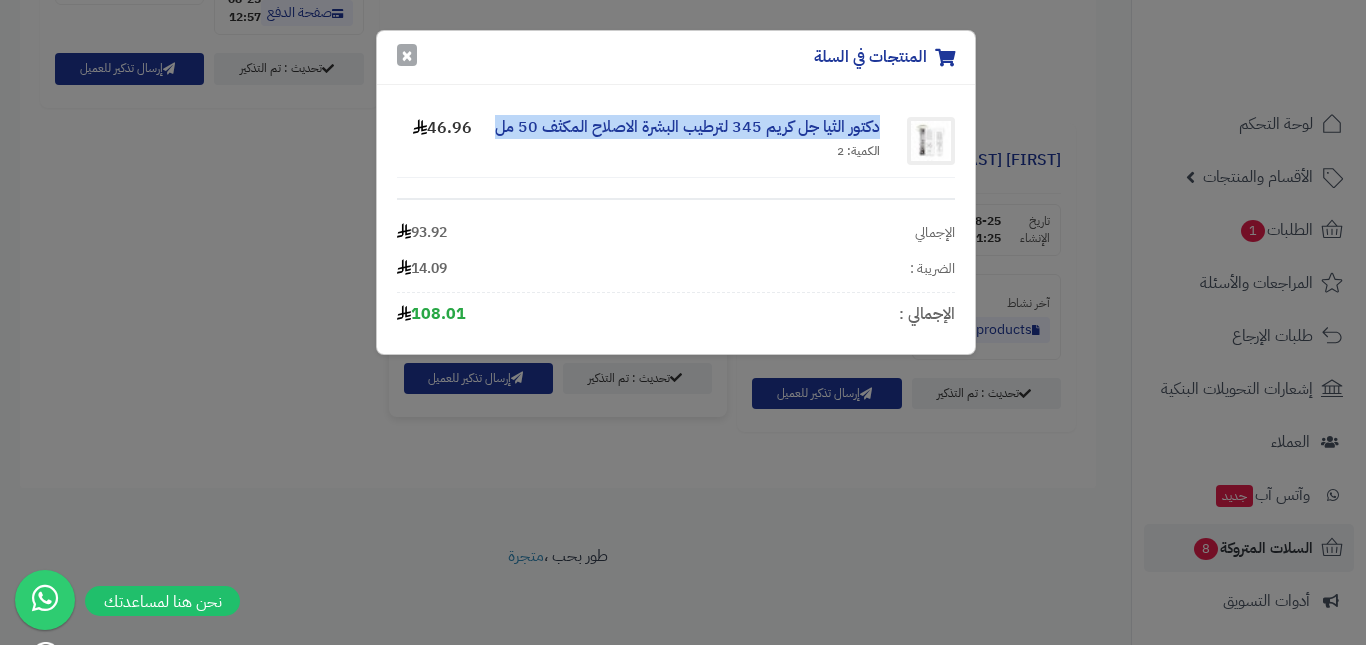 click on "×" at bounding box center (407, 55) 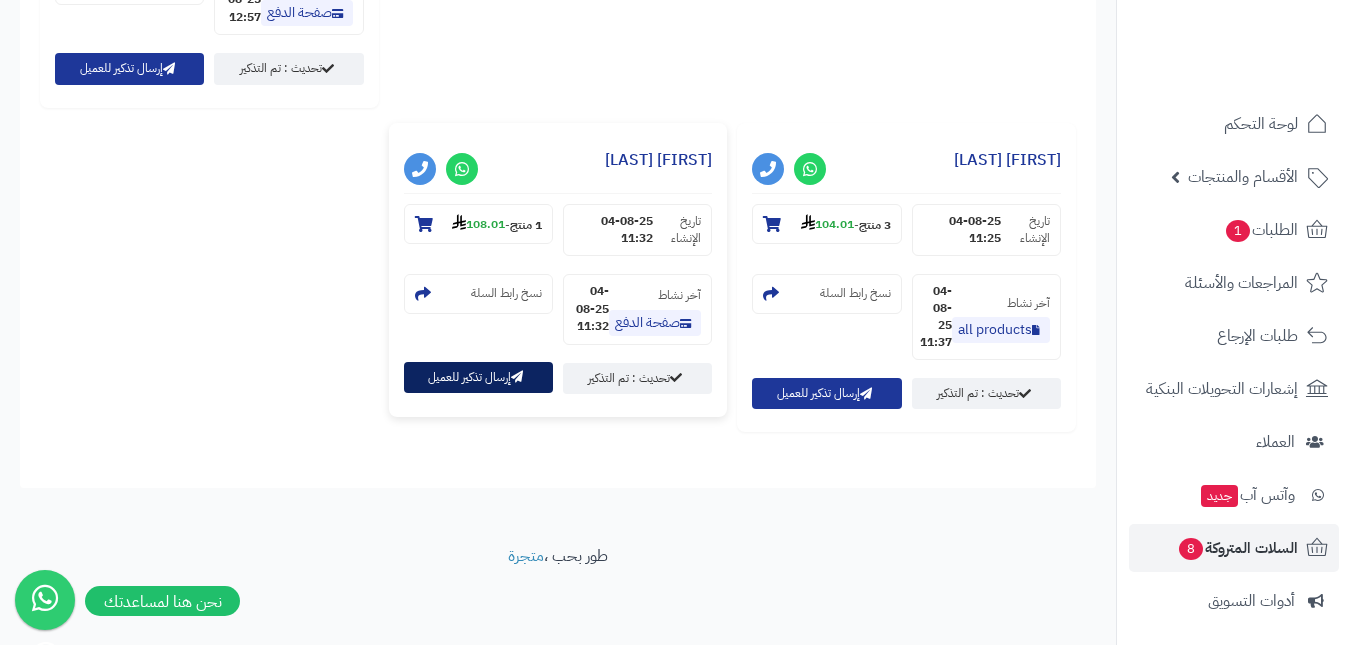 click on "إرسال تذكير للعميل" at bounding box center (478, 377) 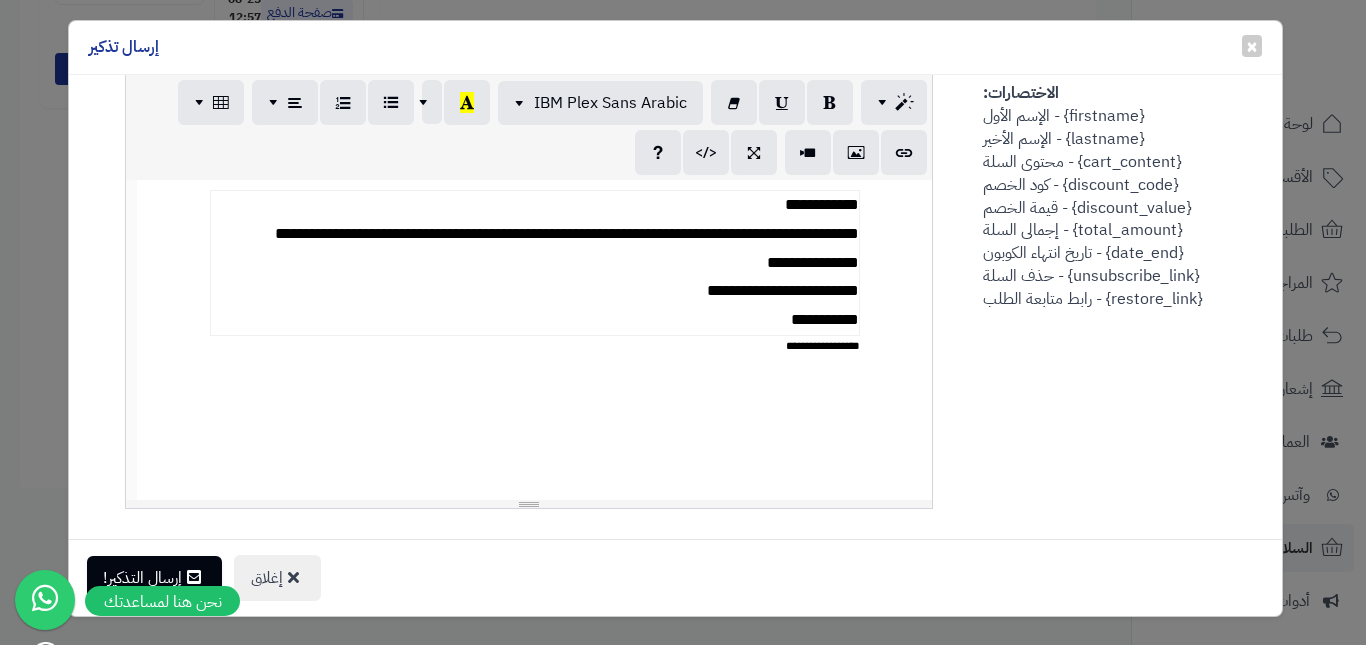 scroll, scrollTop: 800, scrollLeft: 0, axis: vertical 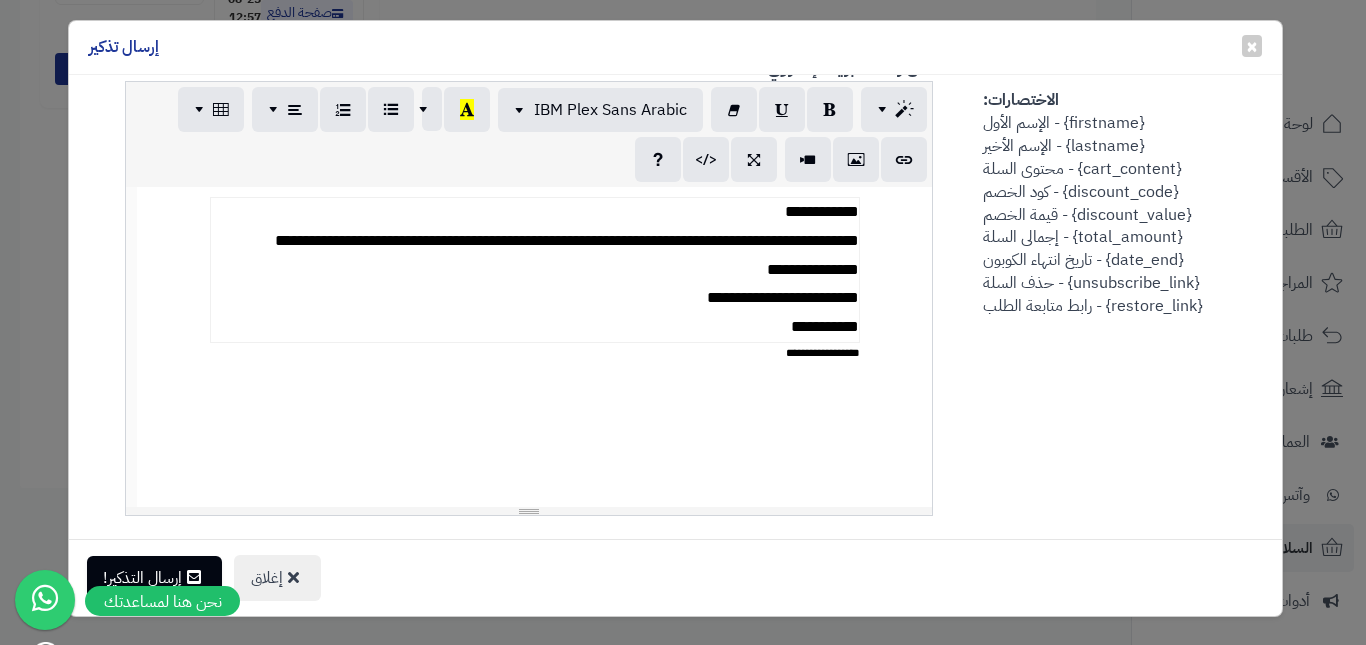 click on "**********" at bounding box center (534, 270) 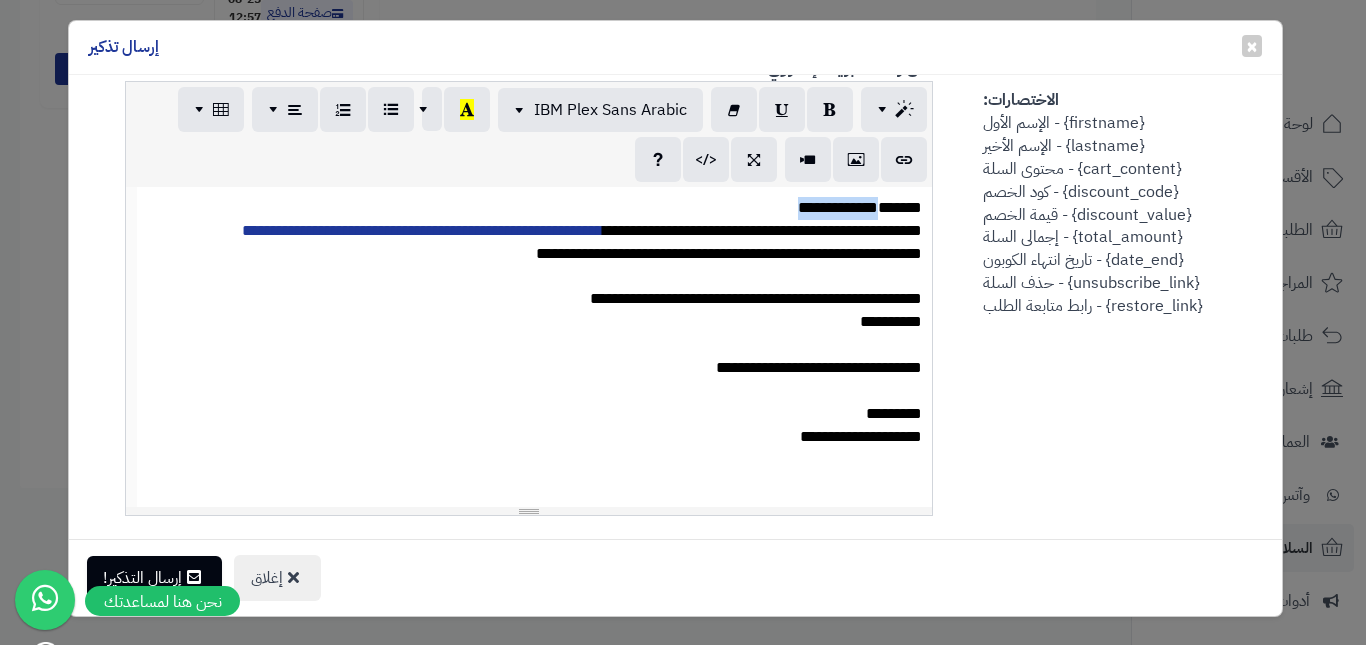 drag, startPoint x: 808, startPoint y: 205, endPoint x: 888, endPoint y: 205, distance: 80 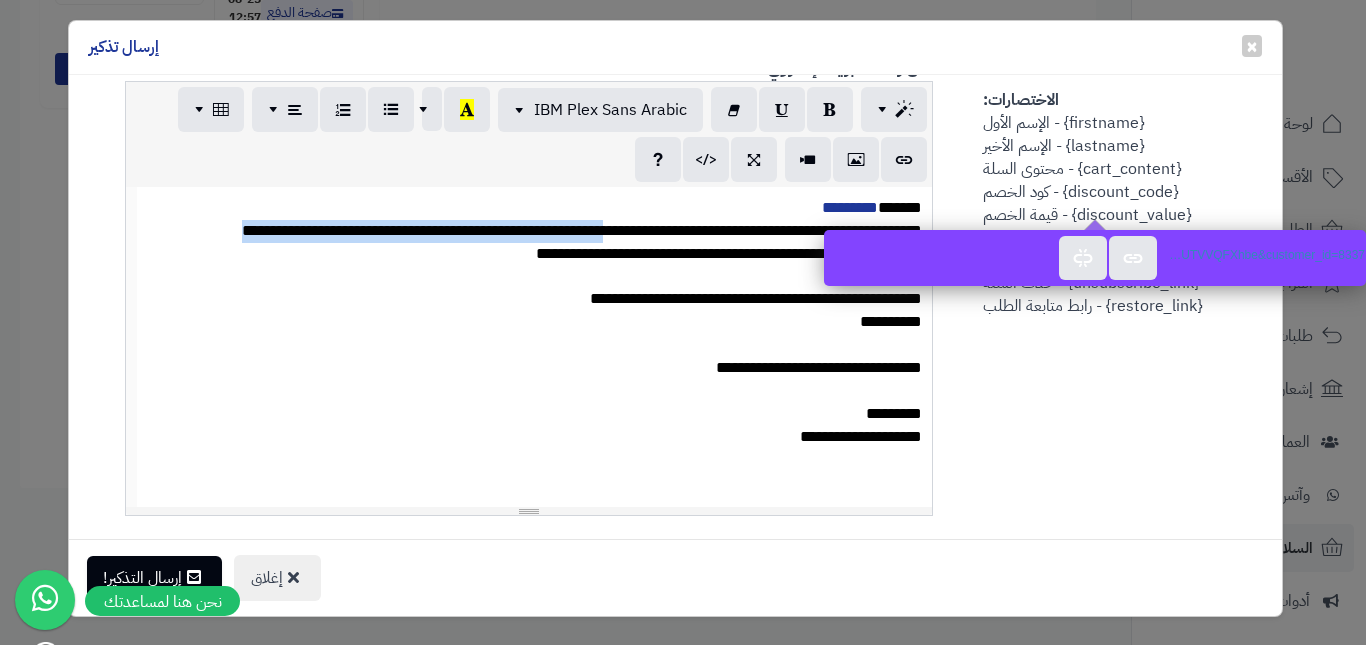 drag, startPoint x: 176, startPoint y: 226, endPoint x: 575, endPoint y: 228, distance: 399.005 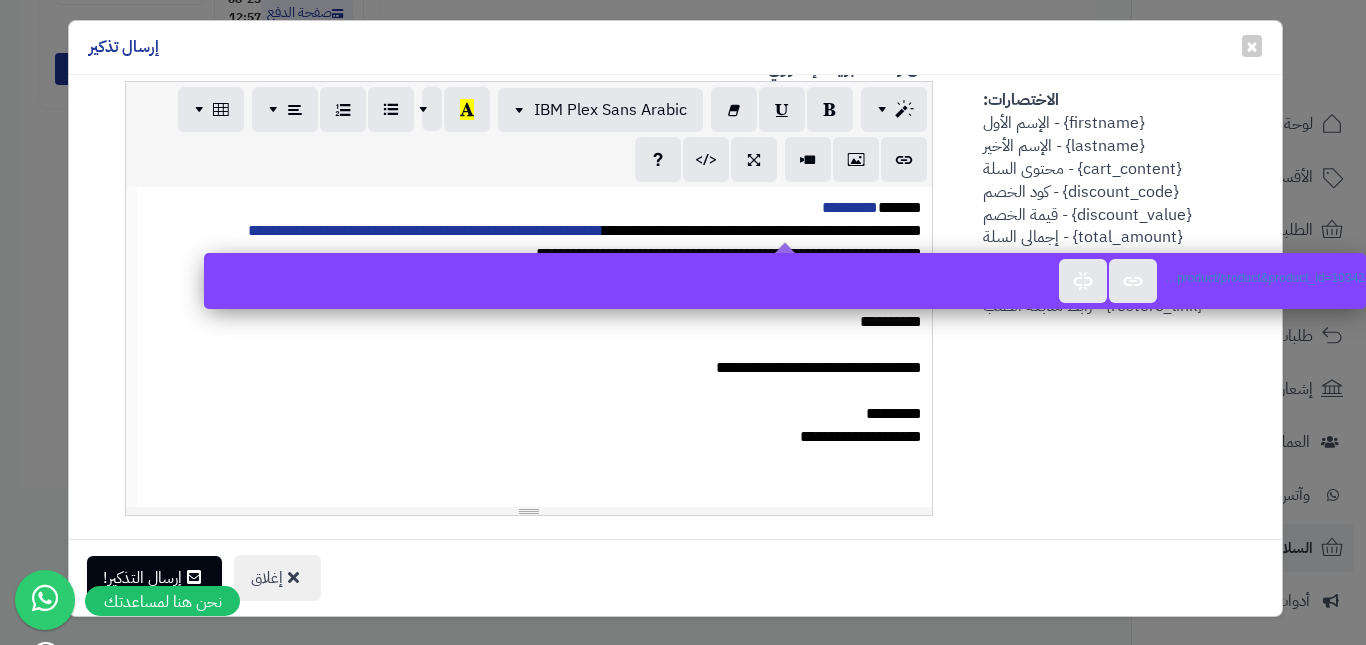 click at bounding box center [535, 391] 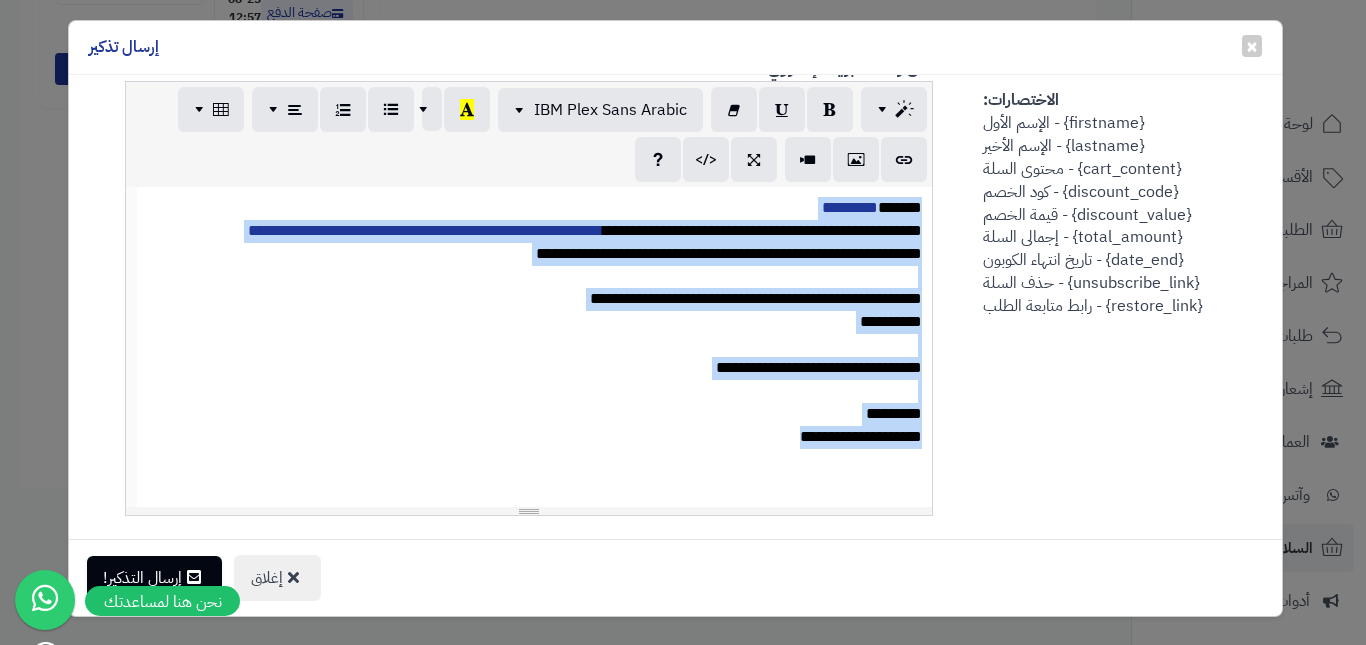 copy on "**********" 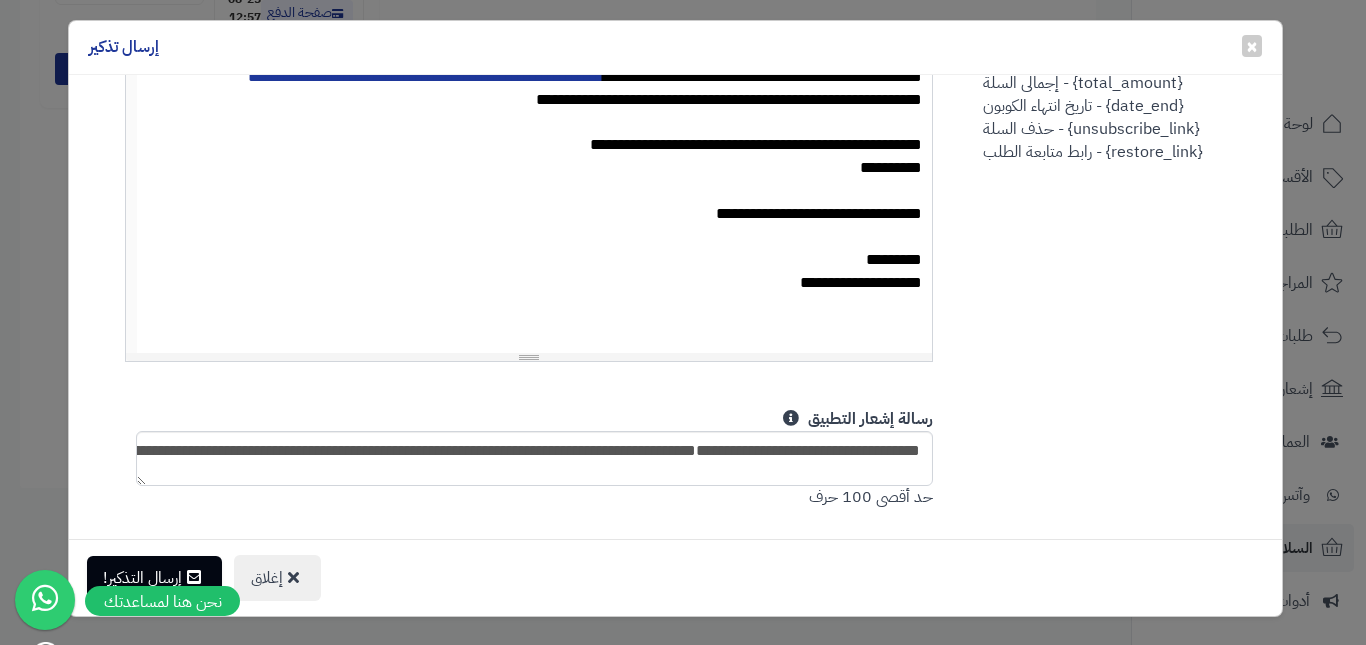 scroll, scrollTop: 1200, scrollLeft: 0, axis: vertical 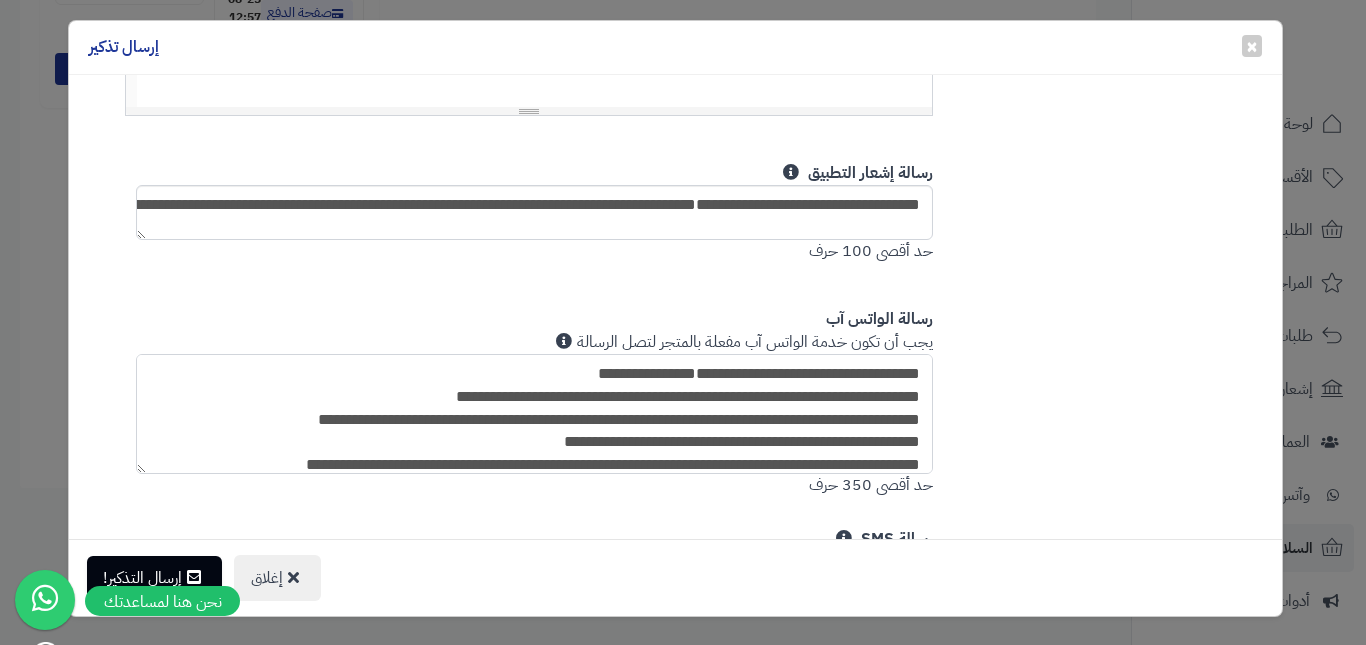 click on "**********" at bounding box center [535, 414] 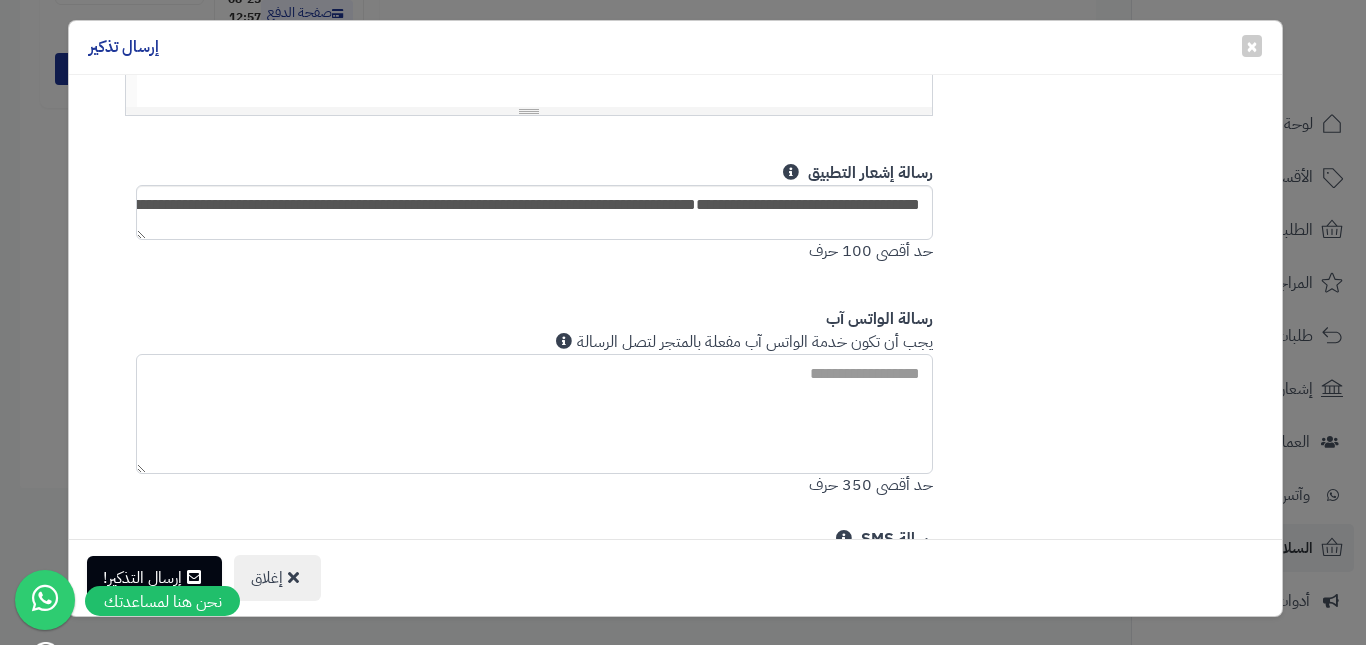 paste on "**********" 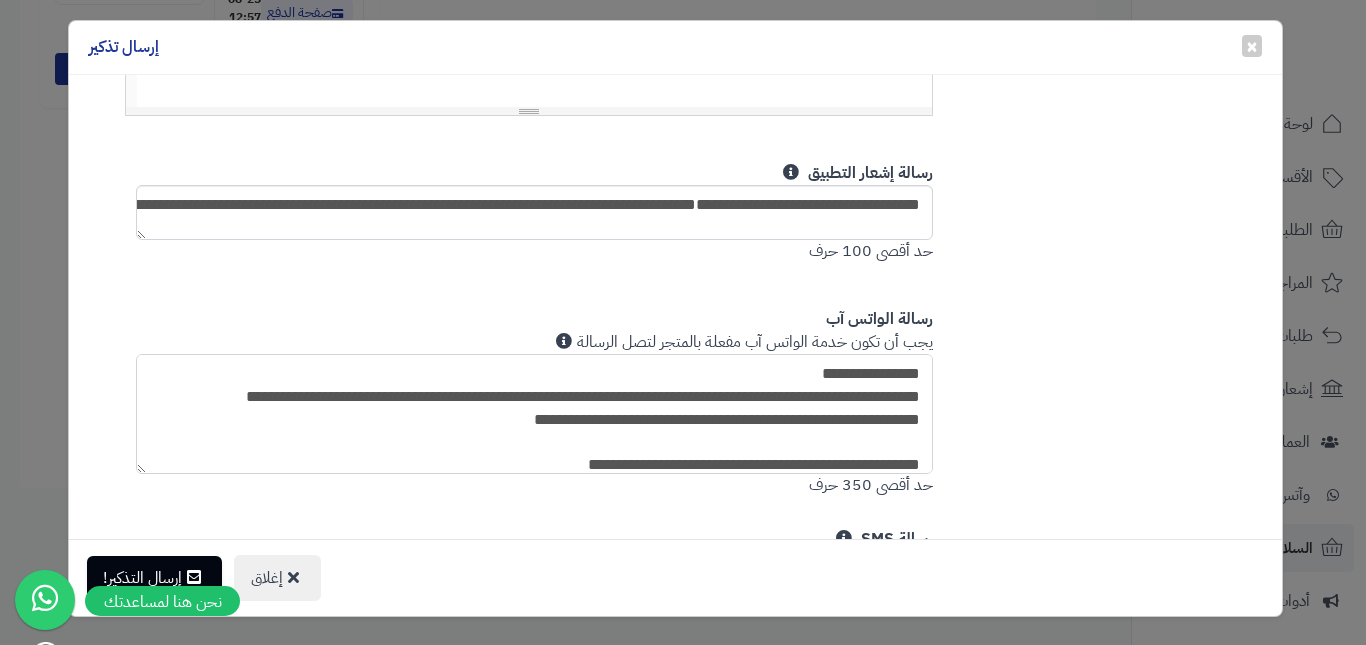 scroll, scrollTop: 142, scrollLeft: 0, axis: vertical 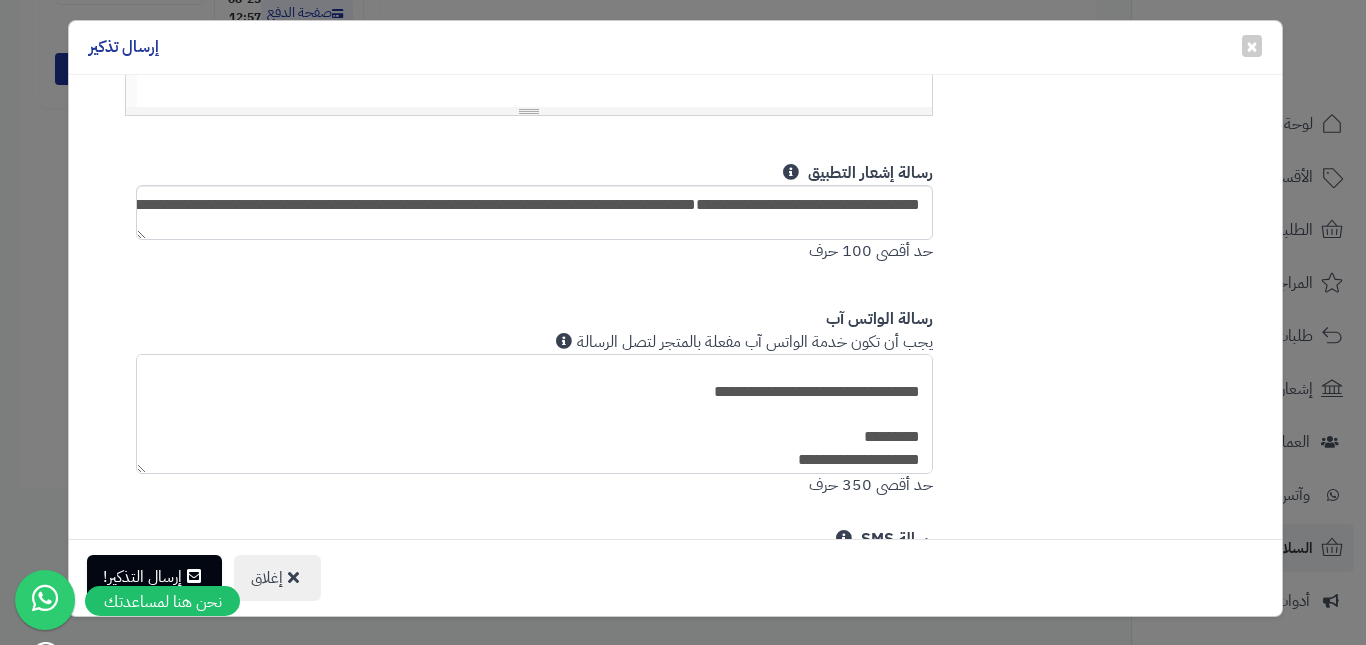 type on "**********" 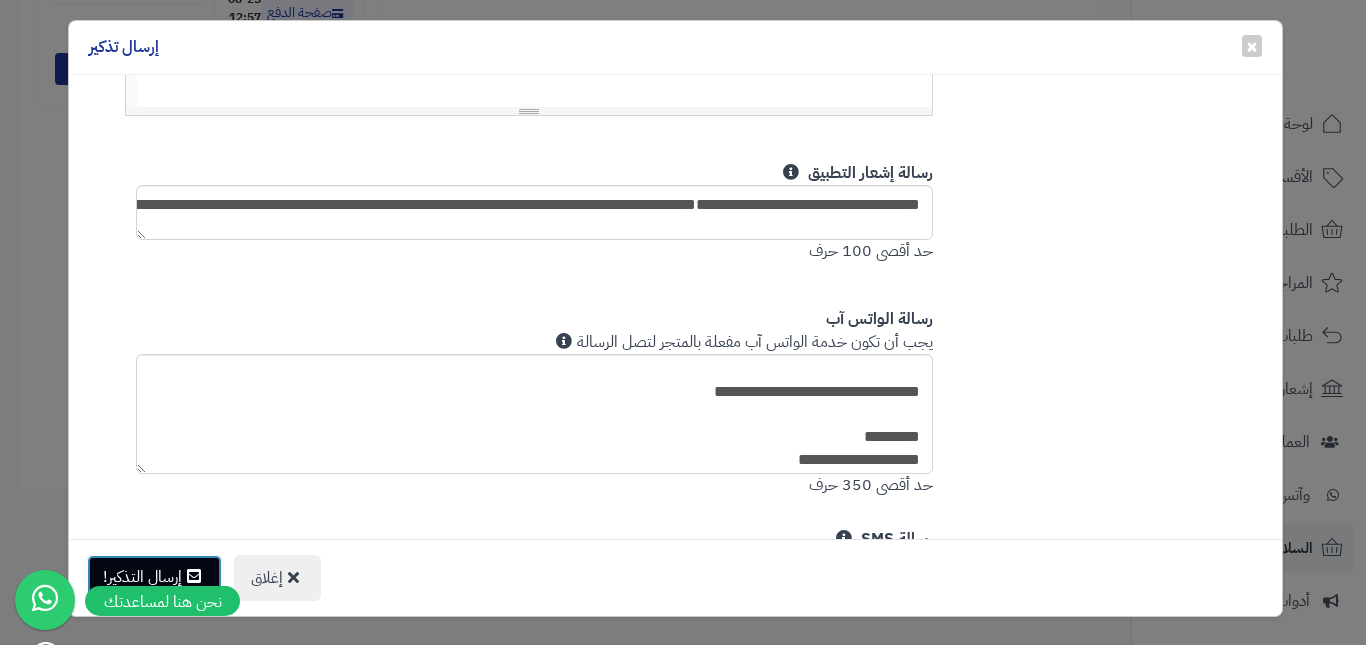 click on "إرسال التذكير!" at bounding box center [154, 577] 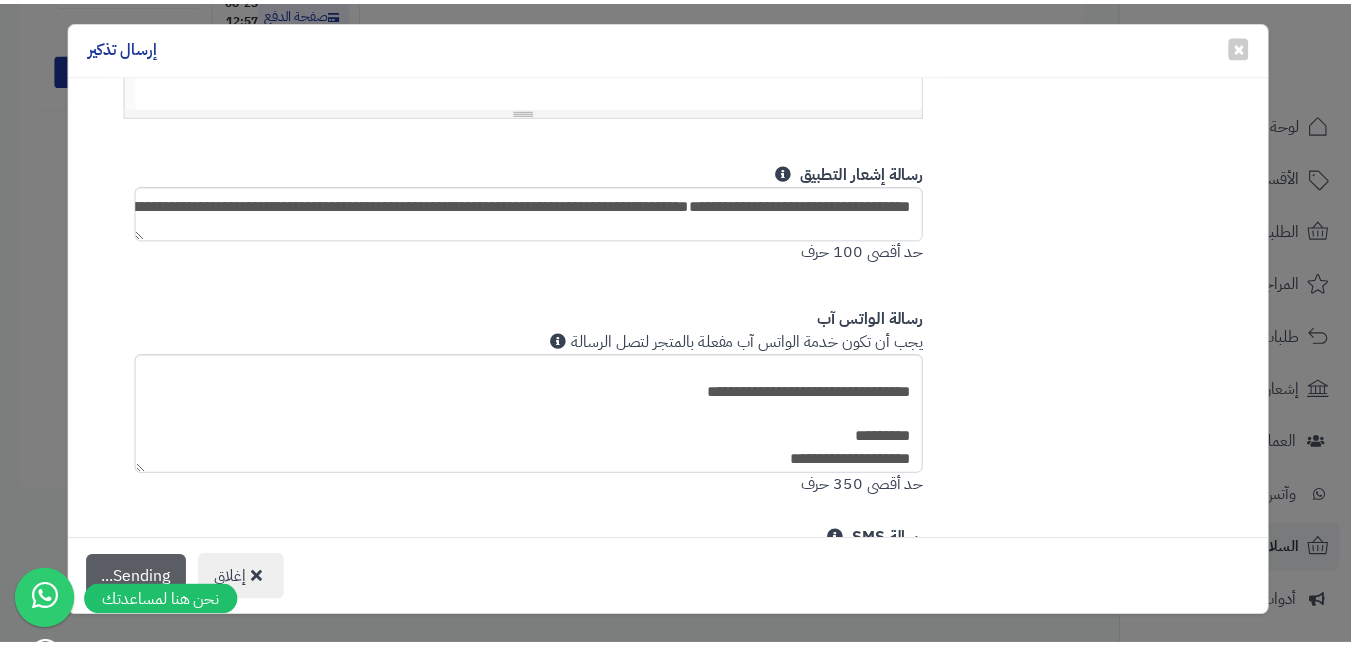 scroll, scrollTop: 1428, scrollLeft: 0, axis: vertical 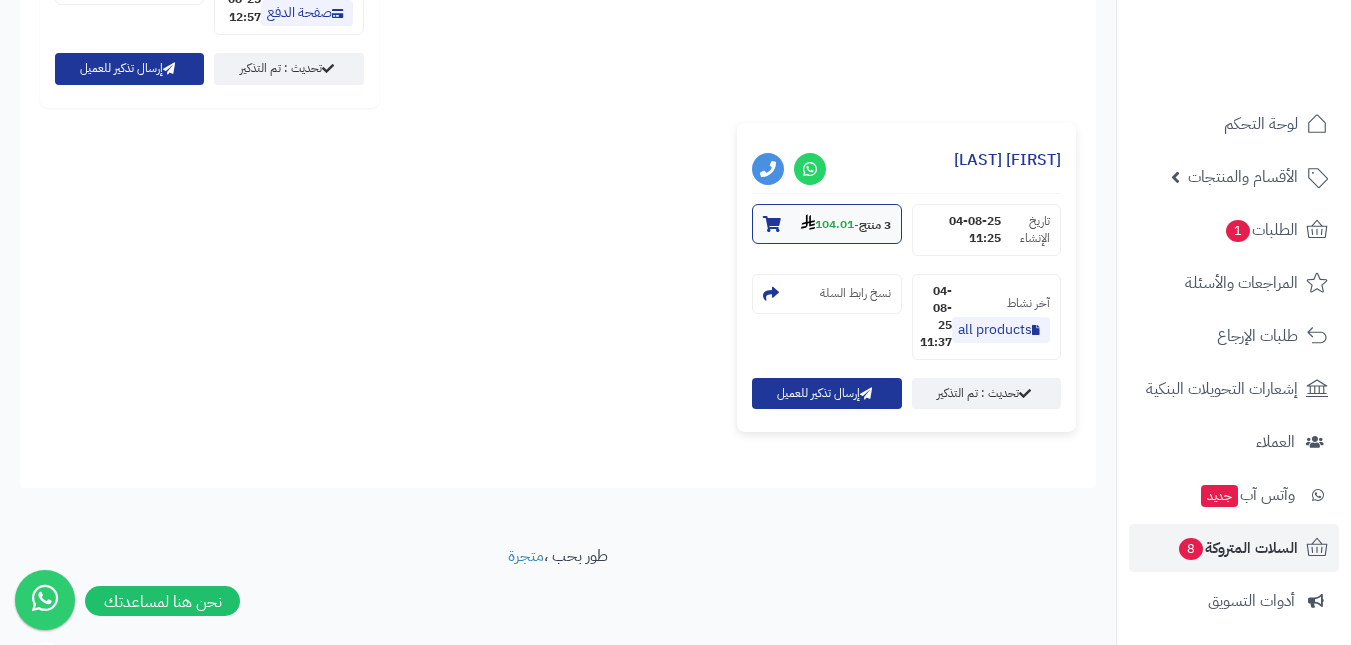 click on "104.01" at bounding box center [827, 224] 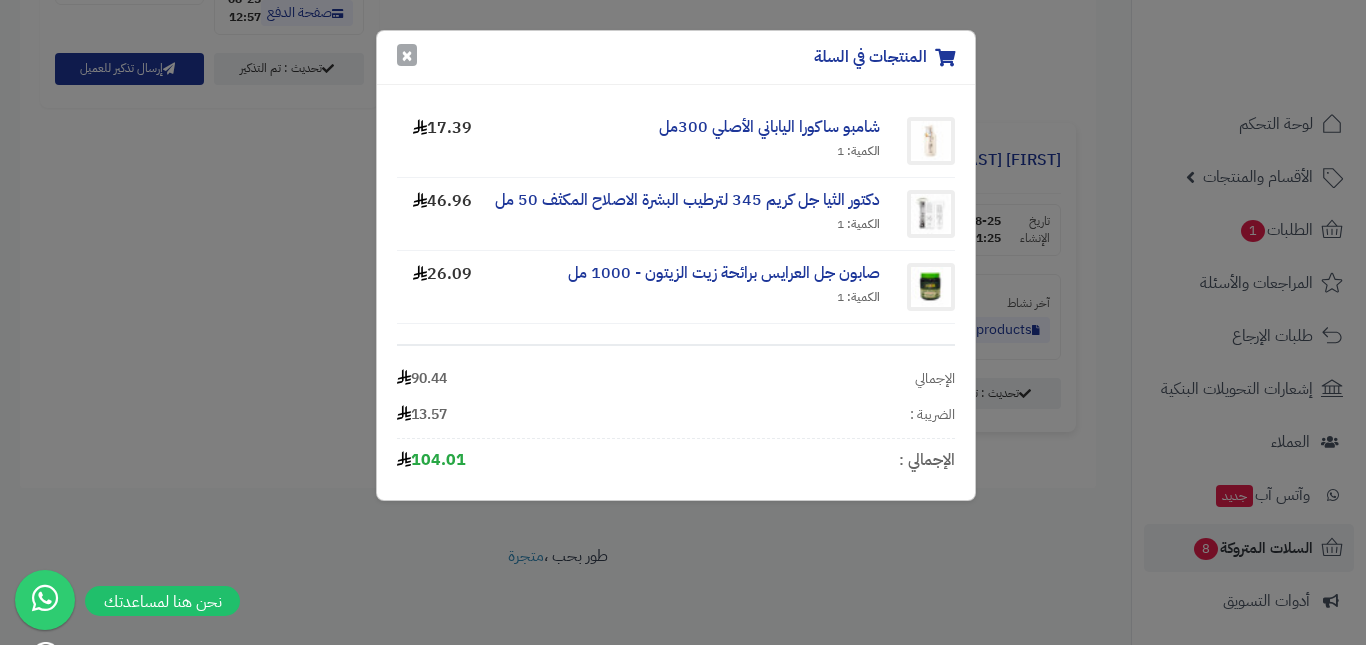 click on "×" at bounding box center (407, 55) 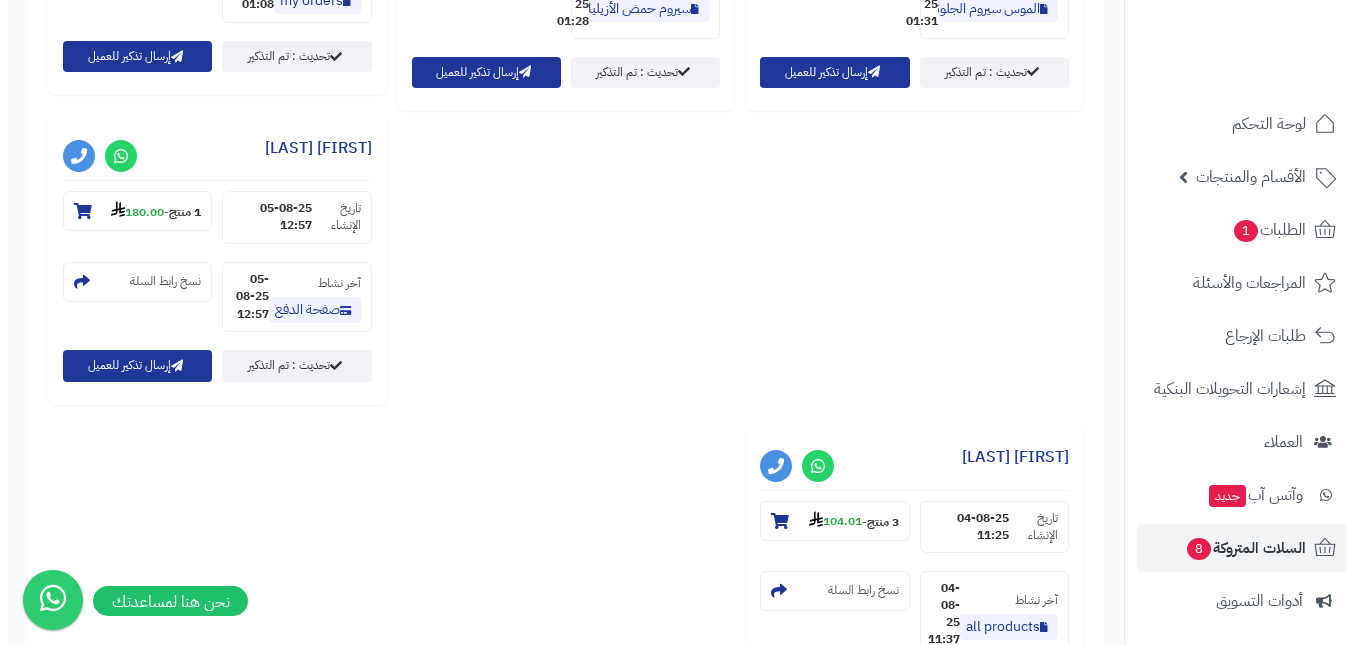scroll, scrollTop: 1063, scrollLeft: 0, axis: vertical 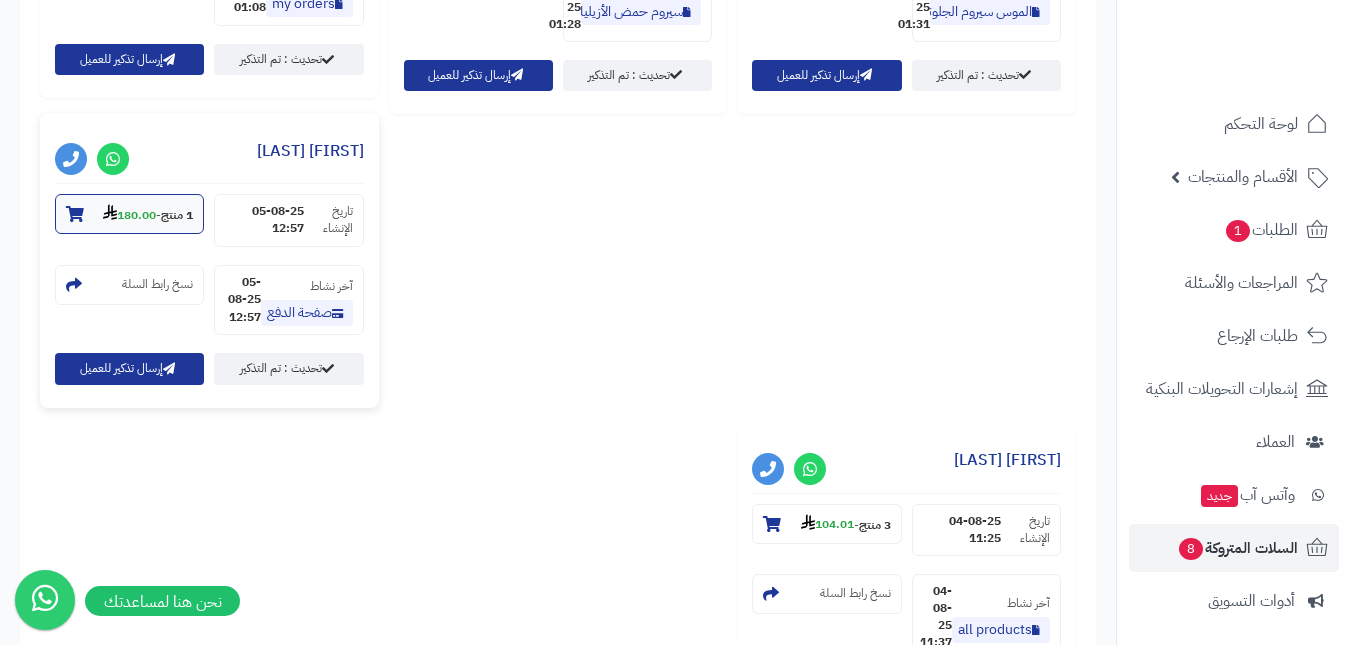 click on "1 منتج" at bounding box center (177, 215) 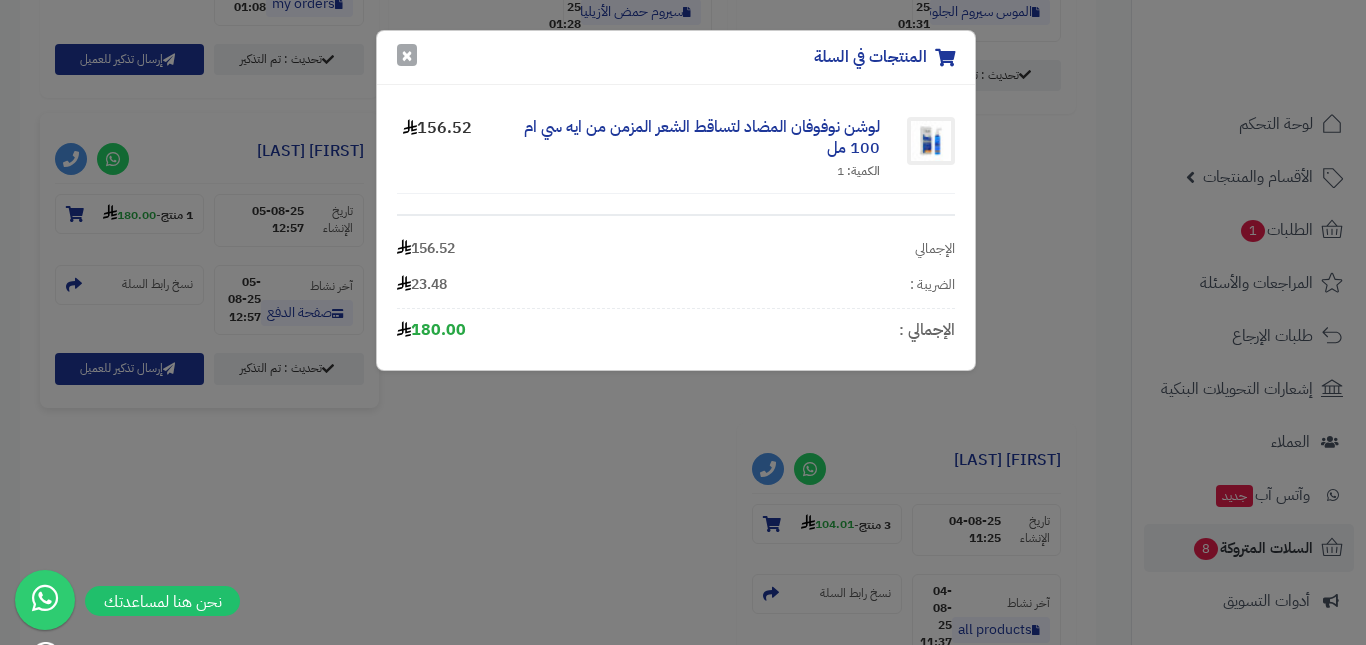 click on "×" at bounding box center (407, 55) 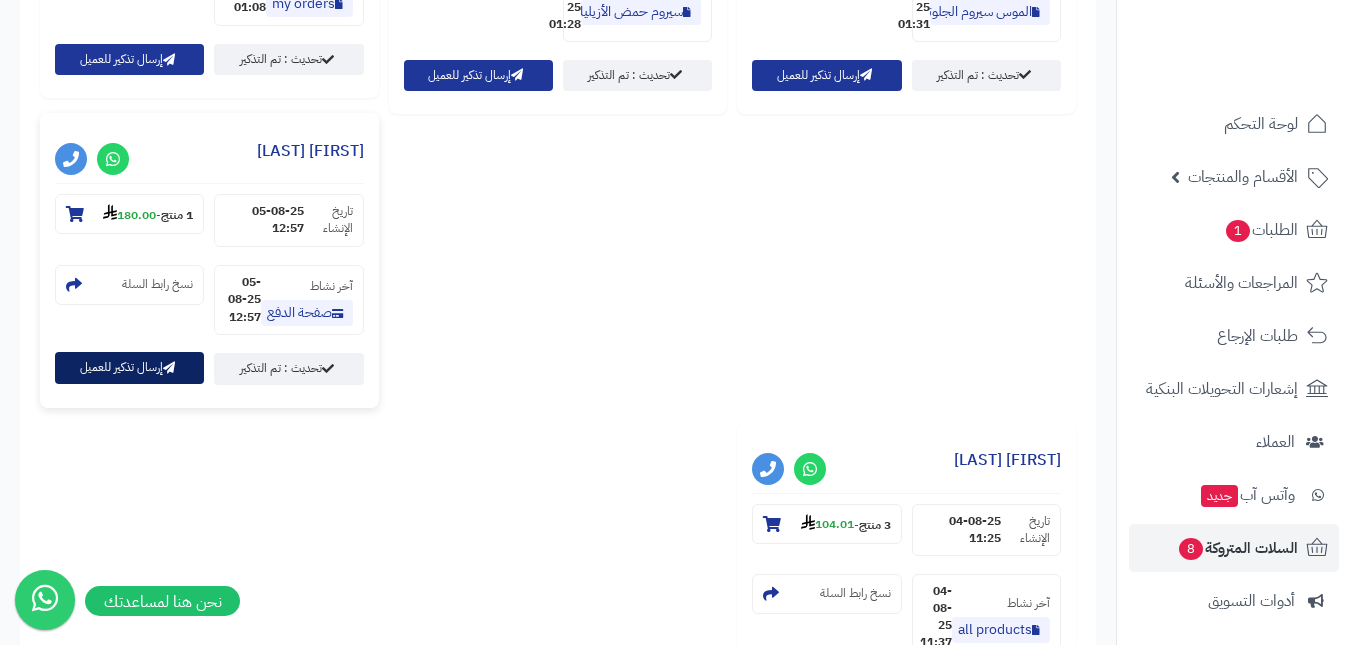 click on "إرسال تذكير للعميل" at bounding box center [129, 367] 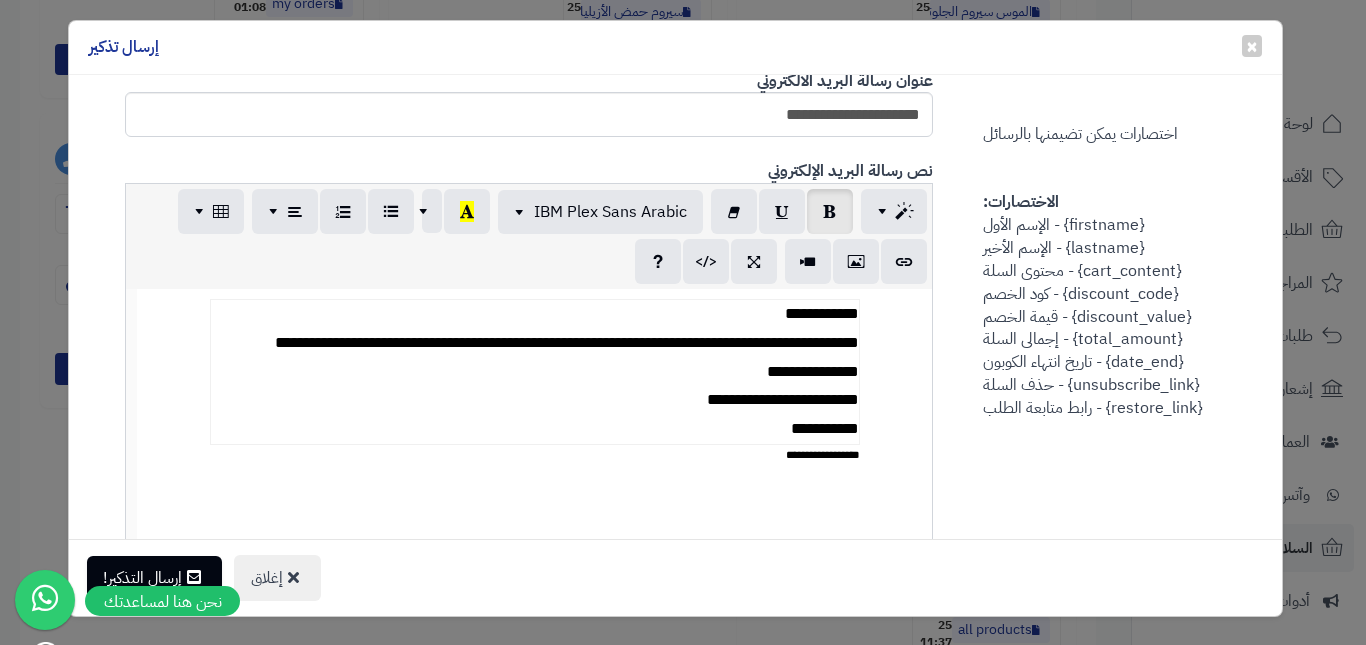 scroll, scrollTop: 700, scrollLeft: 0, axis: vertical 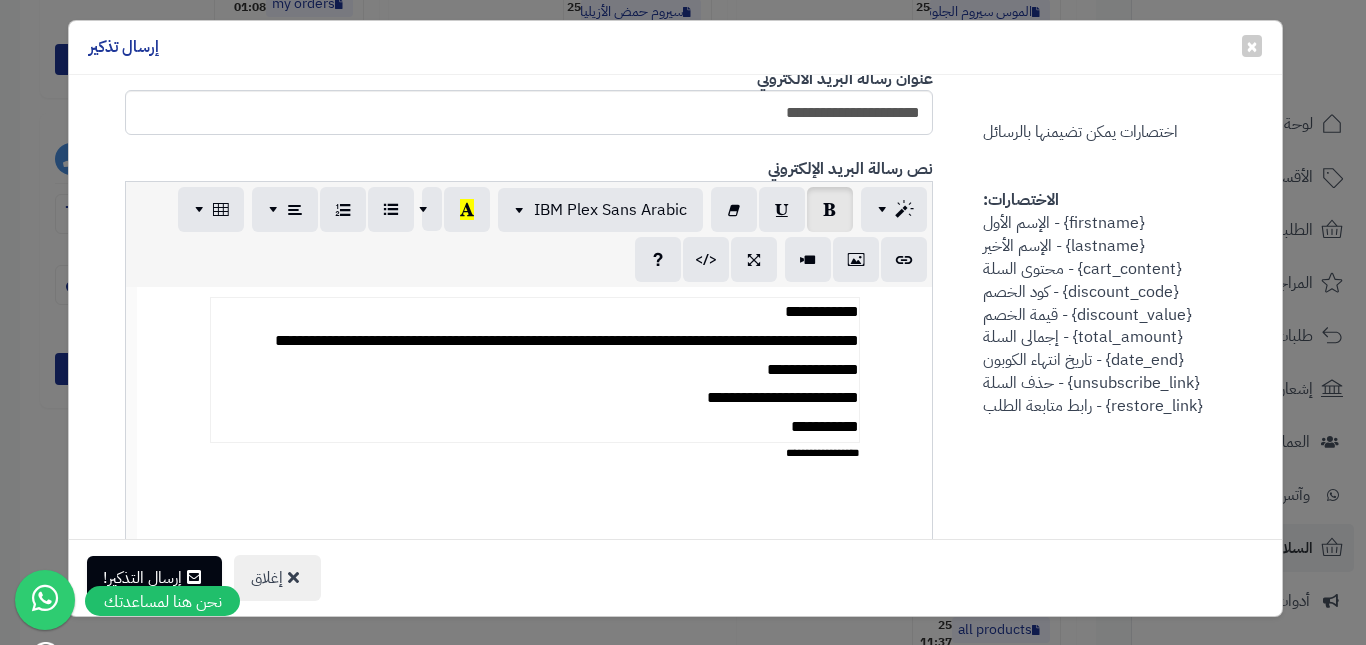 click on "**********" at bounding box center (534, 370) 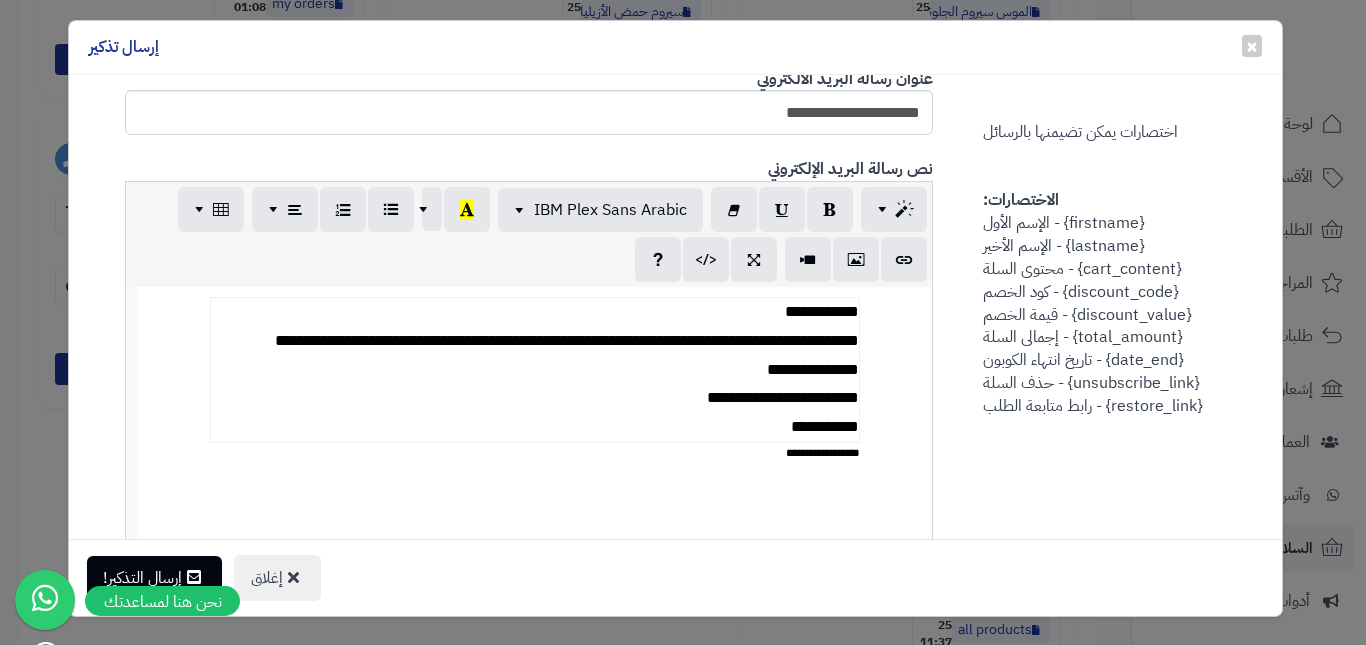 type 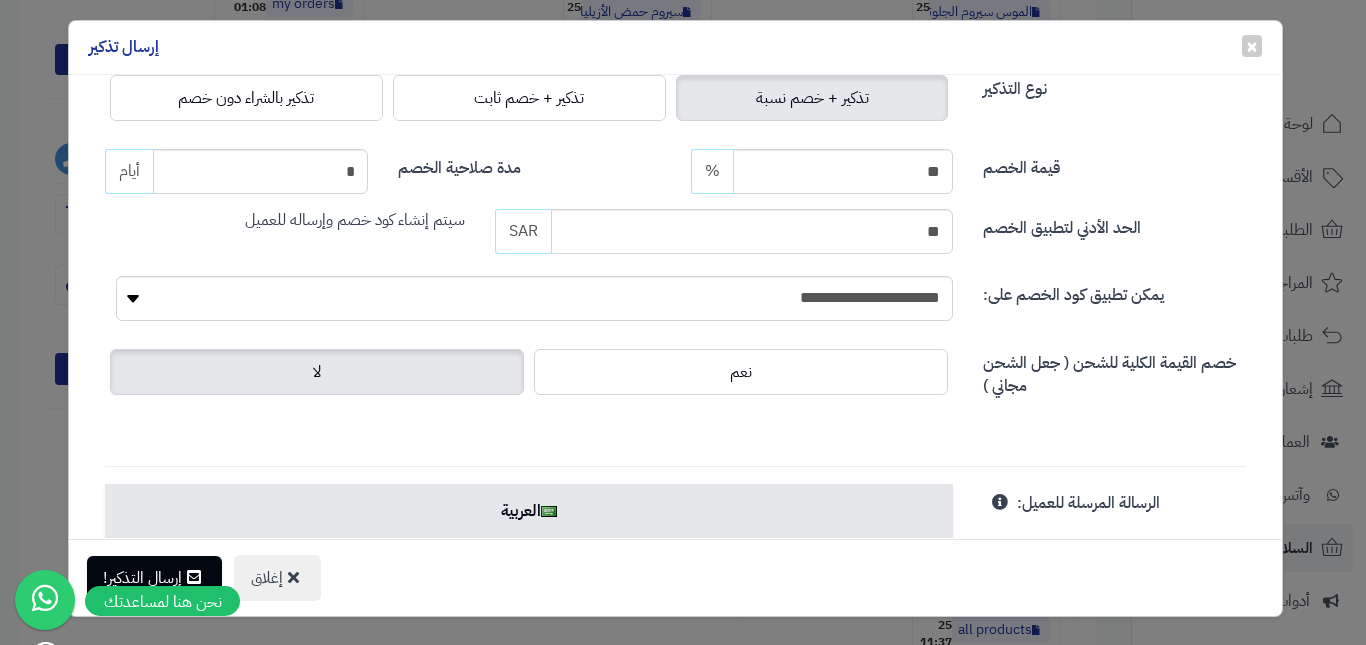 scroll, scrollTop: 0, scrollLeft: 0, axis: both 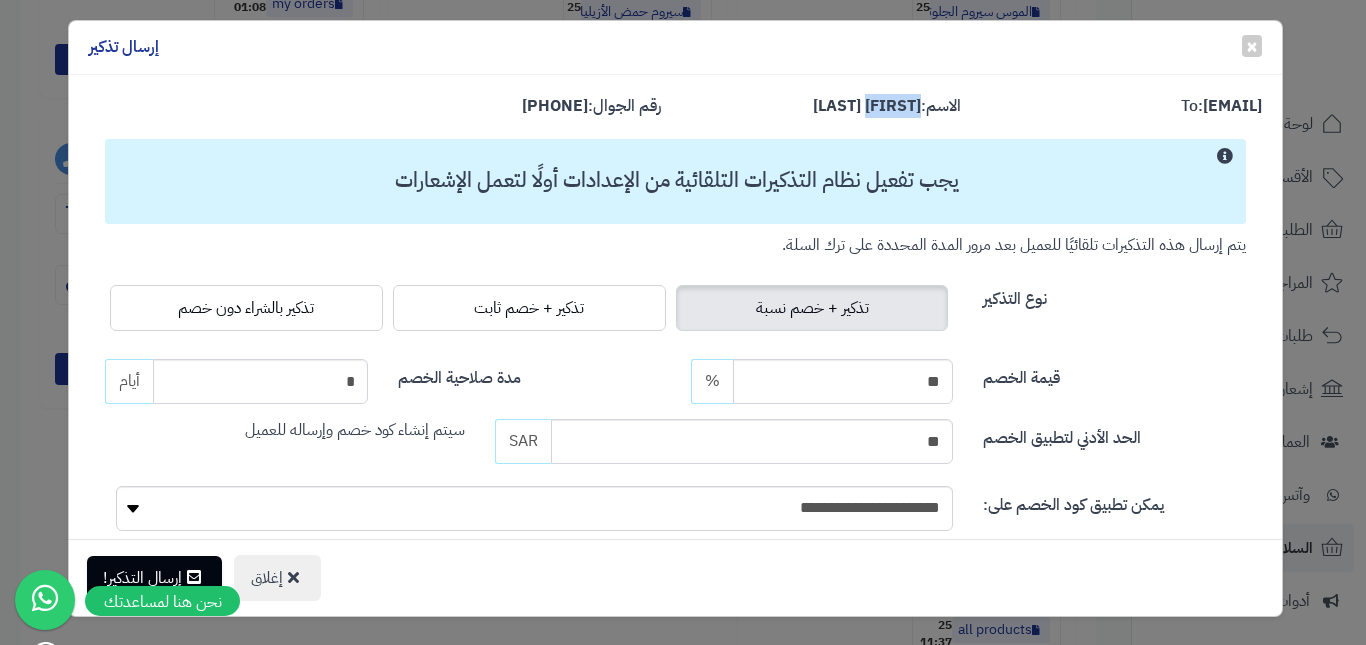 drag, startPoint x: 860, startPoint y: 101, endPoint x: 922, endPoint y: 102, distance: 62.008064 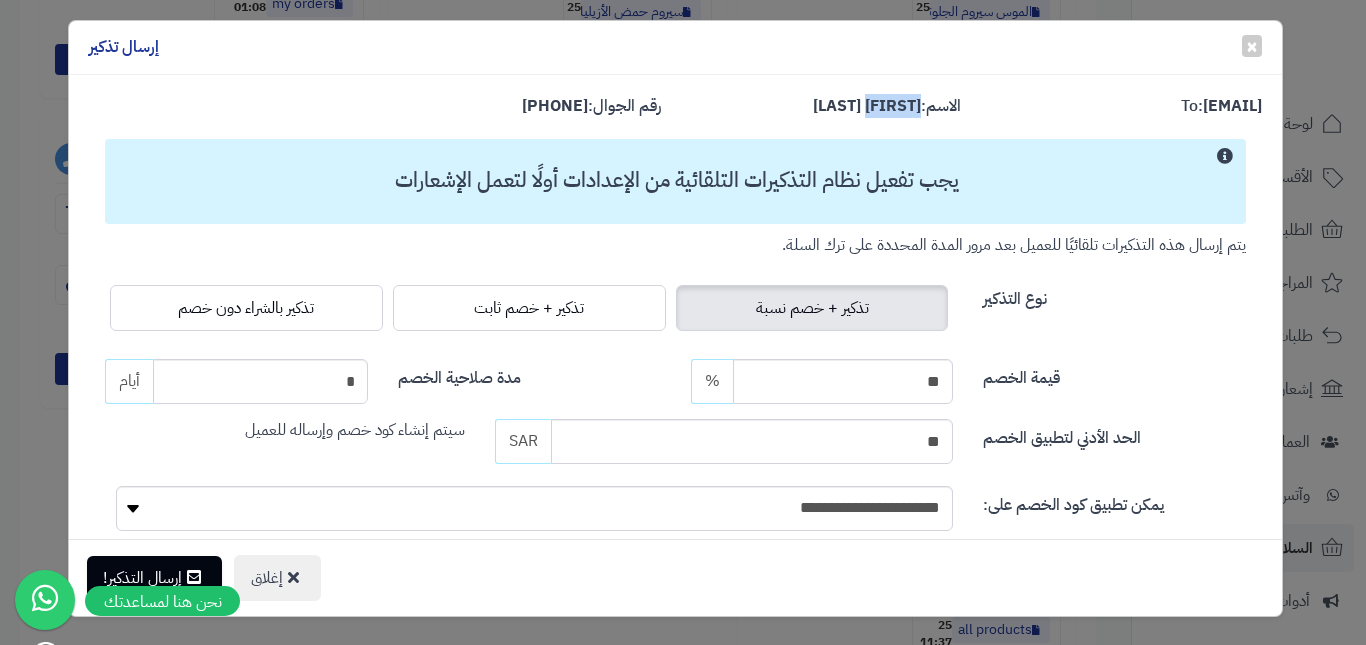 click on "الاسم:  Afnan S" at bounding box center [826, 109] 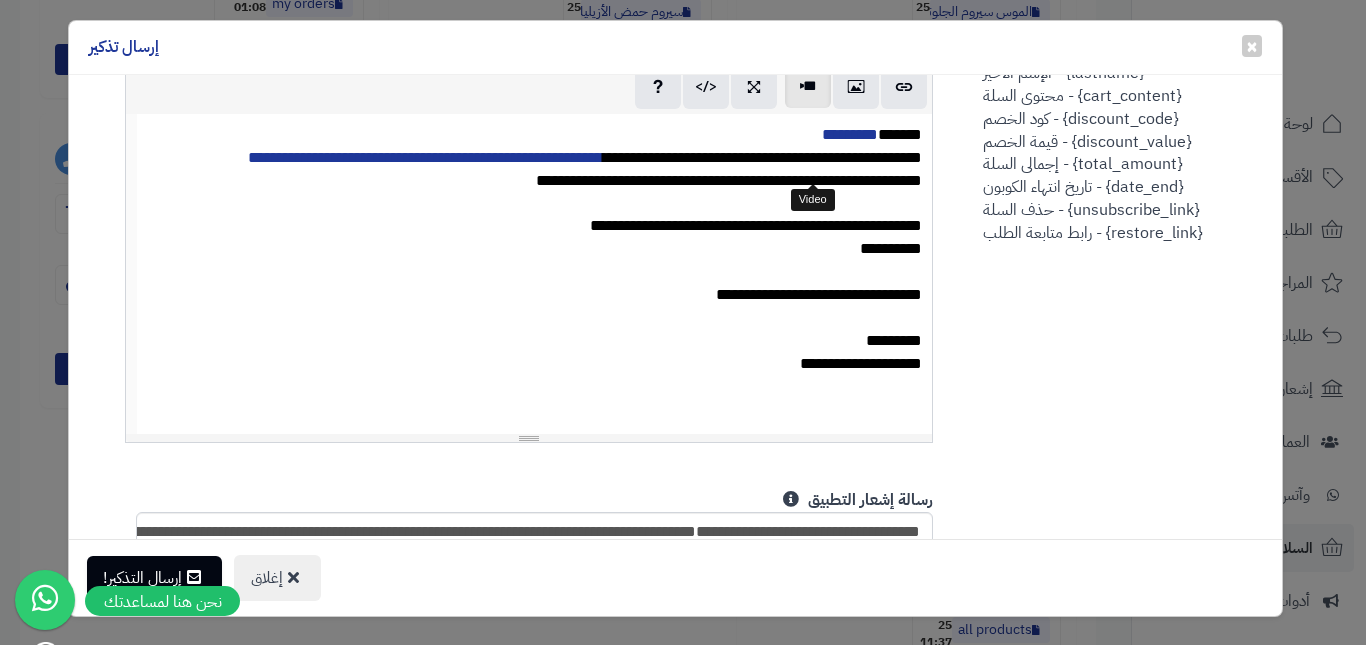 scroll, scrollTop: 900, scrollLeft: 0, axis: vertical 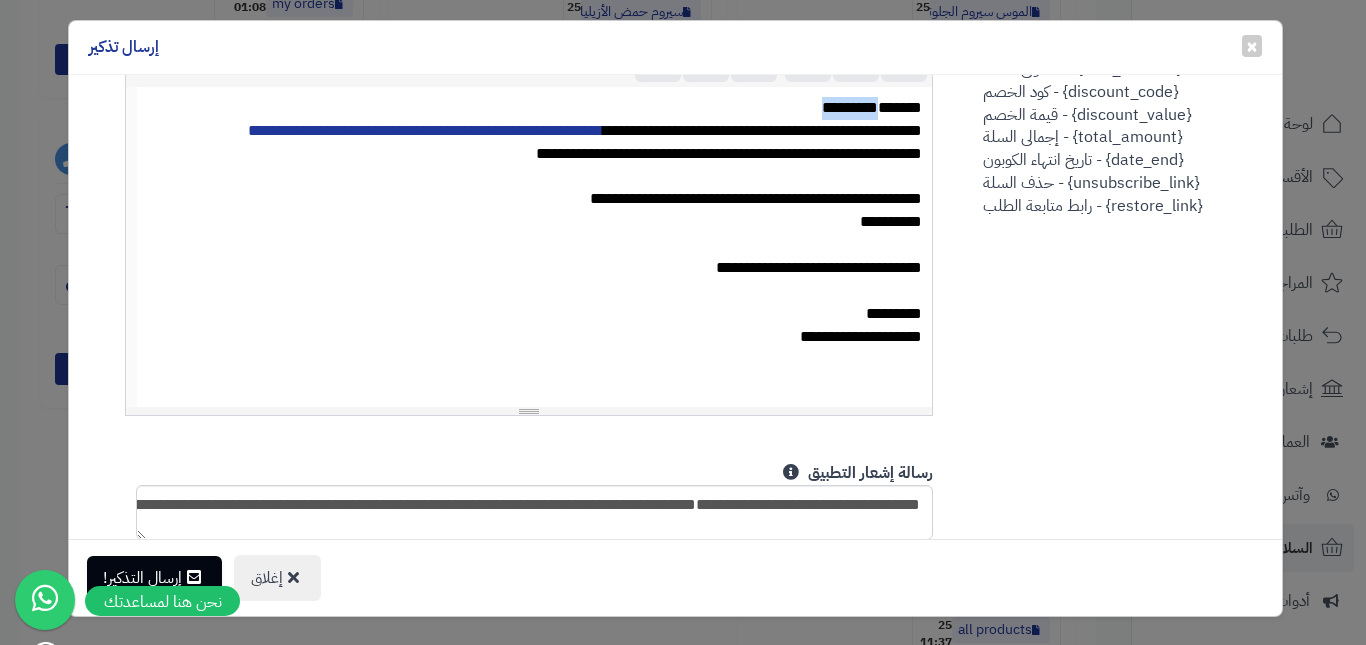 drag, startPoint x: 829, startPoint y: 103, endPoint x: 888, endPoint y: 103, distance: 59 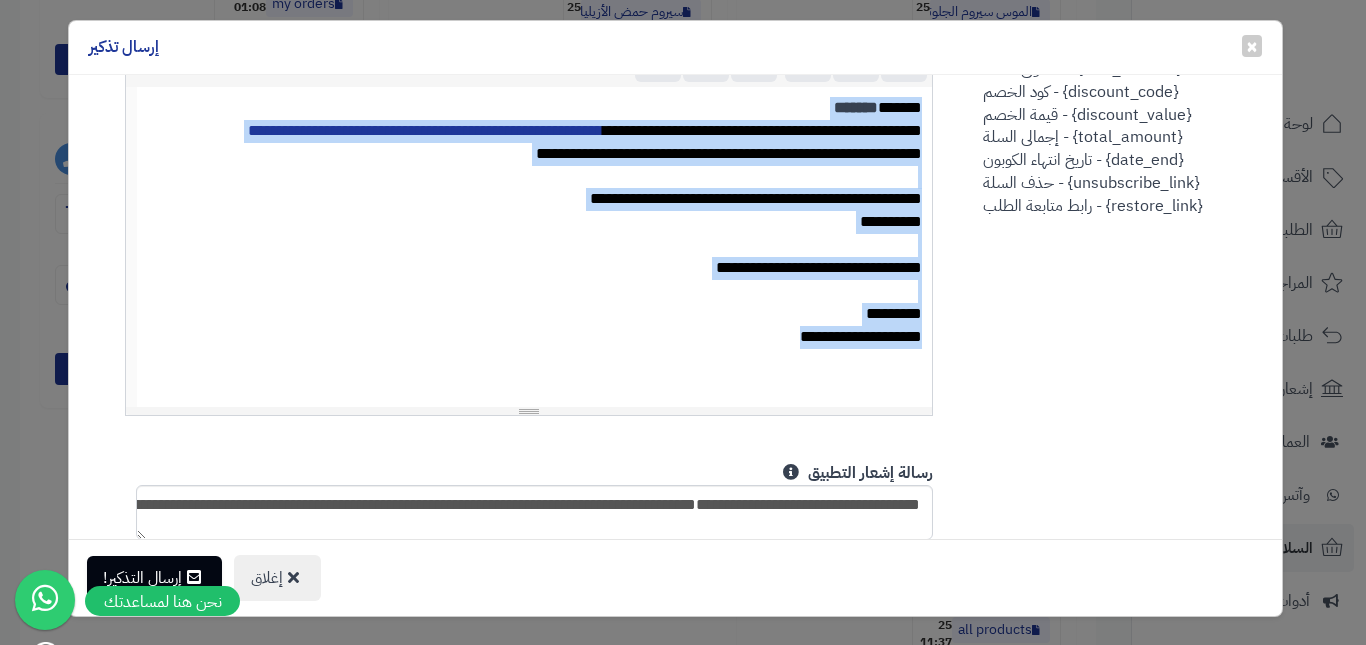 click on "**********" at bounding box center [535, 154] 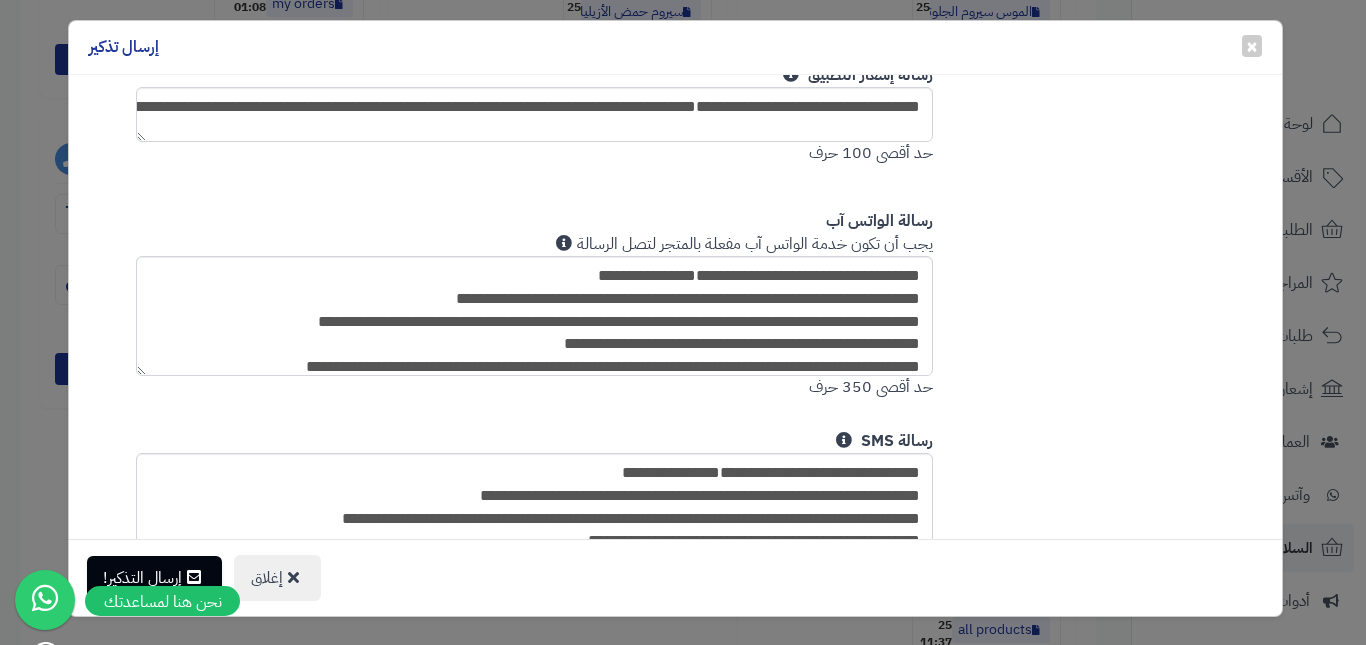scroll, scrollTop: 1300, scrollLeft: 0, axis: vertical 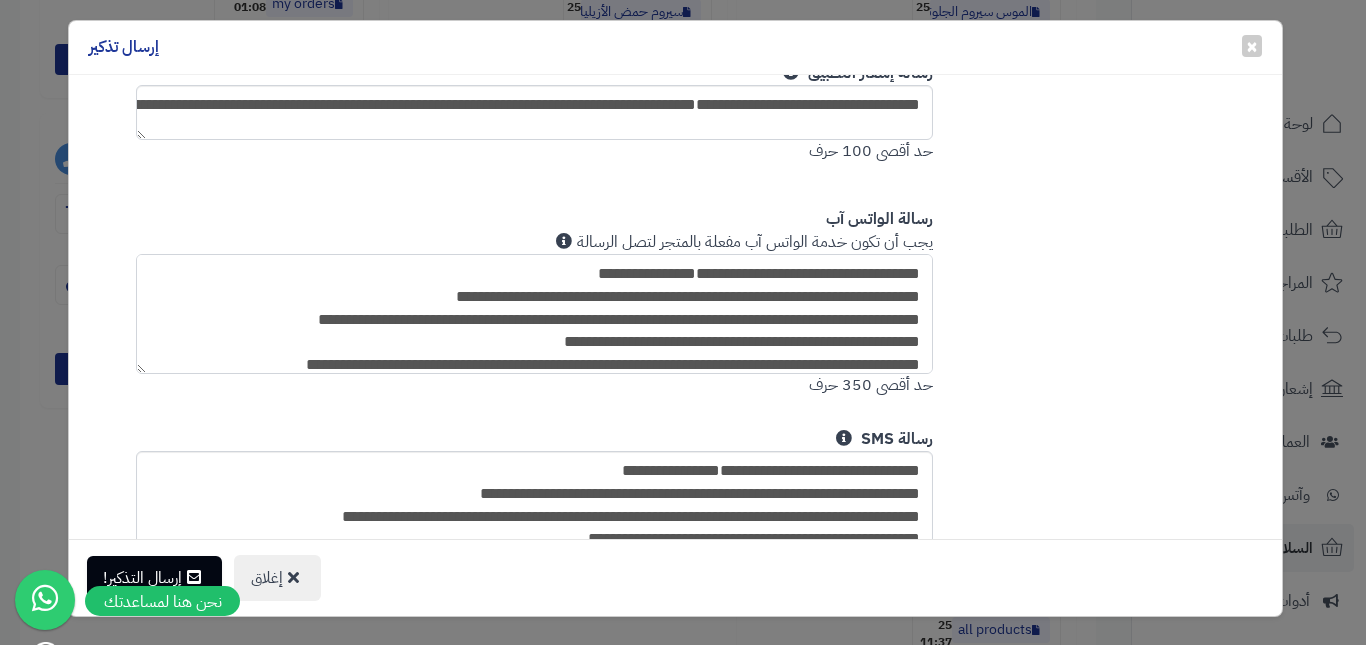 click on "**********" at bounding box center [535, 314] 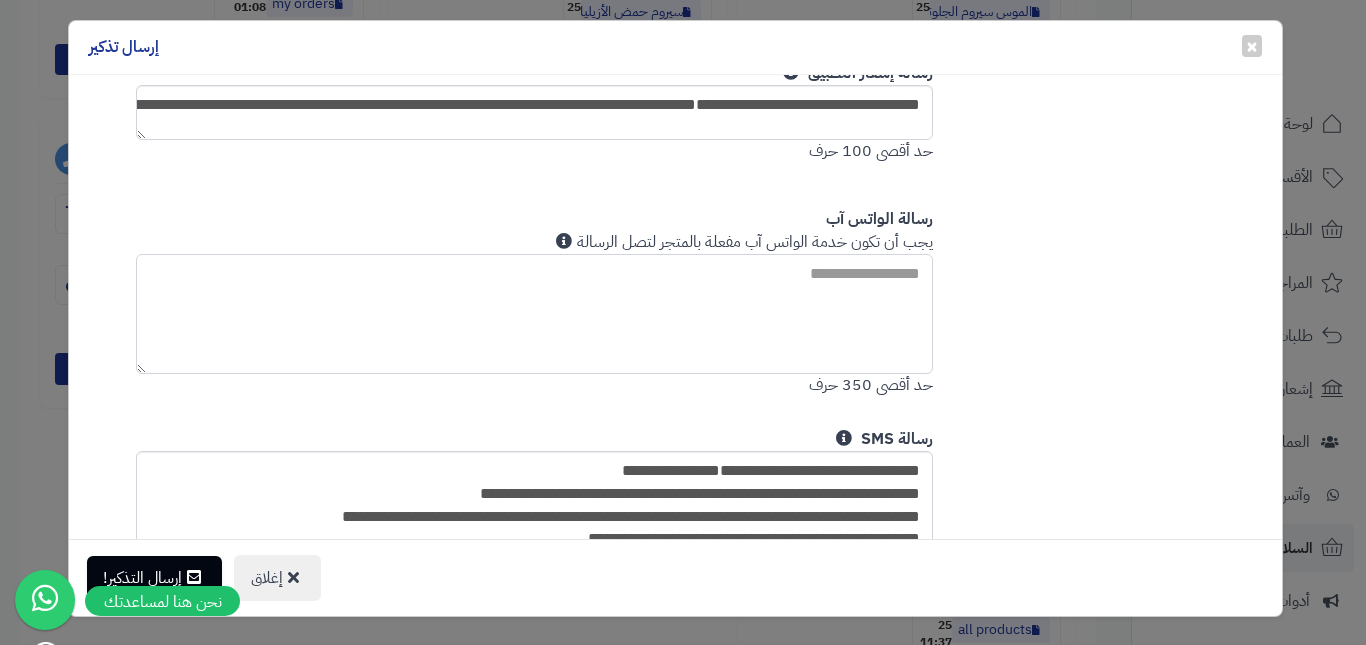 paste on "**********" 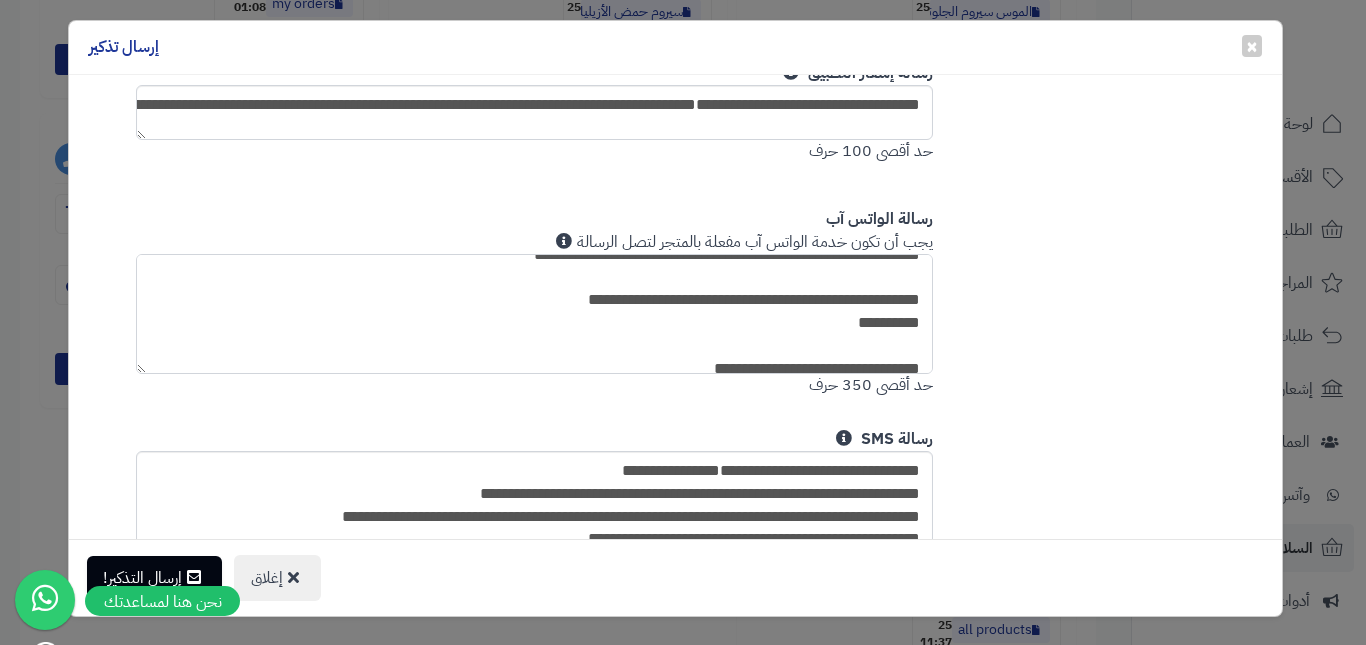 scroll, scrollTop: 0, scrollLeft: 0, axis: both 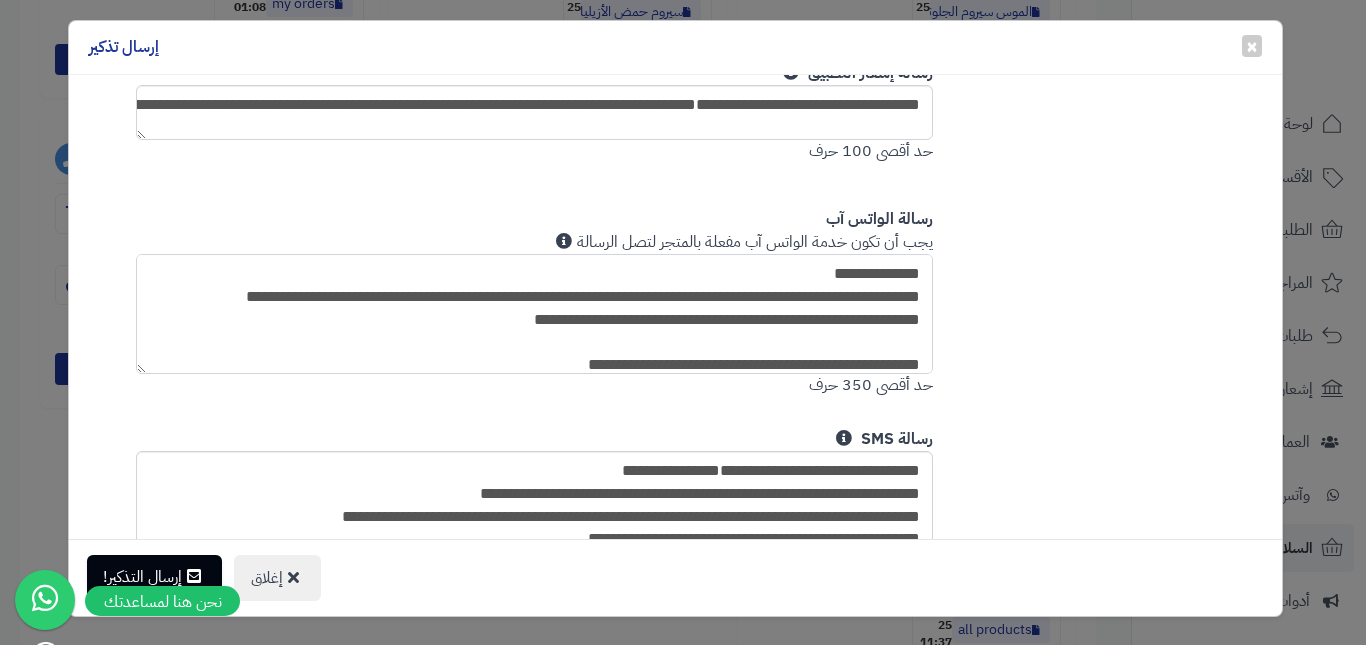 type on "**********" 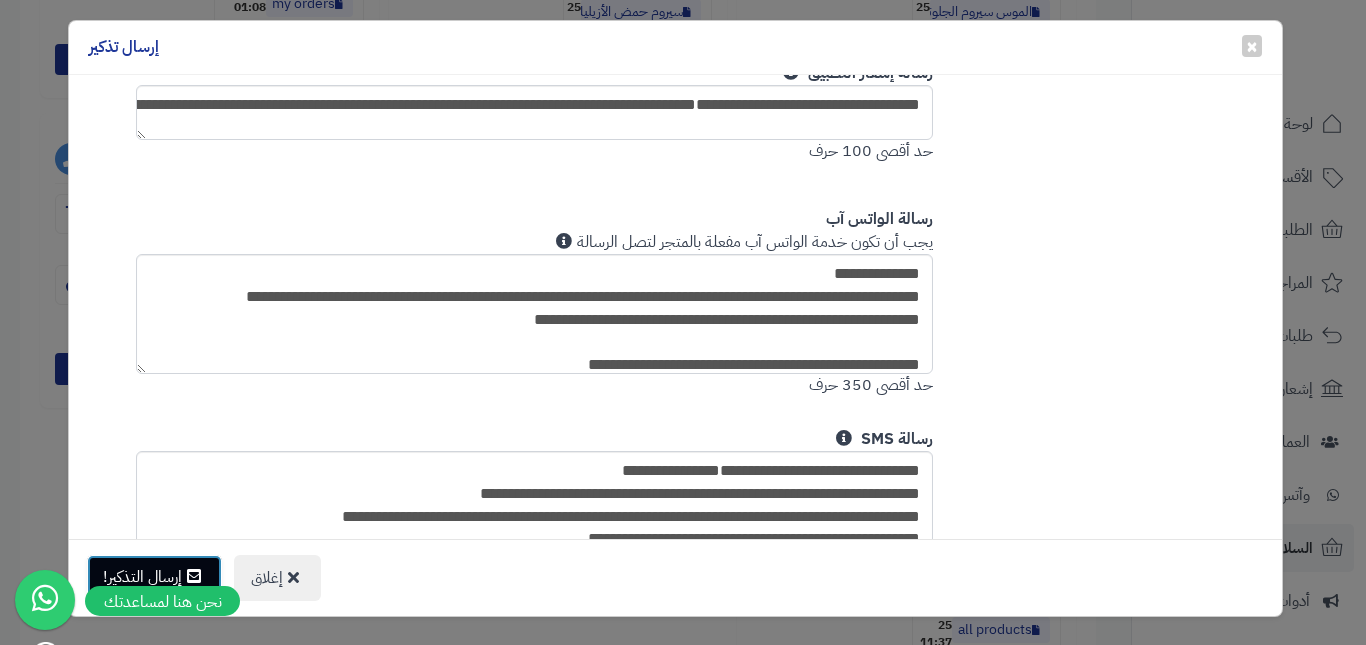 click on "إرسال التذكير!" at bounding box center (154, 577) 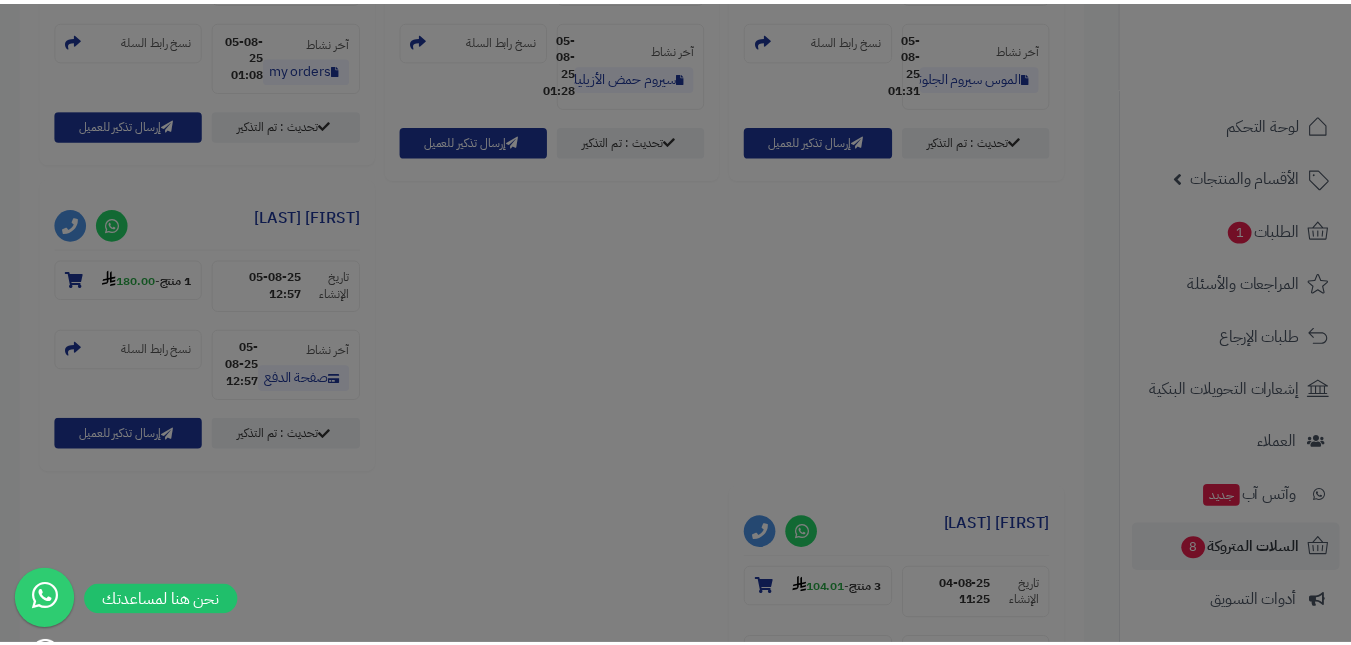 scroll, scrollTop: 1128, scrollLeft: 0, axis: vertical 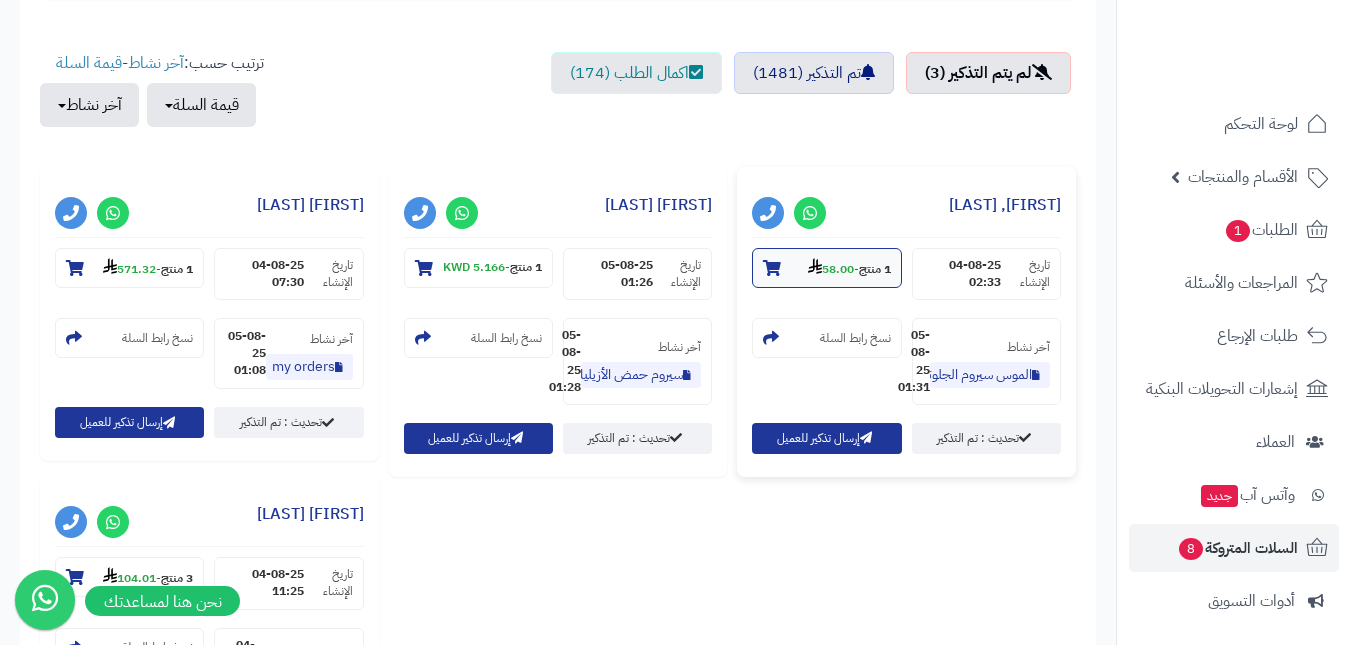 click on "1 منتج
-
58.00" at bounding box center [826, 268] 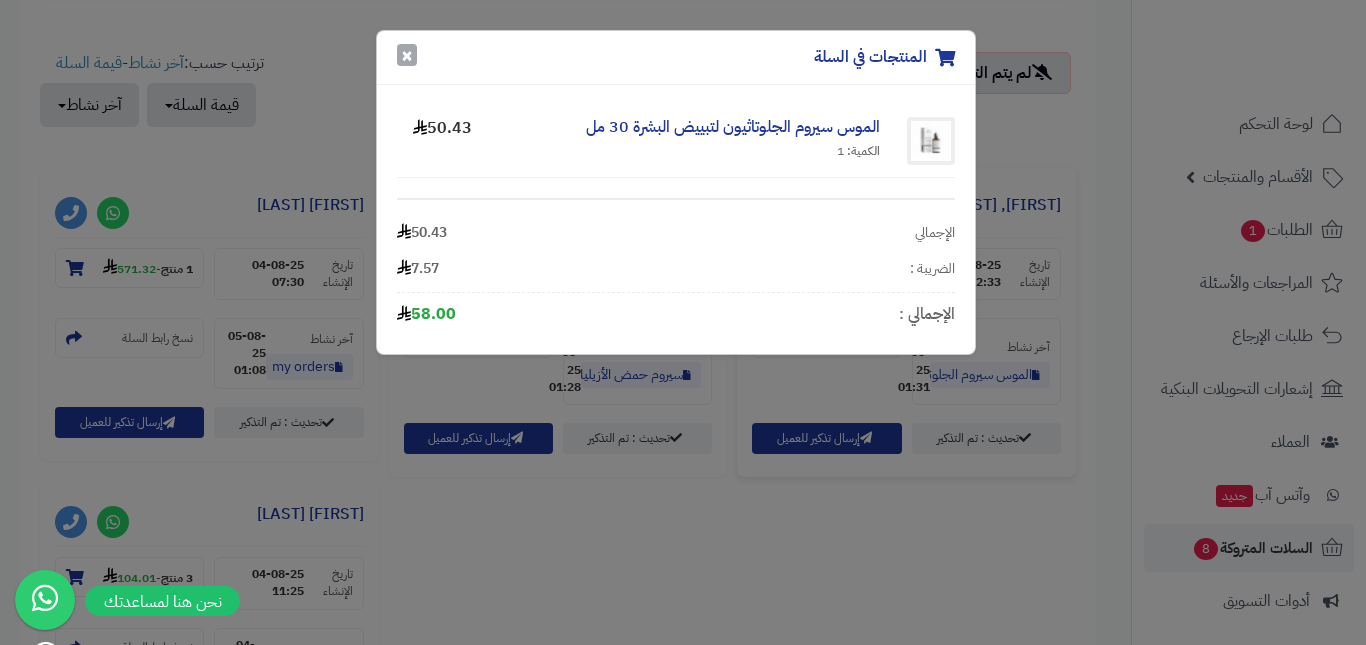click on "×" at bounding box center (407, 55) 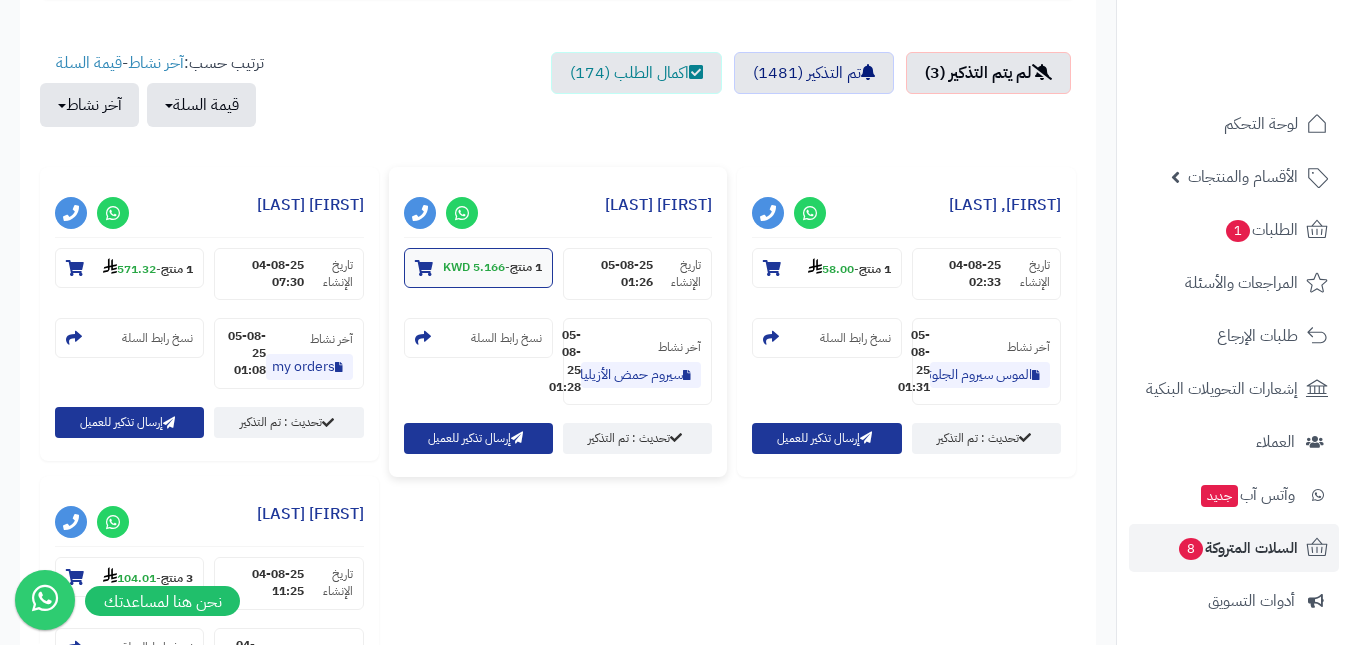click on "5.166 KWD" at bounding box center (474, 267) 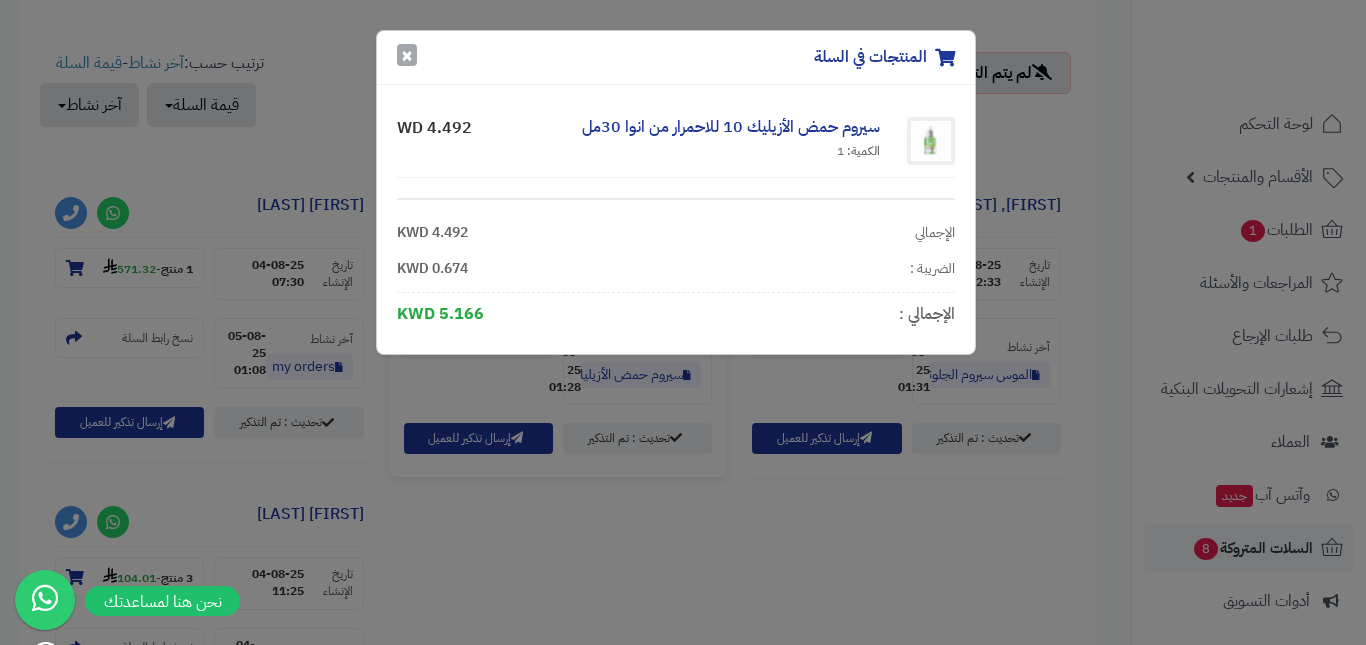 click on "×" at bounding box center (407, 55) 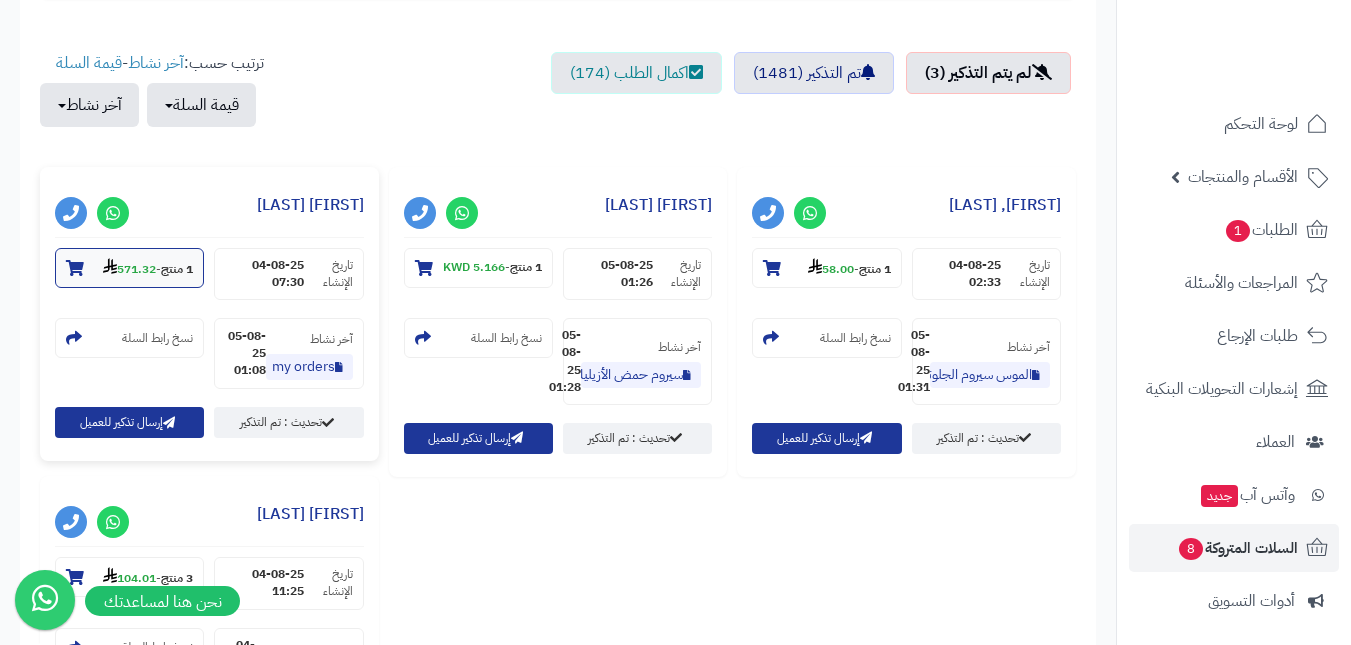 click on "1 منتج" at bounding box center [177, 269] 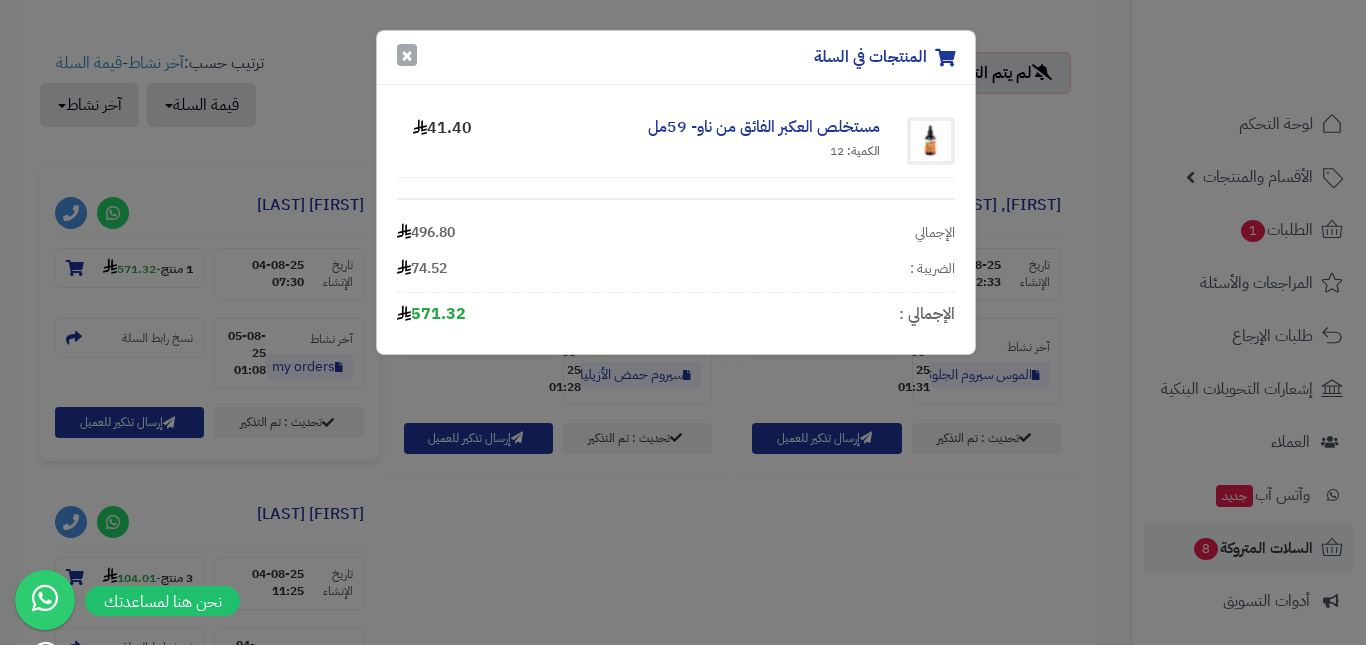 click on "×" at bounding box center (407, 55) 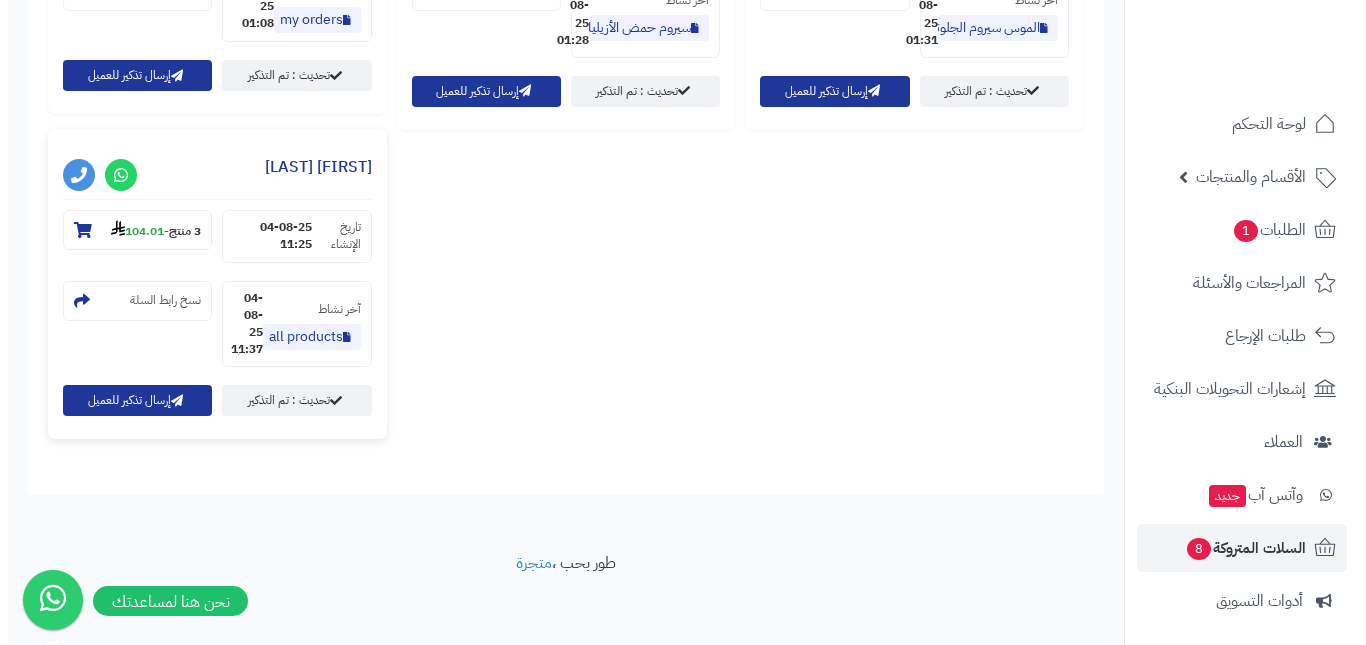scroll, scrollTop: 1054, scrollLeft: 0, axis: vertical 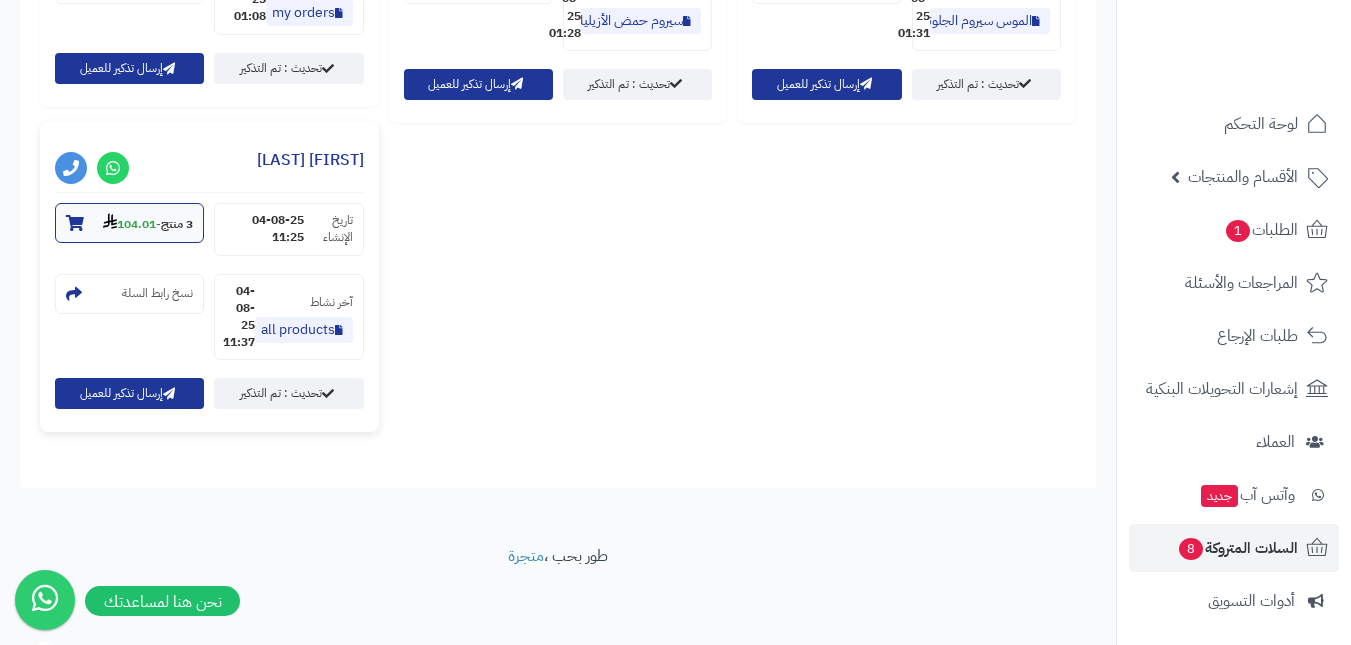 click on "3 منتج
-
104.01" at bounding box center [148, 223] 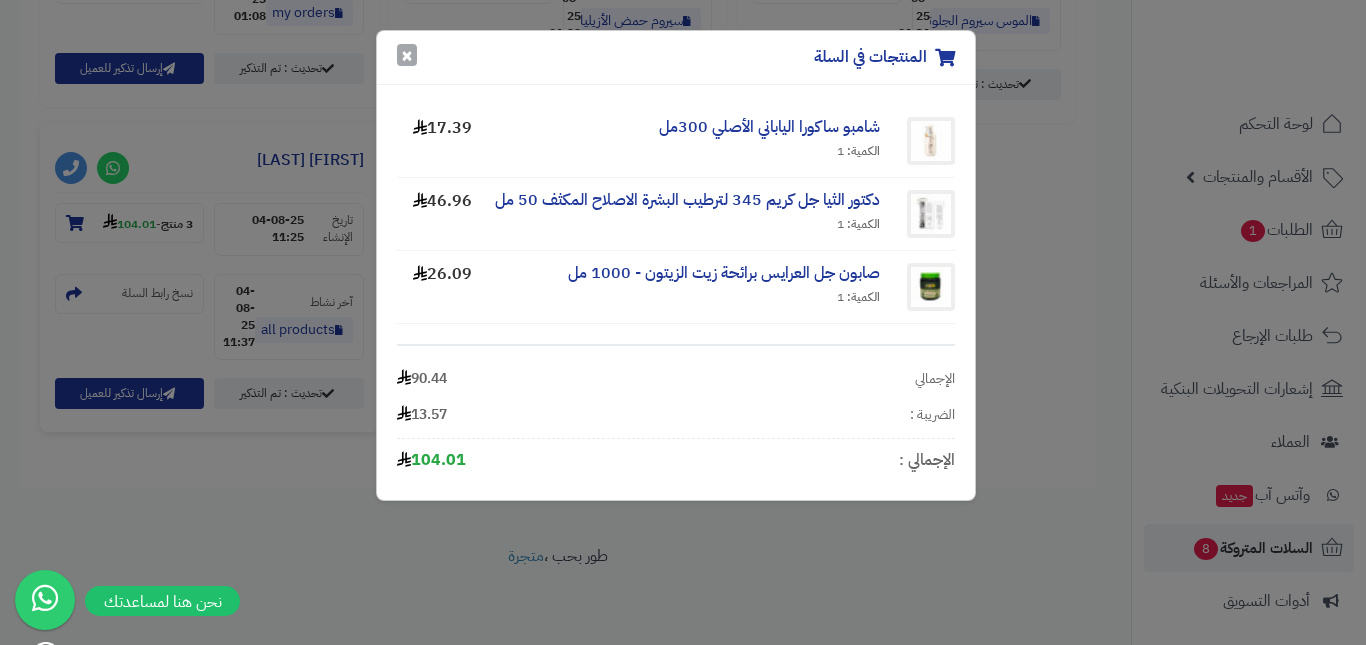 click on "×" at bounding box center [407, 55] 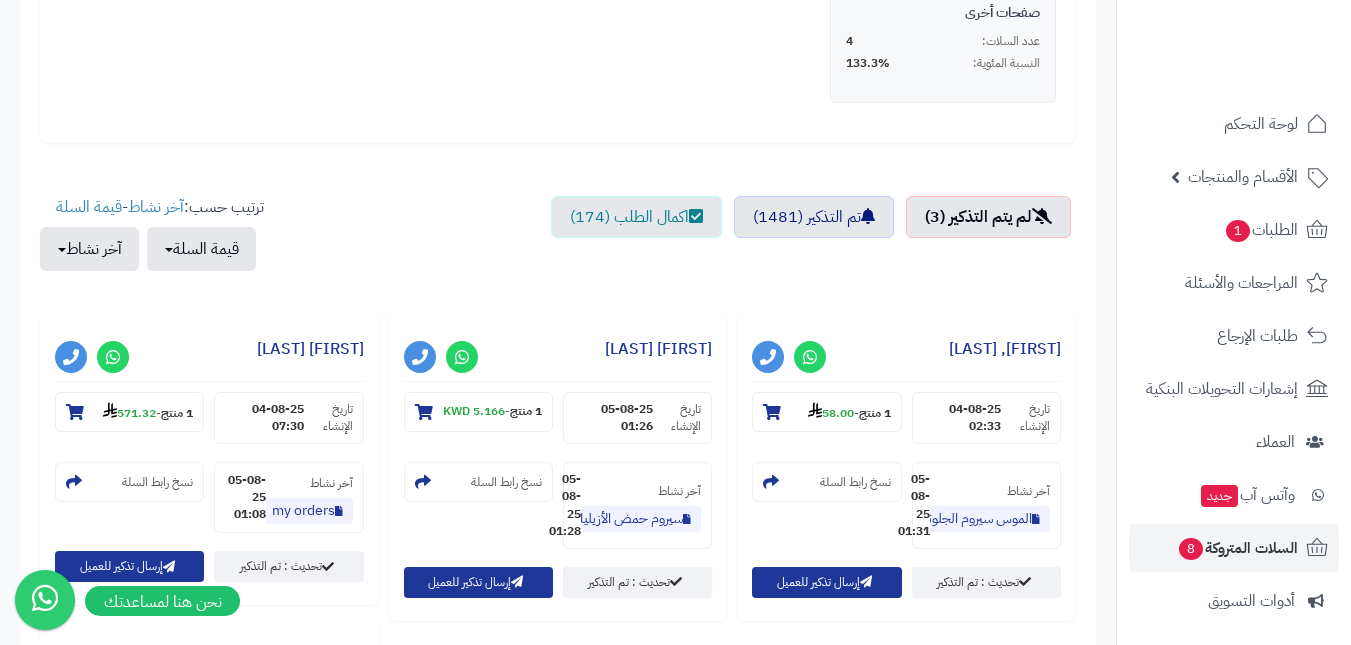 scroll, scrollTop: 554, scrollLeft: 0, axis: vertical 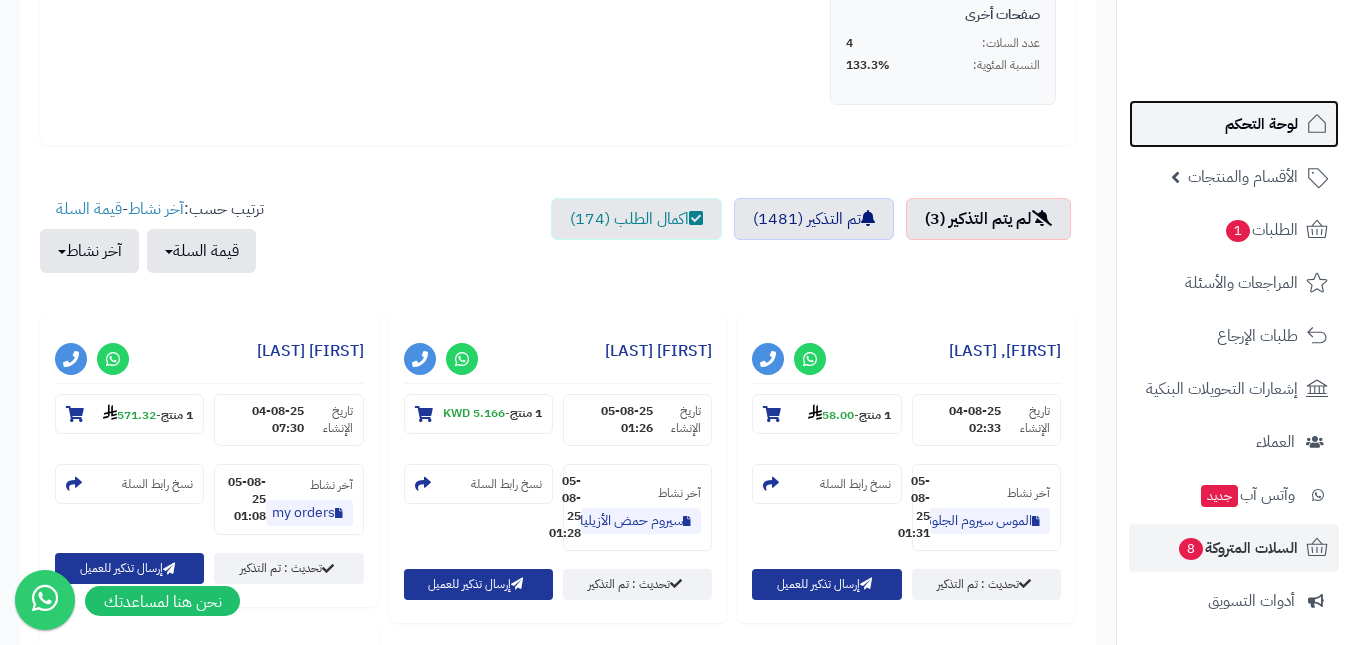 click on "لوحة التحكم" at bounding box center [1261, 124] 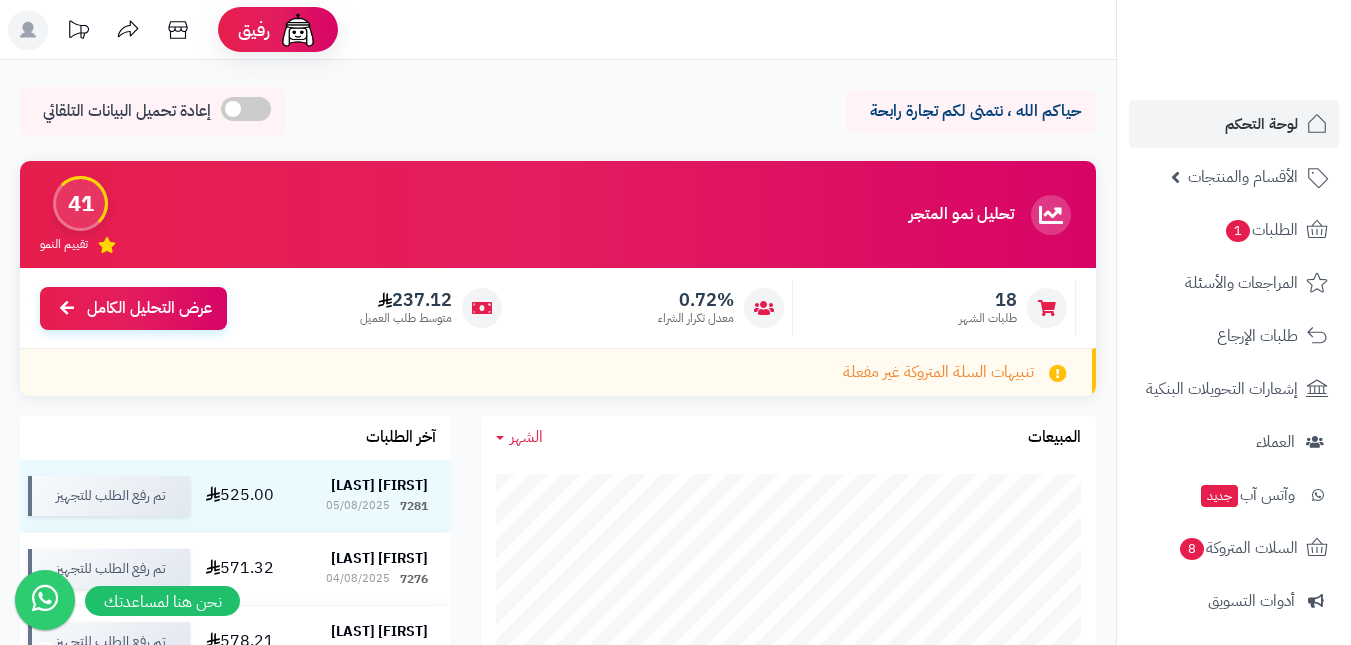 scroll, scrollTop: 0, scrollLeft: 0, axis: both 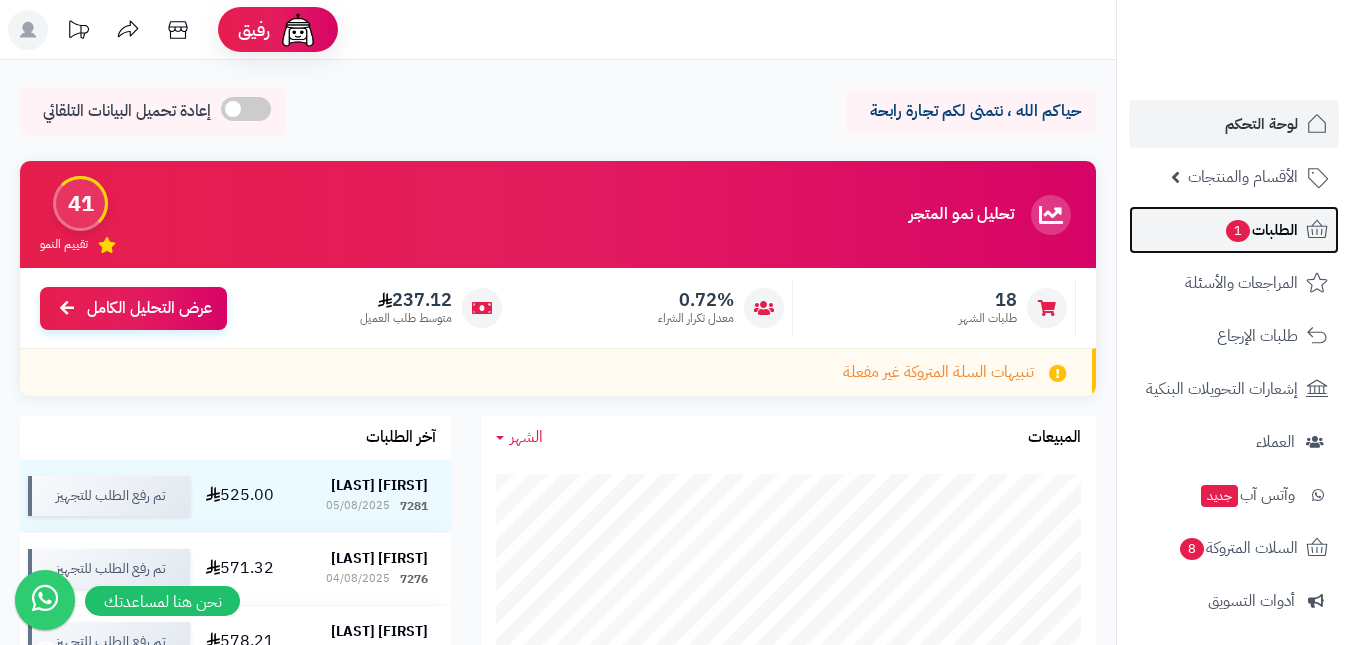 click on "الطلبات  1" at bounding box center (1234, 230) 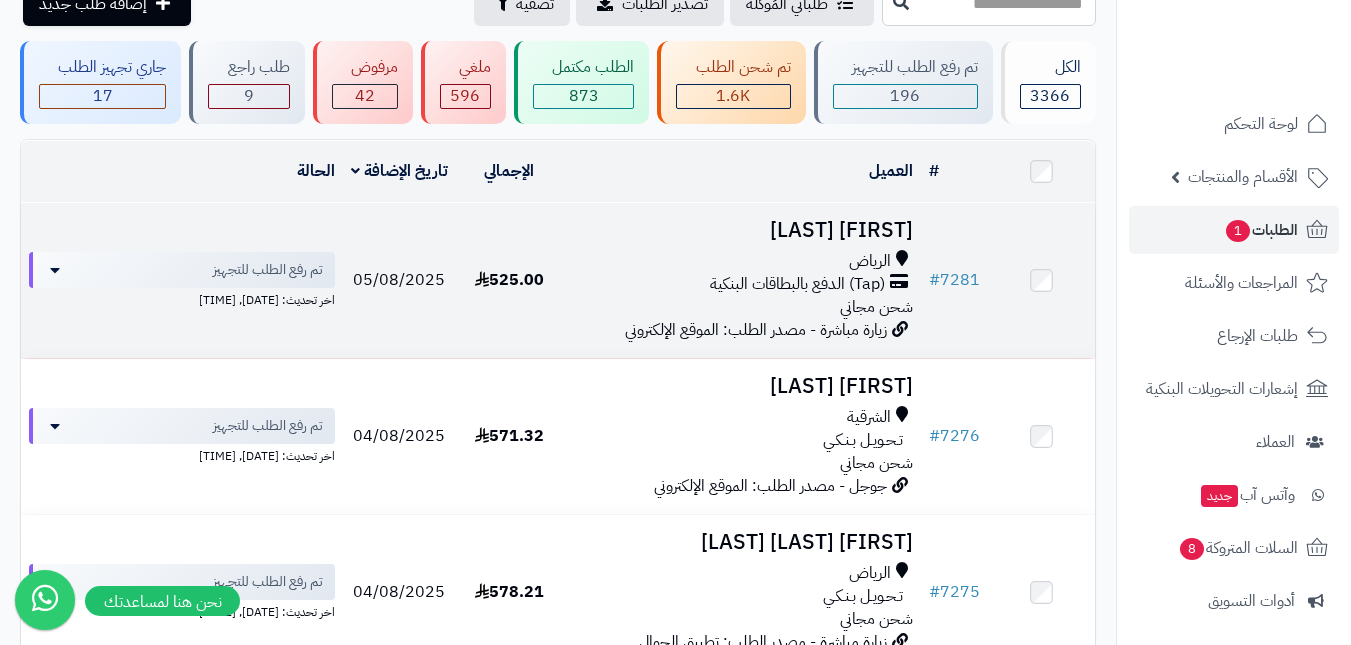 scroll, scrollTop: 100, scrollLeft: 0, axis: vertical 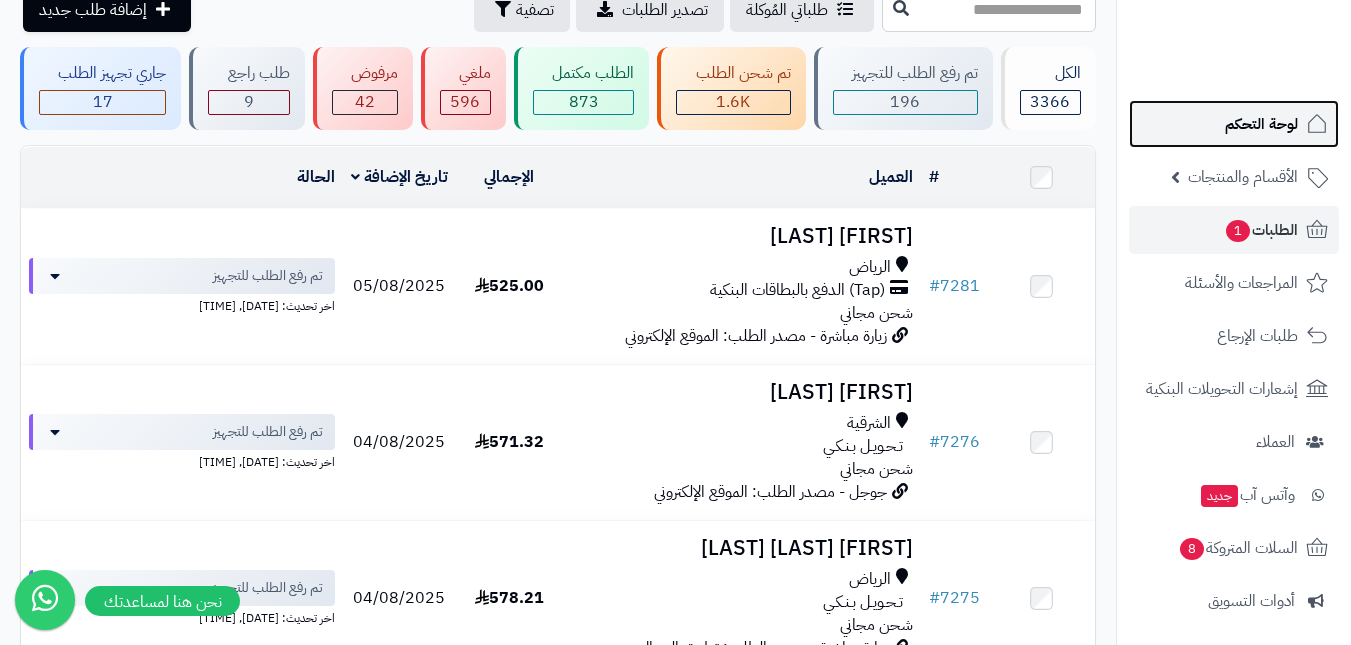 click on "لوحة التحكم" at bounding box center (1234, 124) 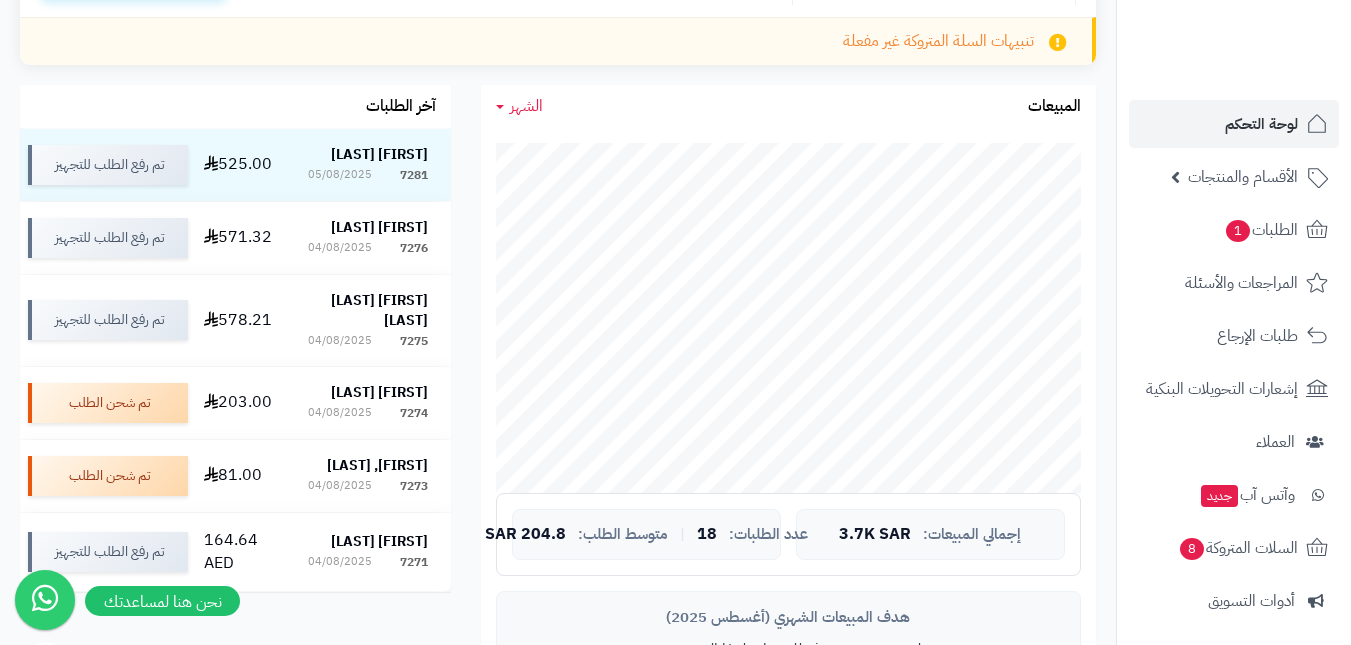 scroll, scrollTop: 100, scrollLeft: 0, axis: vertical 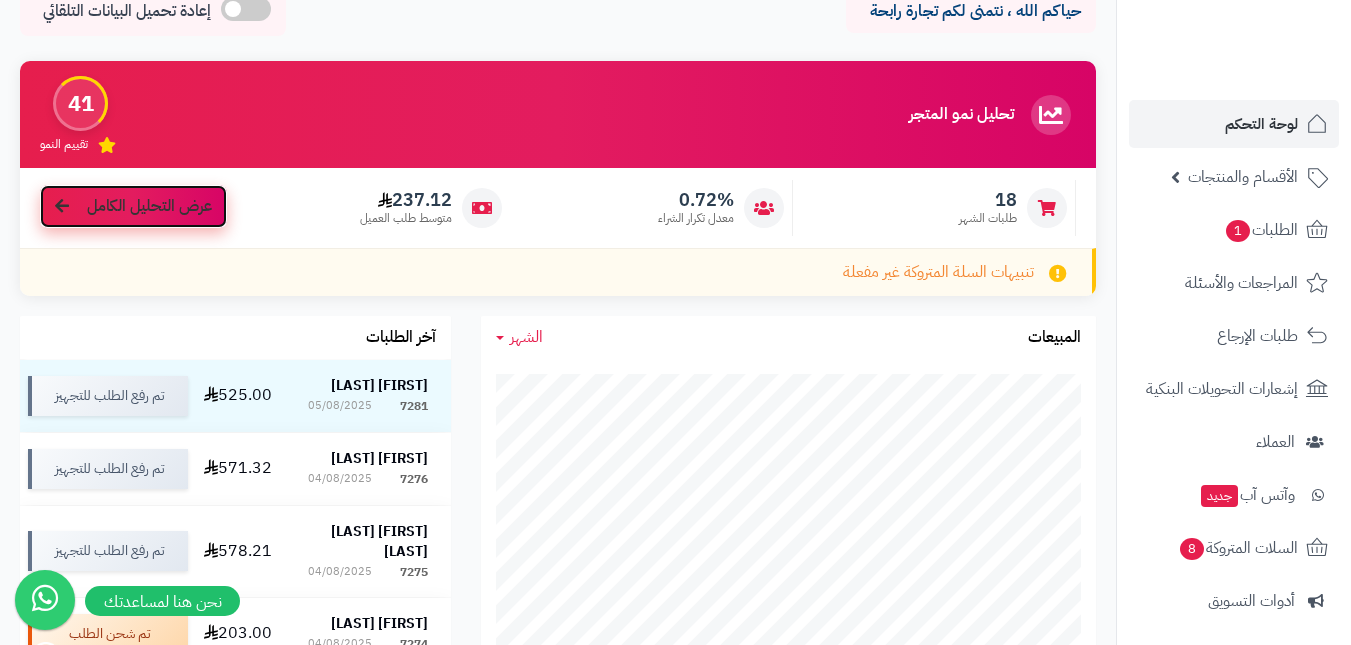 click on "عرض التحليل الكامل" at bounding box center [149, 206] 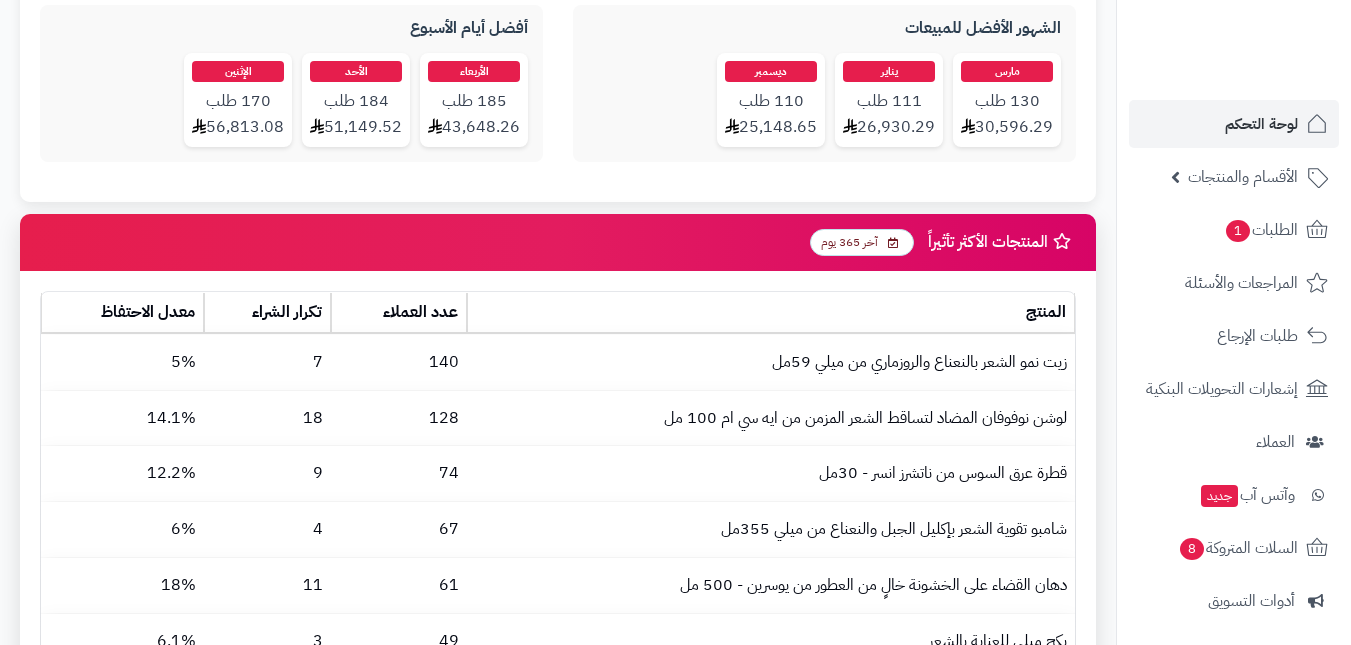 scroll, scrollTop: 1800, scrollLeft: 0, axis: vertical 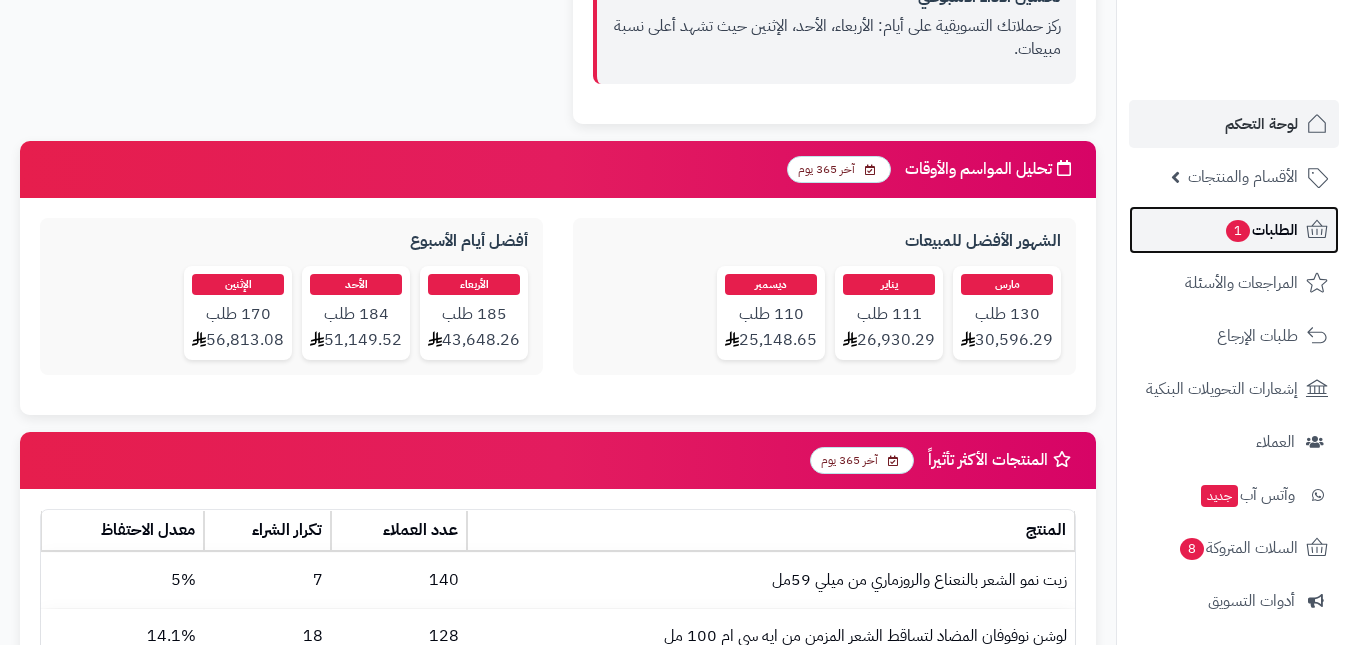 click on "1" at bounding box center [1238, 231] 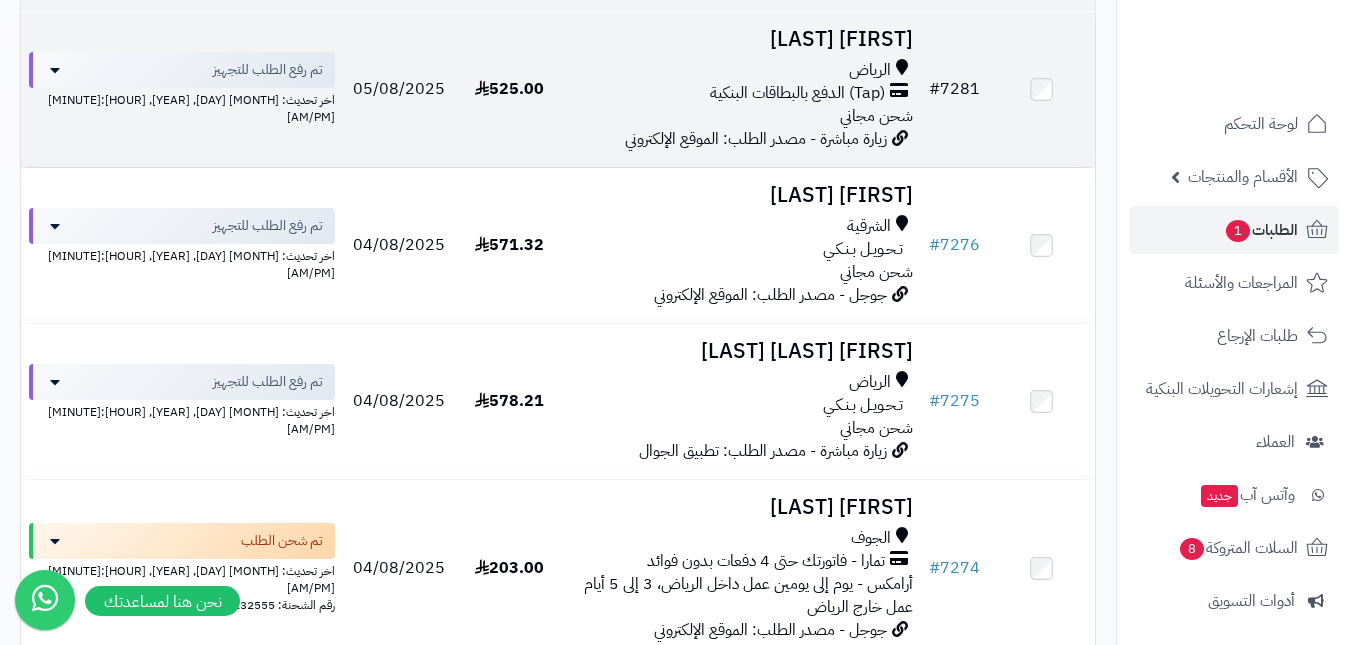 scroll, scrollTop: 200, scrollLeft: 0, axis: vertical 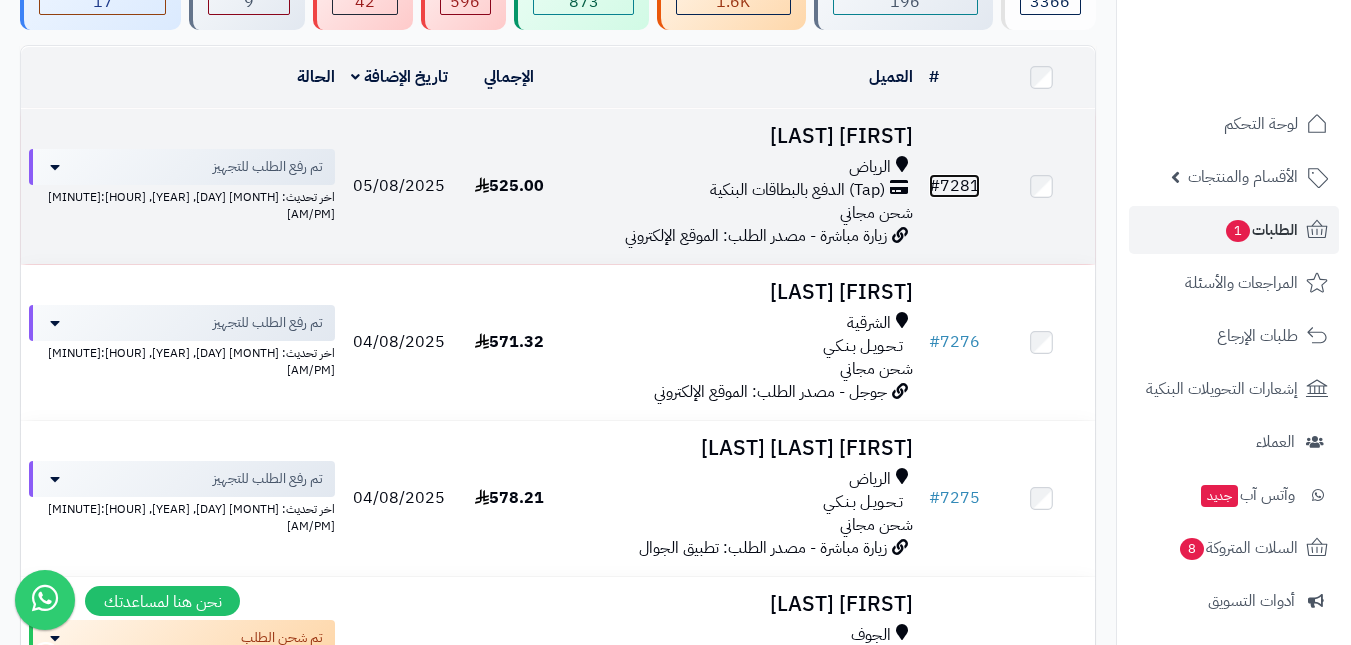 click on "# 7281" at bounding box center (954, 186) 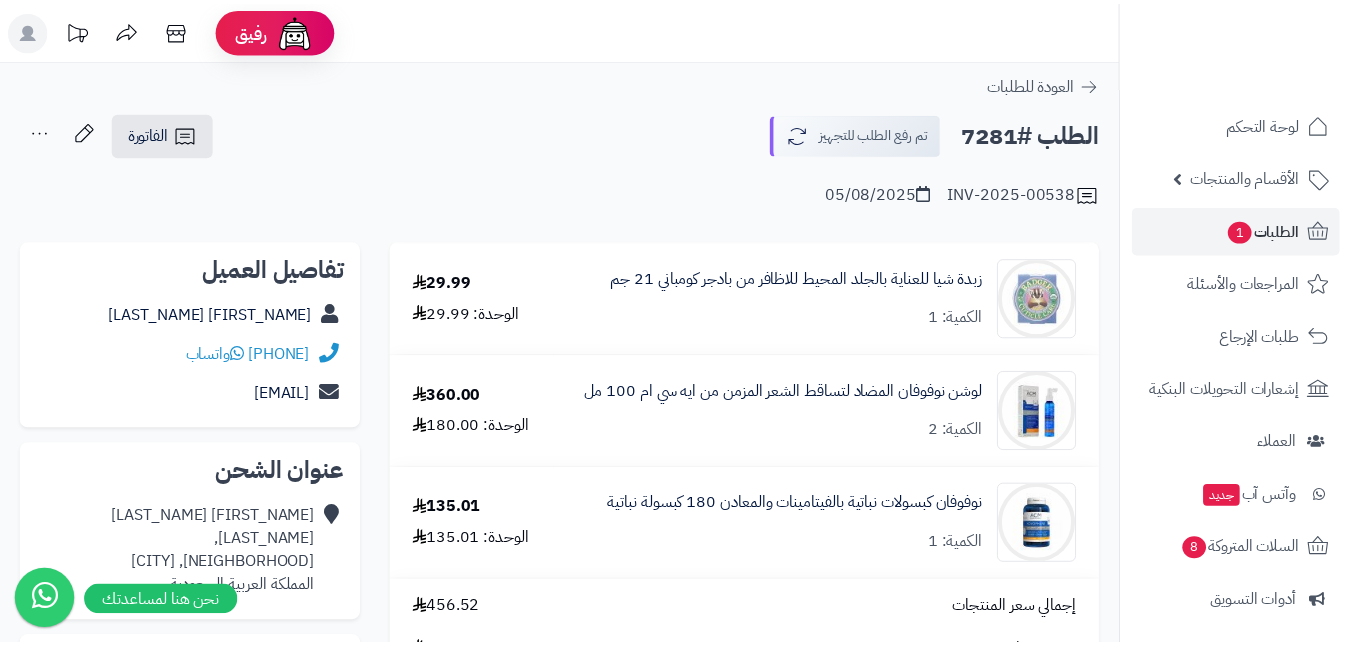 scroll, scrollTop: 0, scrollLeft: 0, axis: both 